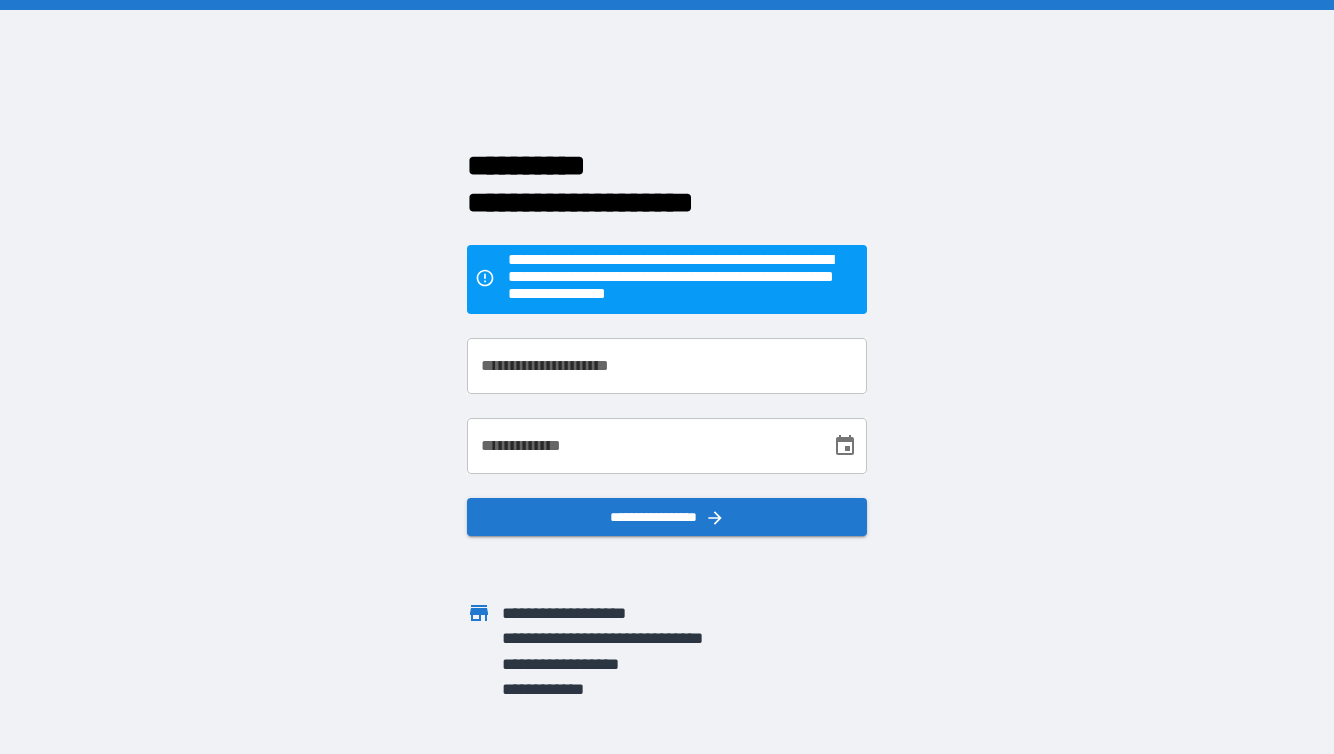 scroll, scrollTop: 0, scrollLeft: 0, axis: both 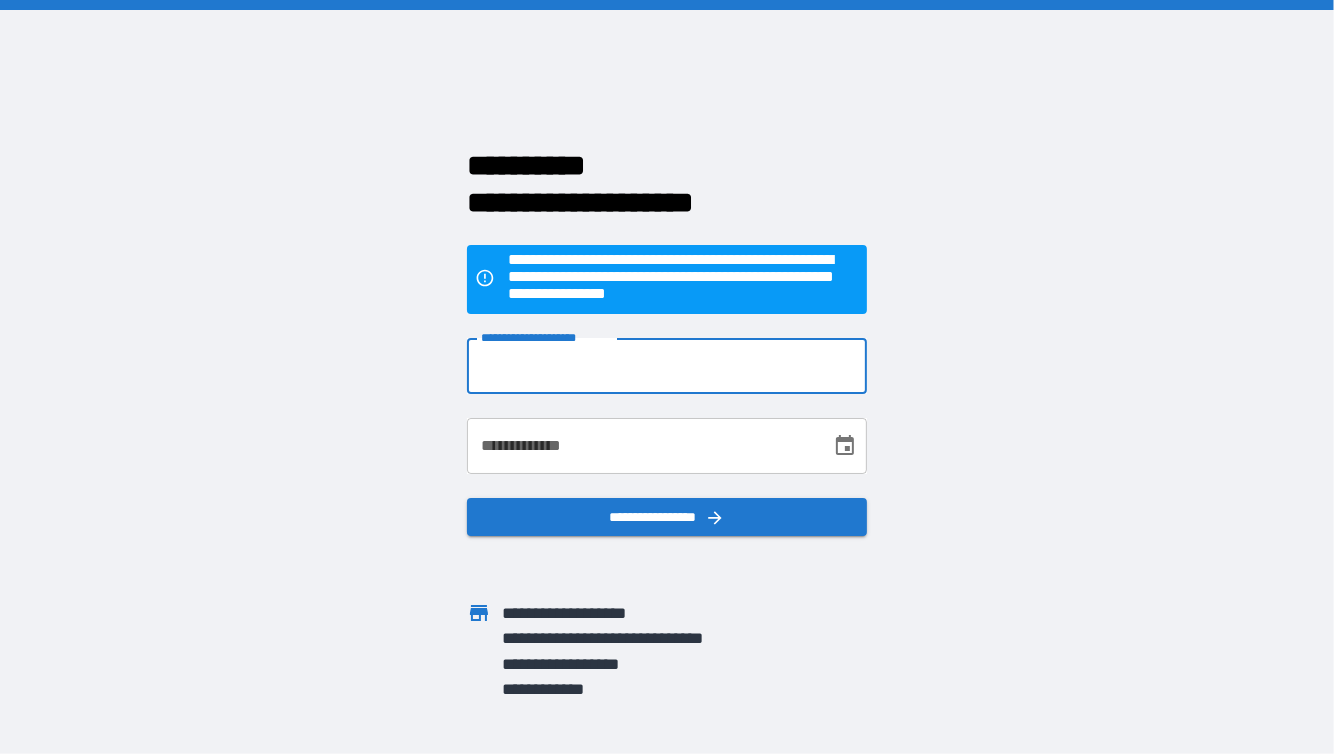 click on "**********" at bounding box center [667, 366] 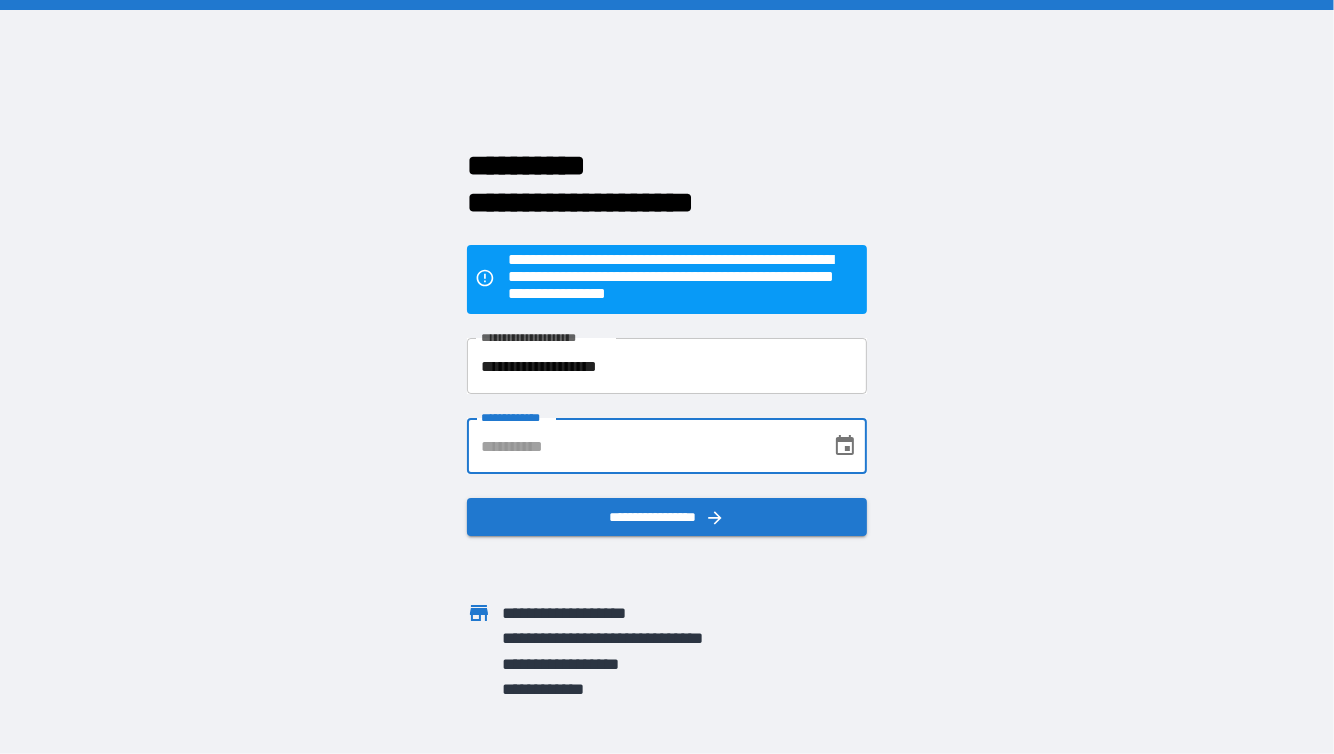 click on "**********" at bounding box center [642, 446] 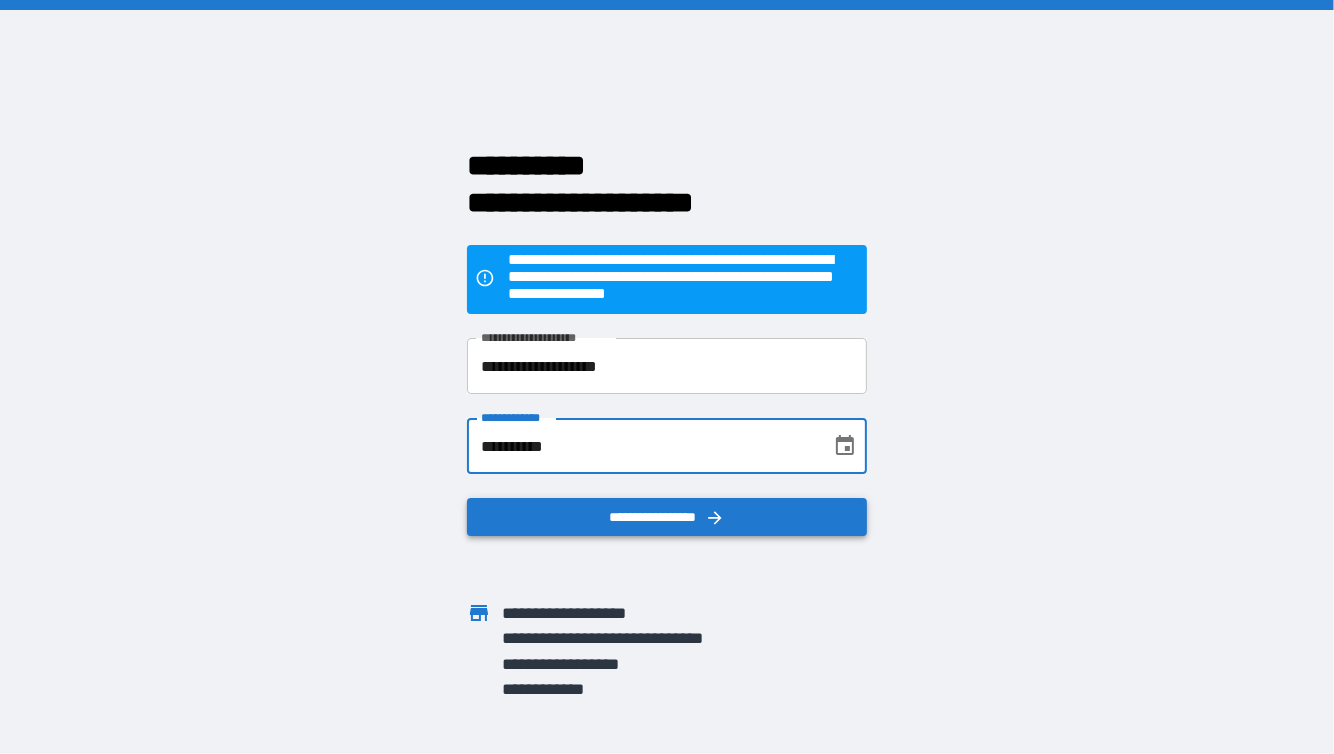 type on "**********" 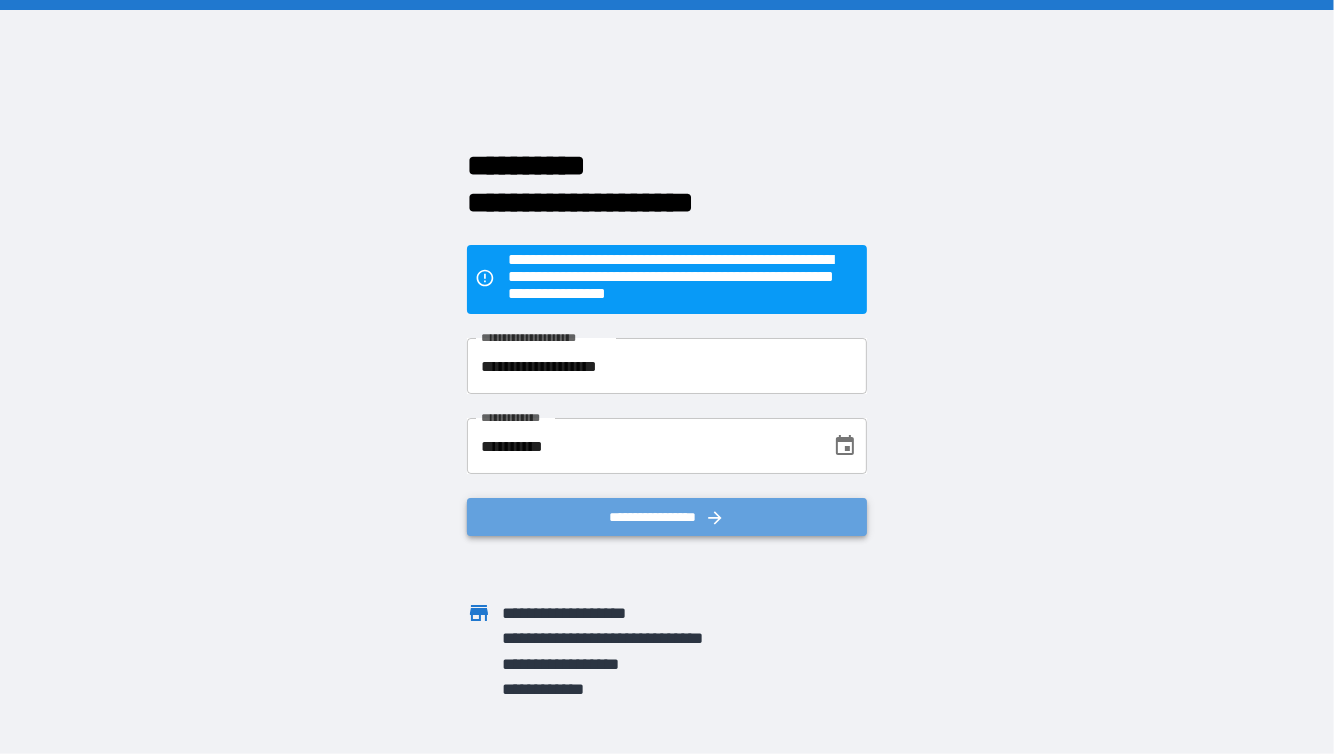 click on "**********" at bounding box center (667, 517) 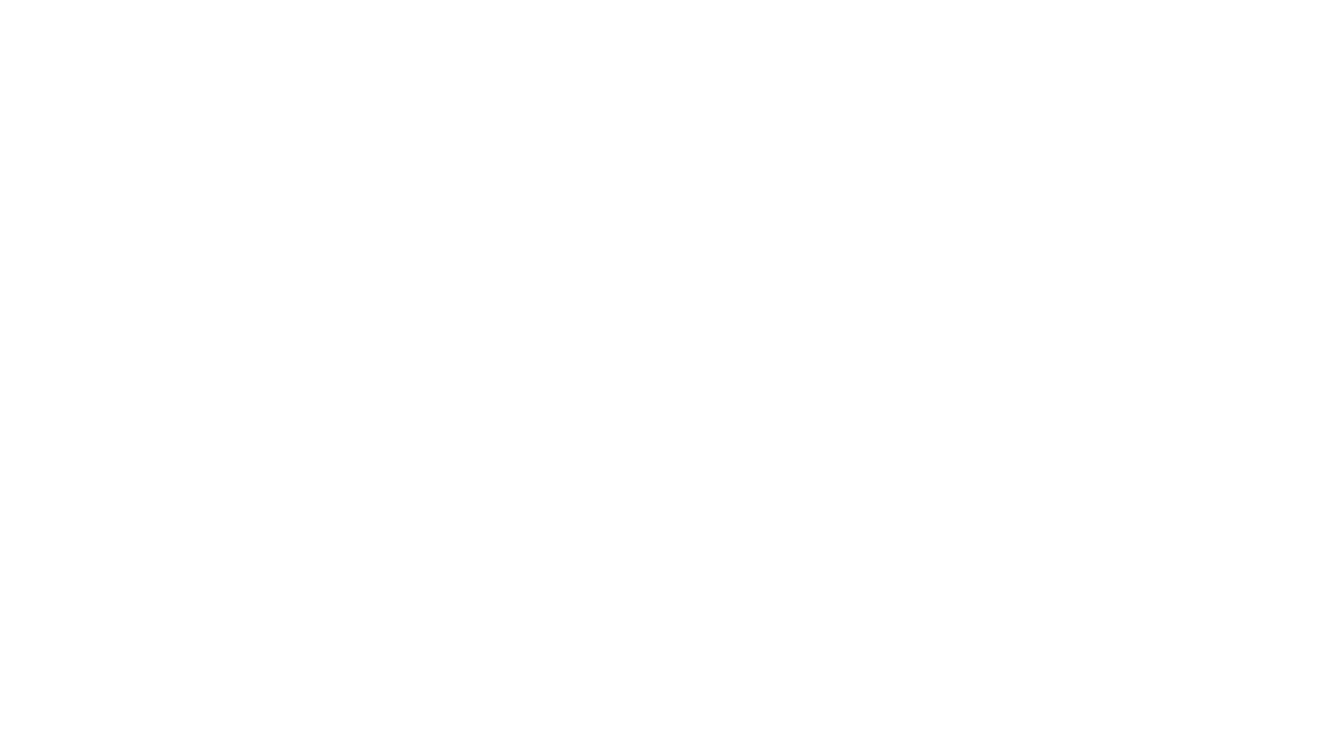 scroll, scrollTop: 0, scrollLeft: 0, axis: both 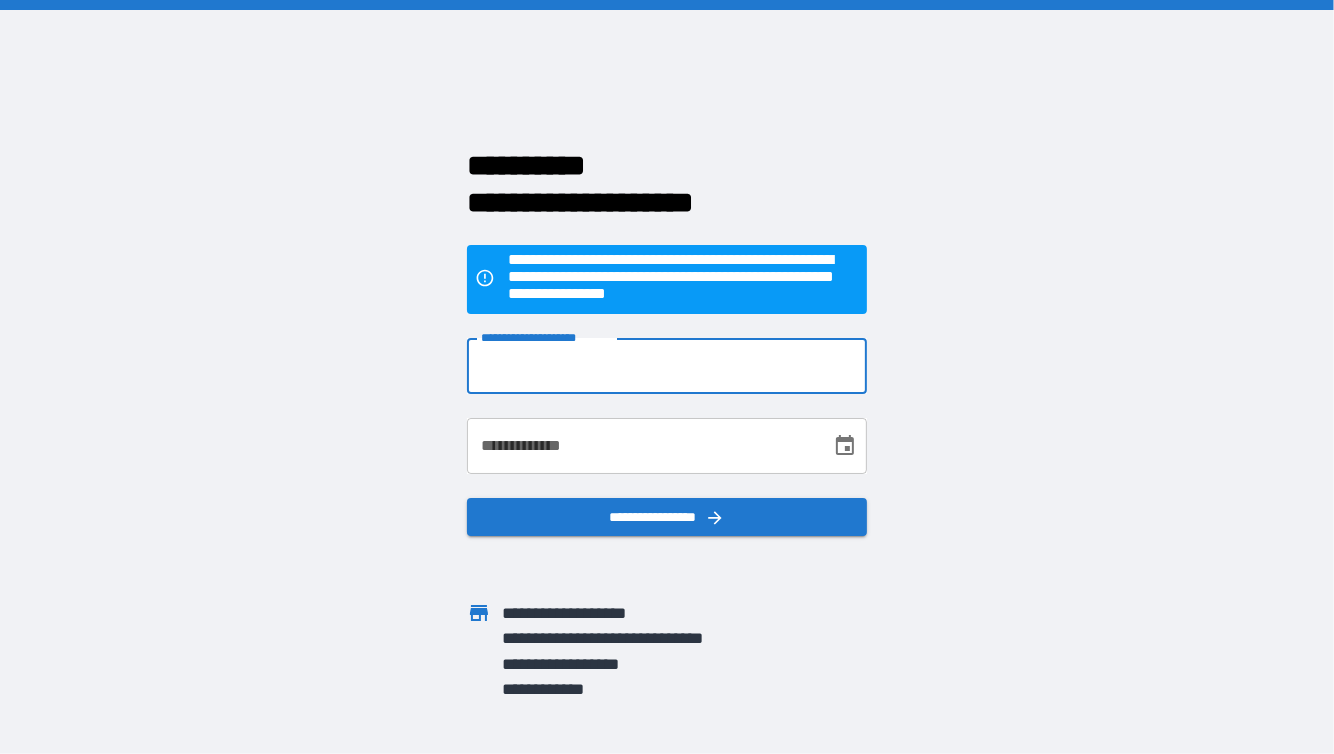 click on "**********" at bounding box center (667, 366) 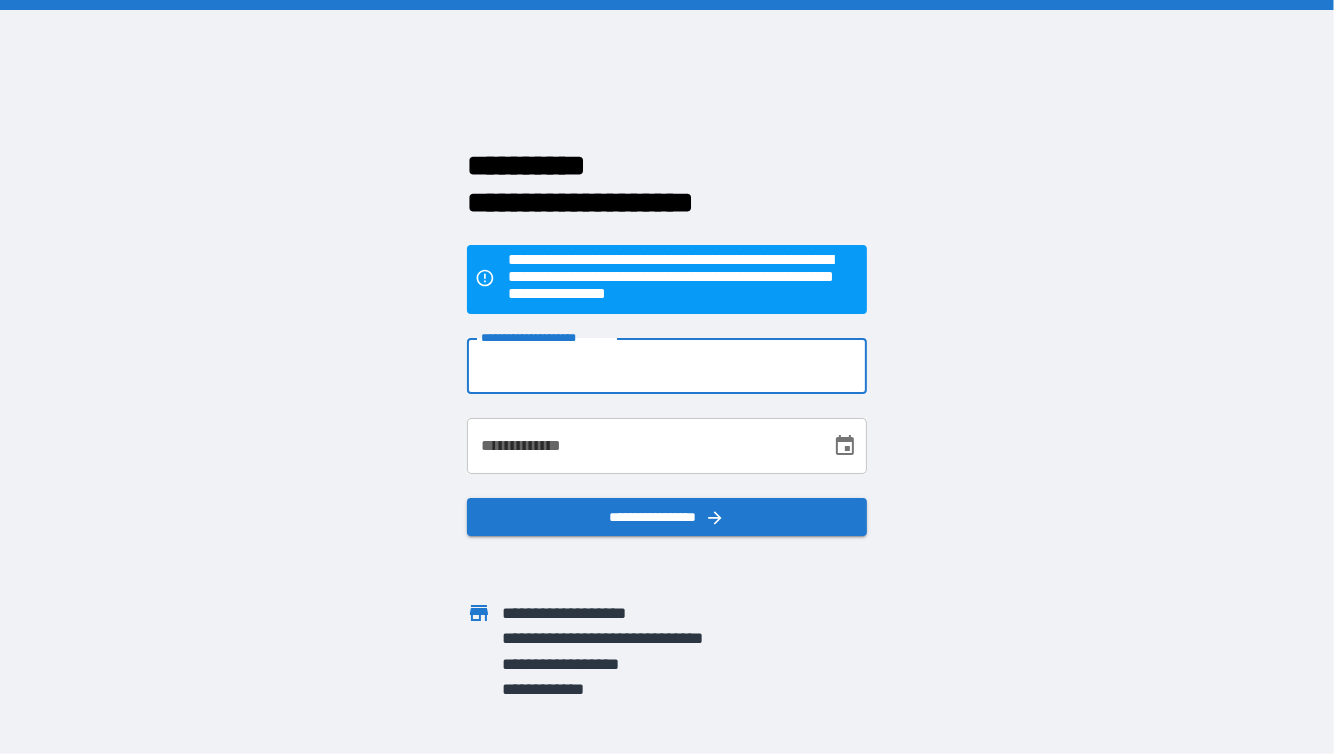 type on "**********" 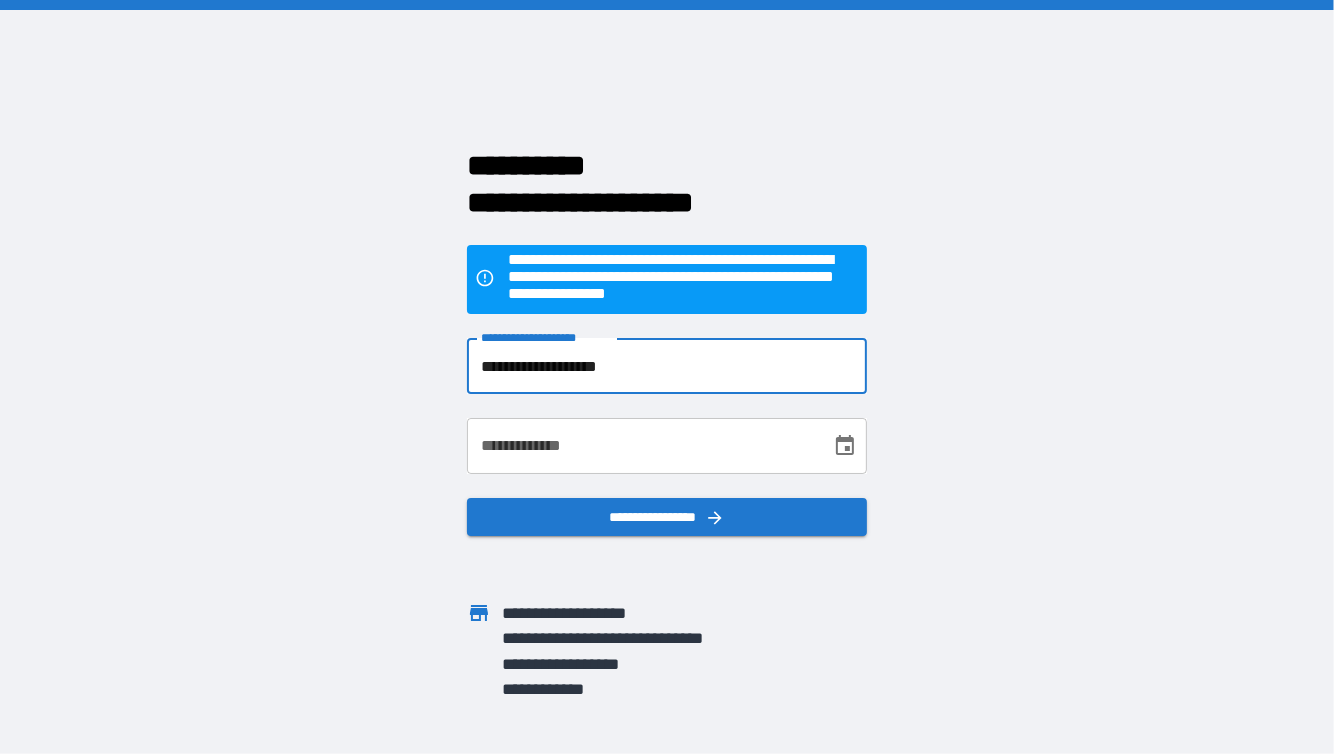 click on "**********" at bounding box center [642, 446] 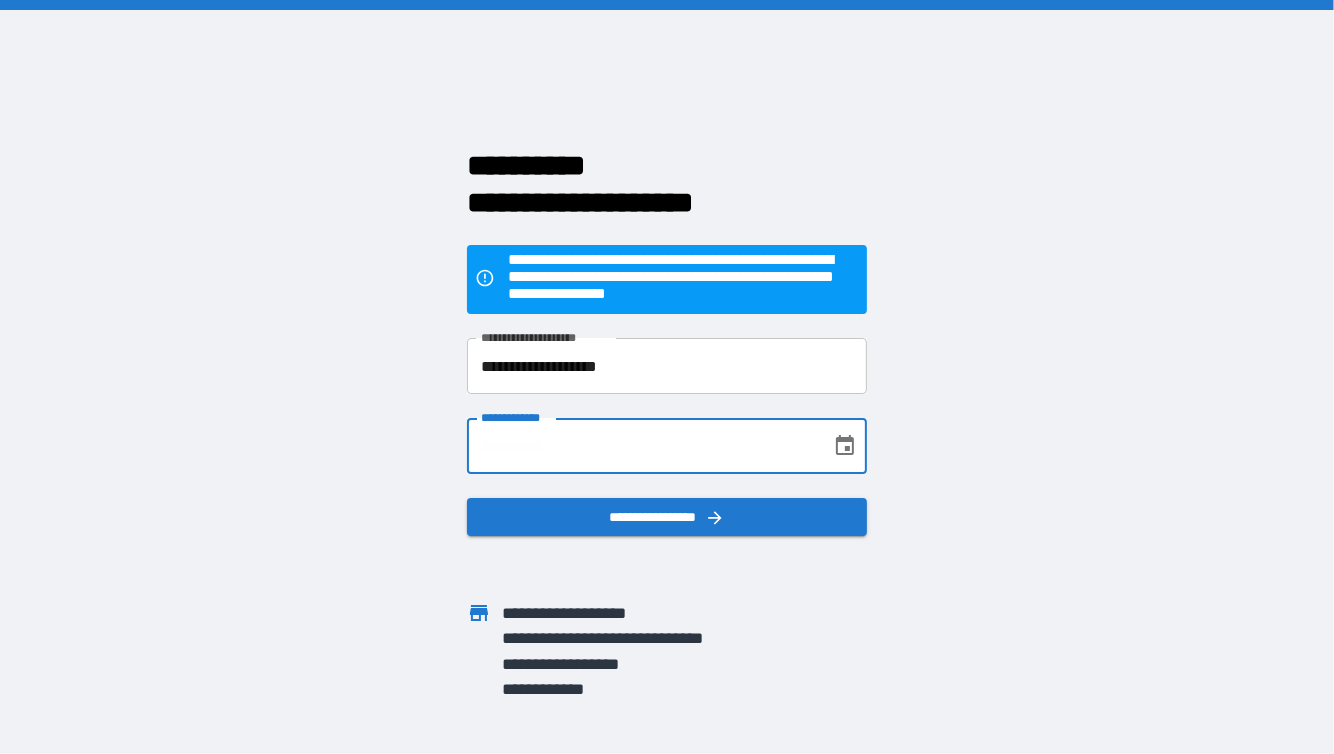 type on "**********" 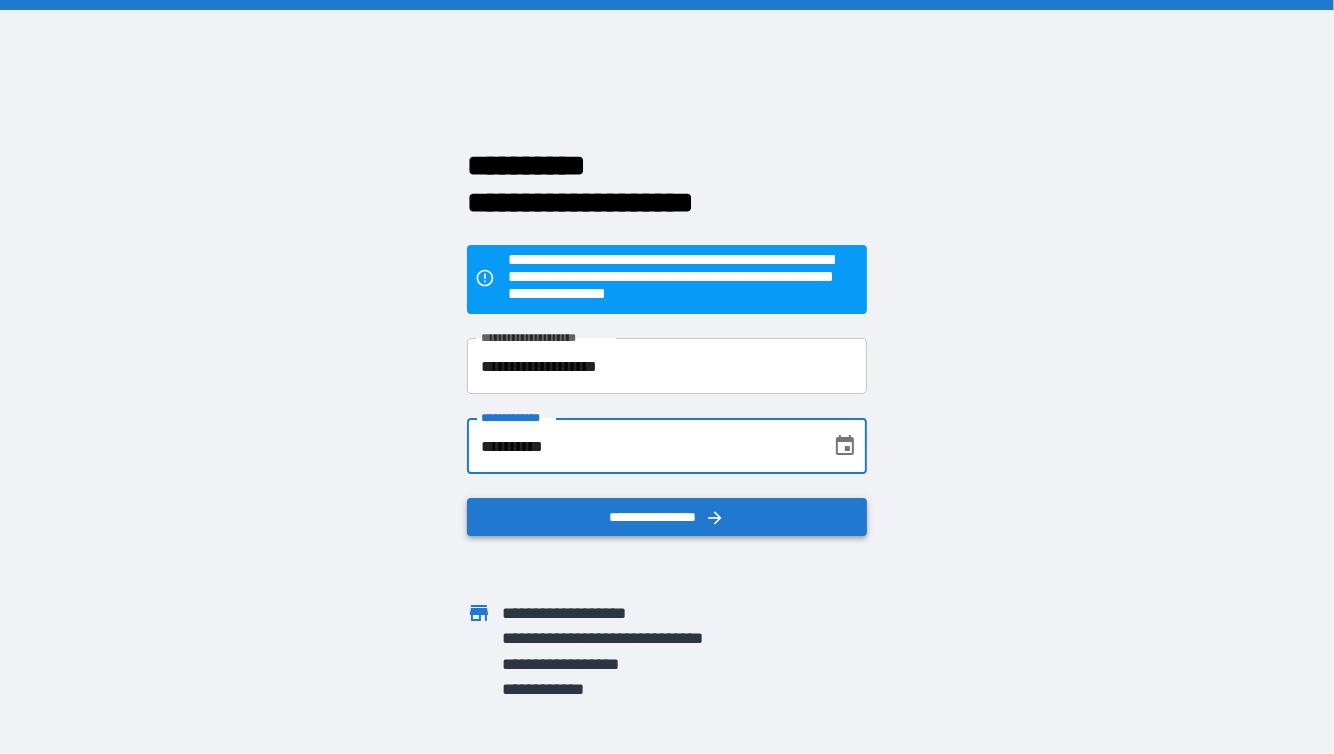 click on "**********" at bounding box center (667, 517) 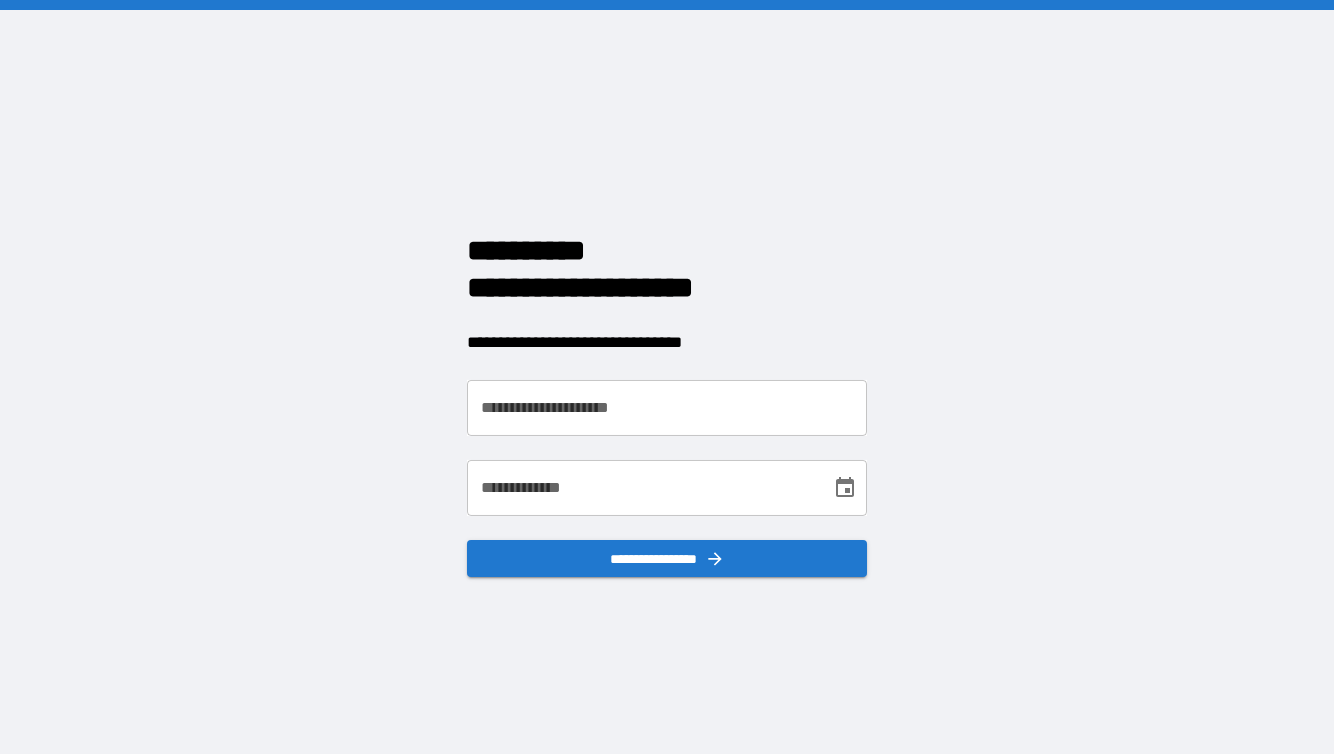 scroll, scrollTop: 0, scrollLeft: 0, axis: both 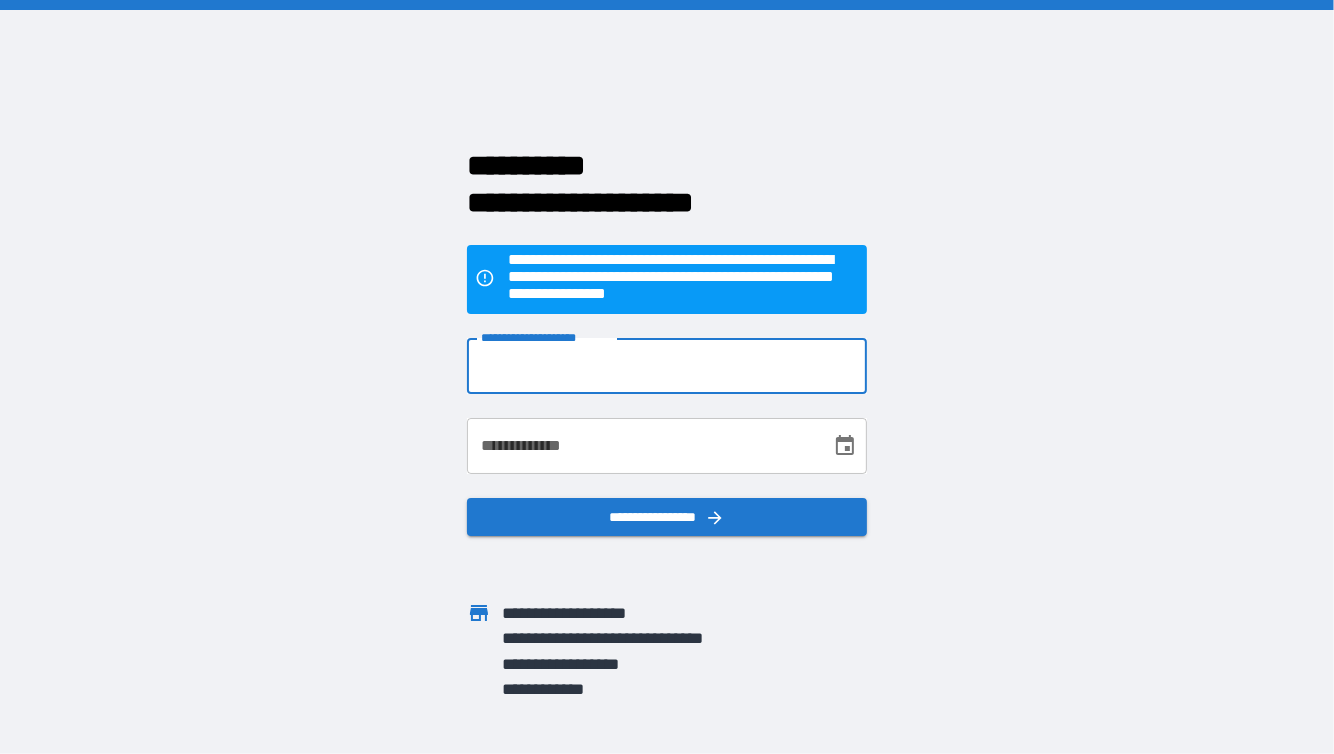 click on "**********" at bounding box center (667, 366) 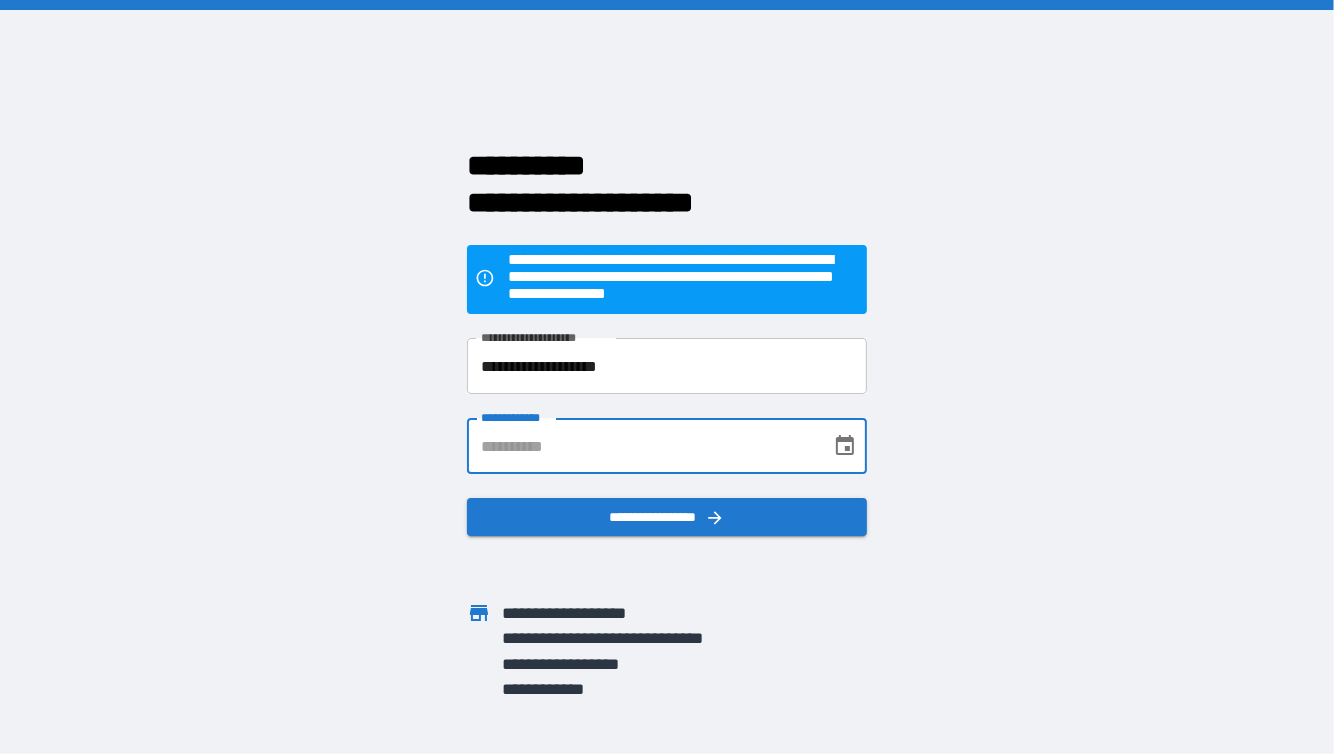 click on "**********" at bounding box center [642, 446] 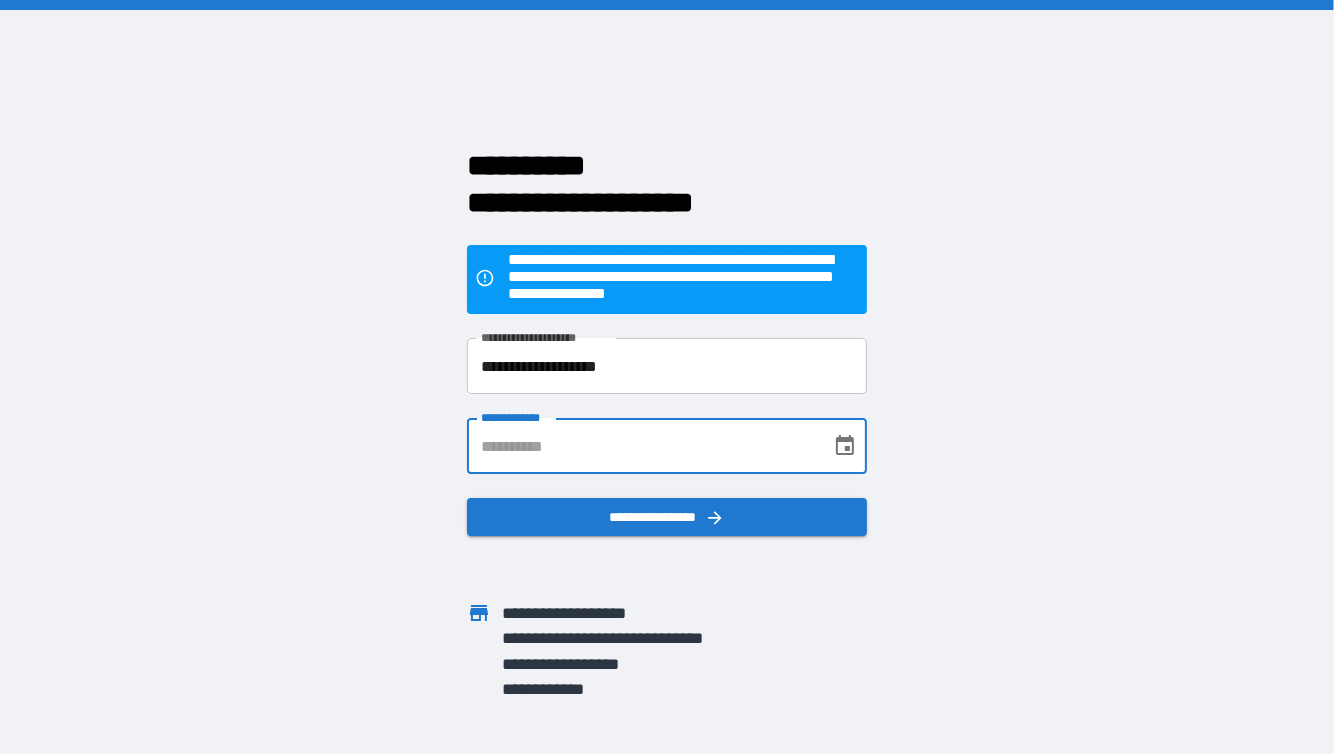 type on "**********" 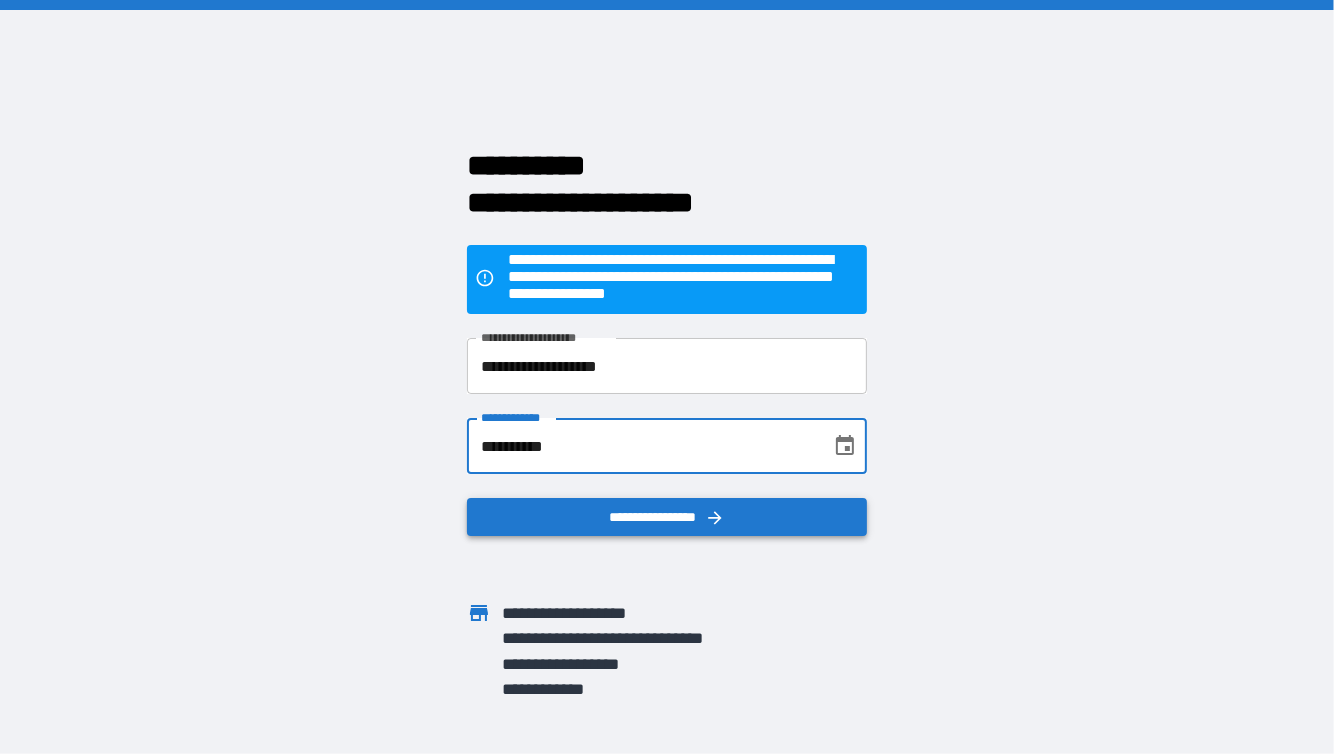 click on "**********" at bounding box center [667, 517] 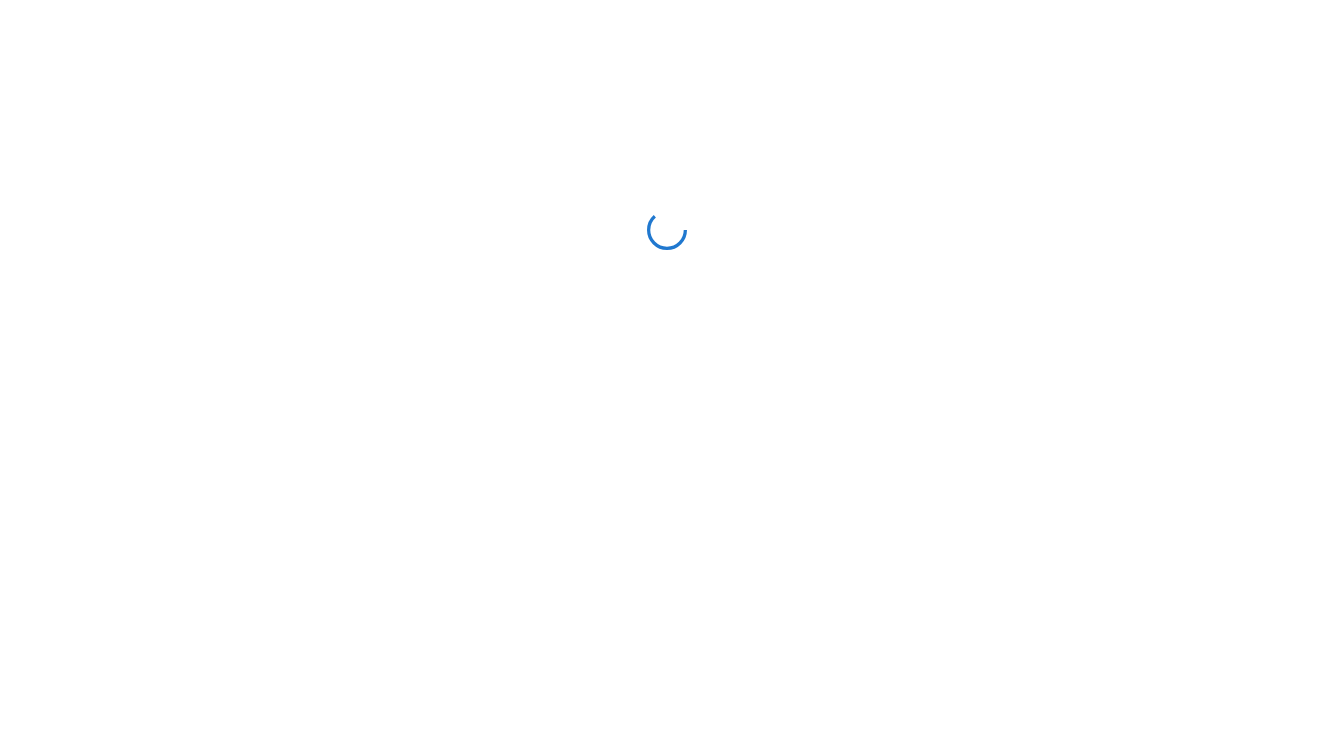 scroll, scrollTop: 0, scrollLeft: 0, axis: both 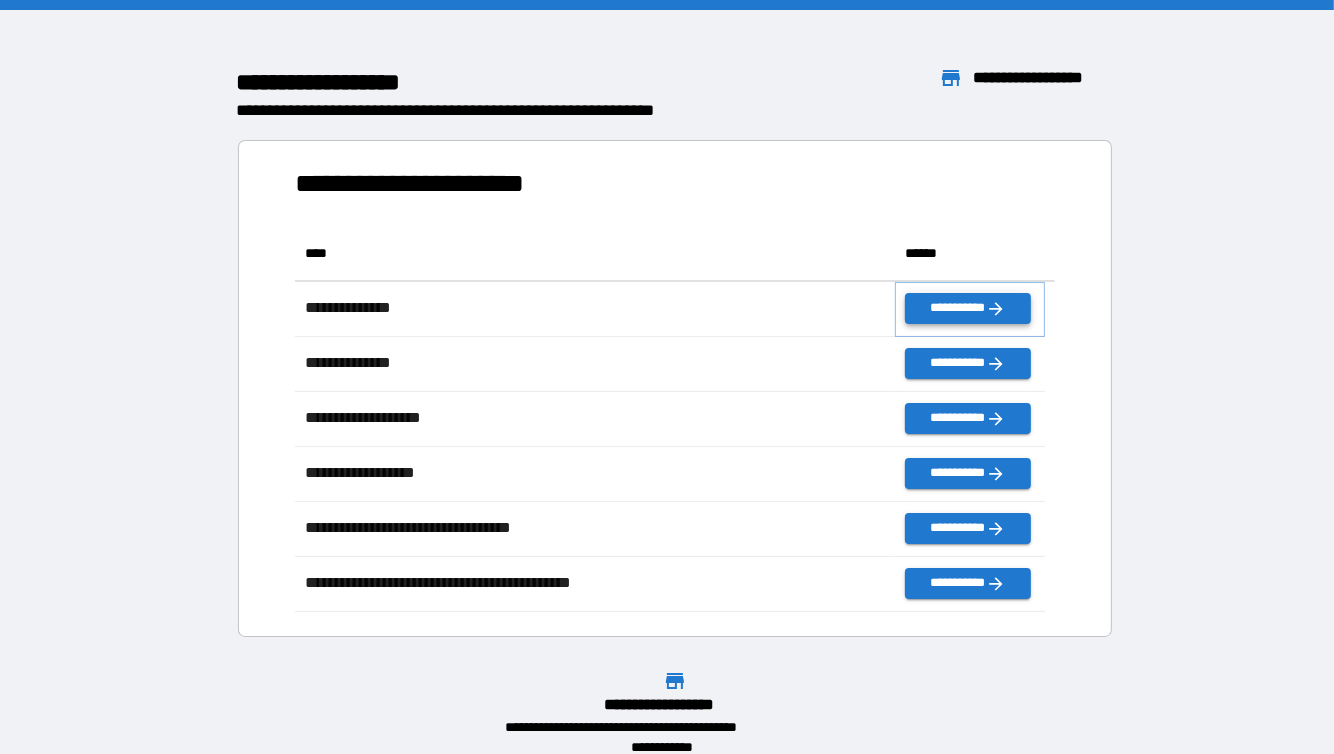 click on "**********" at bounding box center [967, 308] 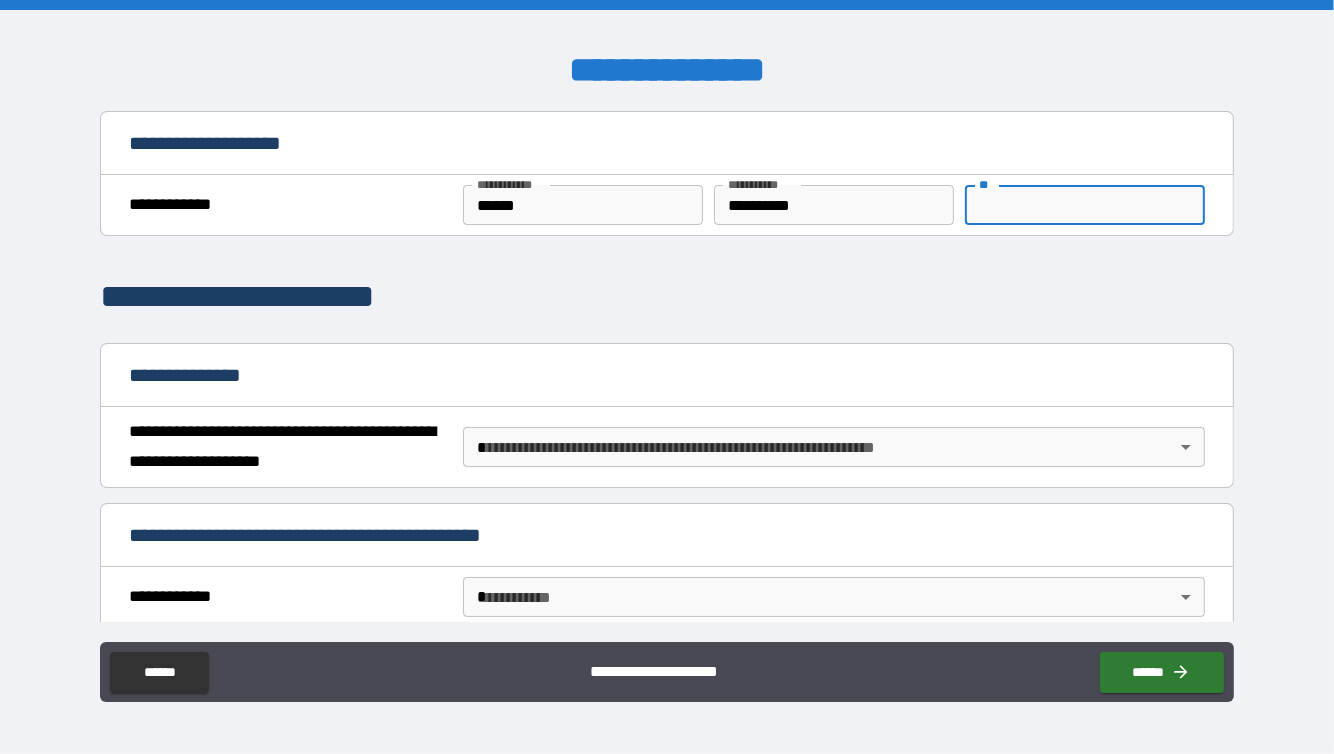 click on "**" at bounding box center (1085, 205) 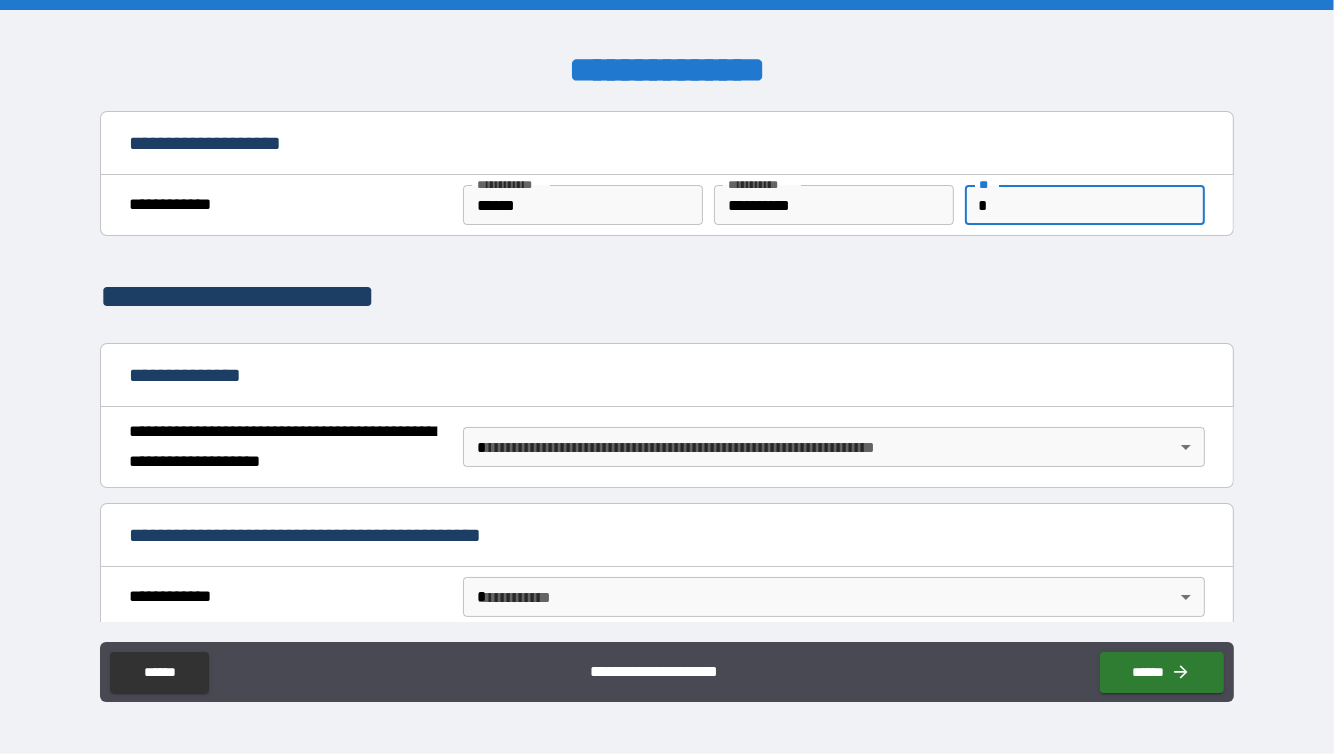 type on "*" 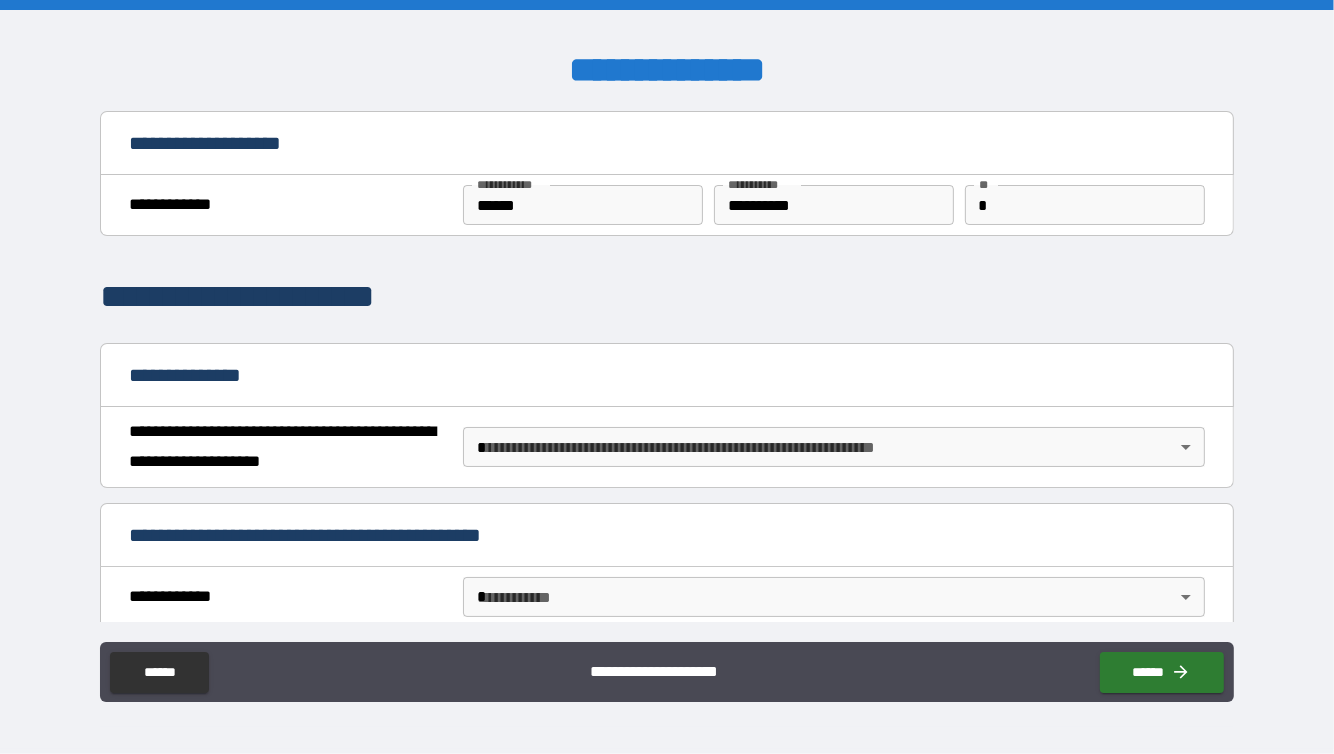 click on "**********" at bounding box center (667, 297) 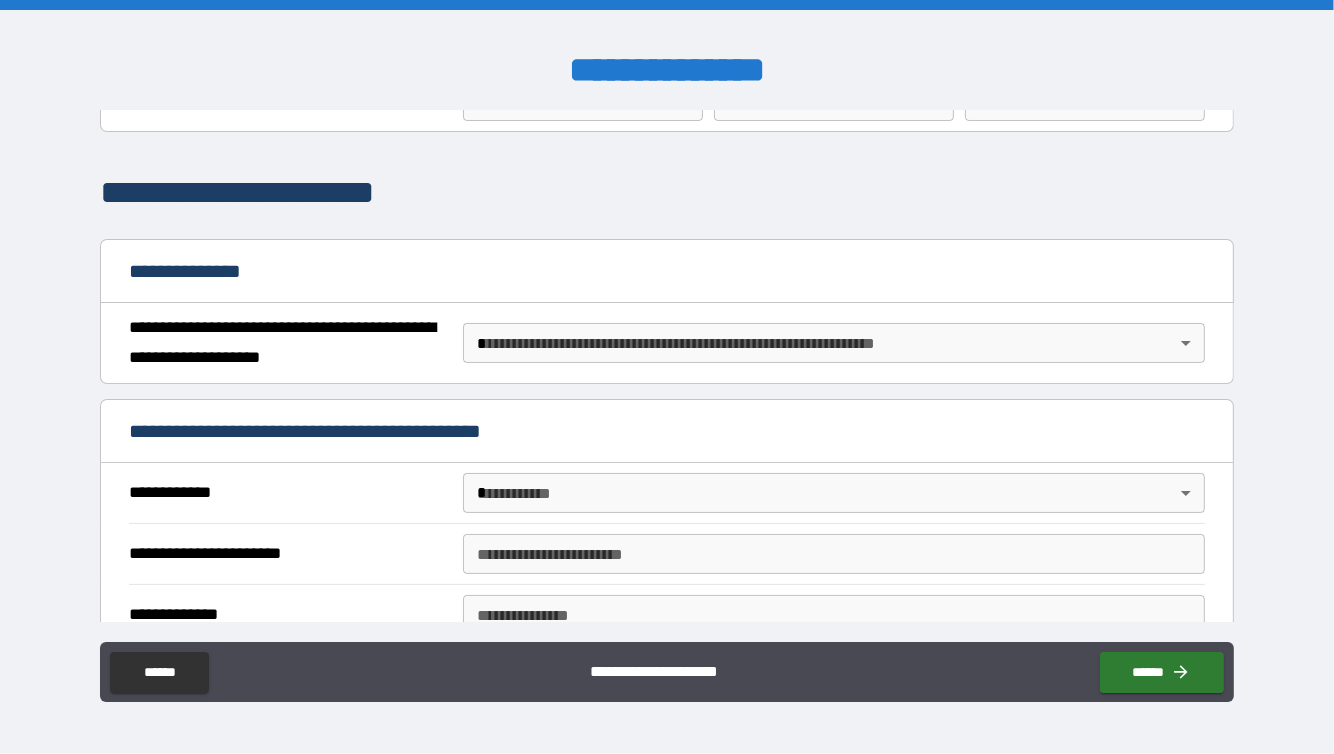 scroll, scrollTop: 110, scrollLeft: 0, axis: vertical 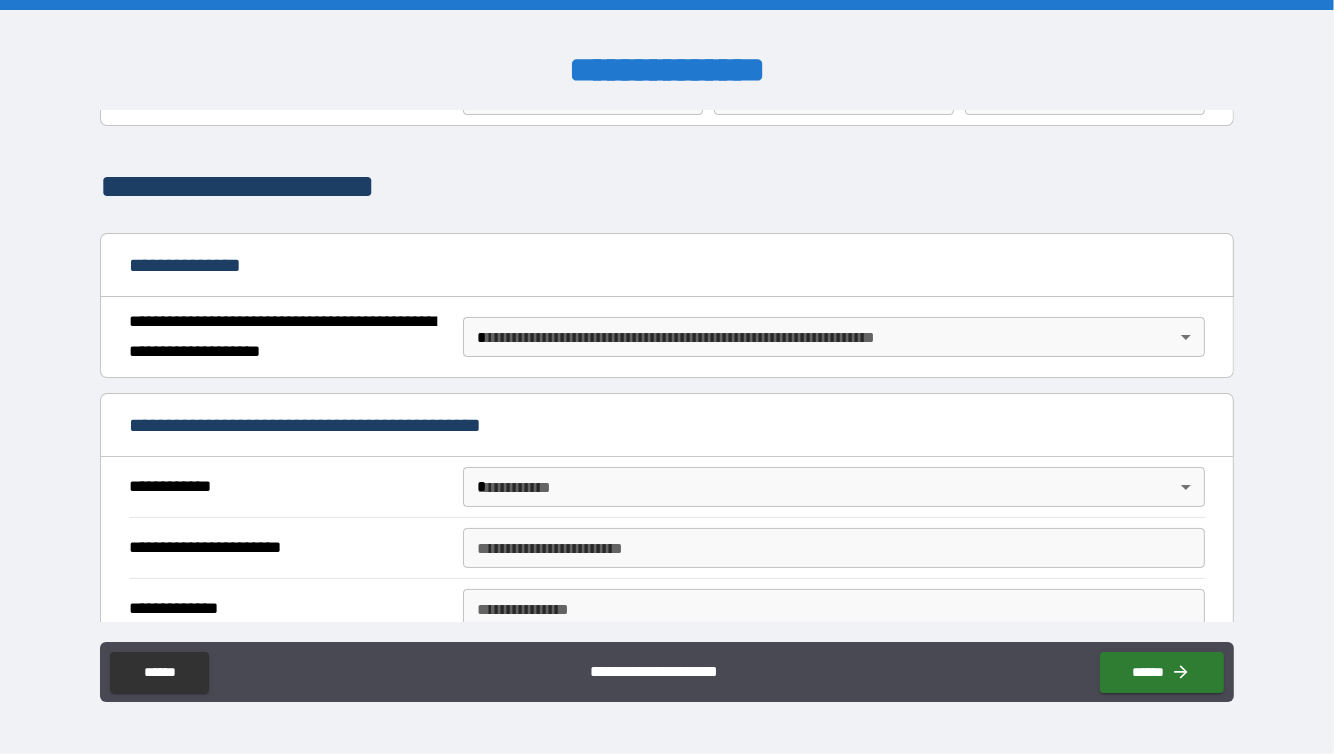 click on "**********" at bounding box center (667, 377) 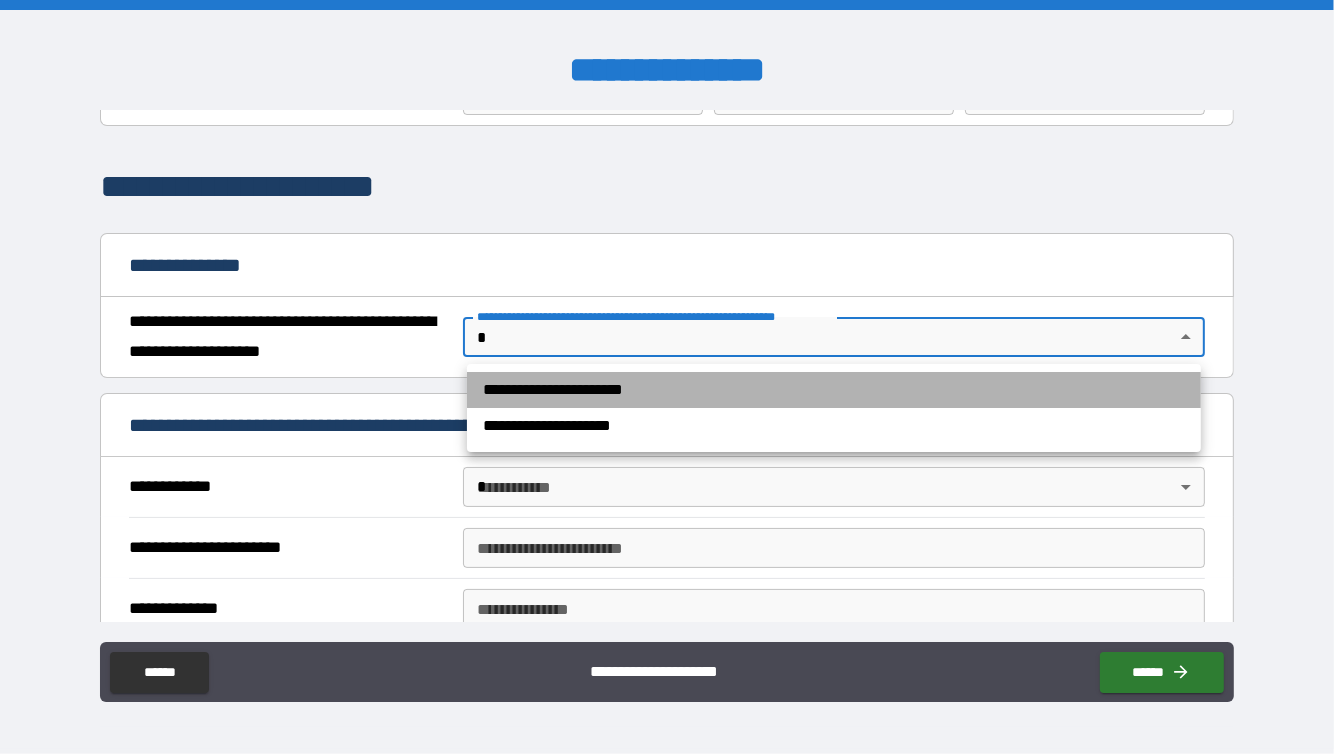 click on "**********" at bounding box center [834, 390] 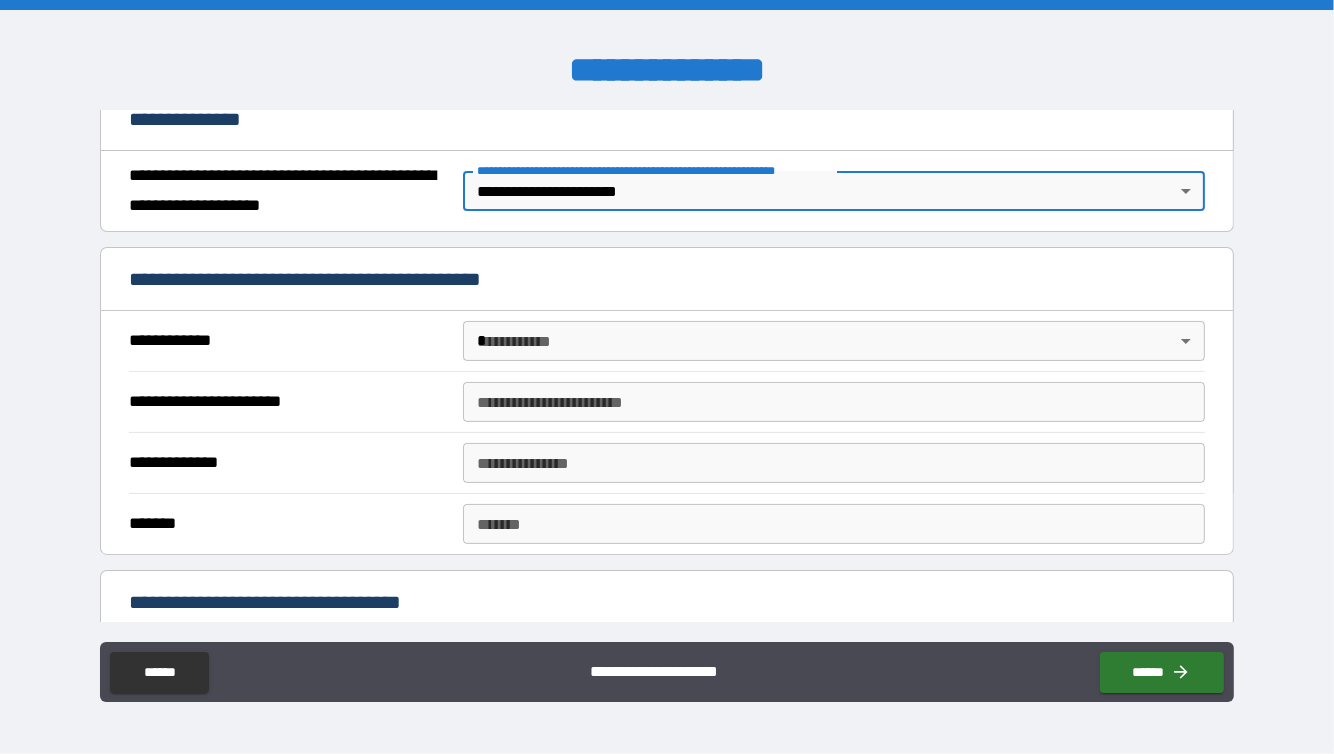 scroll, scrollTop: 310, scrollLeft: 0, axis: vertical 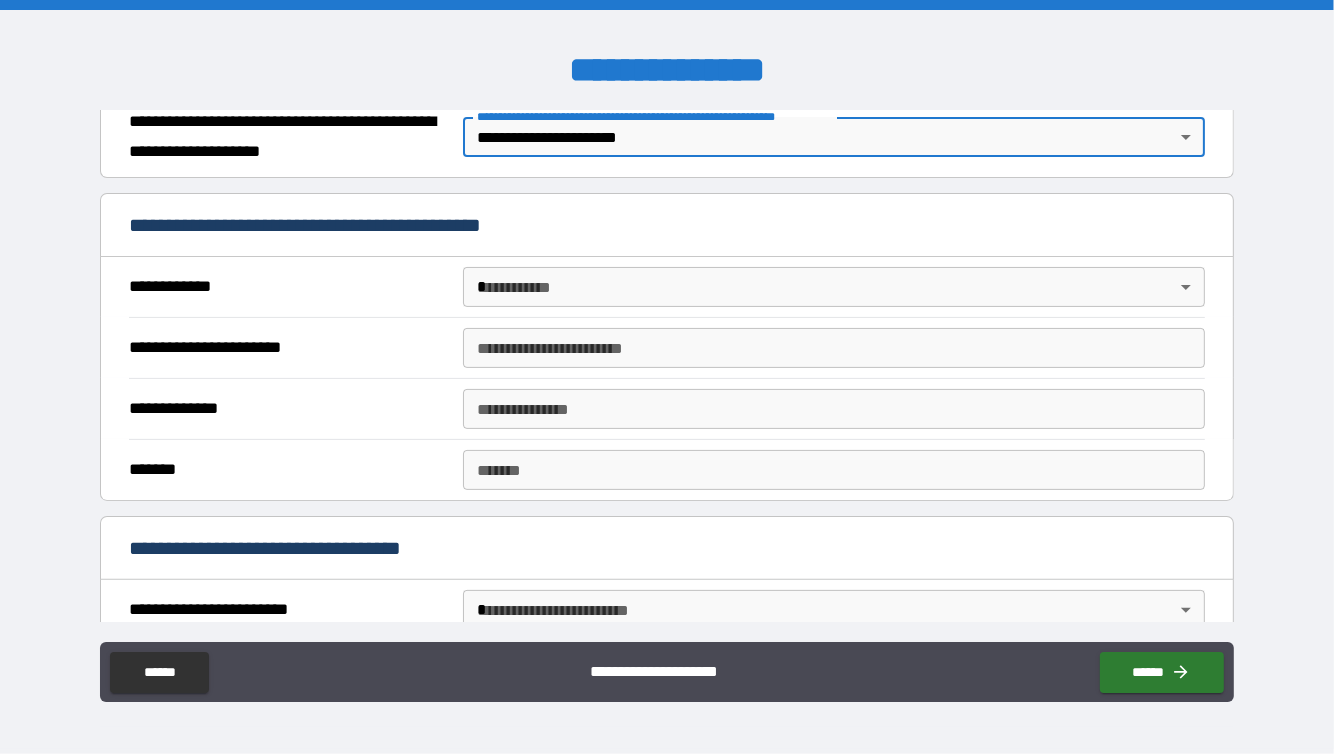 click on "**********" at bounding box center [667, 377] 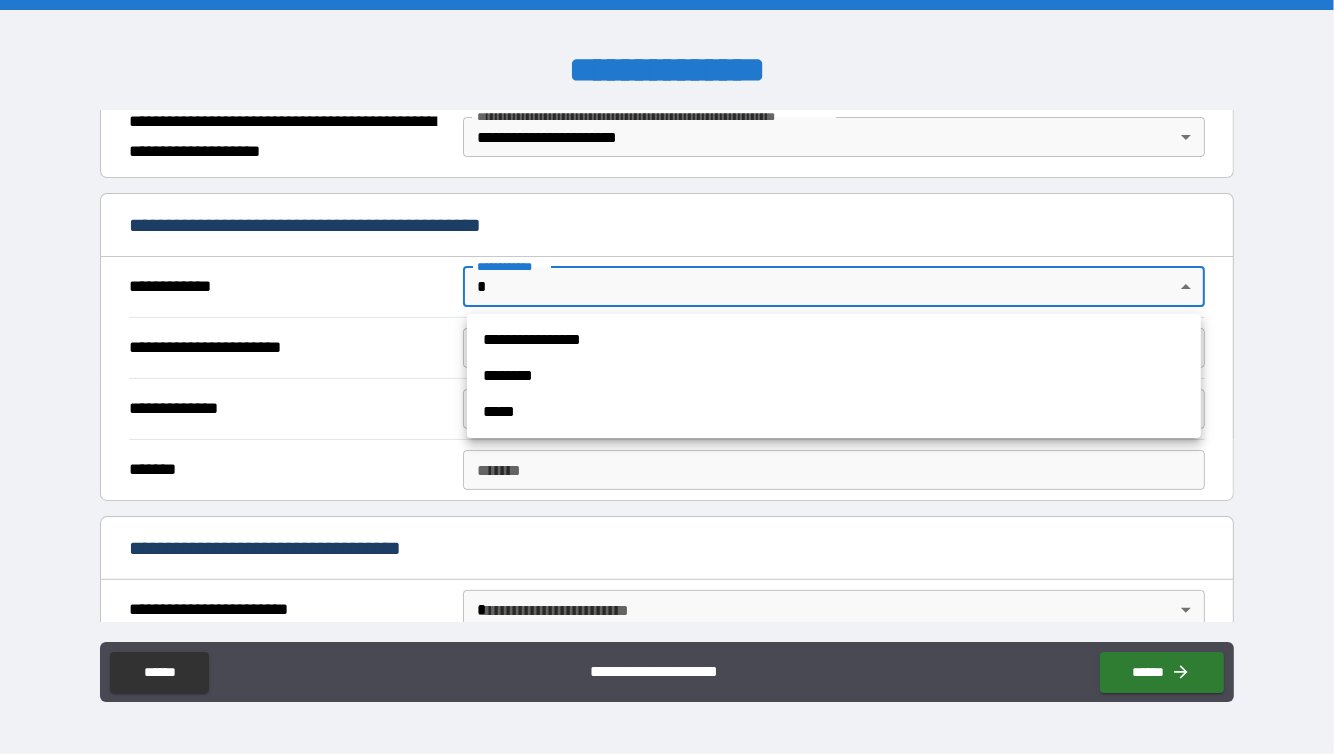 click on "**********" at bounding box center (834, 340) 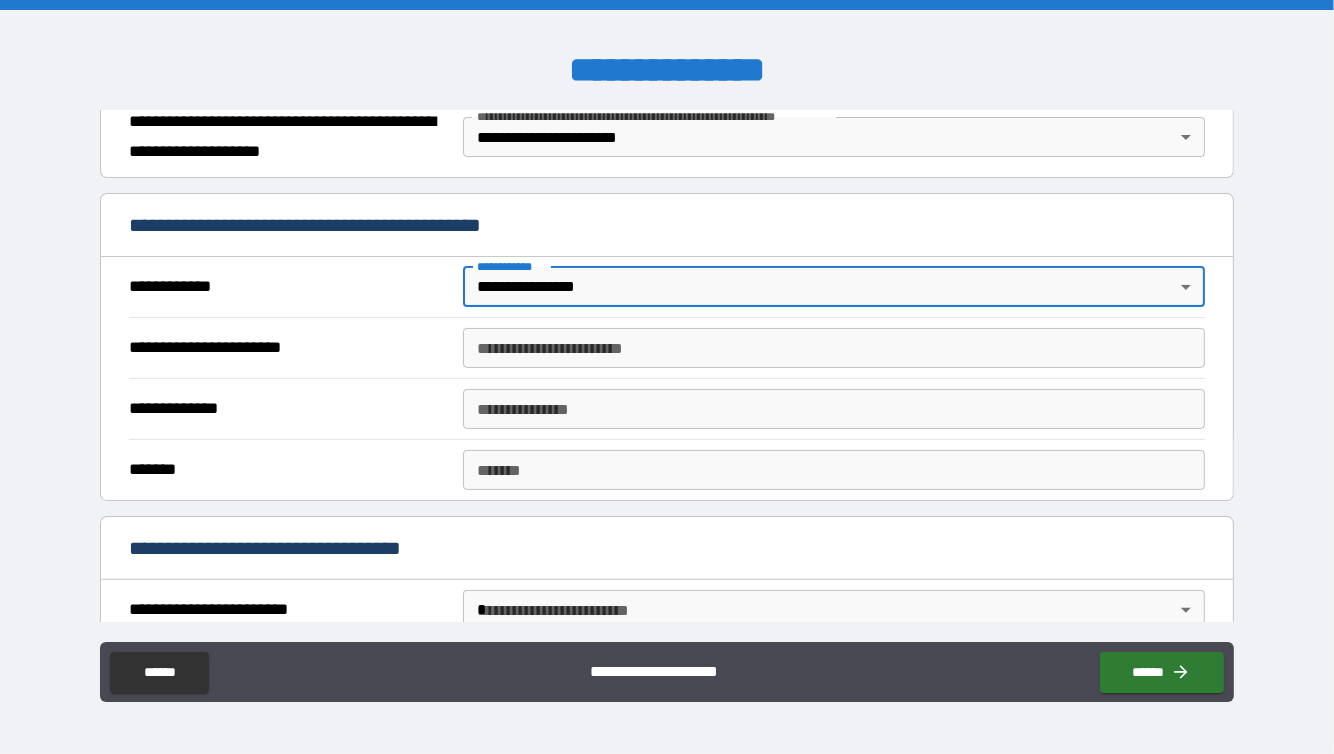 click on "**********" at bounding box center [834, 348] 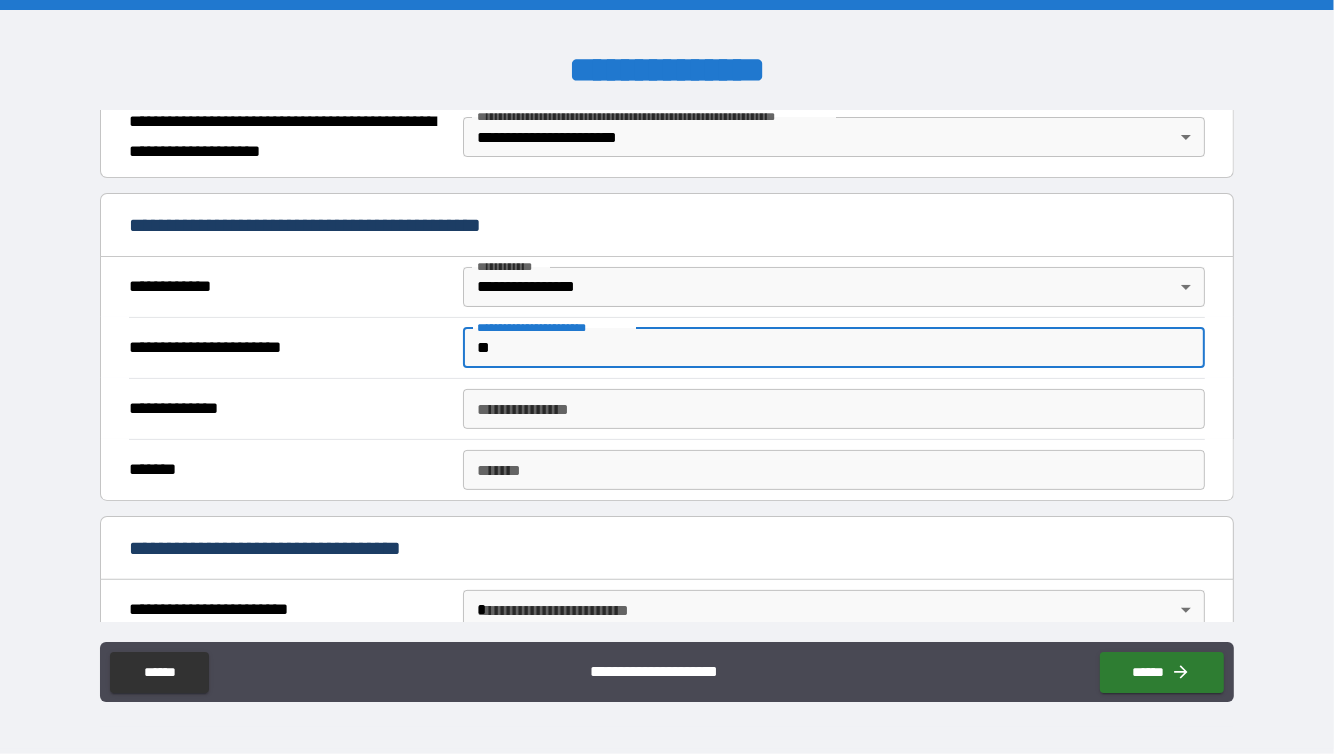 type on "*" 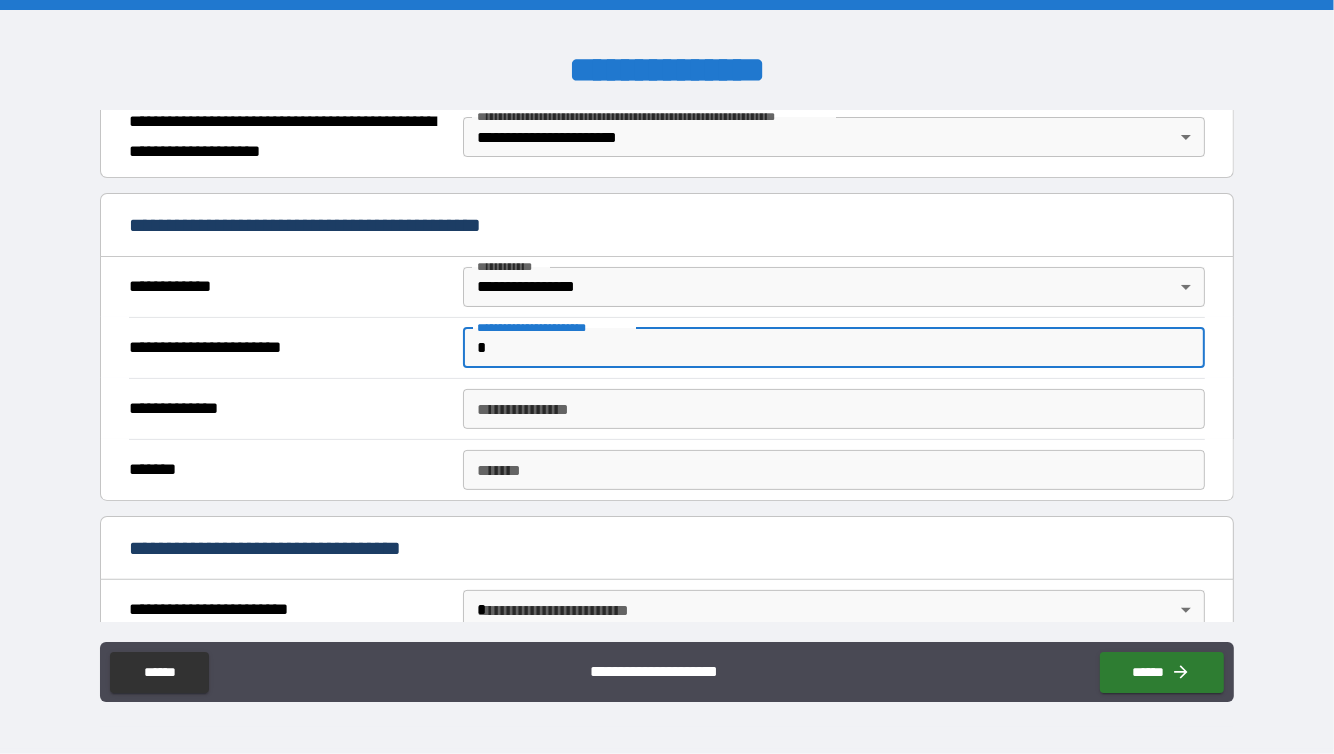 type 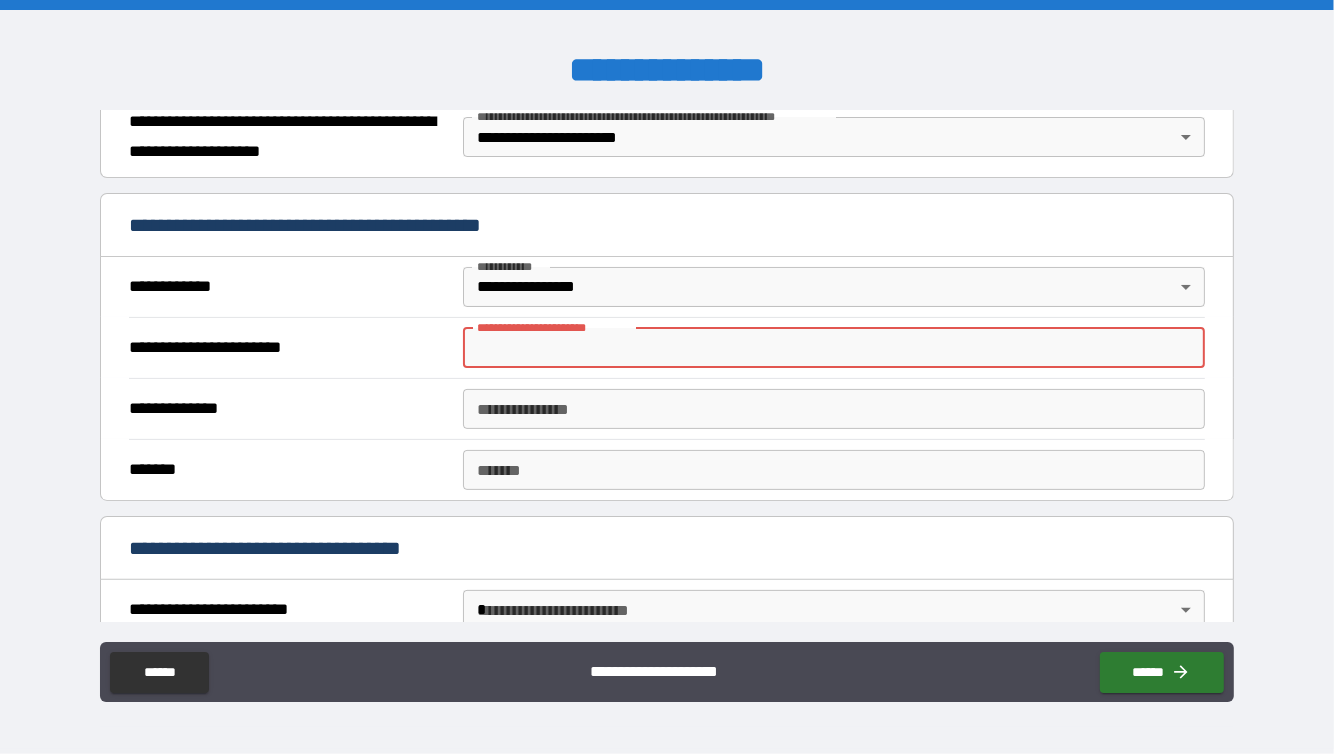 scroll, scrollTop: 0, scrollLeft: 0, axis: both 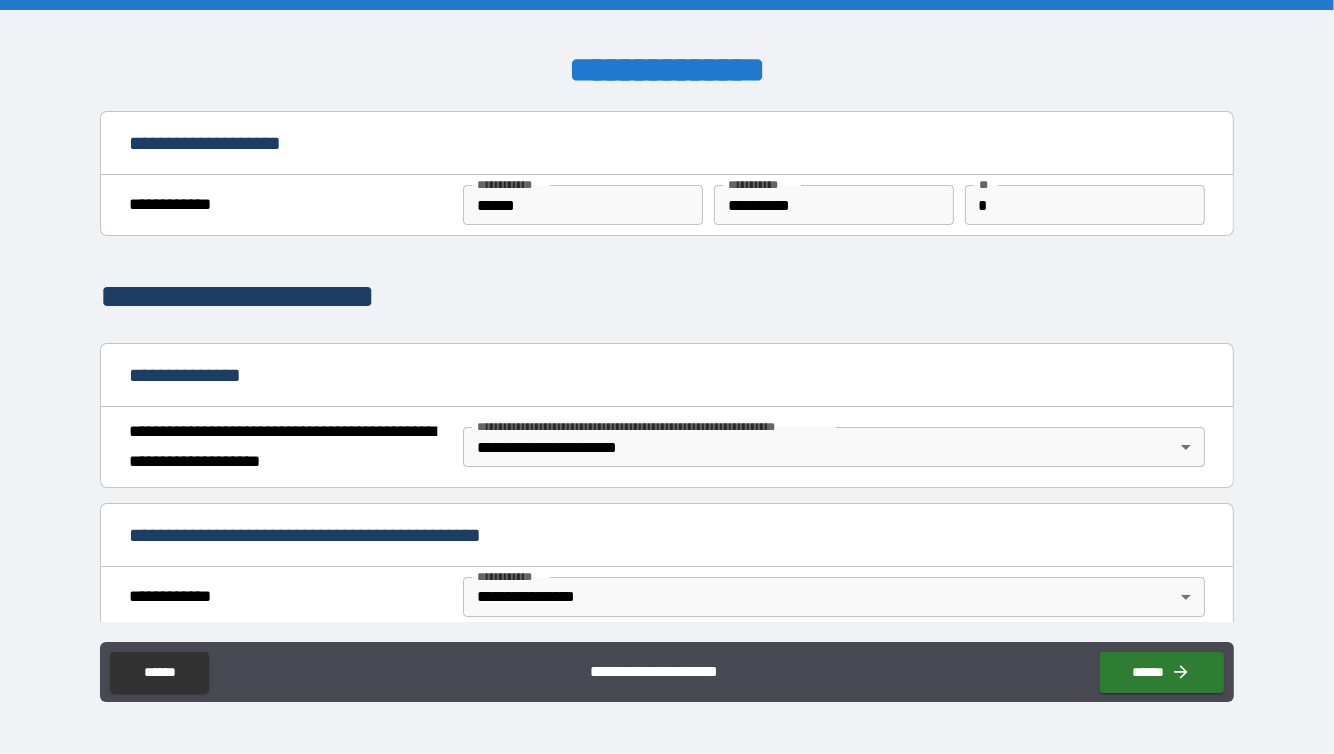 click on "**********" at bounding box center (834, 205) 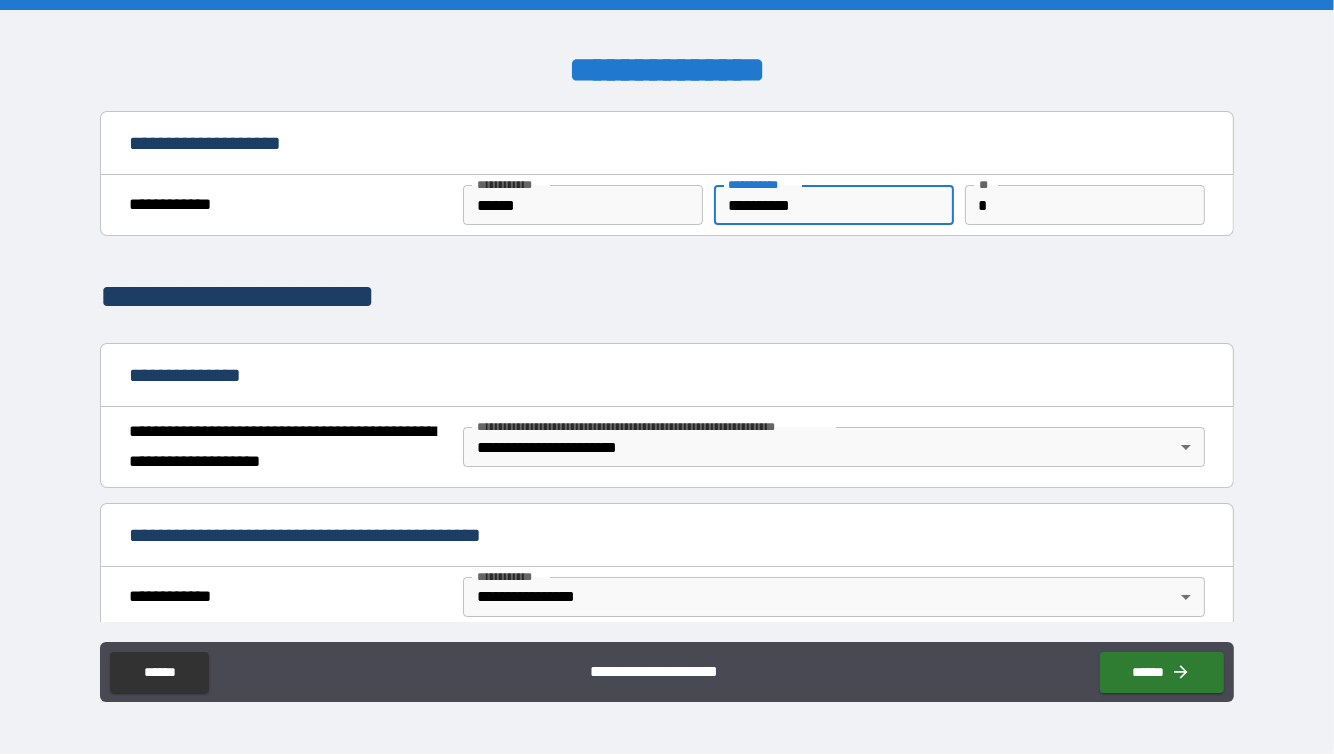 click on "**********" at bounding box center (834, 205) 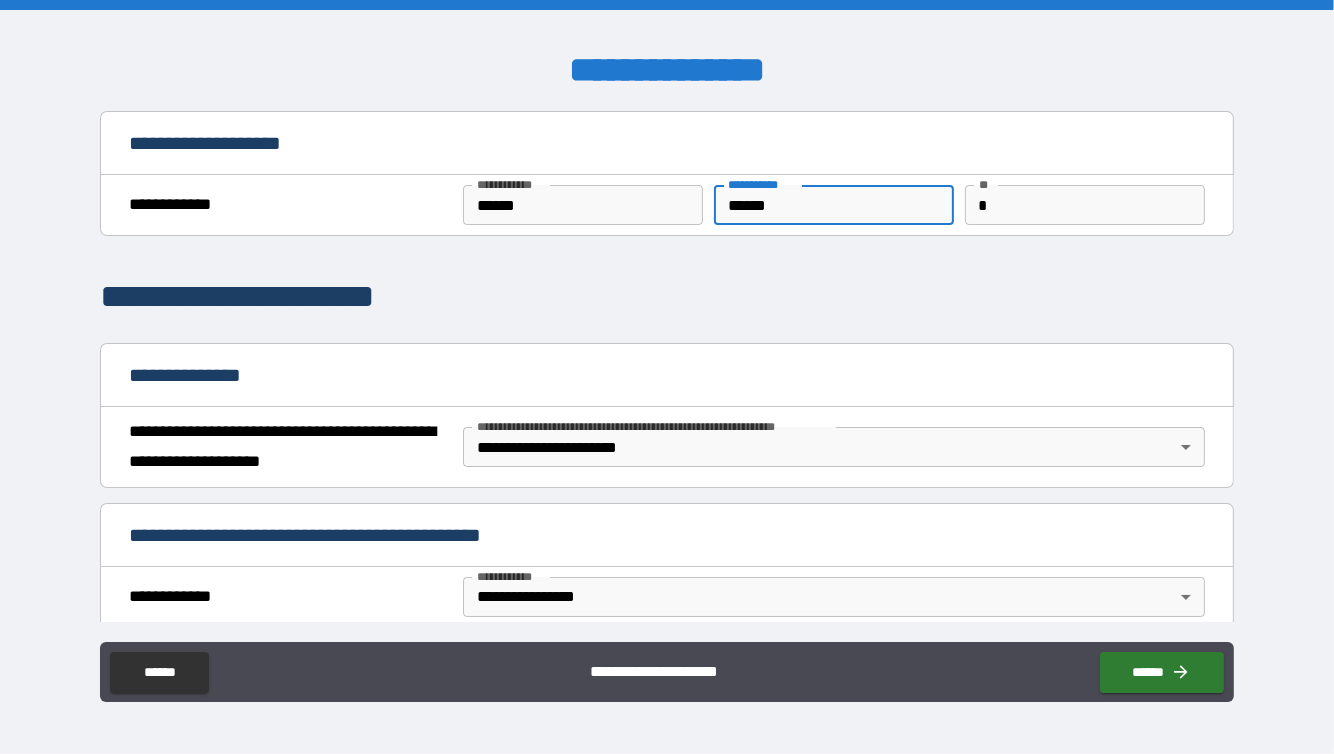 type on "******" 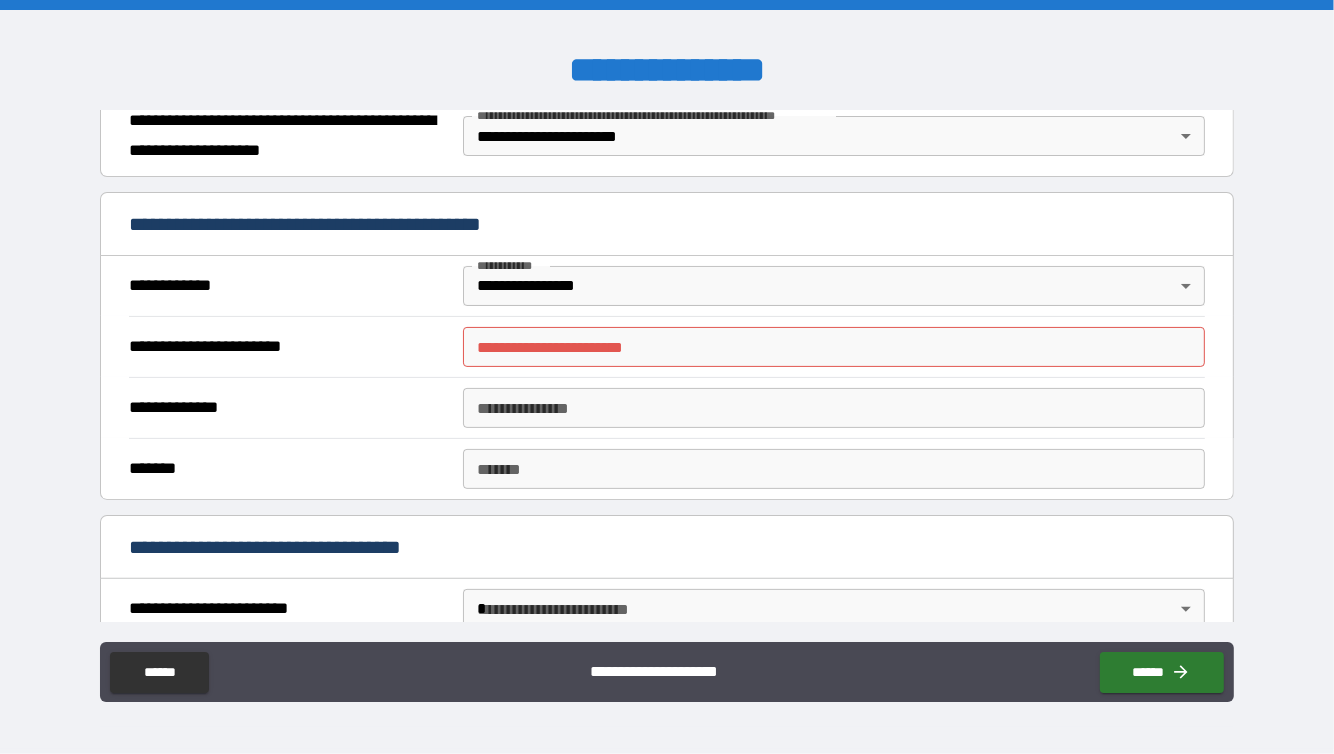 scroll, scrollTop: 312, scrollLeft: 0, axis: vertical 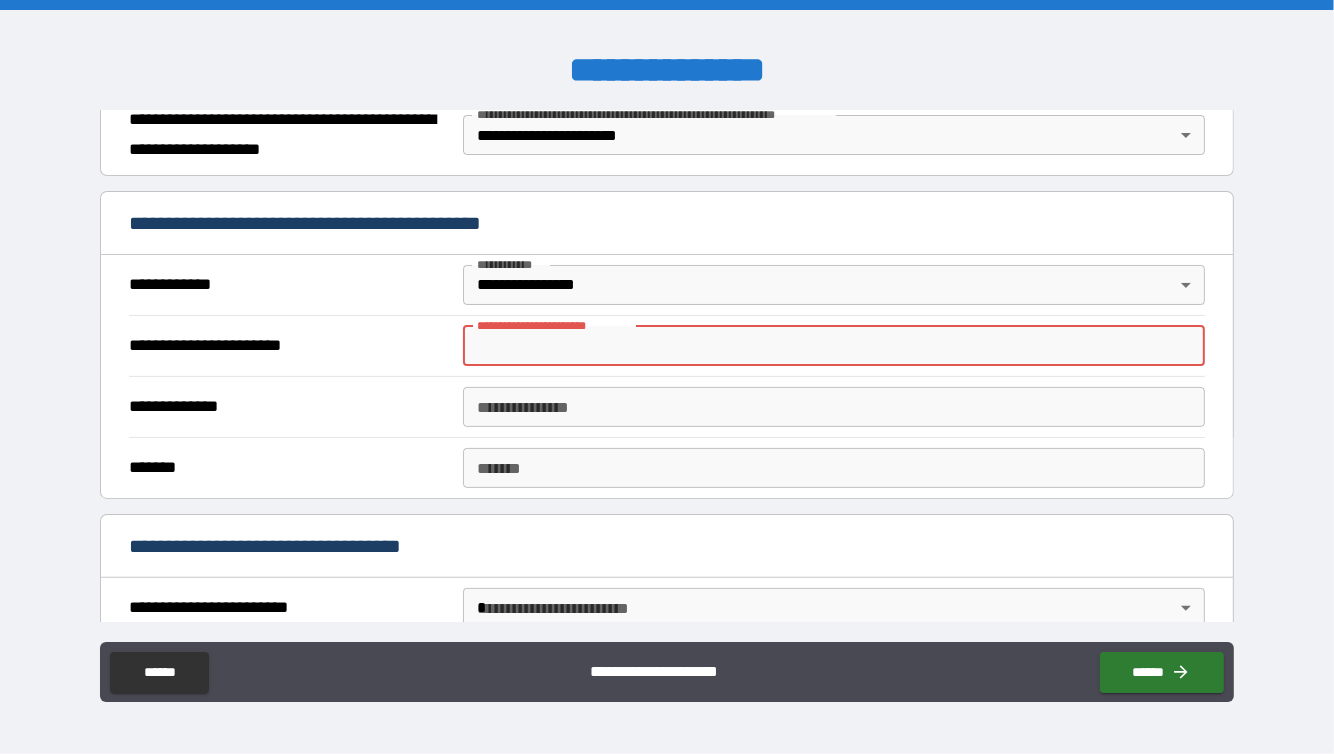 click on "**********" at bounding box center (834, 346) 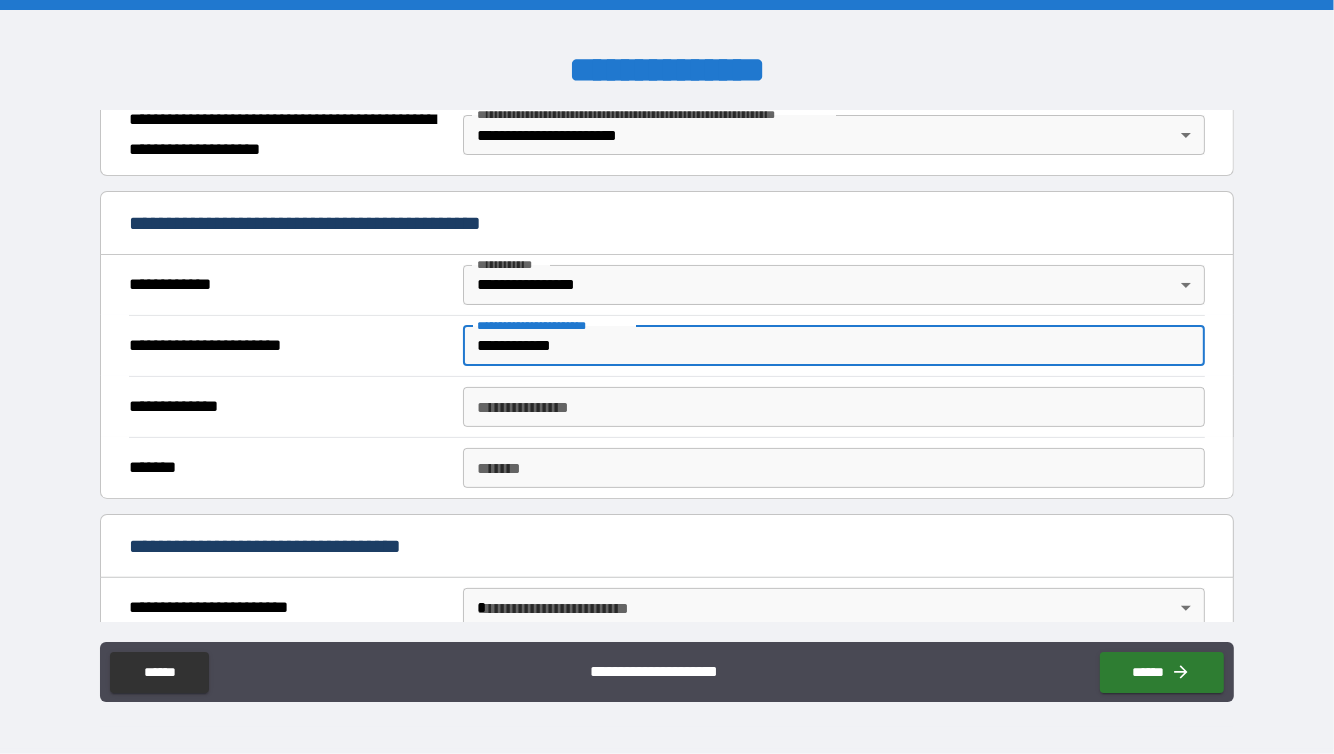 type on "**********" 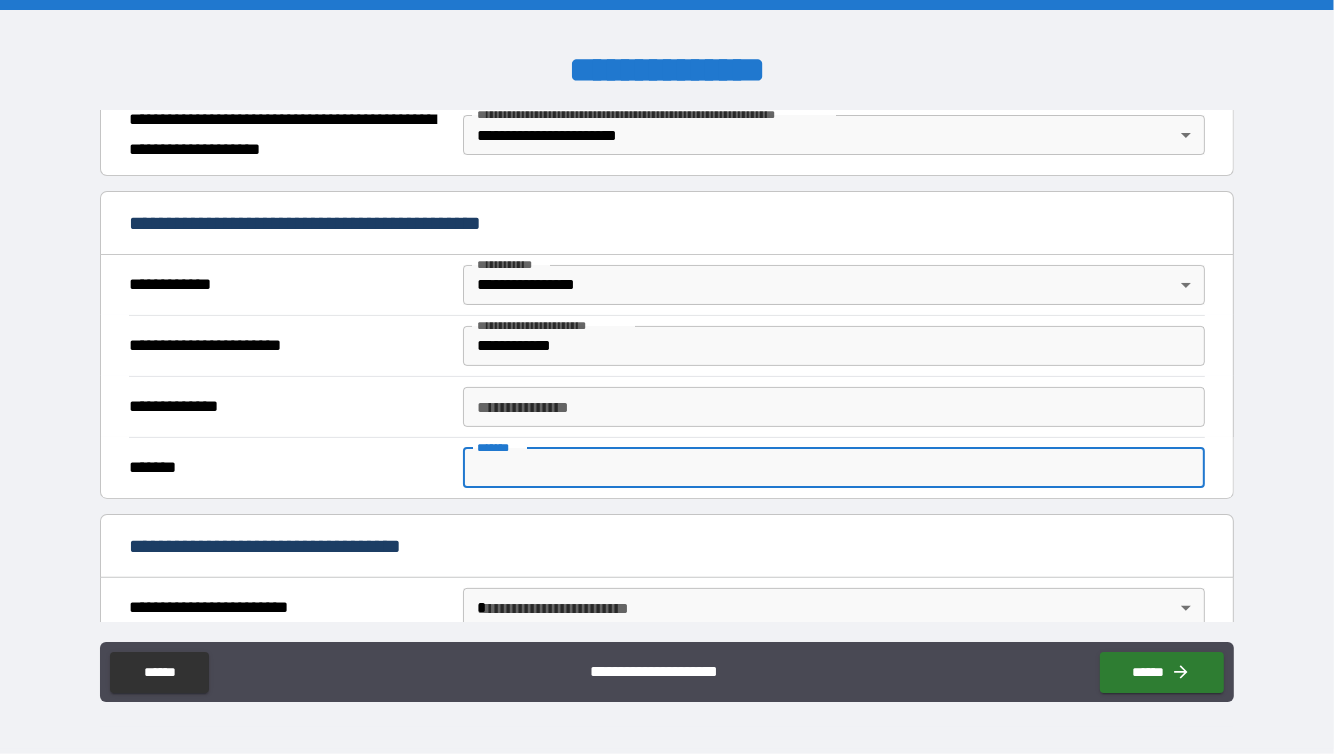 click on "*******" at bounding box center (834, 468) 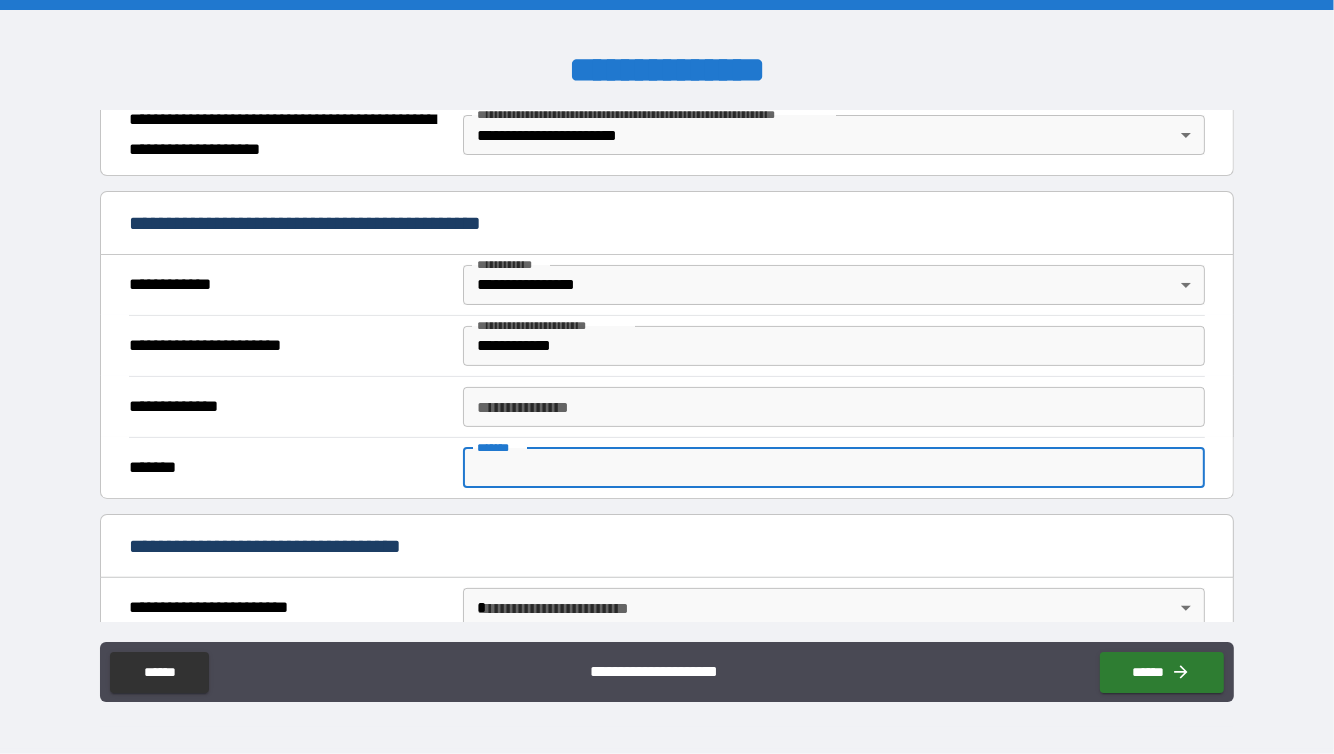 paste on "********" 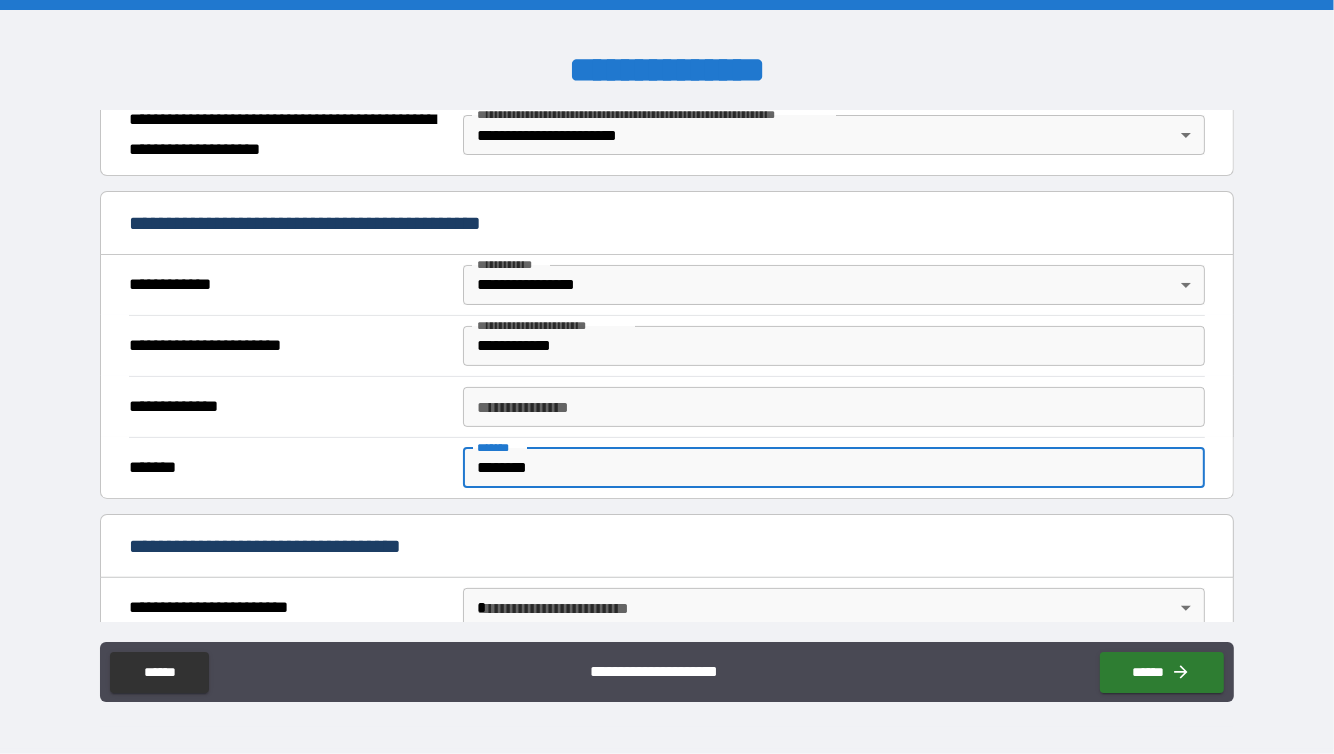 type on "********" 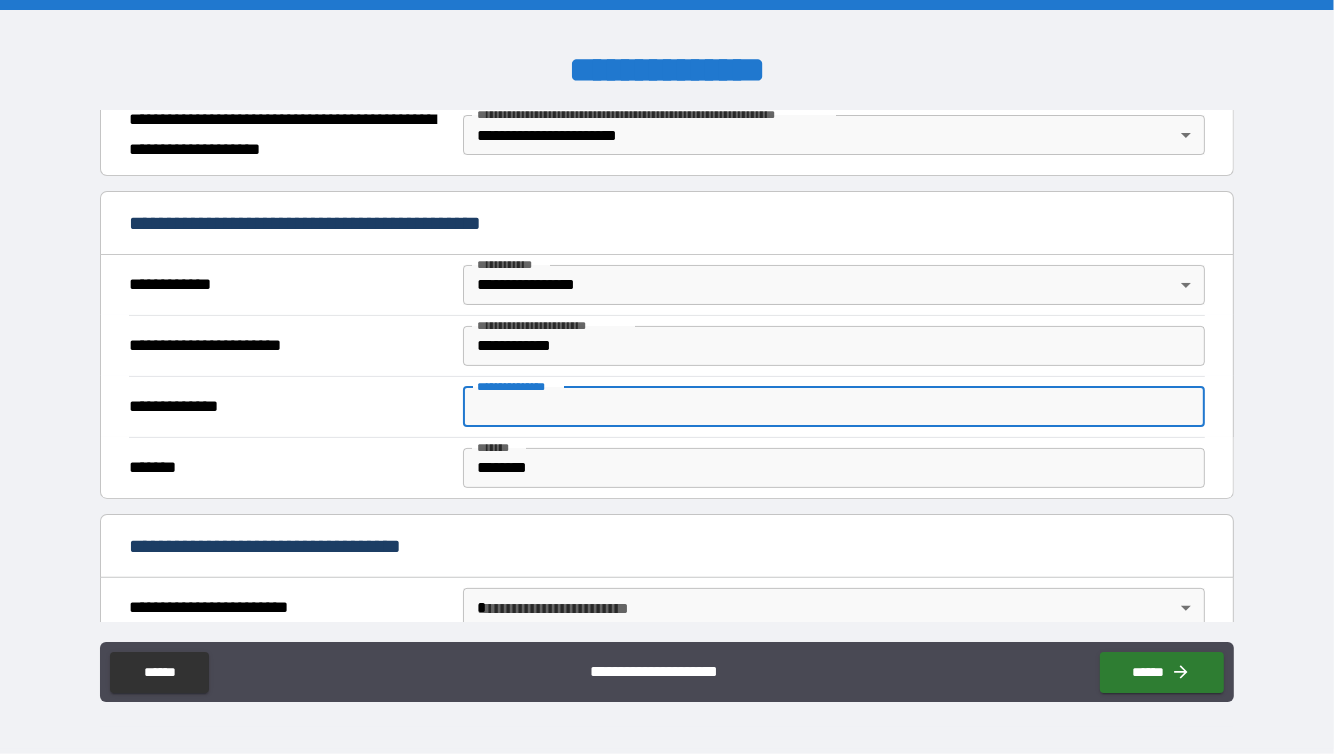 click on "**********" at bounding box center [834, 407] 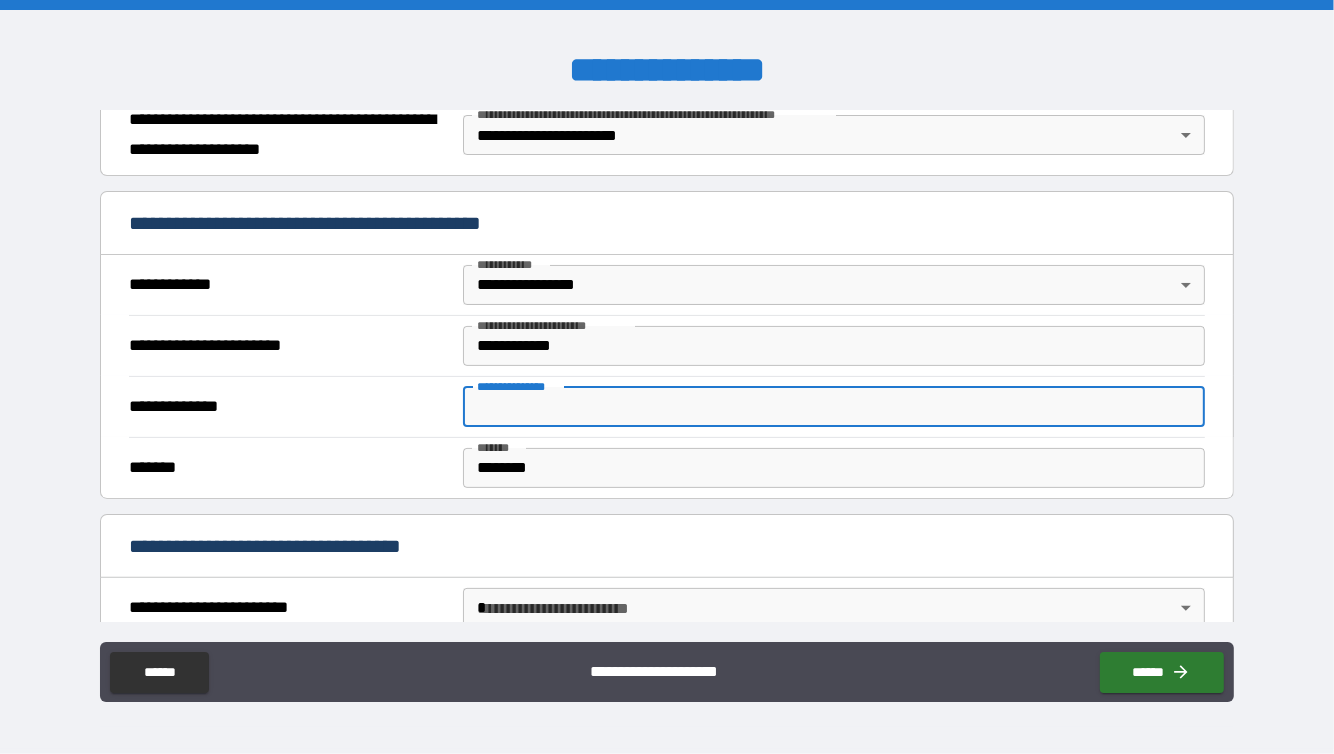 click on "**********" at bounding box center [834, 407] 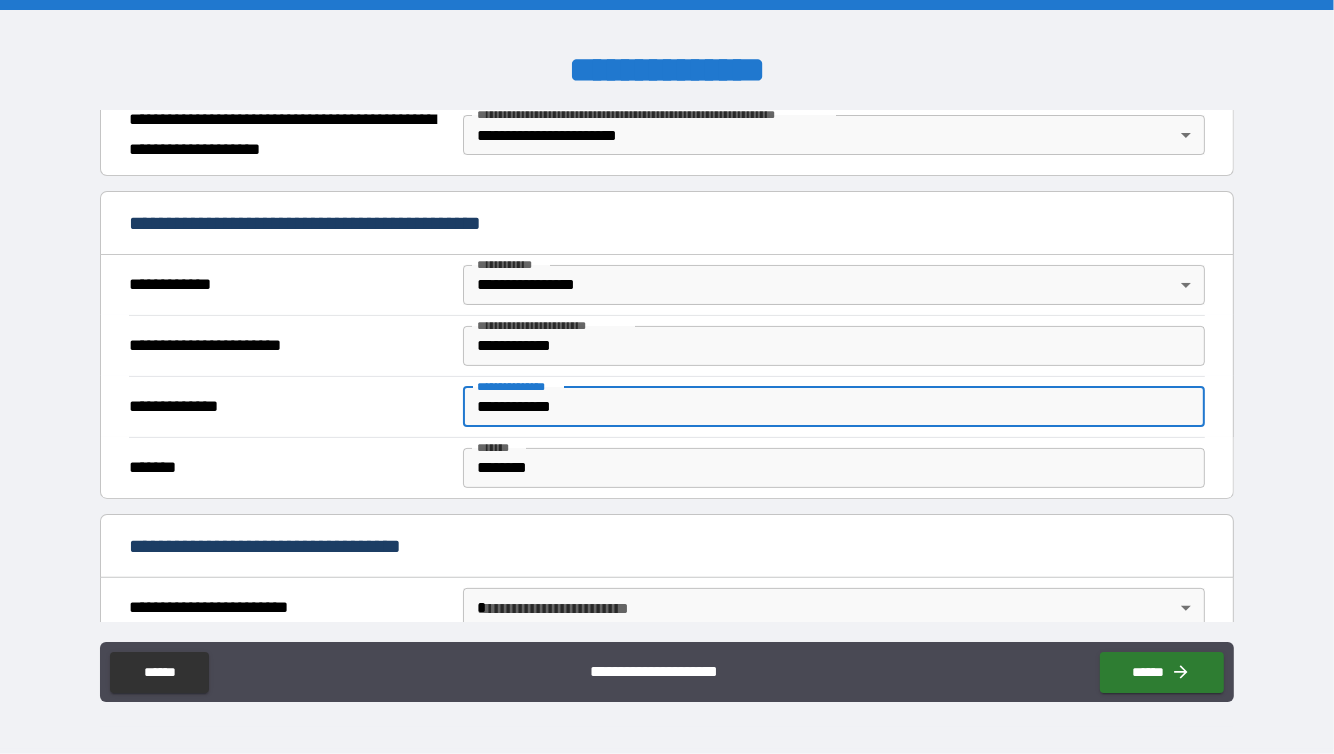 type on "**********" 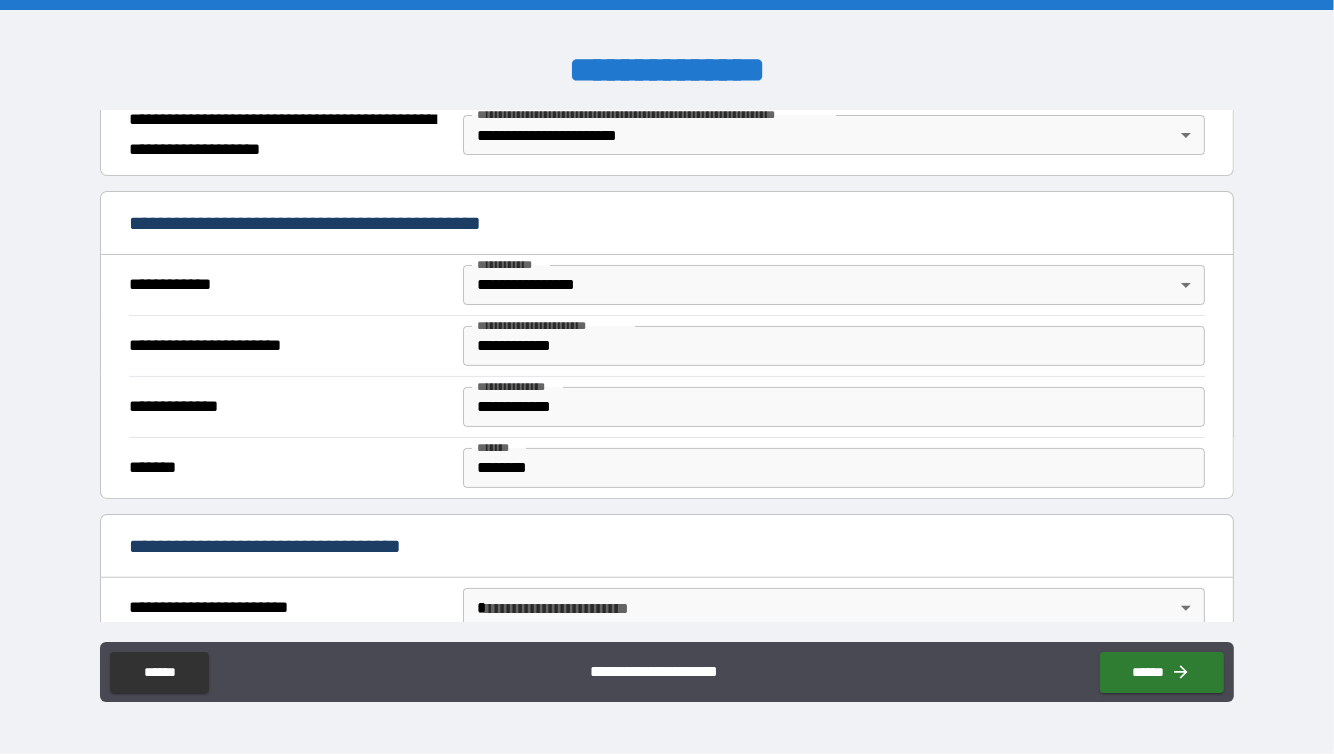 click on "**********" at bounding box center [667, 366] 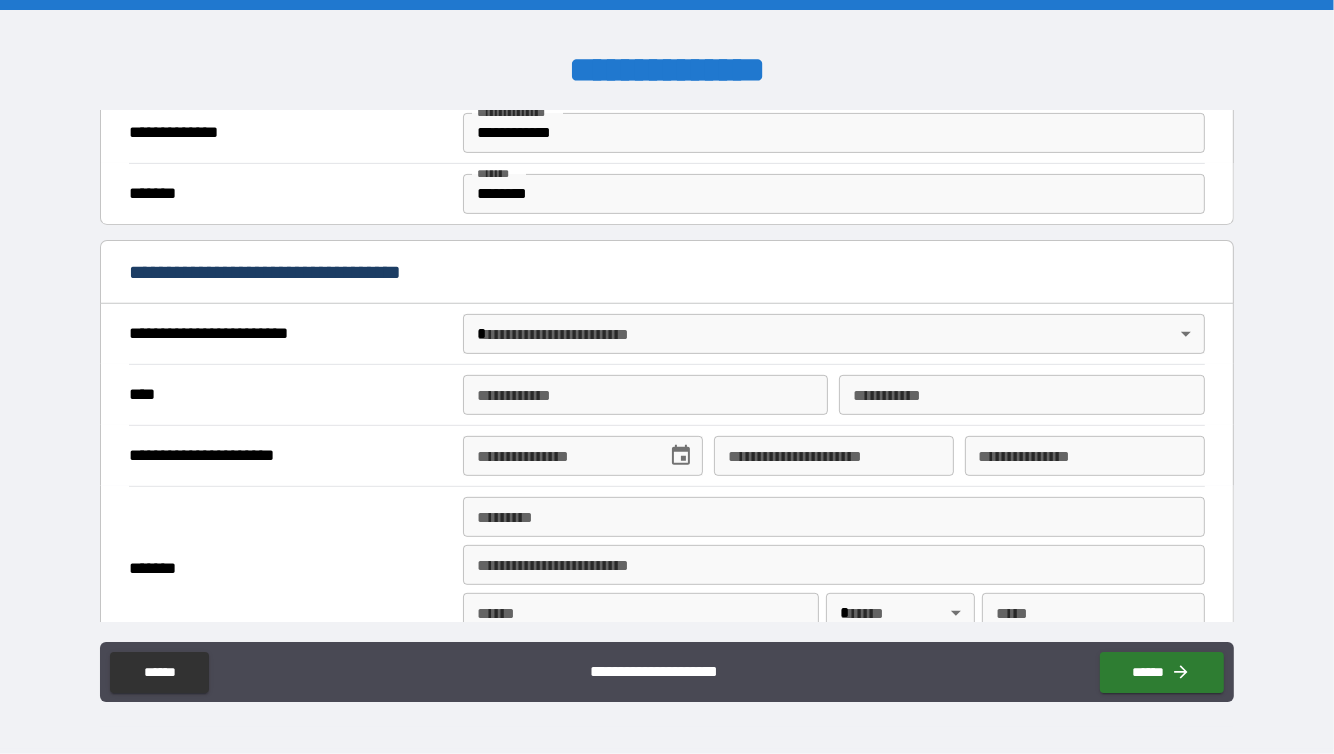 scroll, scrollTop: 587, scrollLeft: 0, axis: vertical 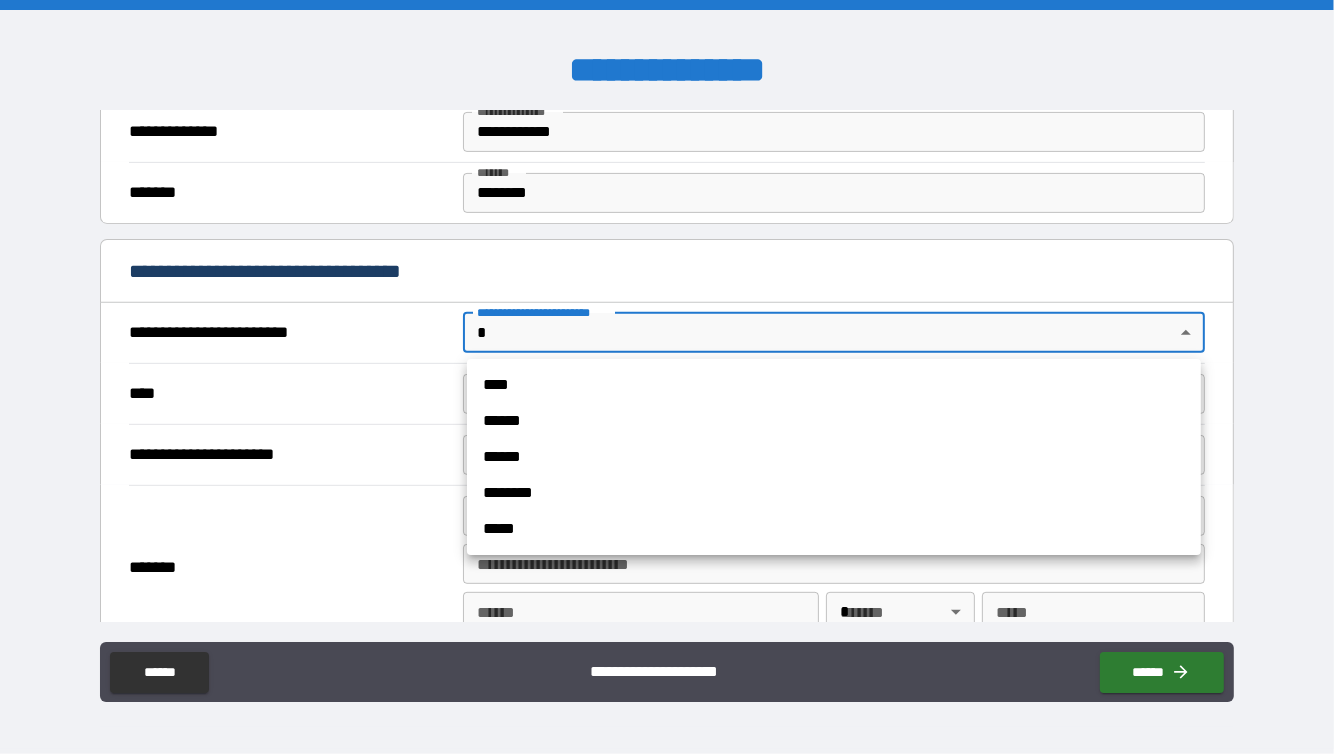 click on "**********" at bounding box center (667, 377) 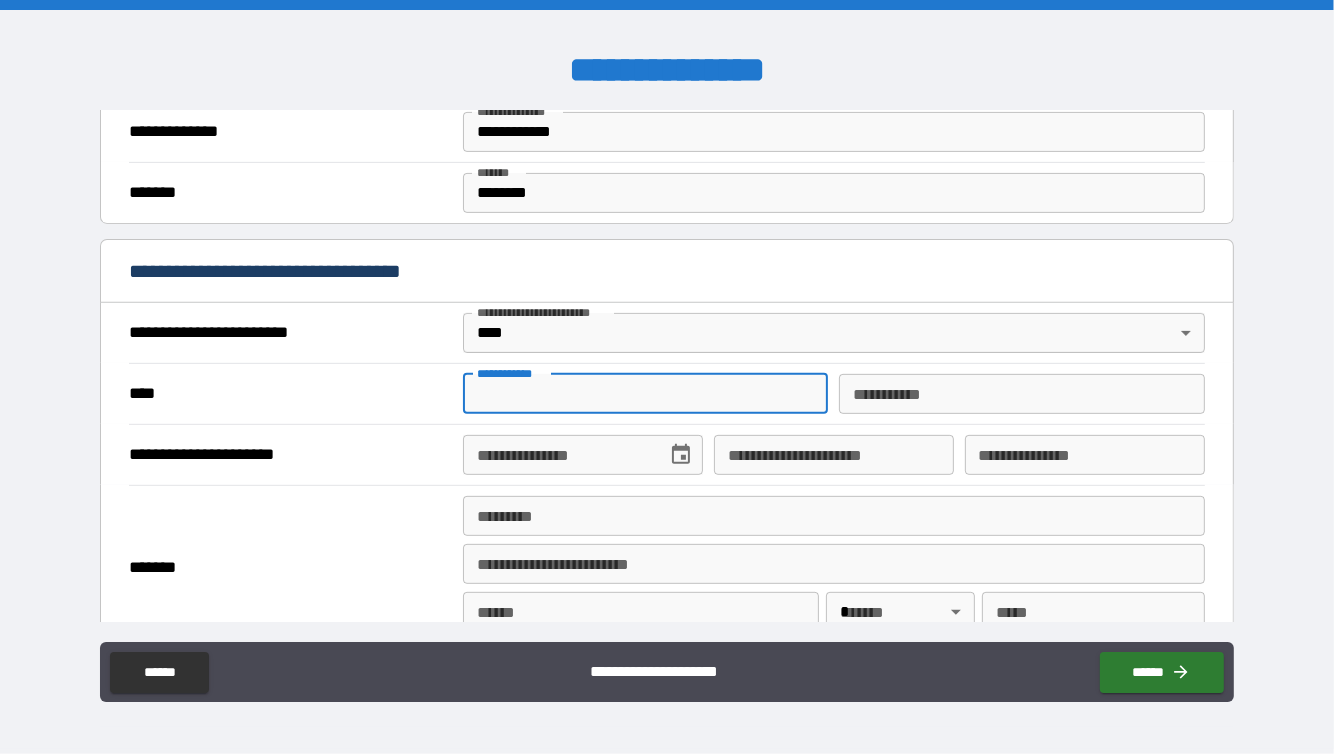 click on "**********" at bounding box center [646, 394] 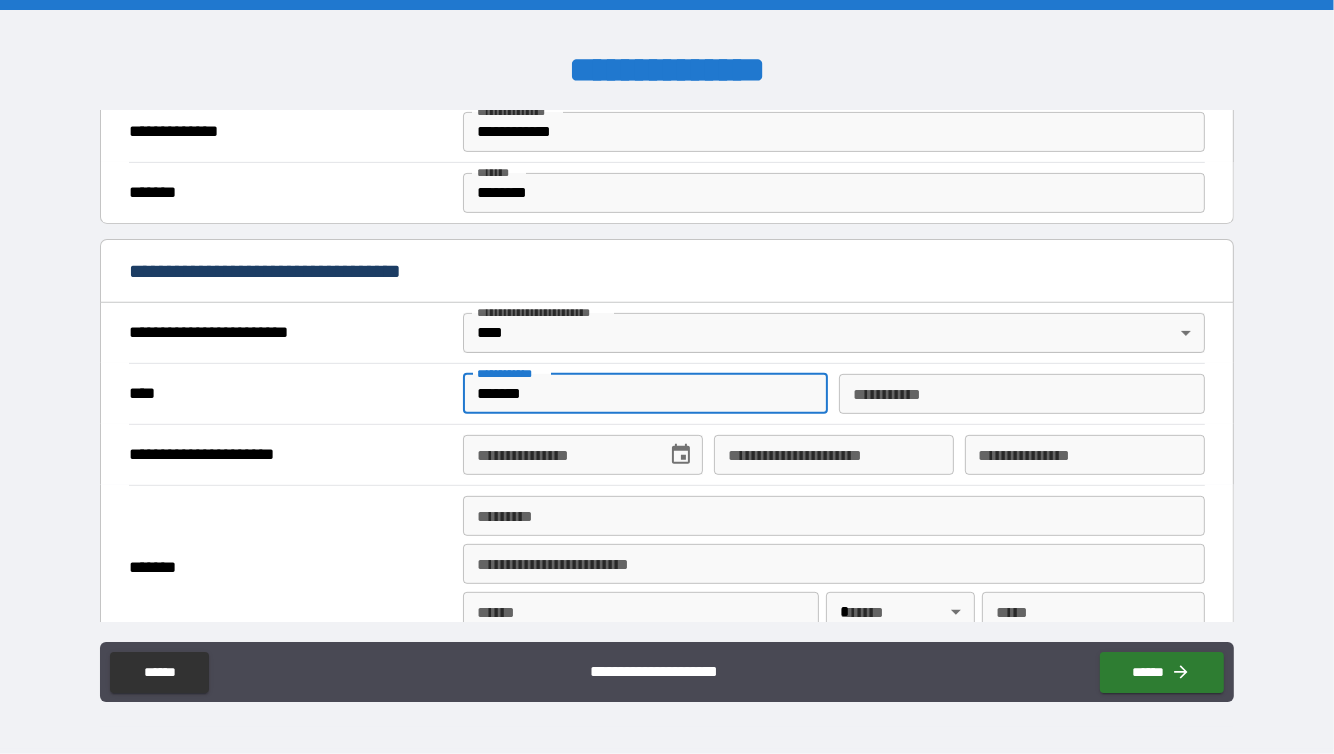 type on "******" 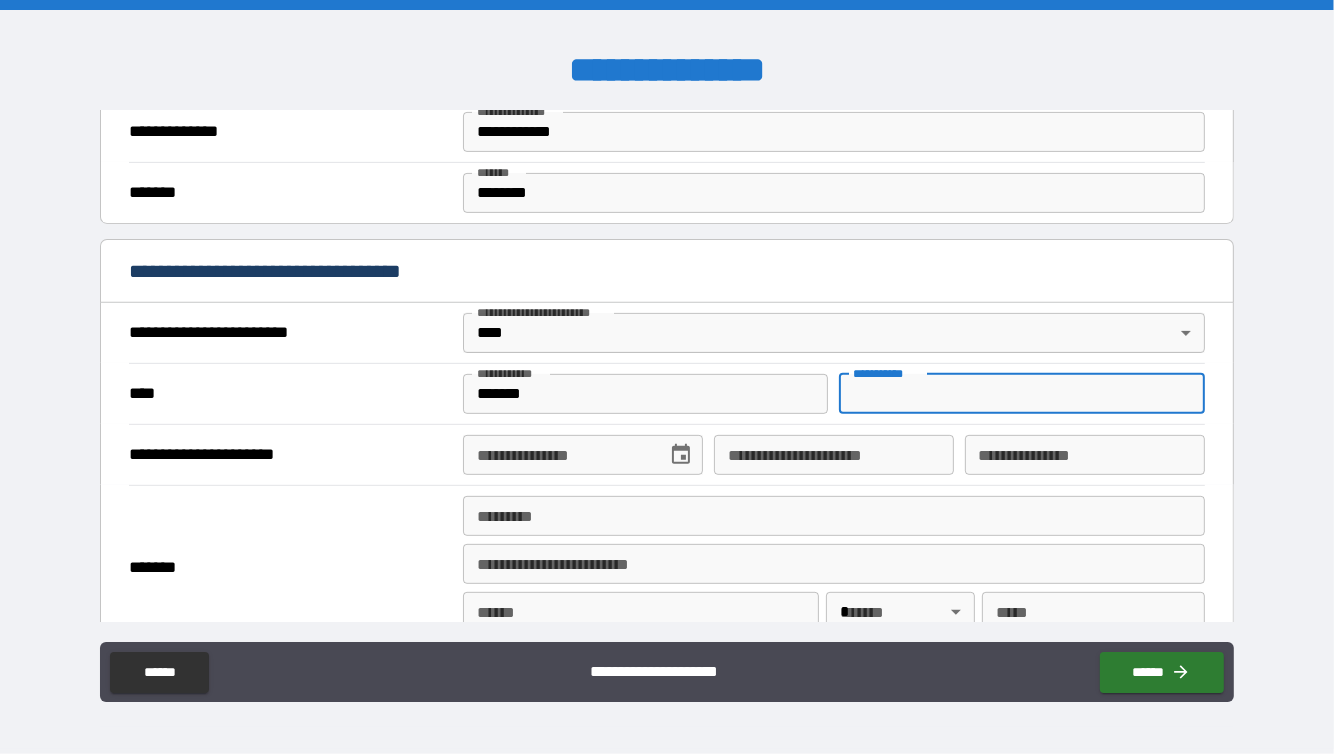 type on "*" 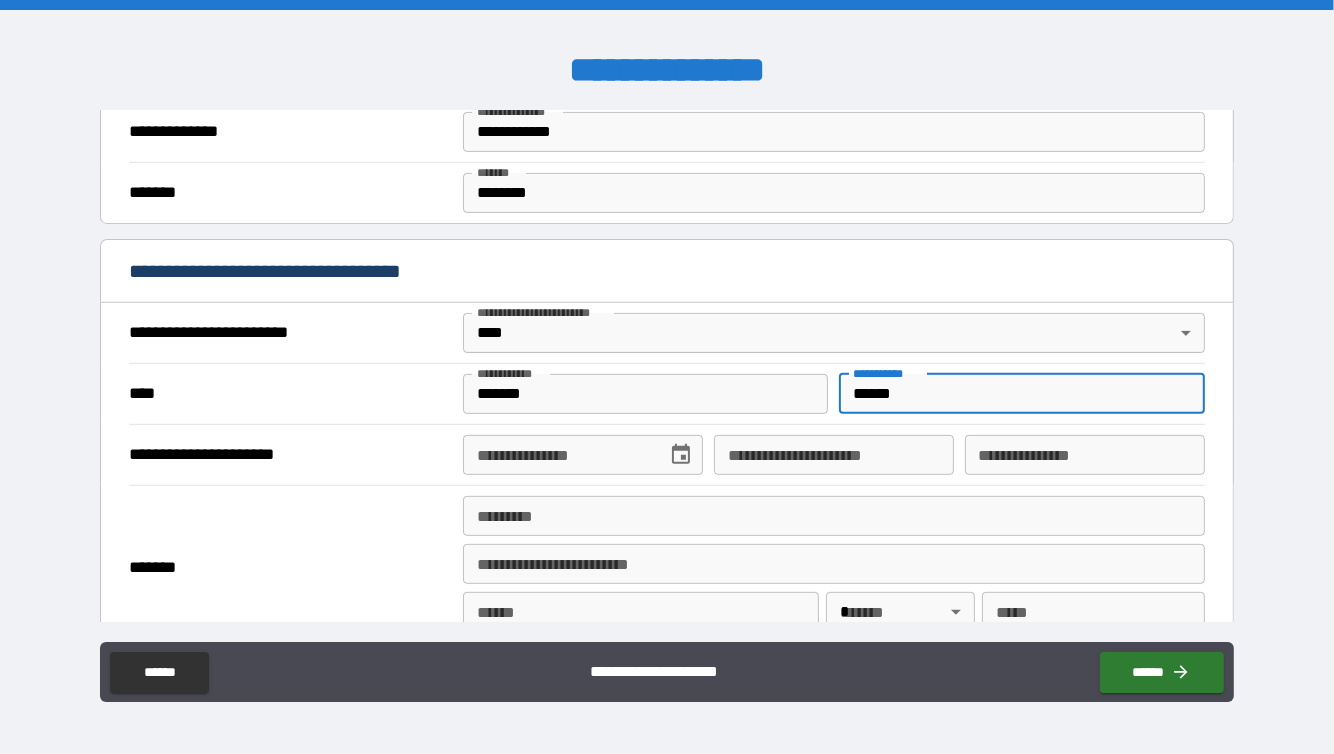type on "******" 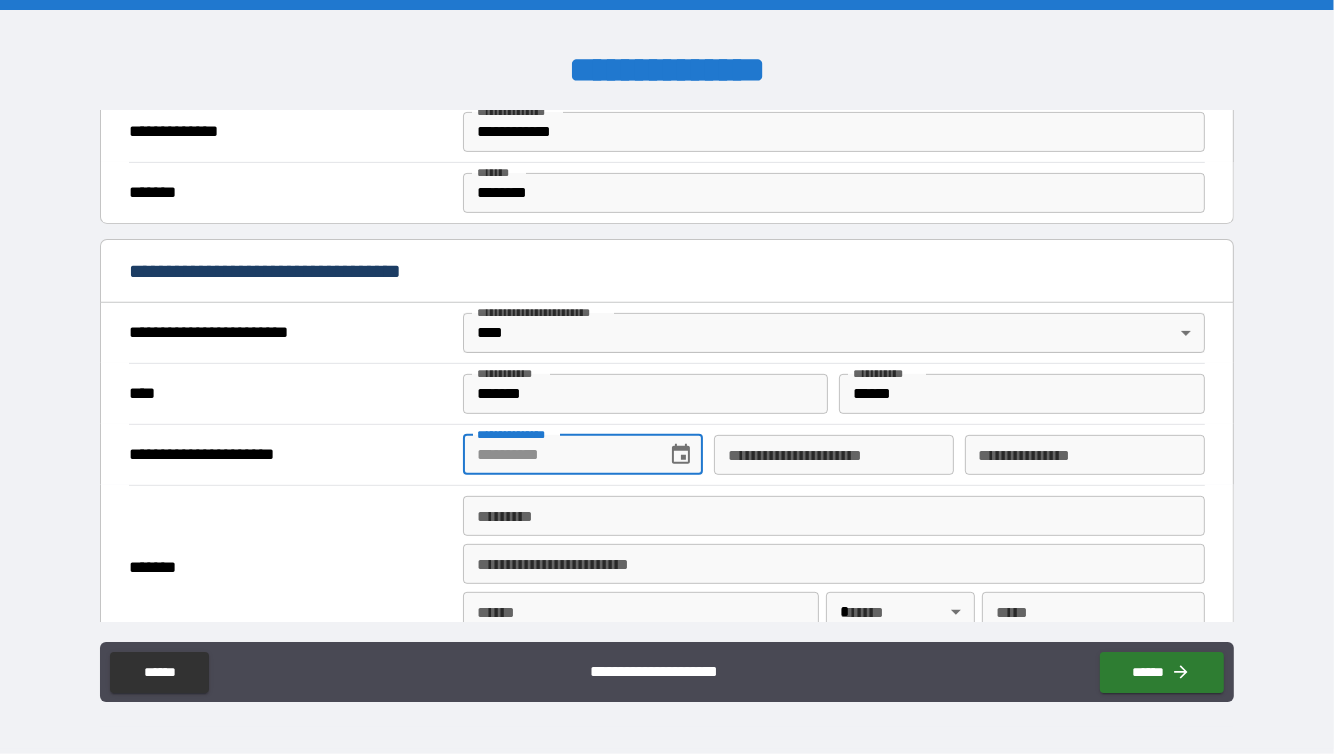 click on "**********" at bounding box center (558, 455) 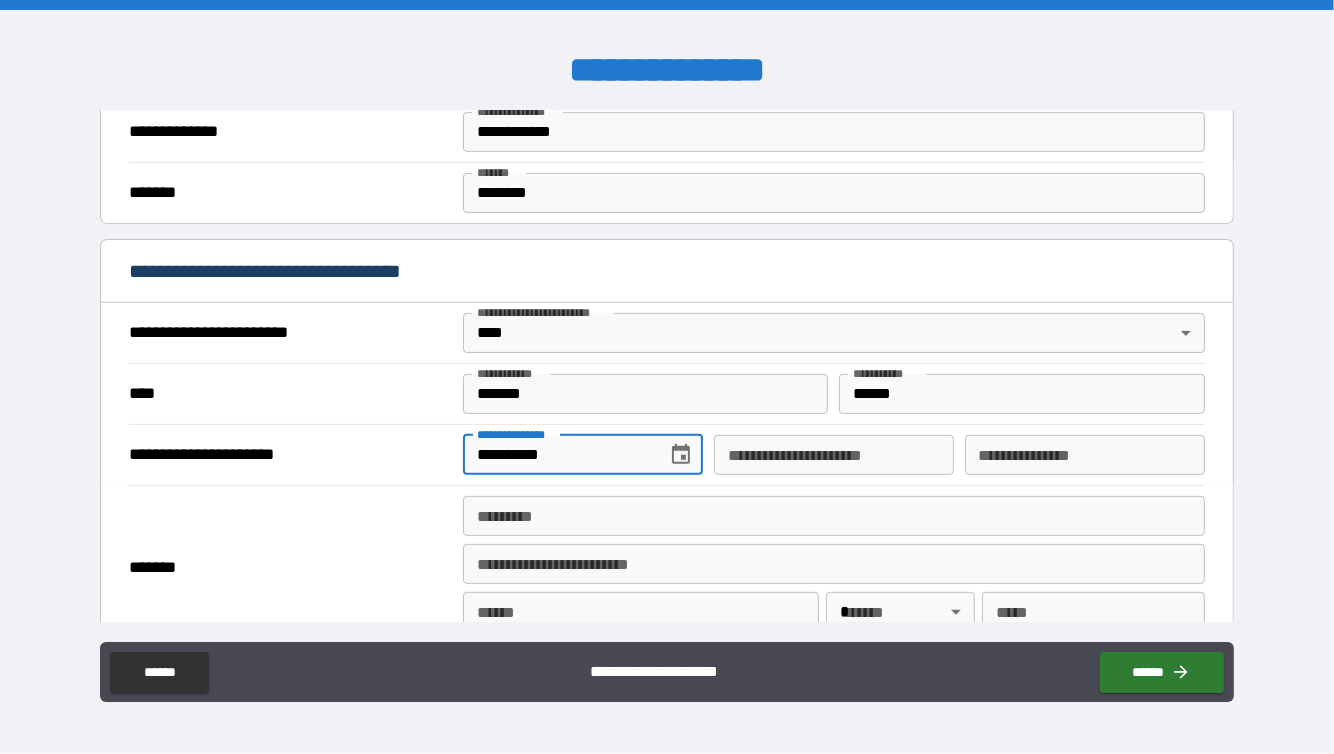 type on "**********" 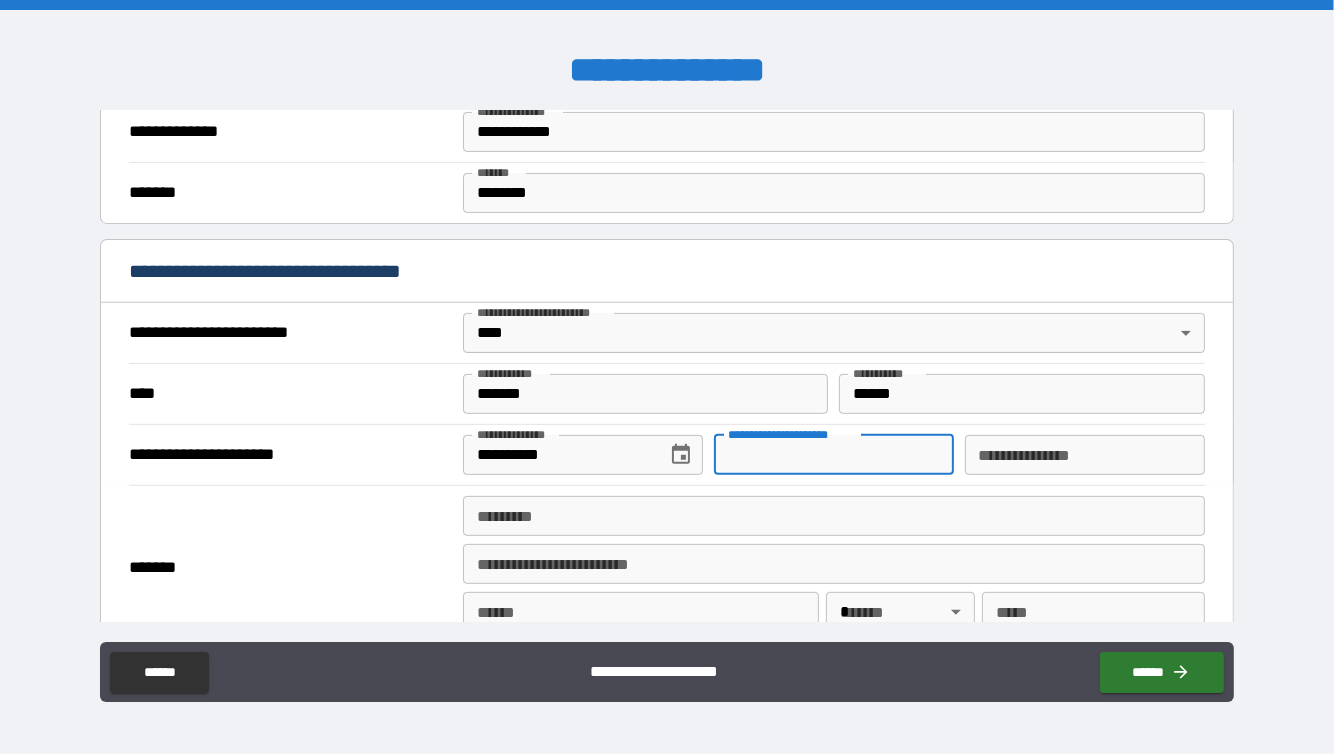 click on "**********" at bounding box center [834, 455] 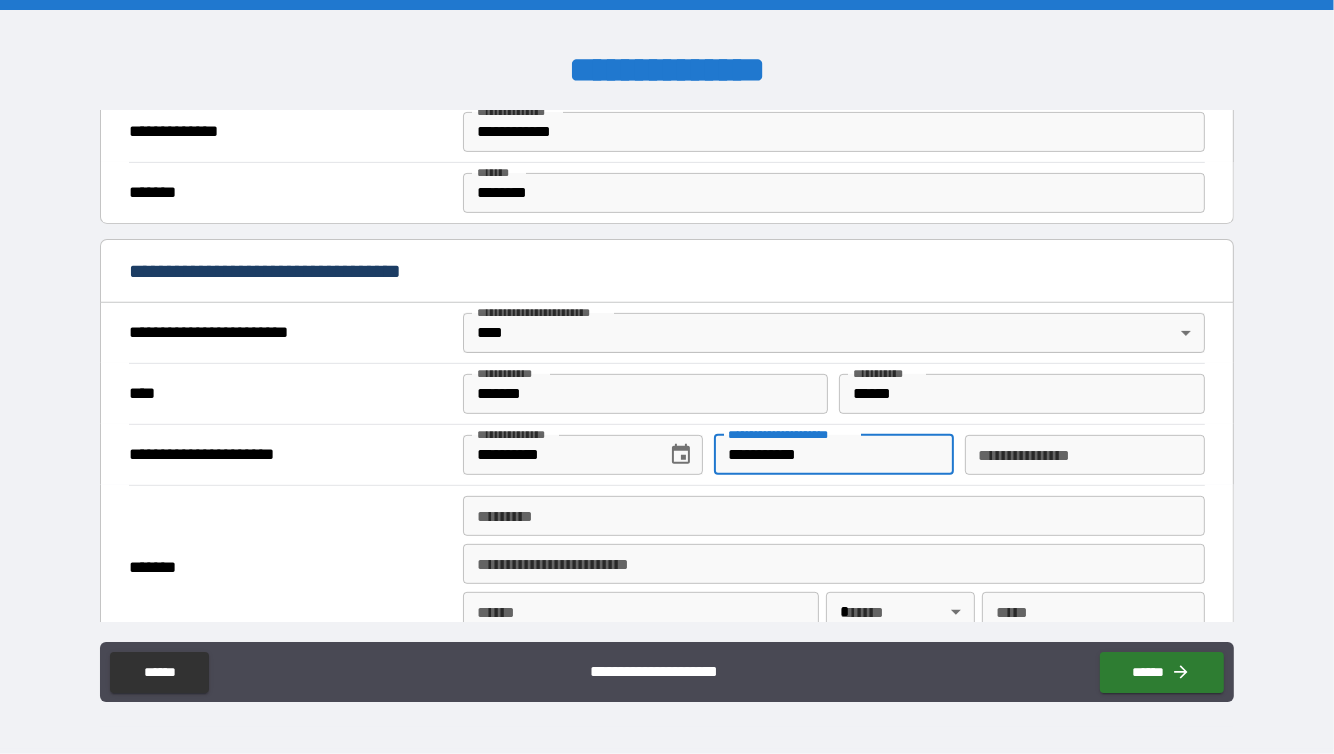 type on "**********" 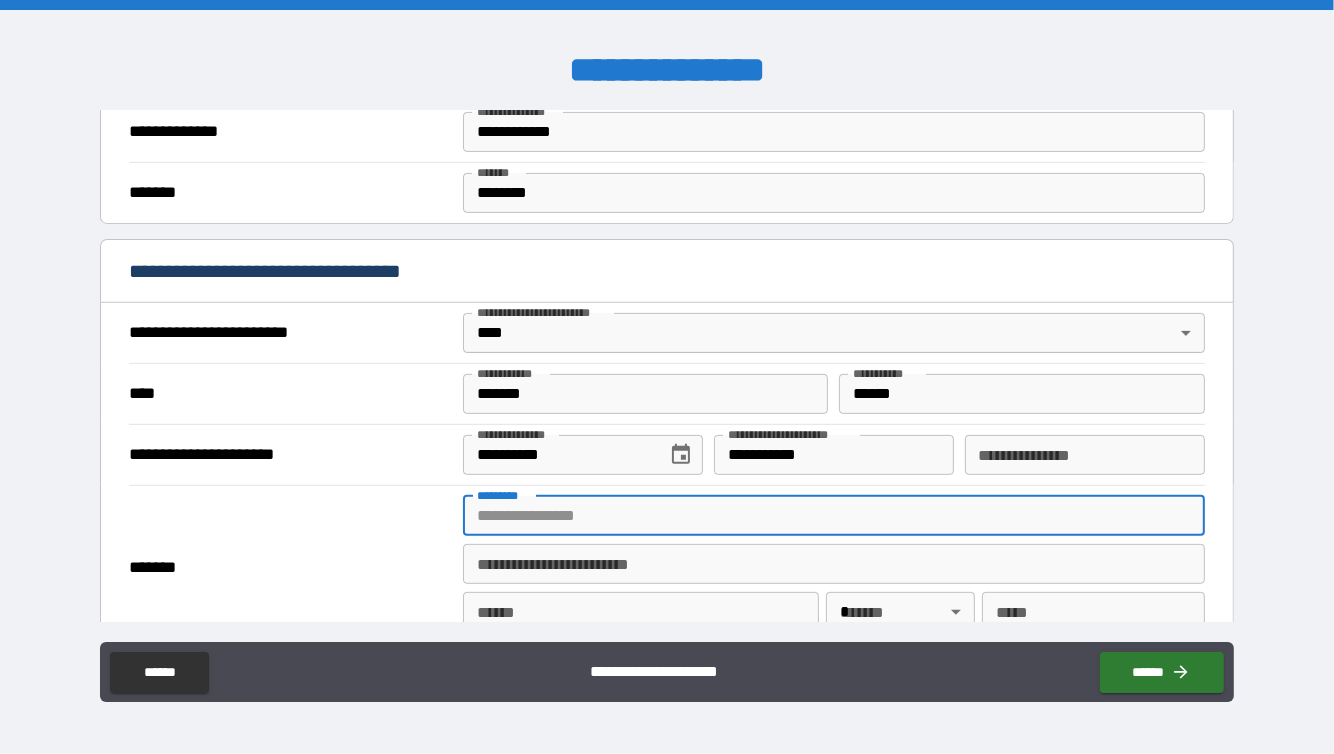 click on "*******   *" at bounding box center (834, 516) 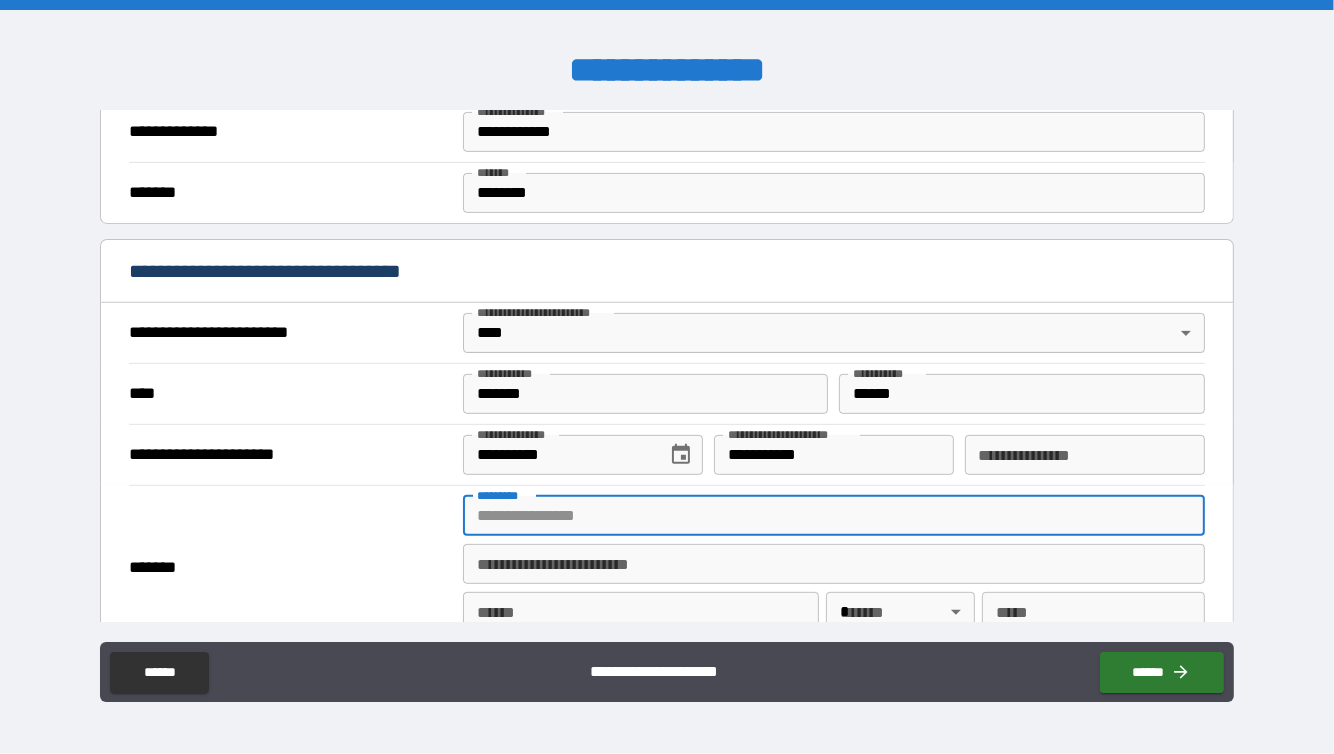type on "**********" 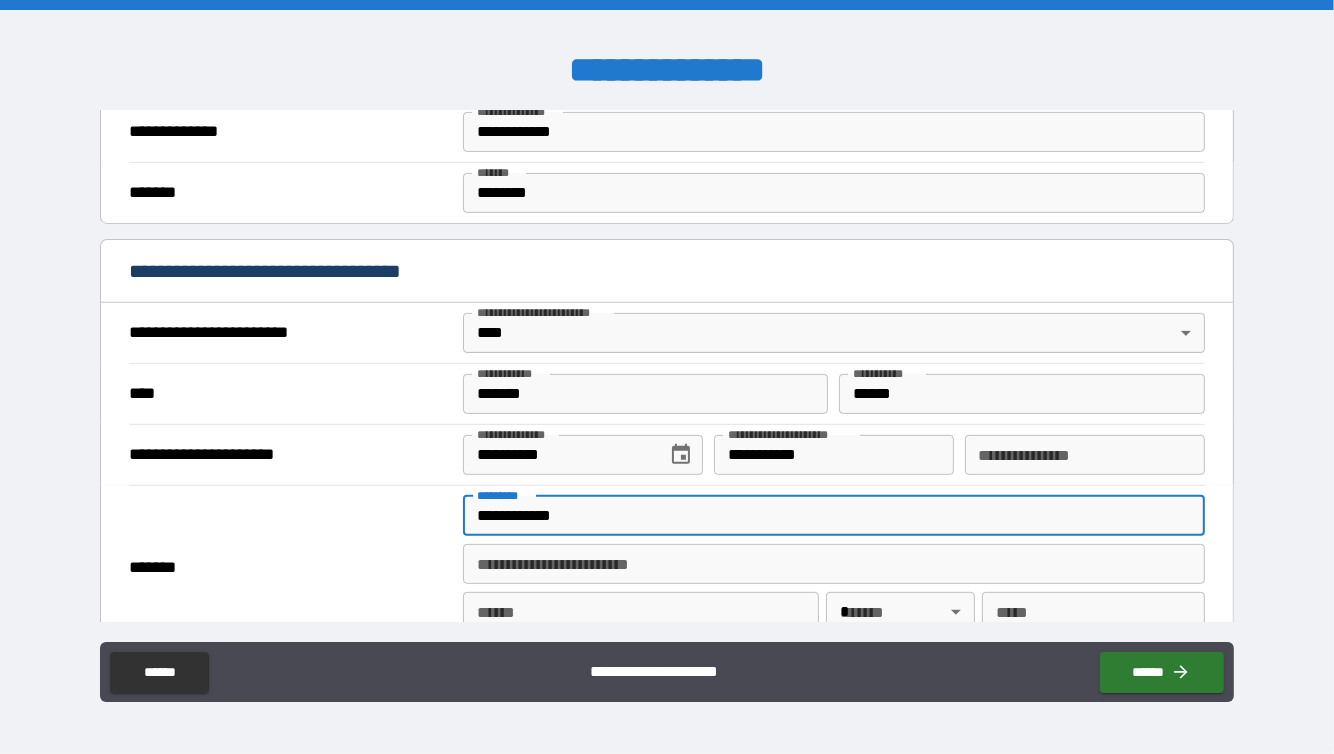 type on "**********" 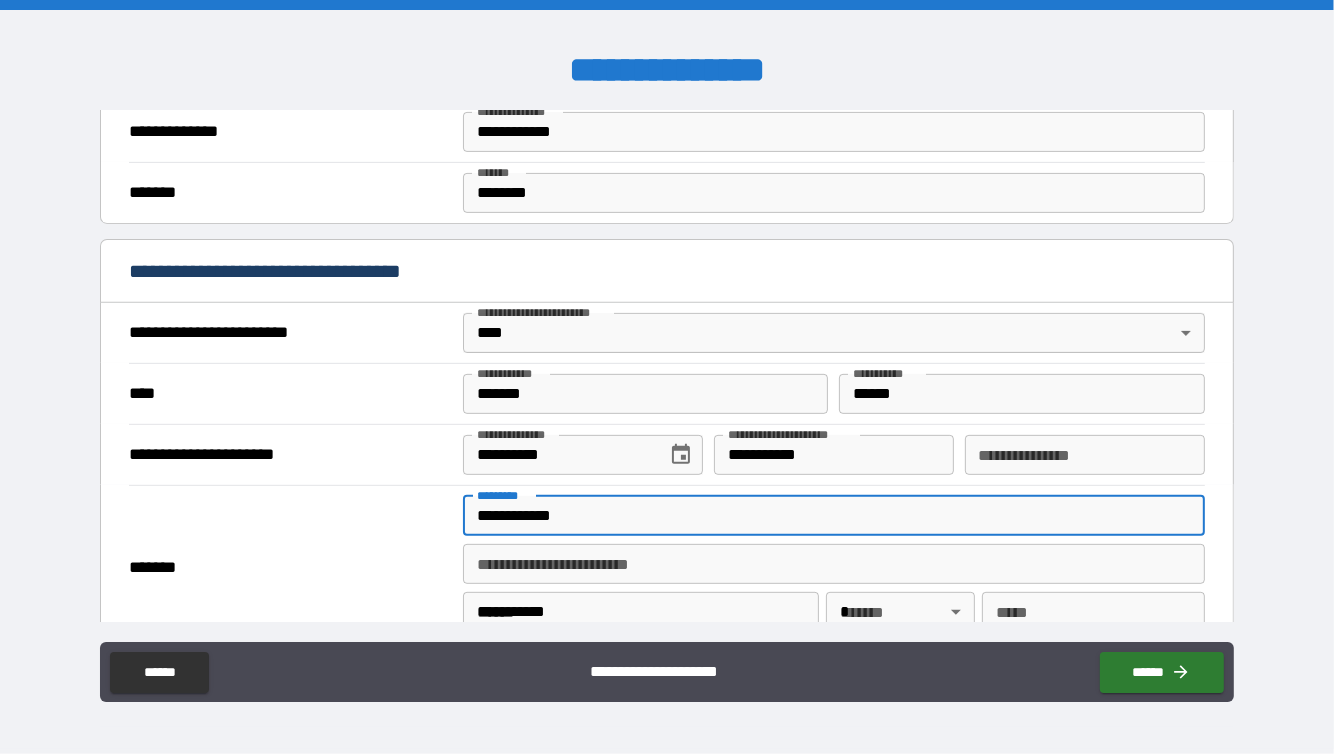 type 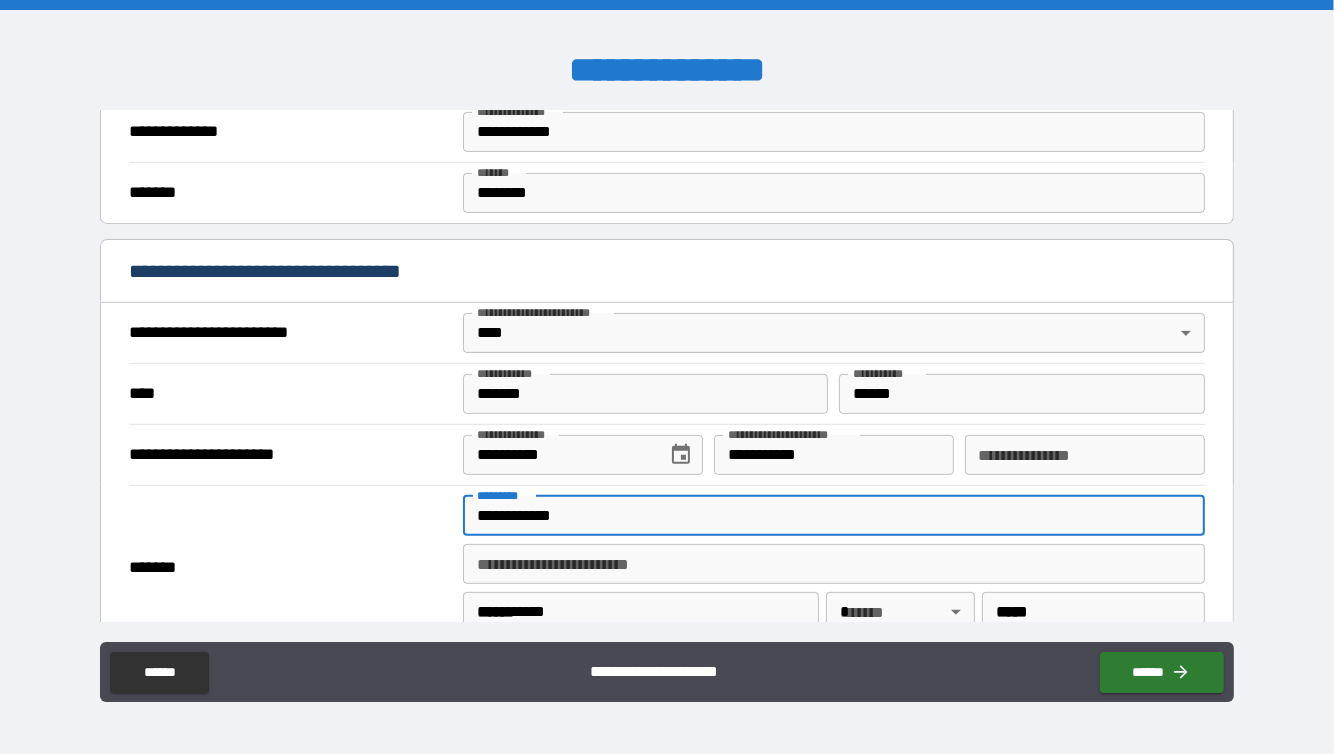 type 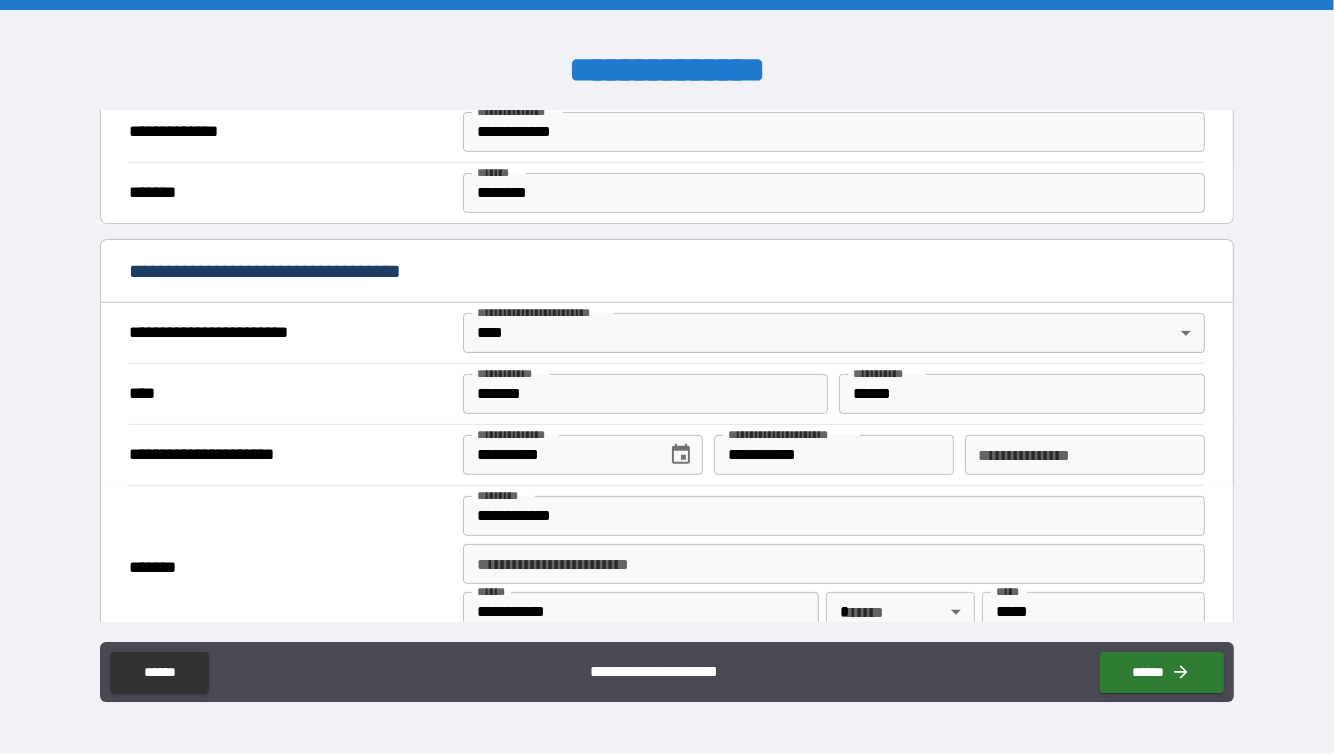 click on "*******" at bounding box center (288, 568) 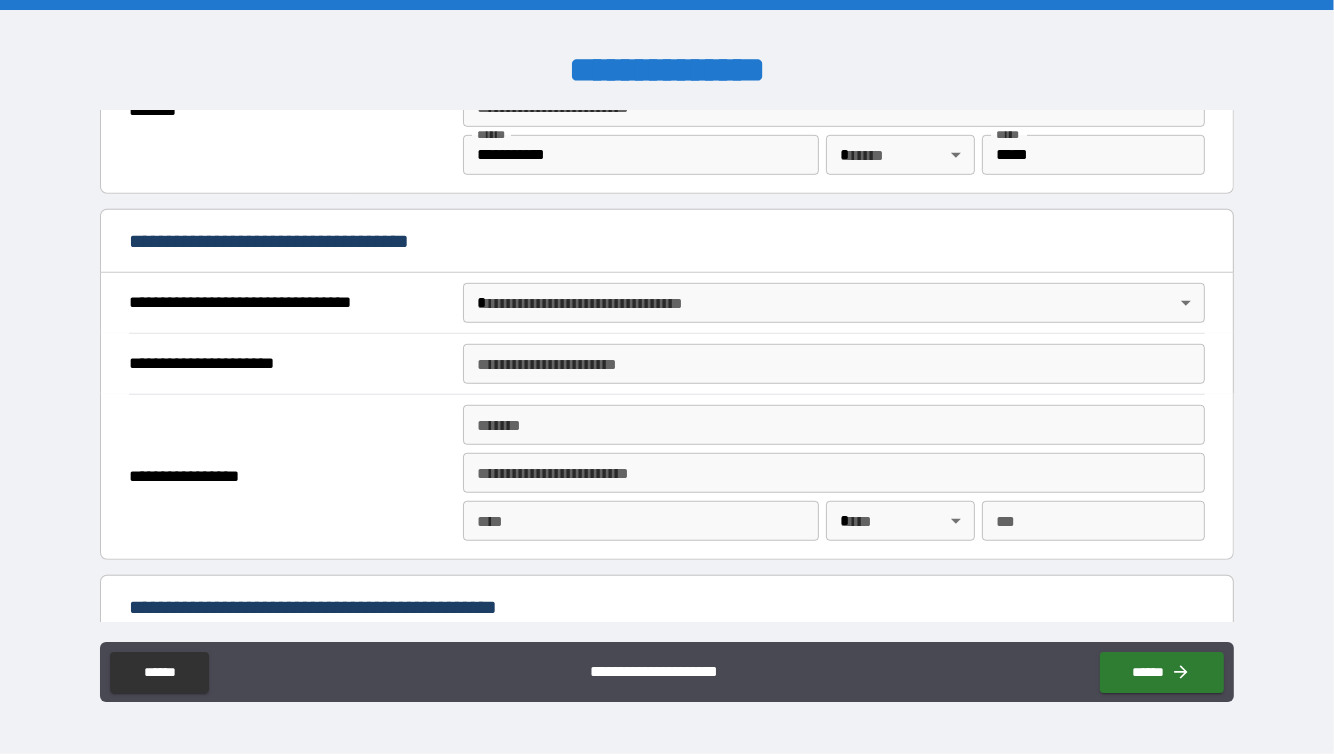 scroll, scrollTop: 1052, scrollLeft: 0, axis: vertical 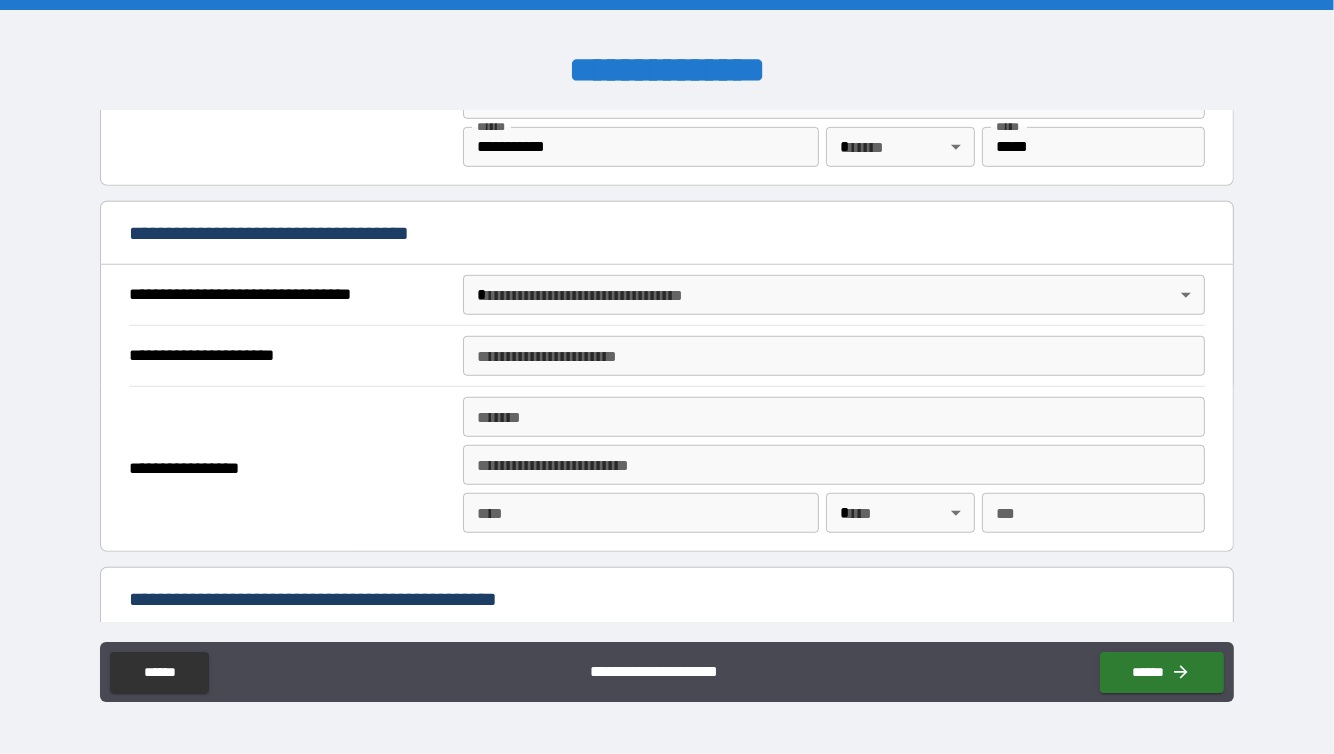 click on "**********" at bounding box center [667, 377] 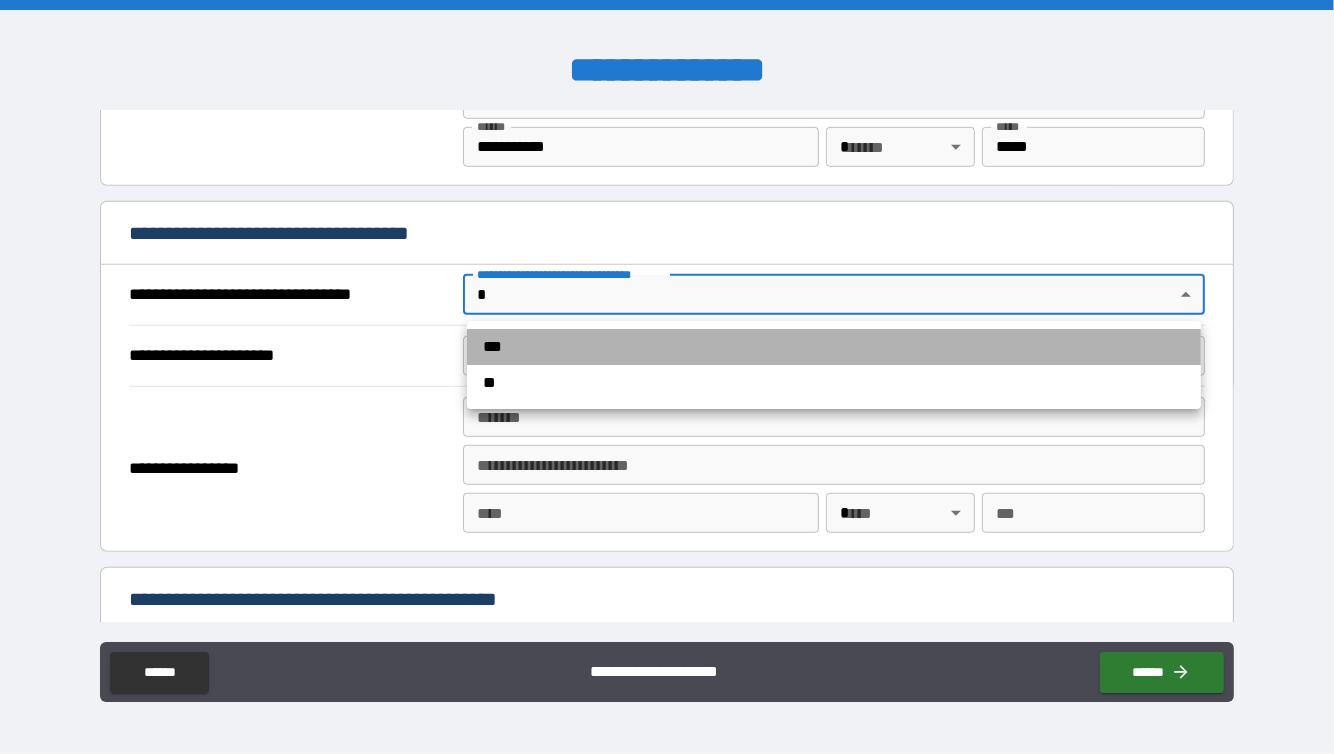 click on "***" at bounding box center [834, 347] 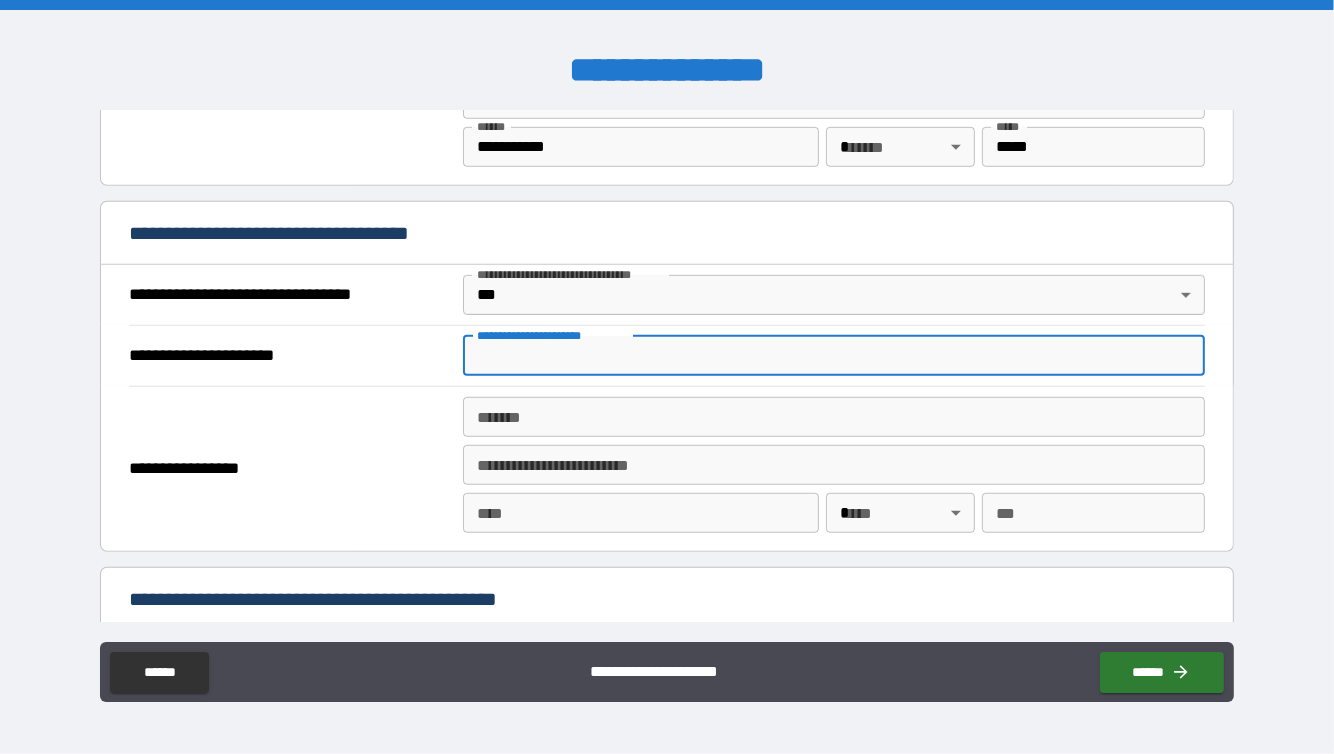 click on "**********" at bounding box center (834, 356) 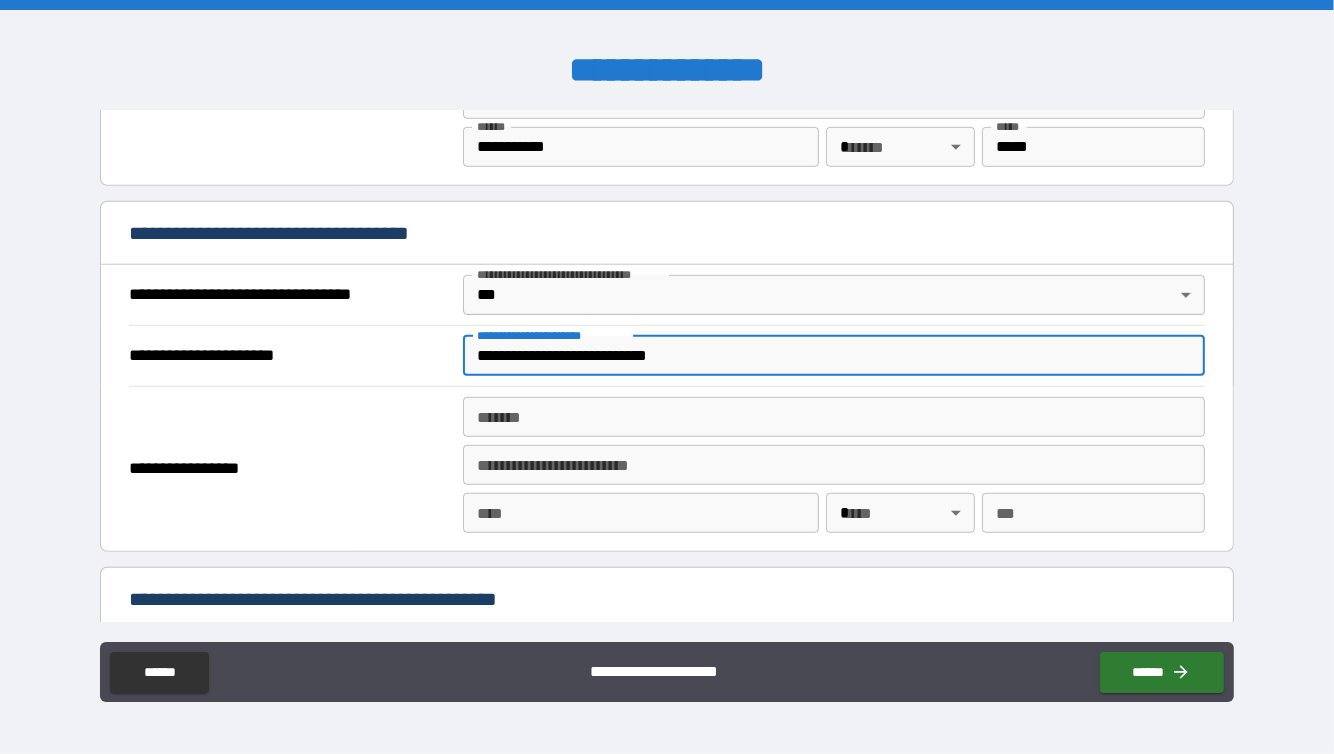 type on "**********" 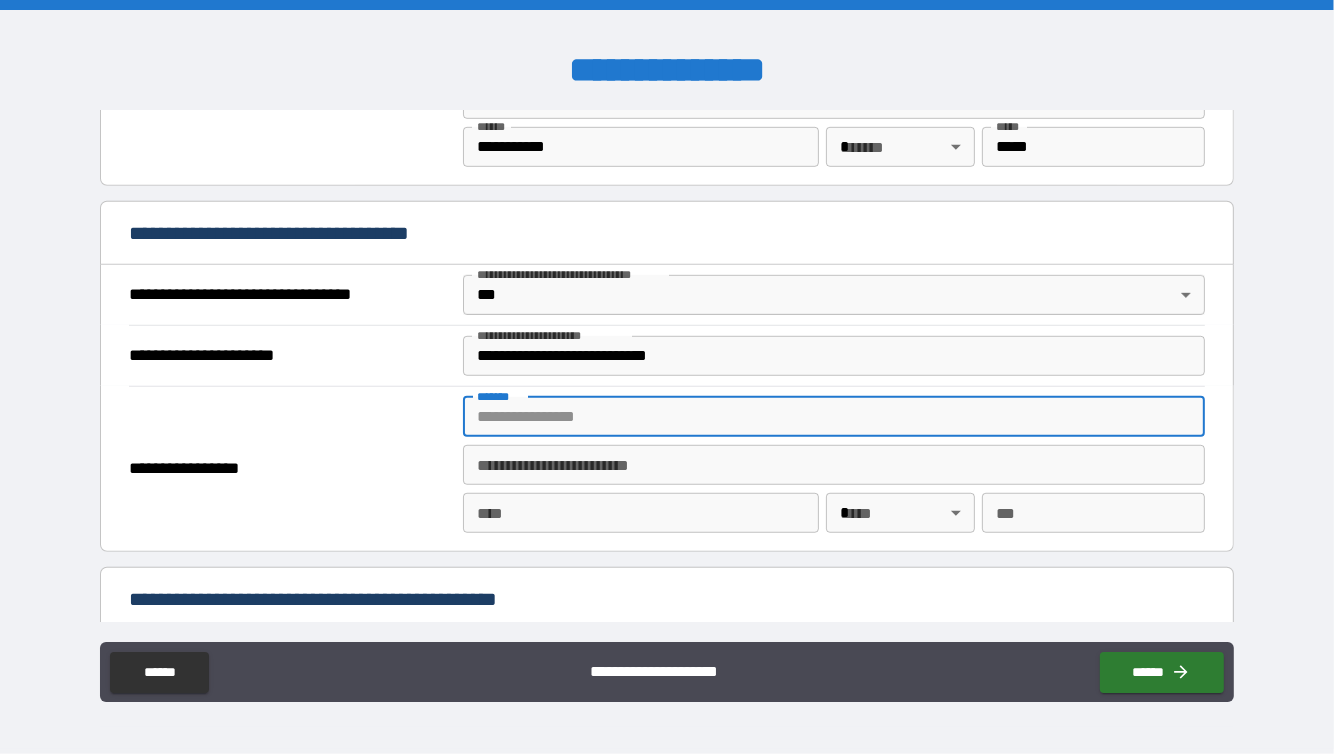 click on "*******" at bounding box center (834, 417) 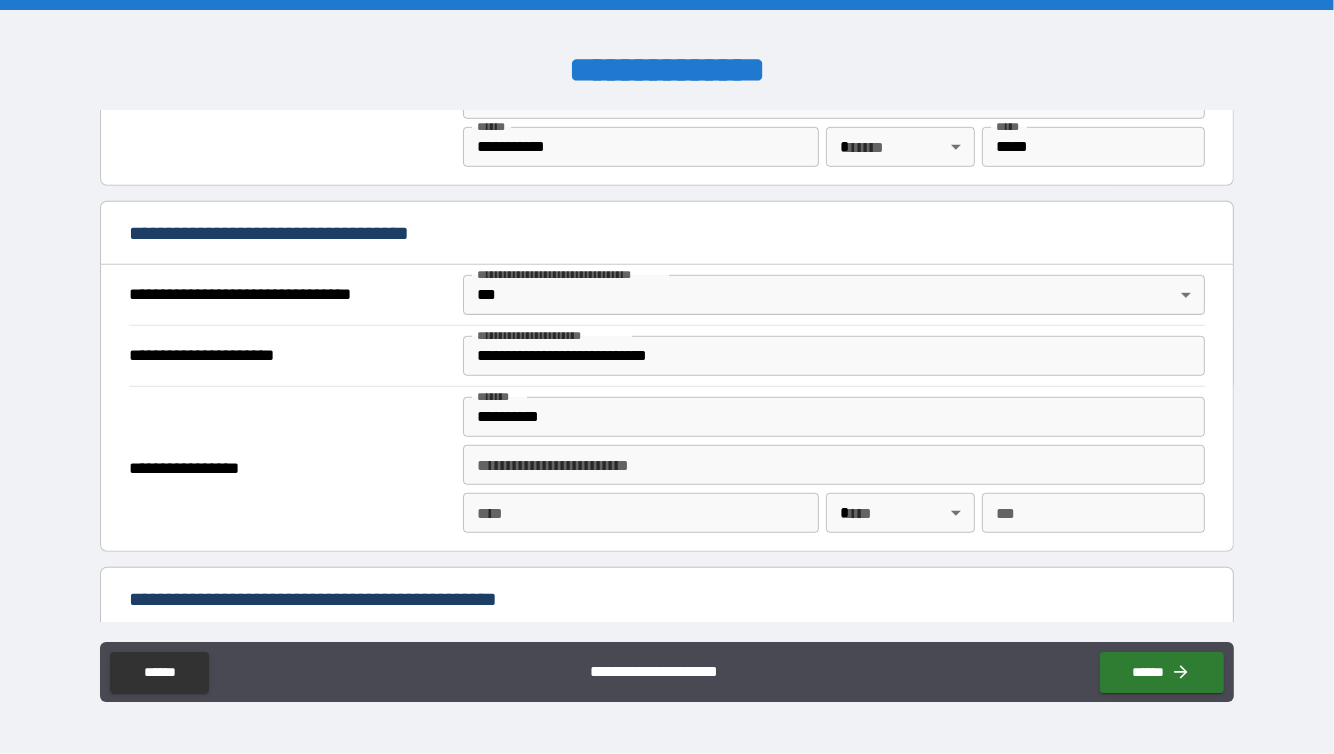 type on "**********" 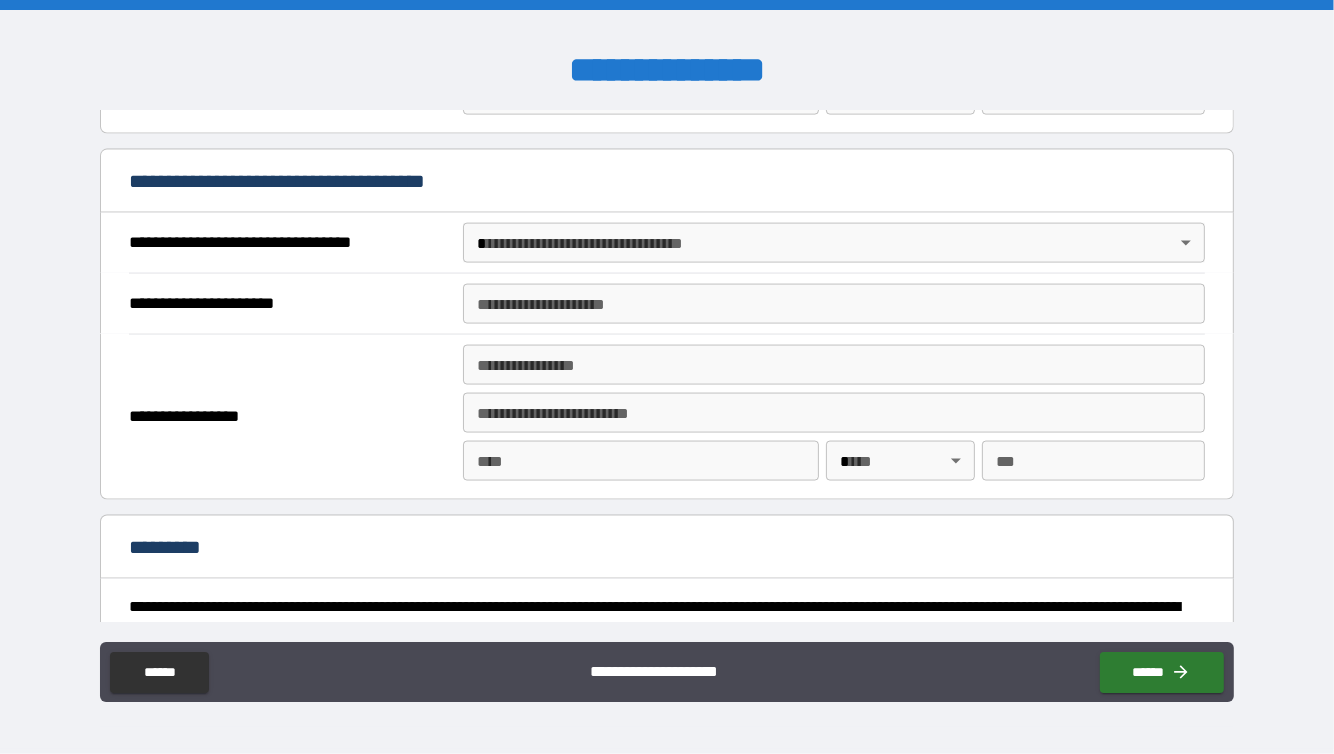 scroll, scrollTop: 2531, scrollLeft: 0, axis: vertical 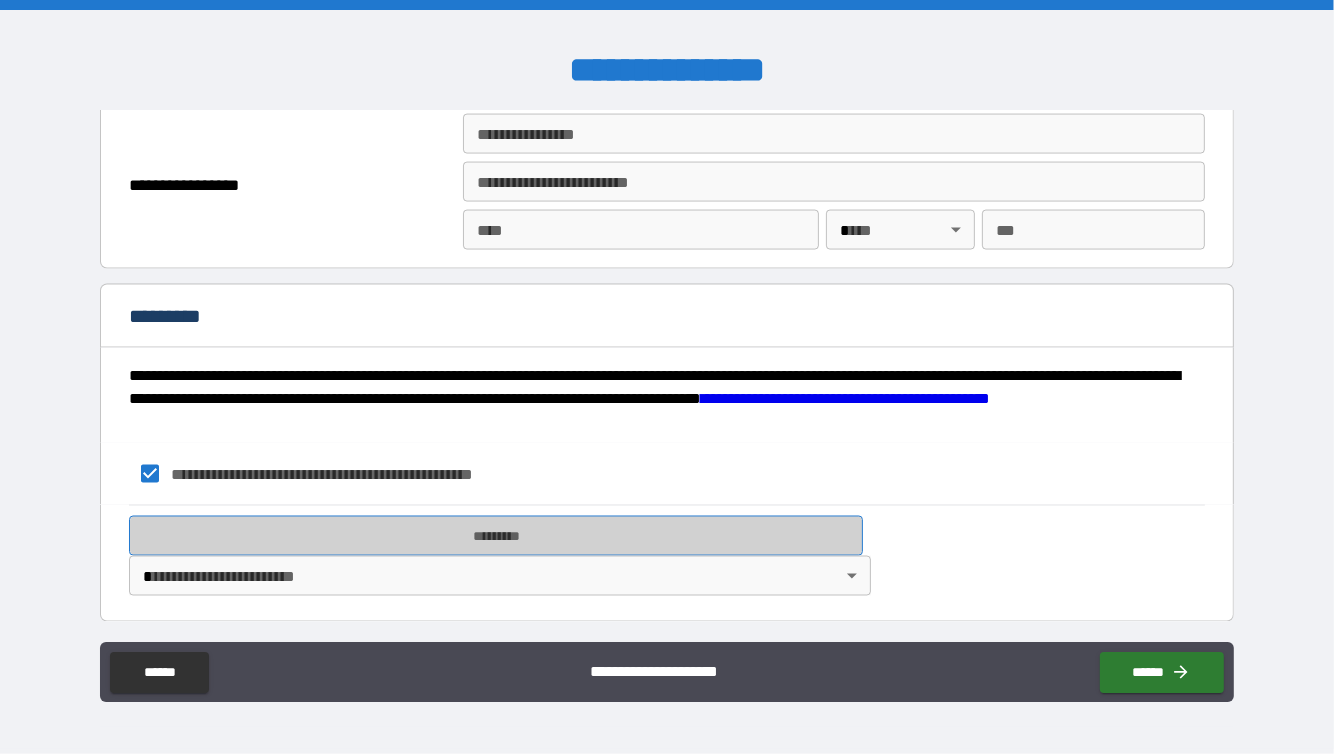 click on "*********" at bounding box center [496, 536] 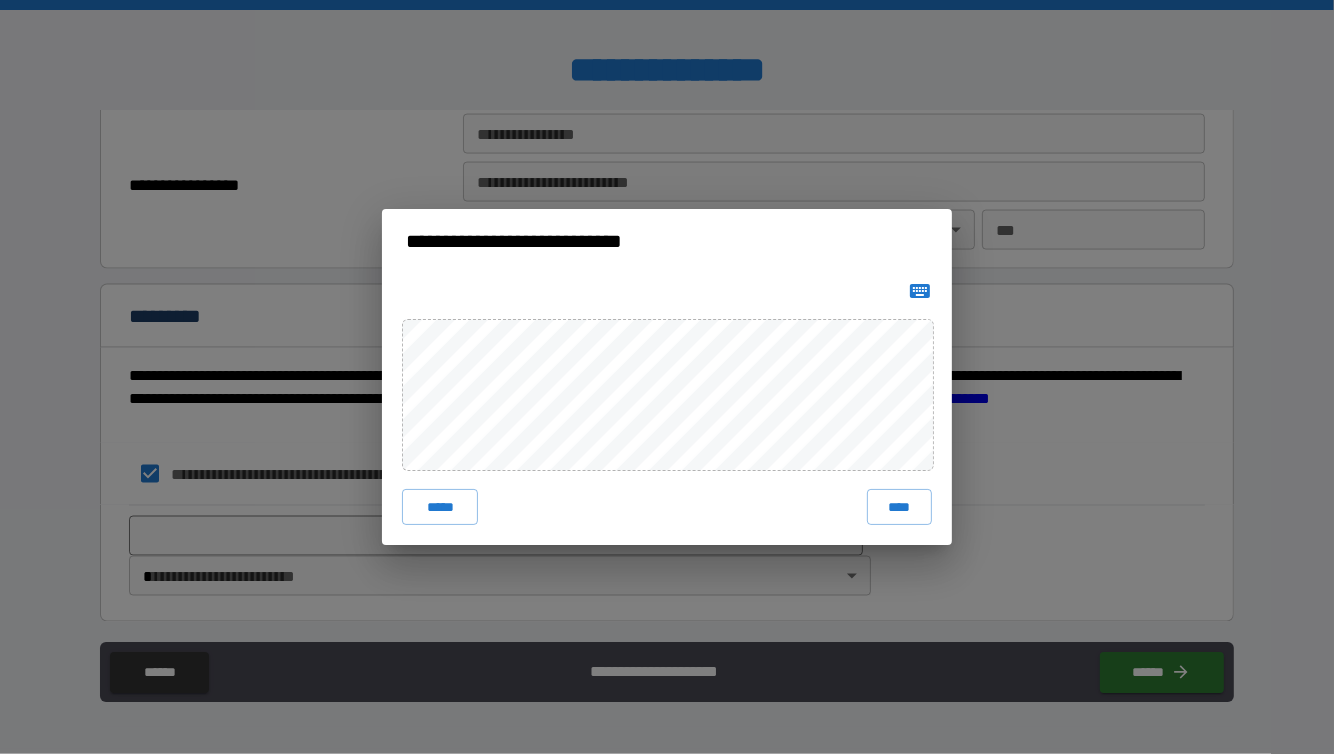 click on "***** ****" at bounding box center [667, 409] 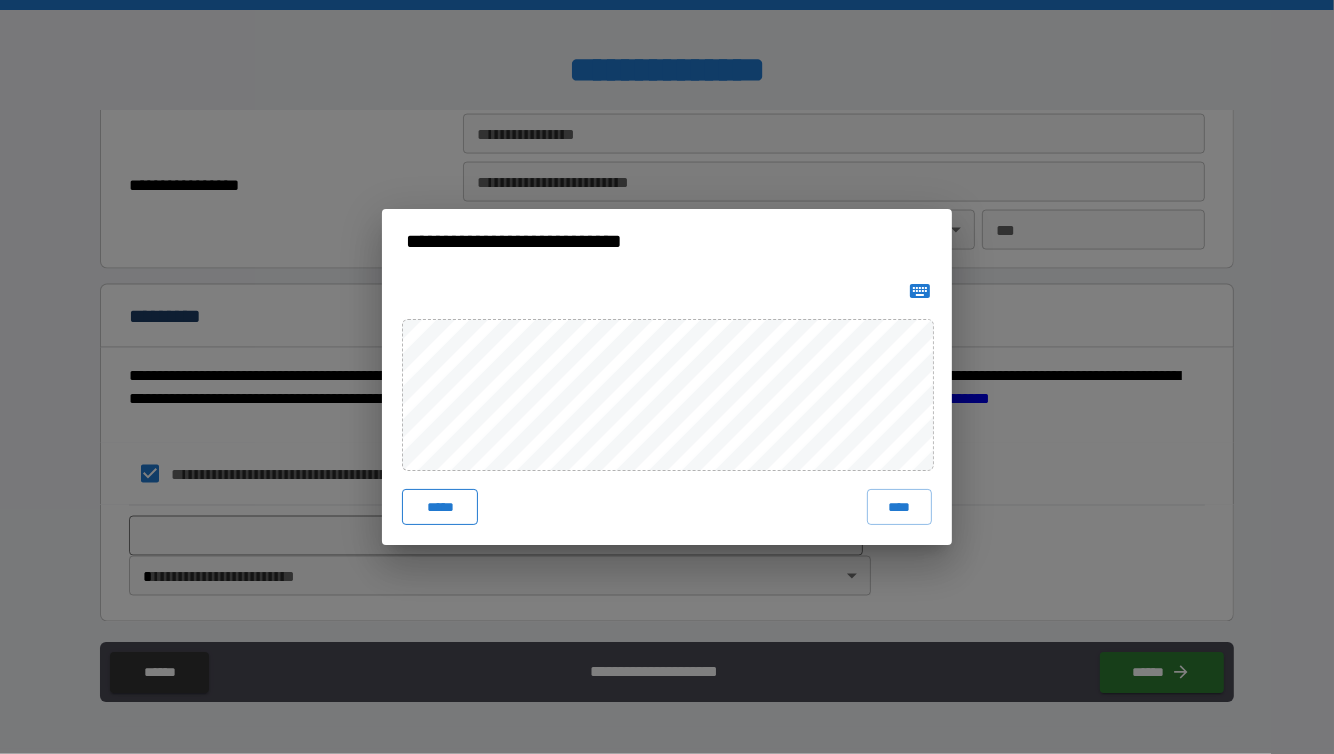 click on "*****" at bounding box center [440, 507] 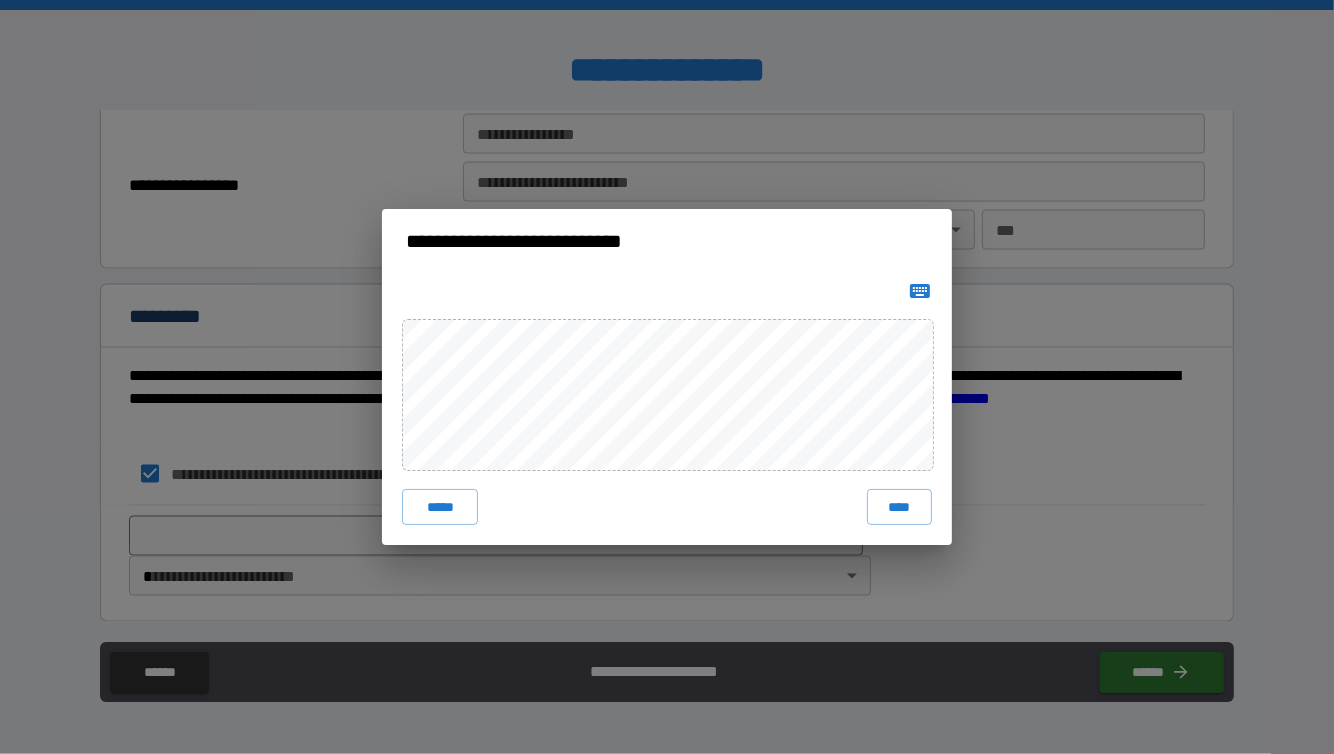click on "**********" at bounding box center [667, 377] 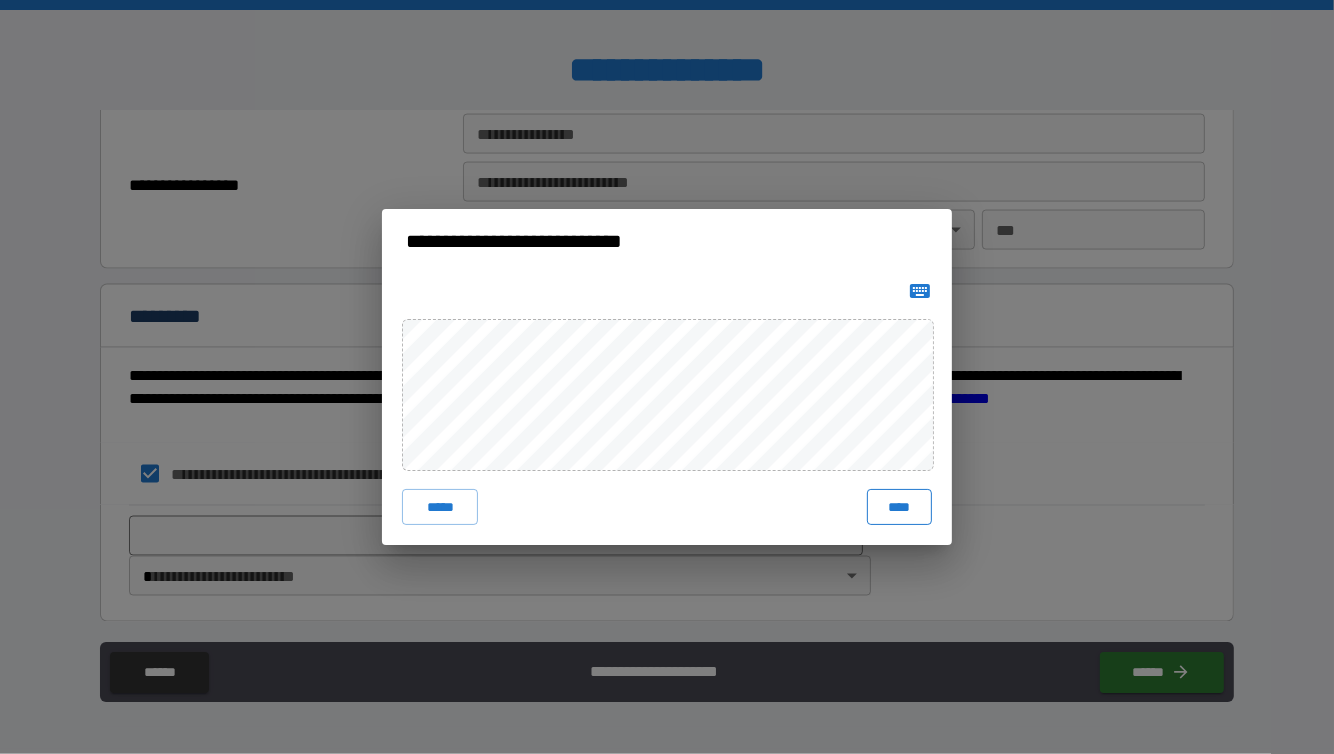 click on "****" at bounding box center (899, 507) 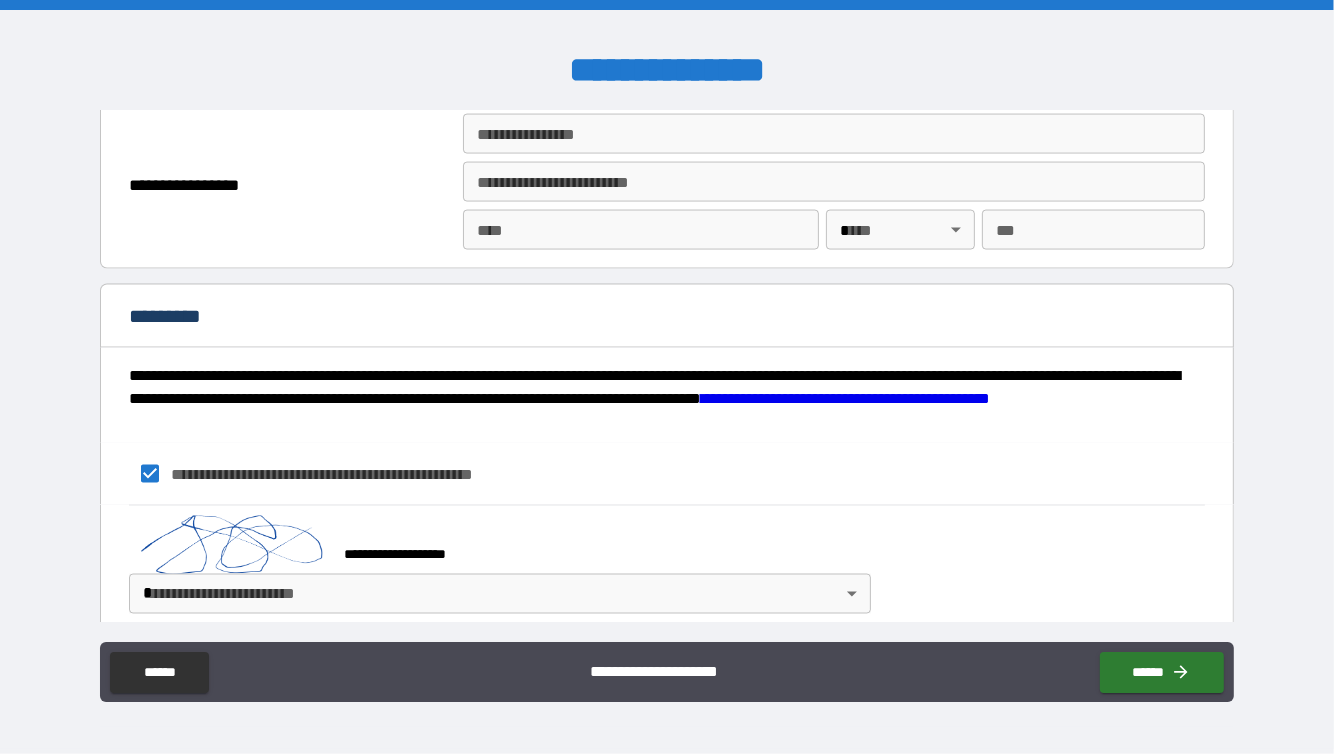 scroll, scrollTop: 2548, scrollLeft: 0, axis: vertical 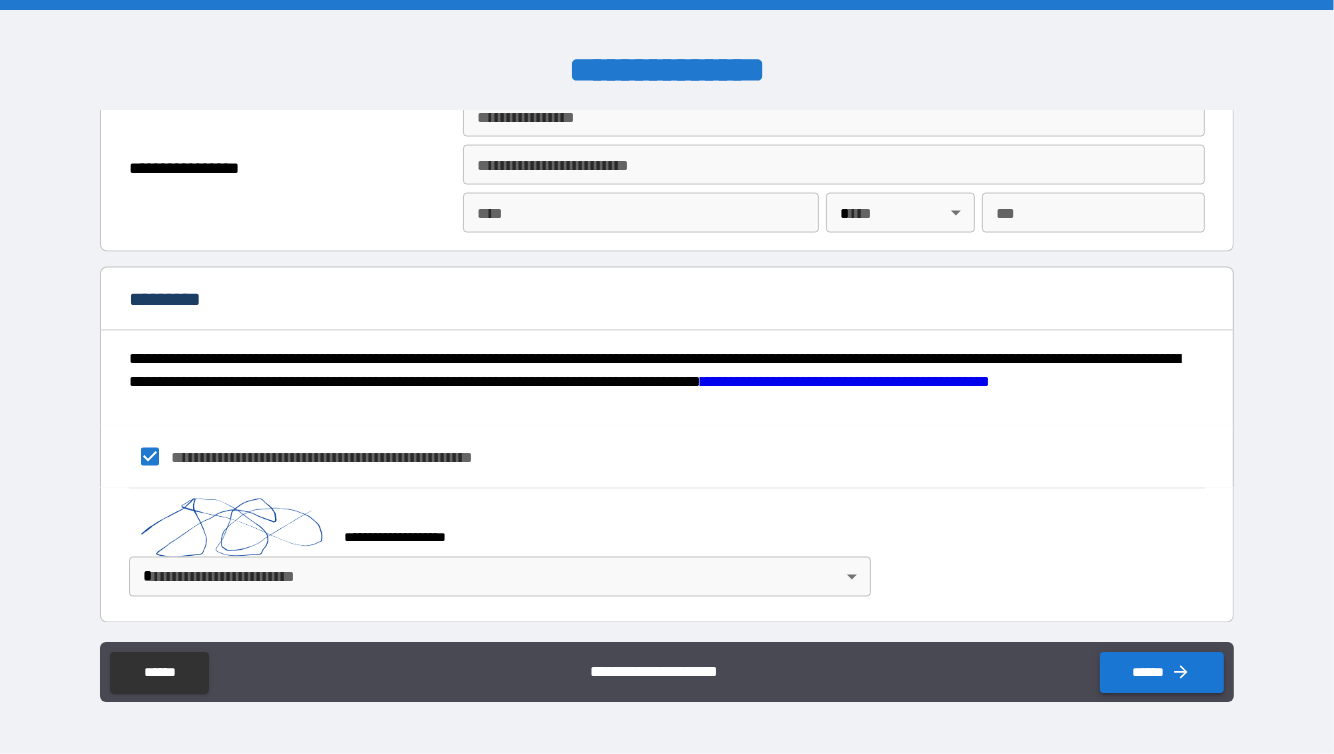 click 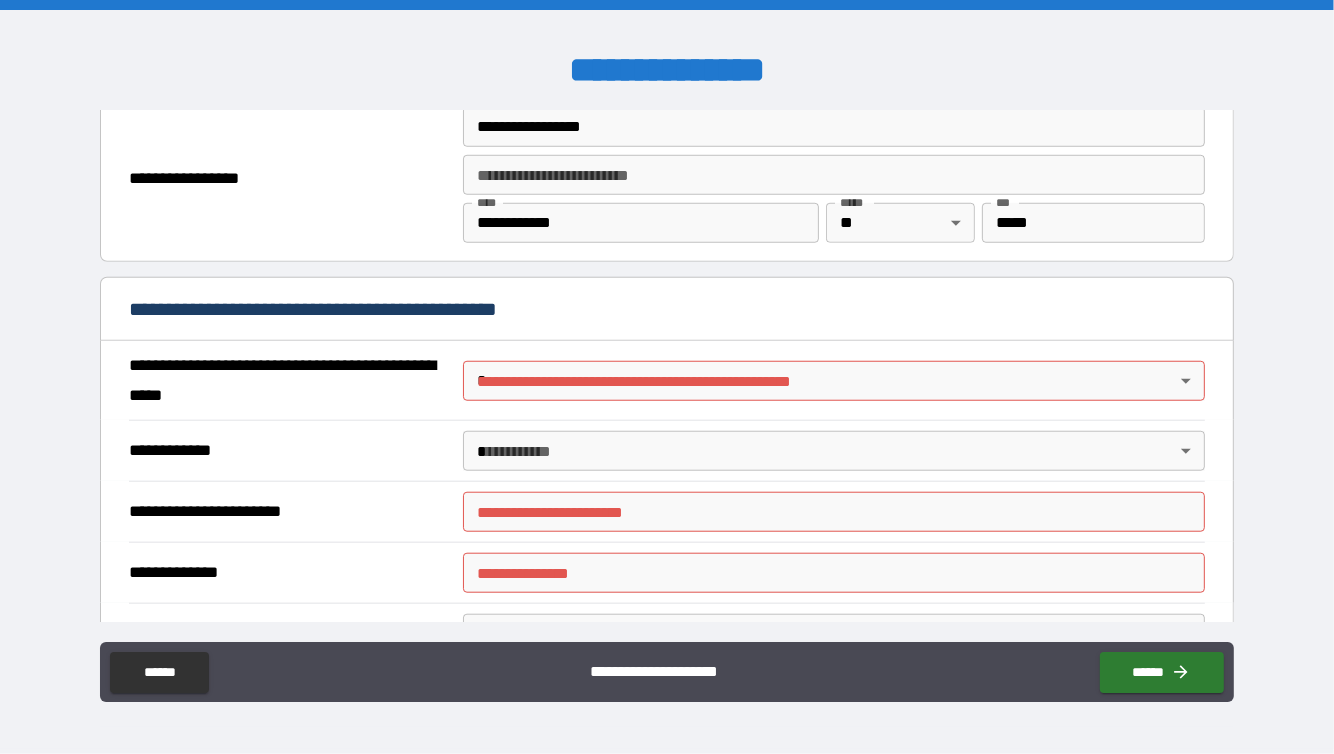 scroll, scrollTop: 1368, scrollLeft: 0, axis: vertical 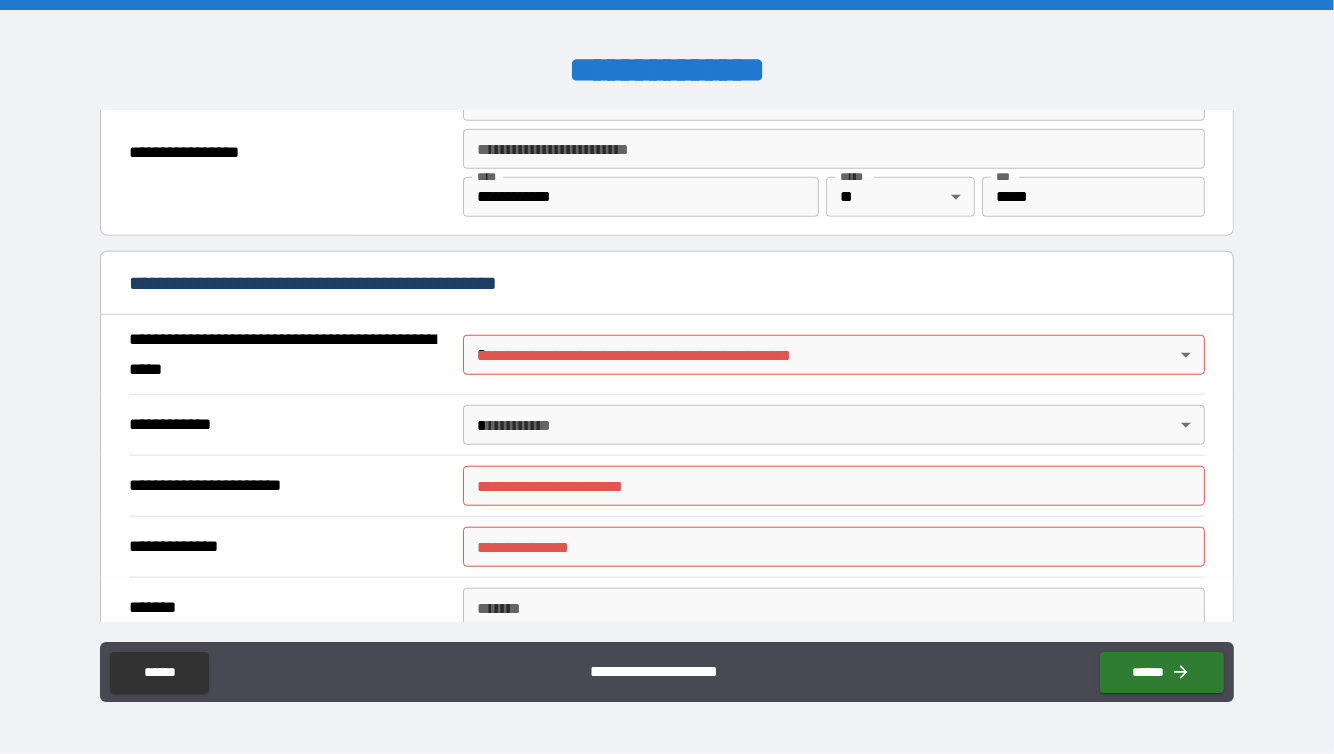 click on "**********" at bounding box center [667, 377] 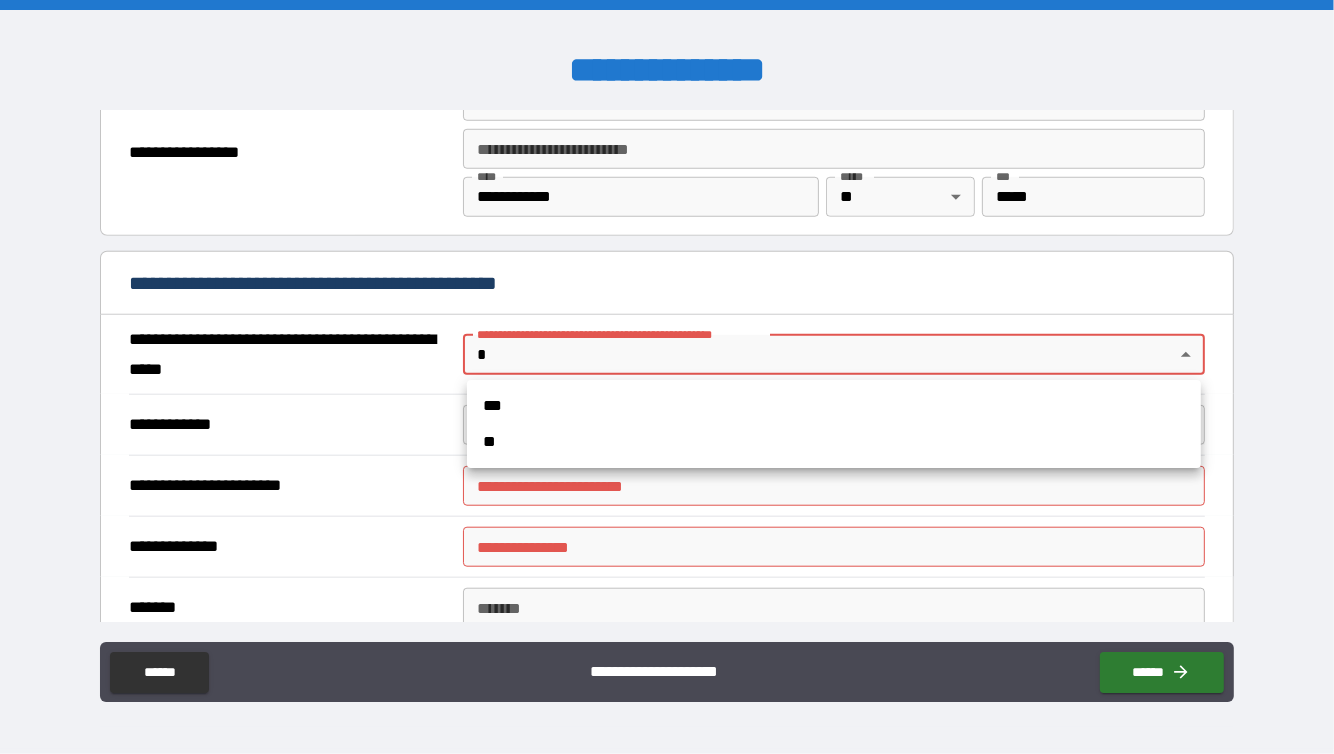 click on "**" at bounding box center (834, 442) 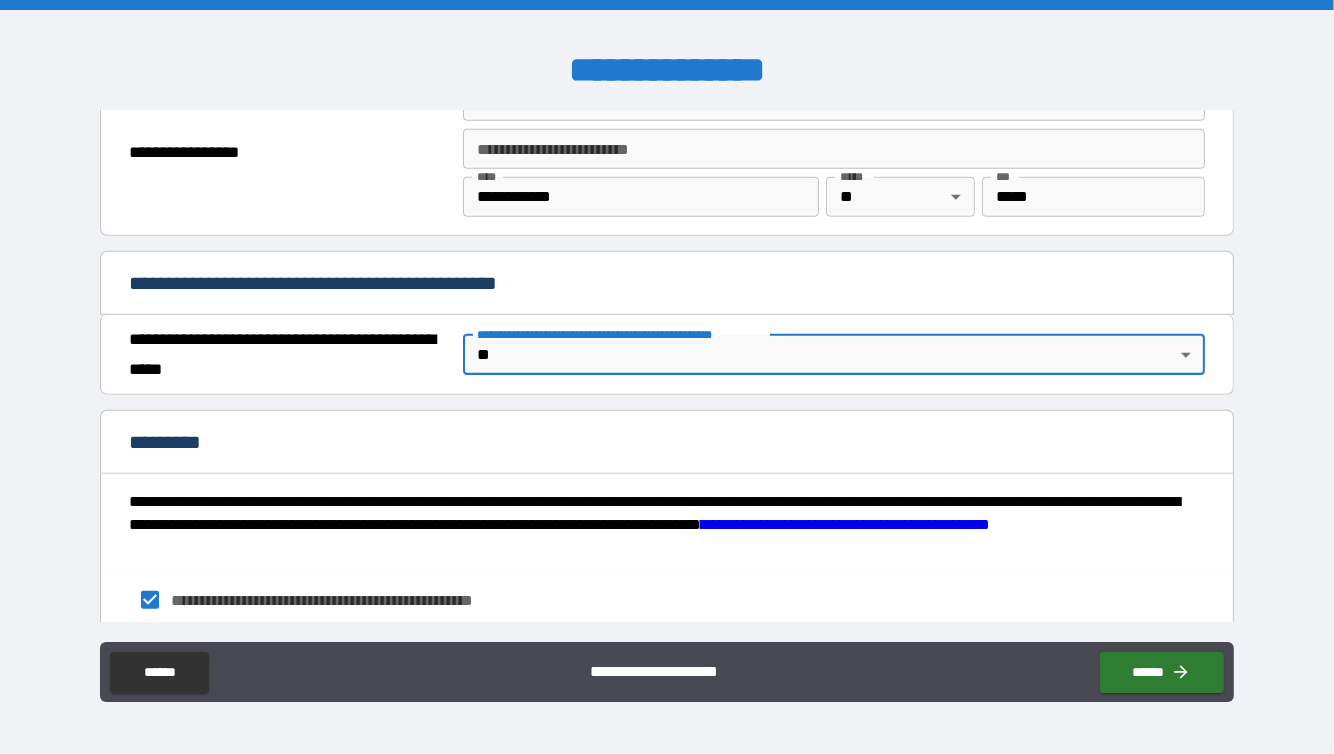 type on "*" 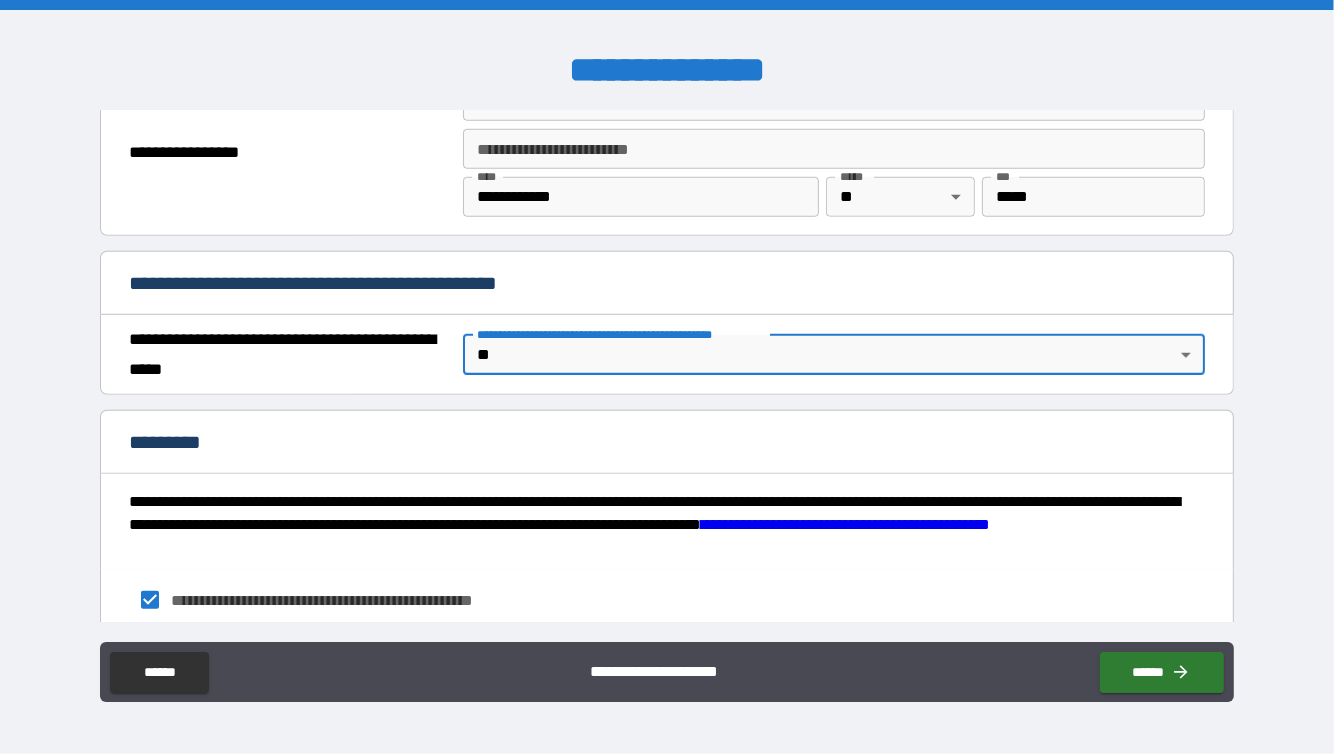 scroll, scrollTop: 1512, scrollLeft: 0, axis: vertical 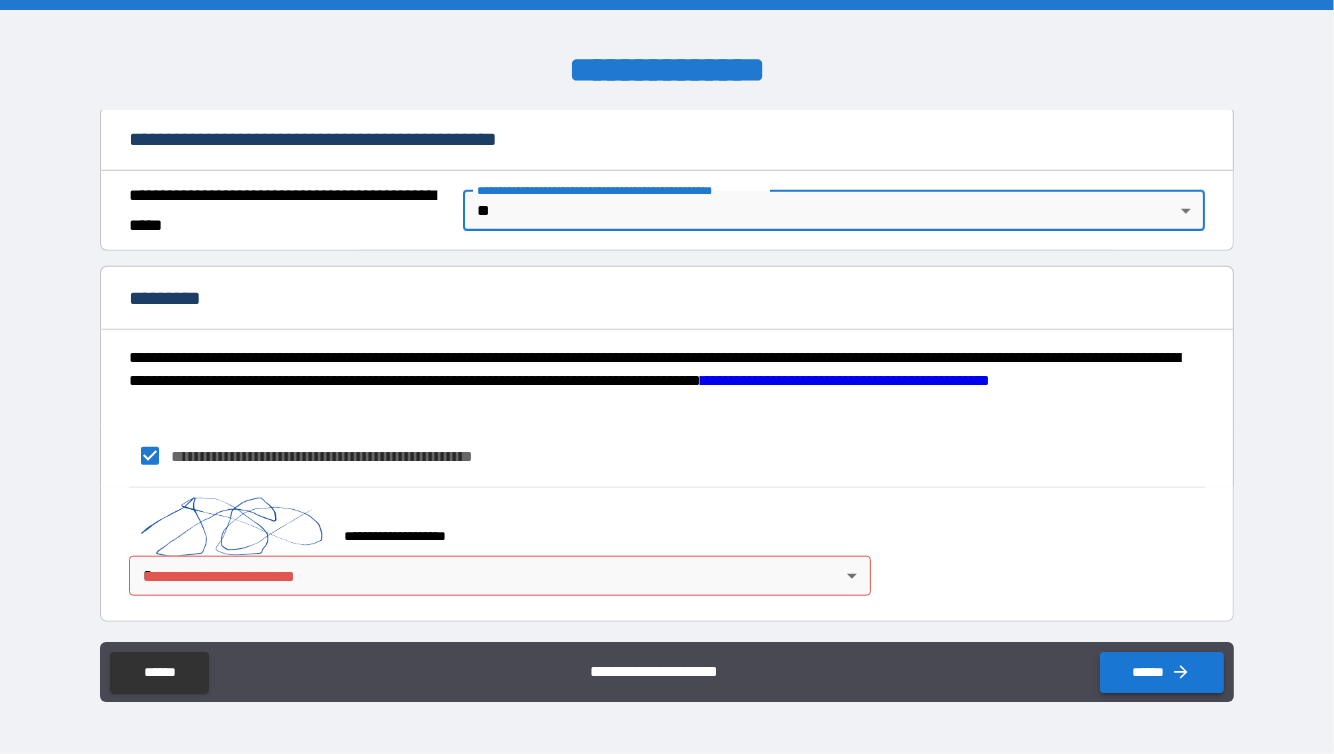 click on "******" at bounding box center (1162, 672) 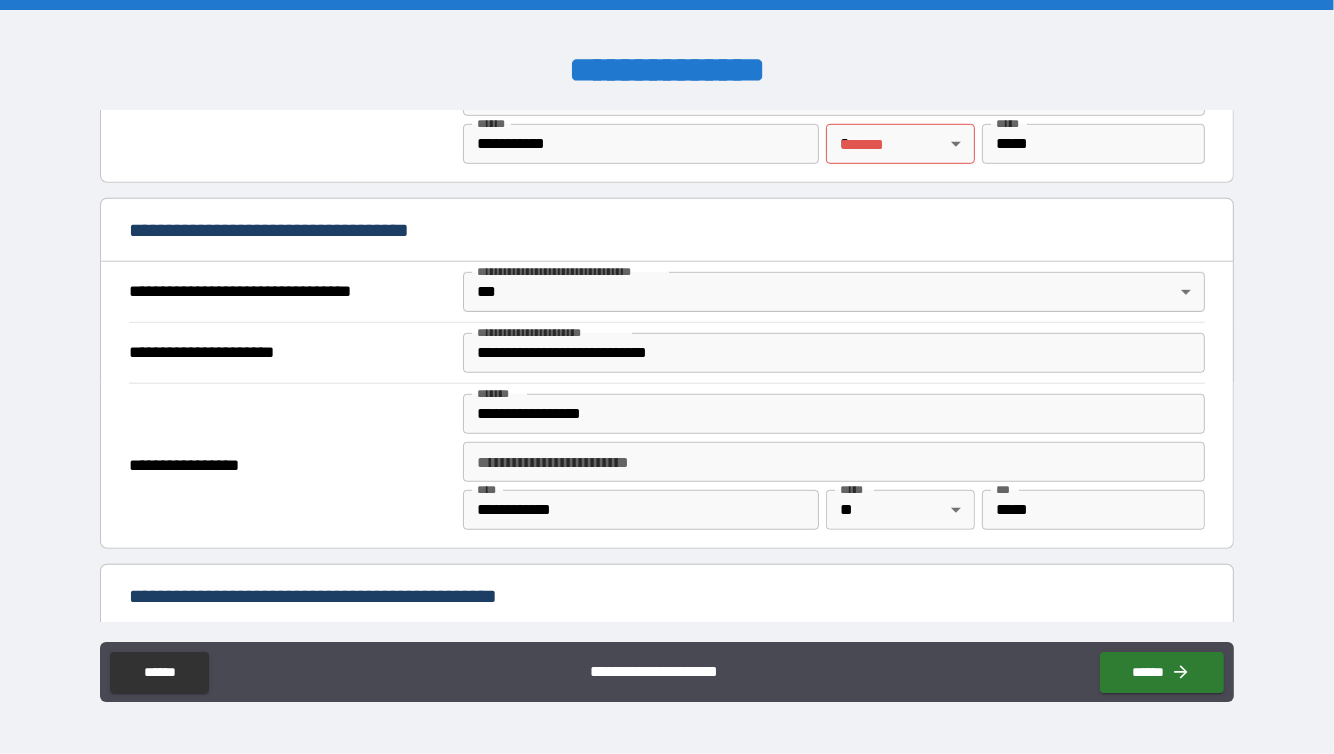 scroll, scrollTop: 908, scrollLeft: 0, axis: vertical 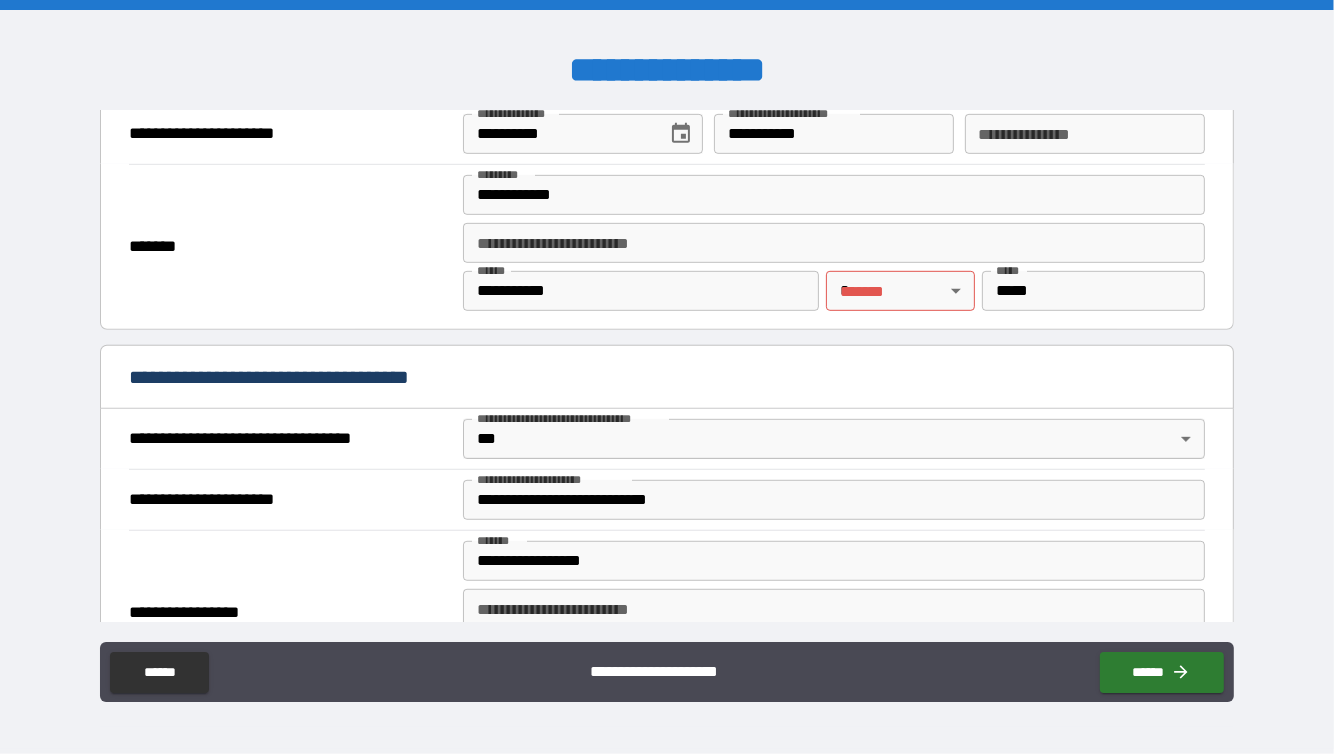 click on "**********" at bounding box center [667, 377] 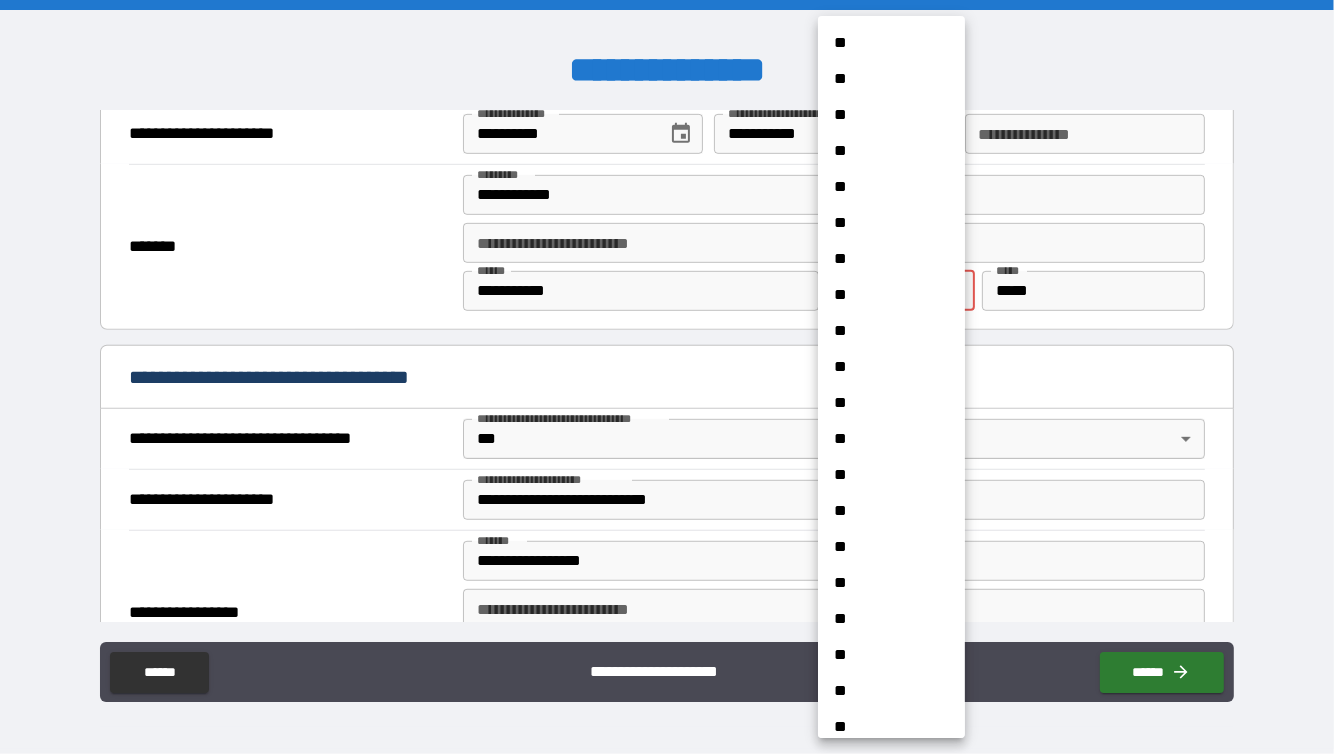 scroll, scrollTop: 540, scrollLeft: 0, axis: vertical 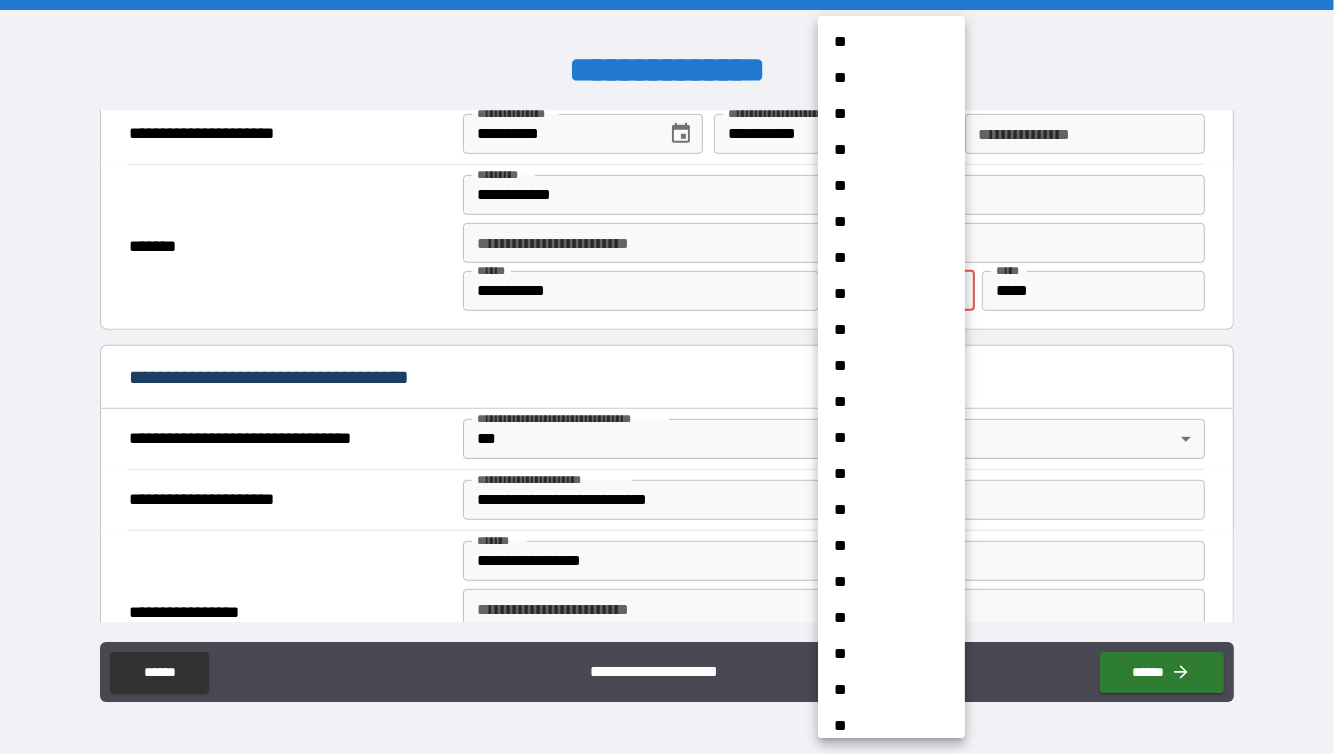 click on "**" at bounding box center (884, 546) 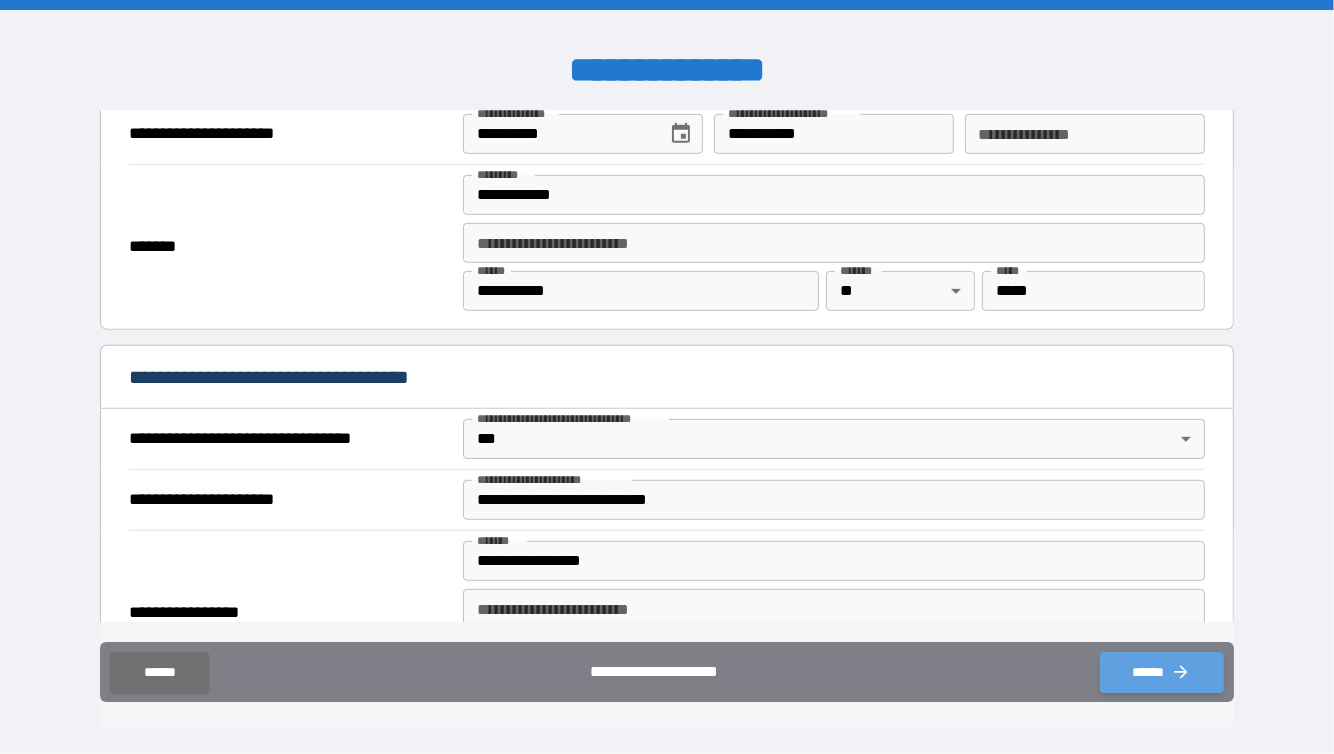 click on "******" at bounding box center (1162, 672) 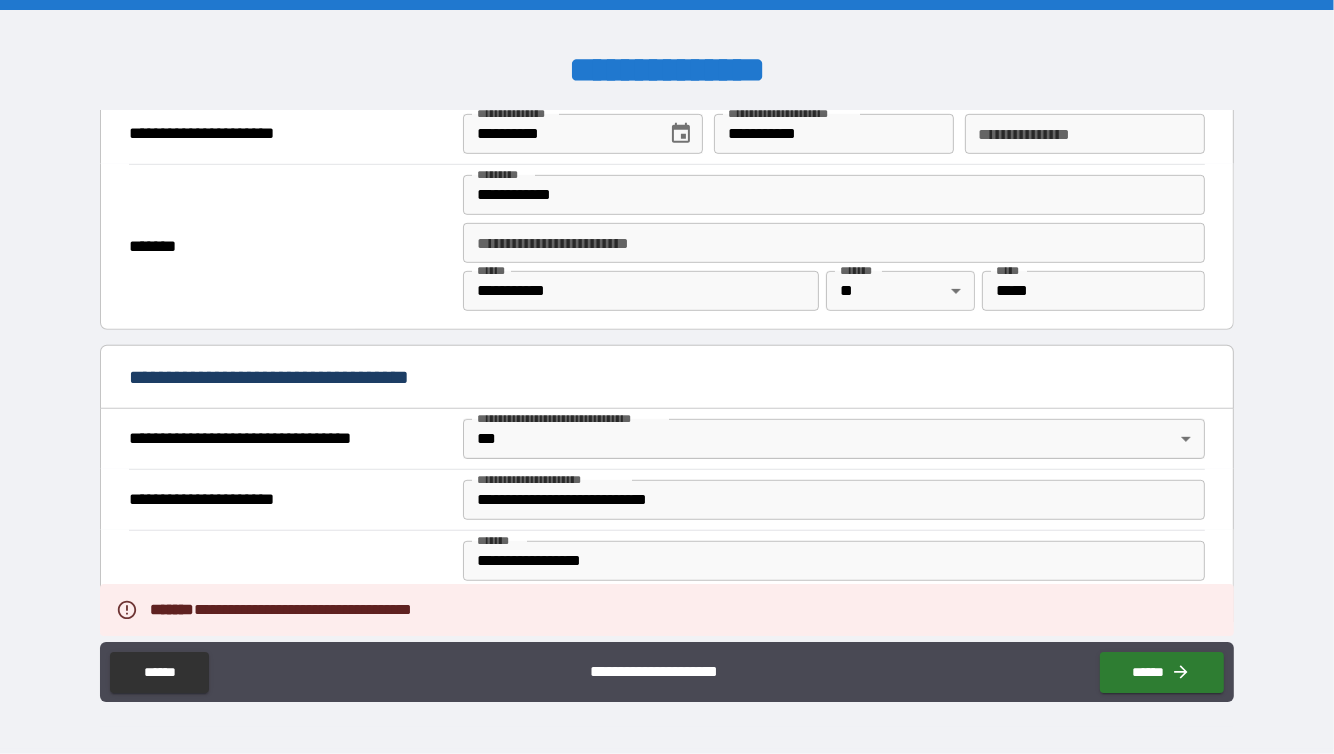 scroll, scrollTop: 1512, scrollLeft: 0, axis: vertical 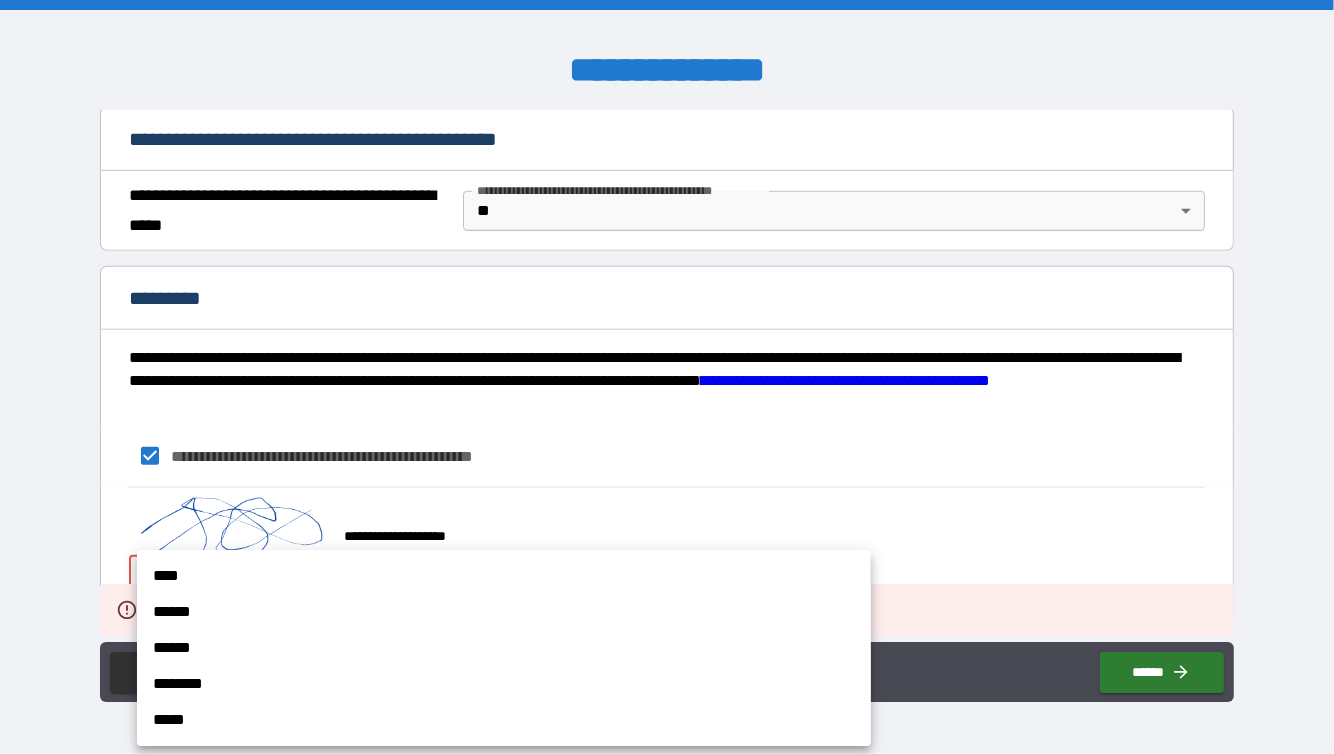click on "**********" at bounding box center [667, 377] 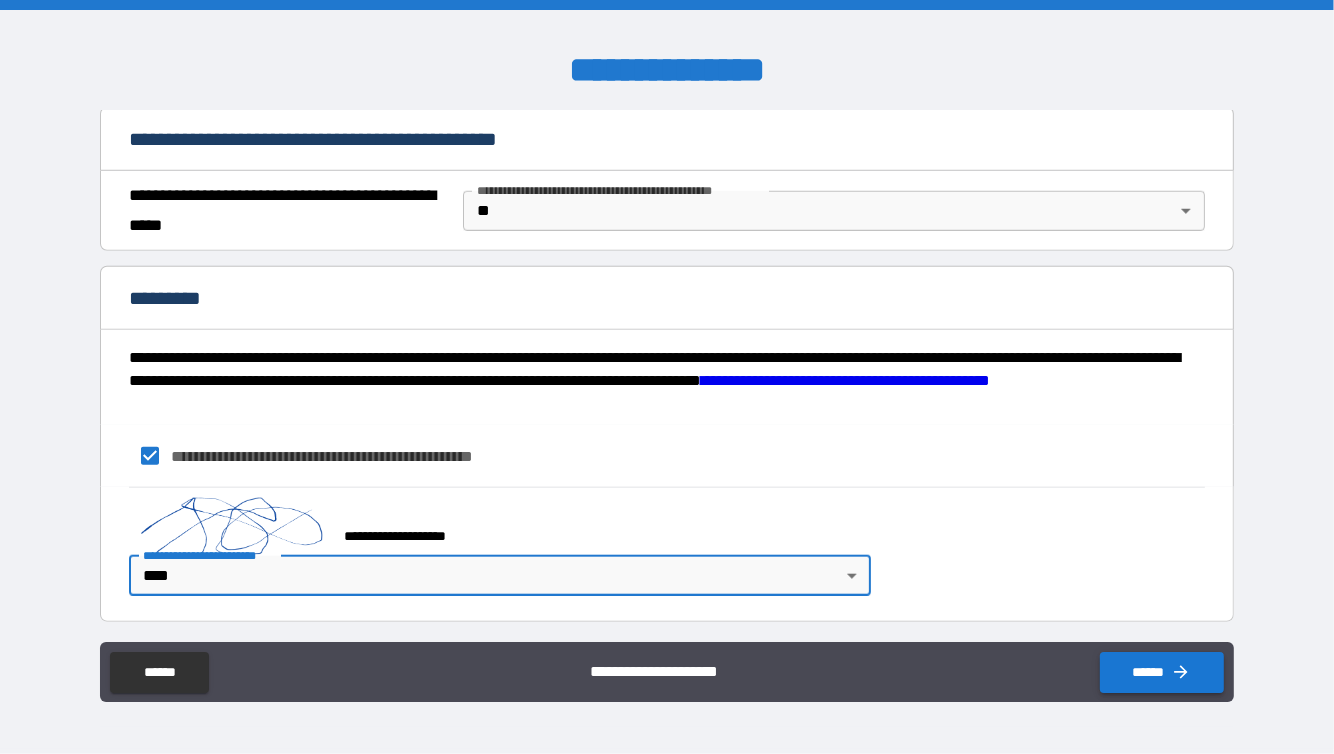 click on "******" at bounding box center [1162, 672] 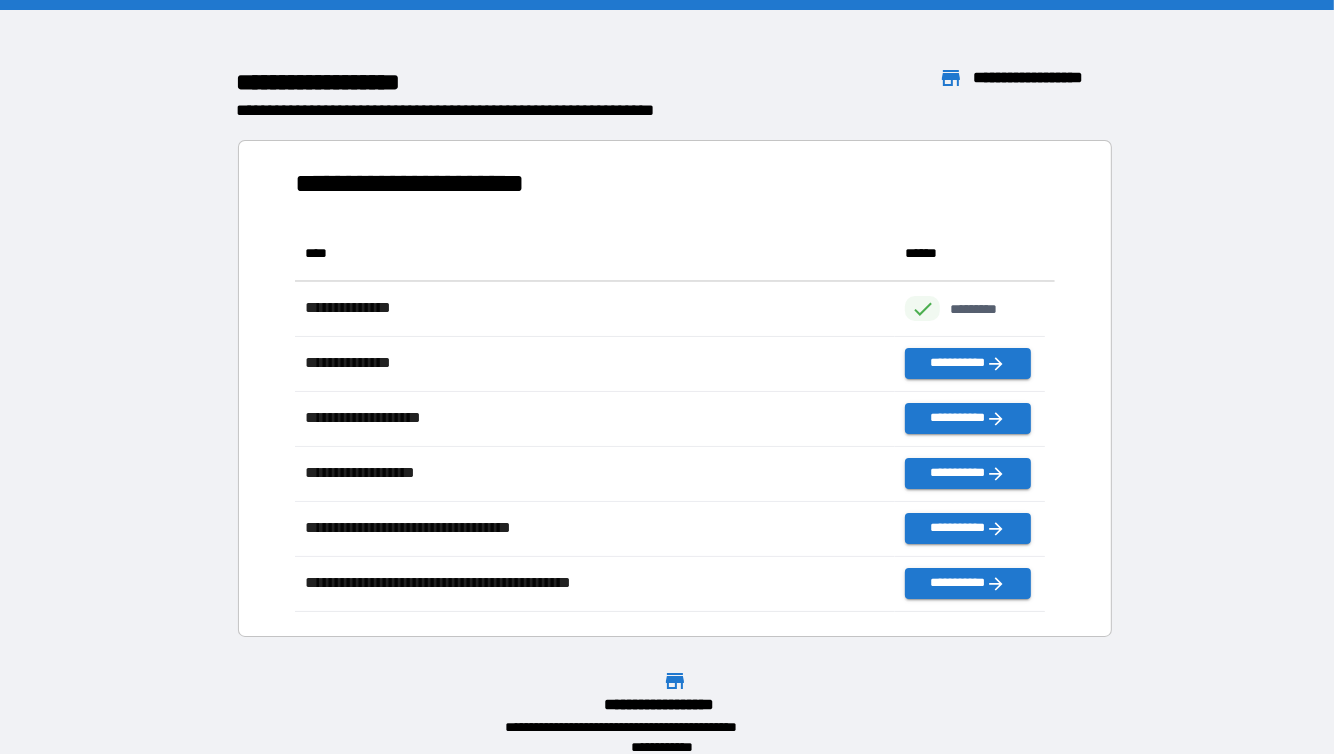 scroll, scrollTop: 16, scrollLeft: 16, axis: both 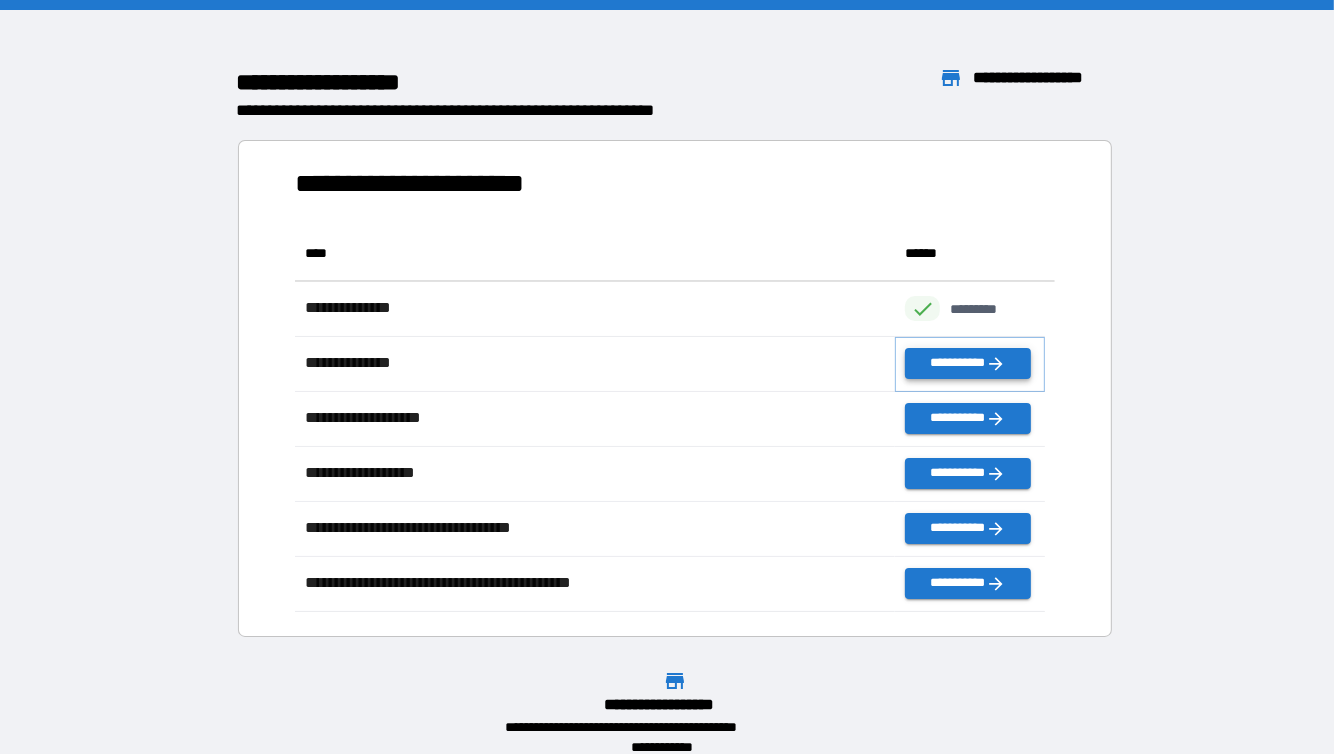 click 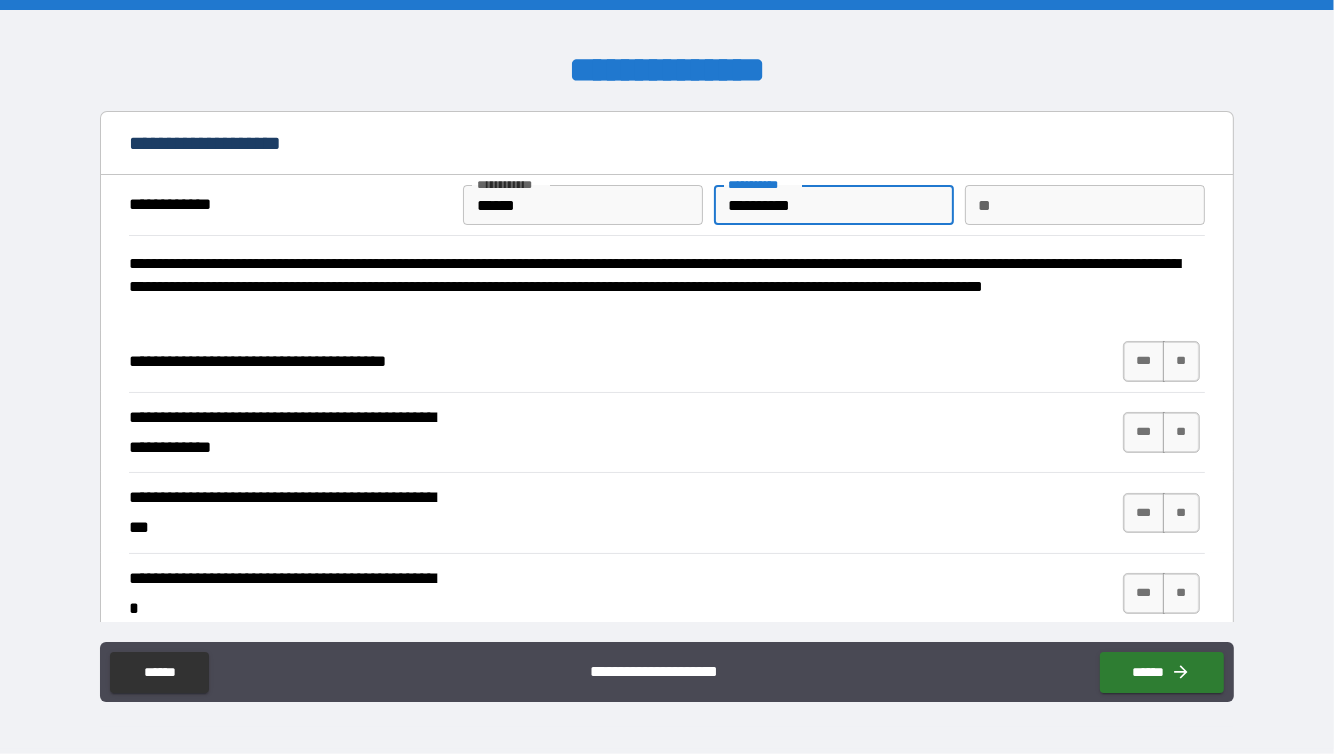 click on "**********" at bounding box center (834, 205) 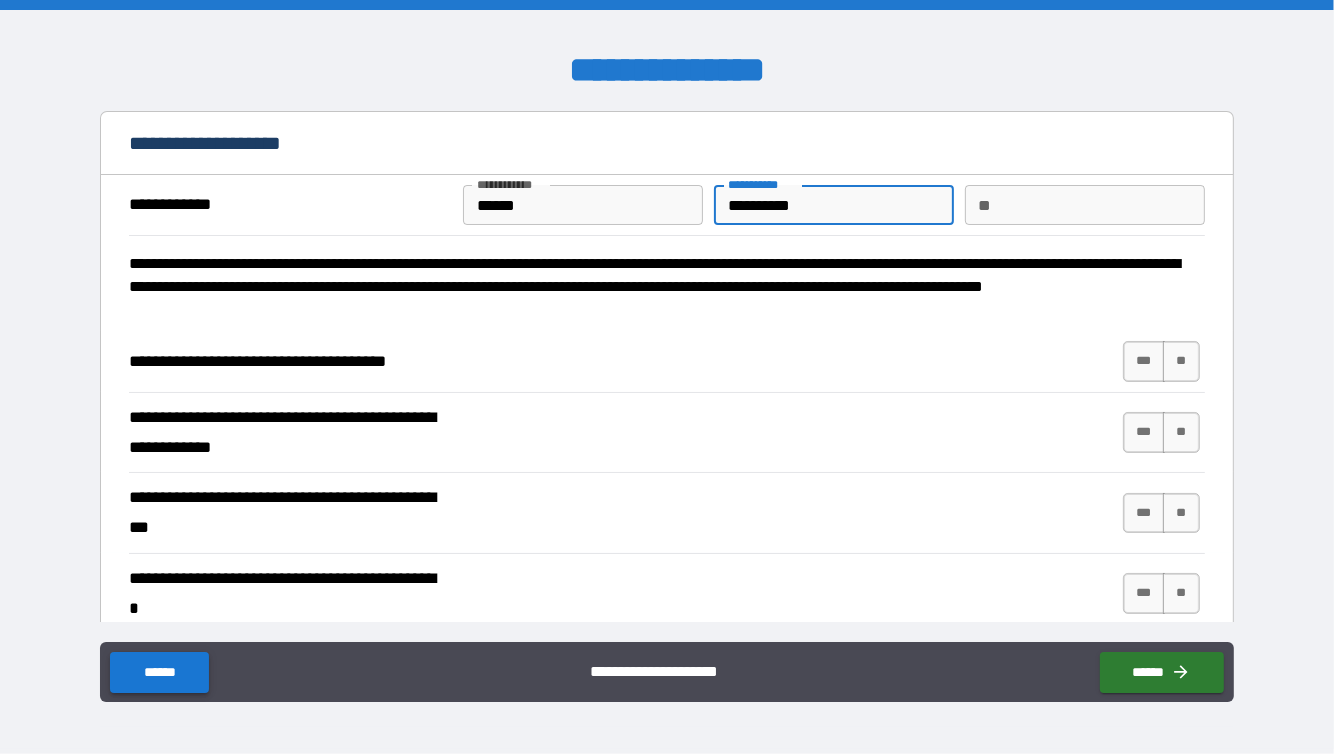 click on "******" at bounding box center (159, 672) 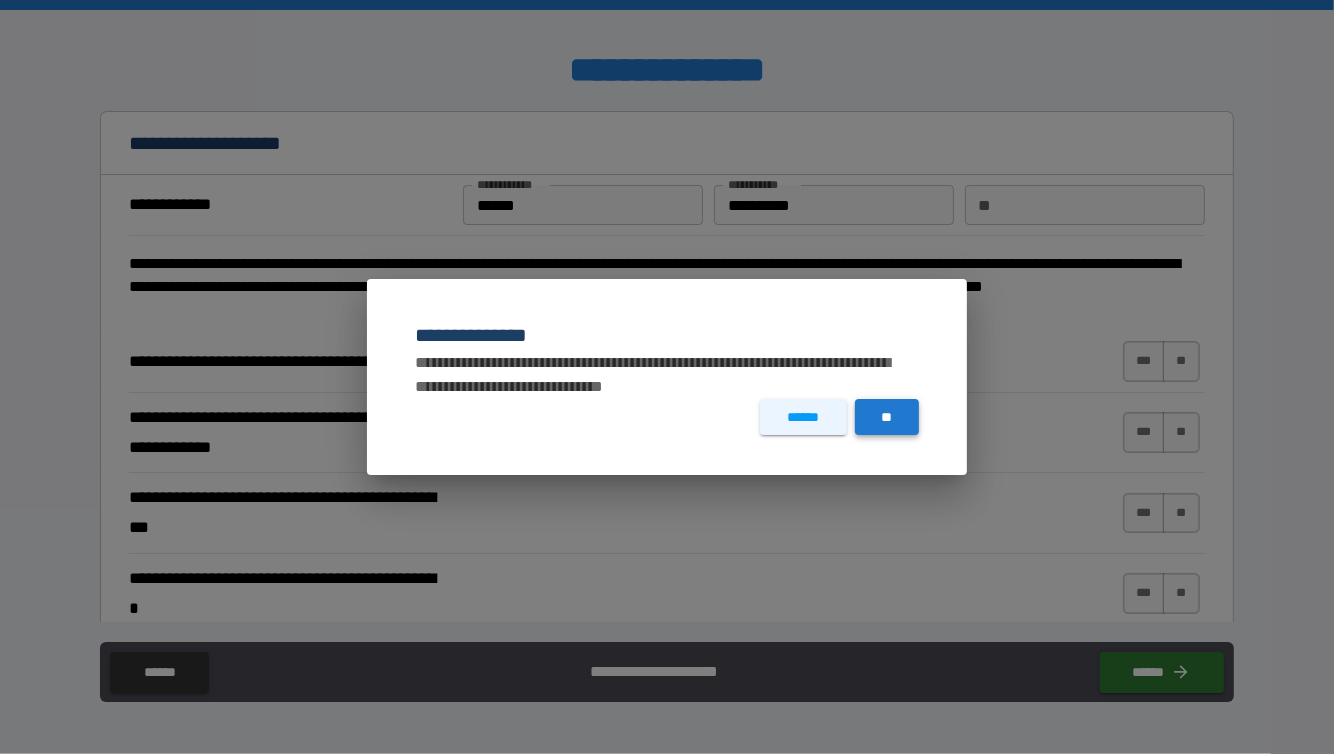 click on "**" at bounding box center (887, 417) 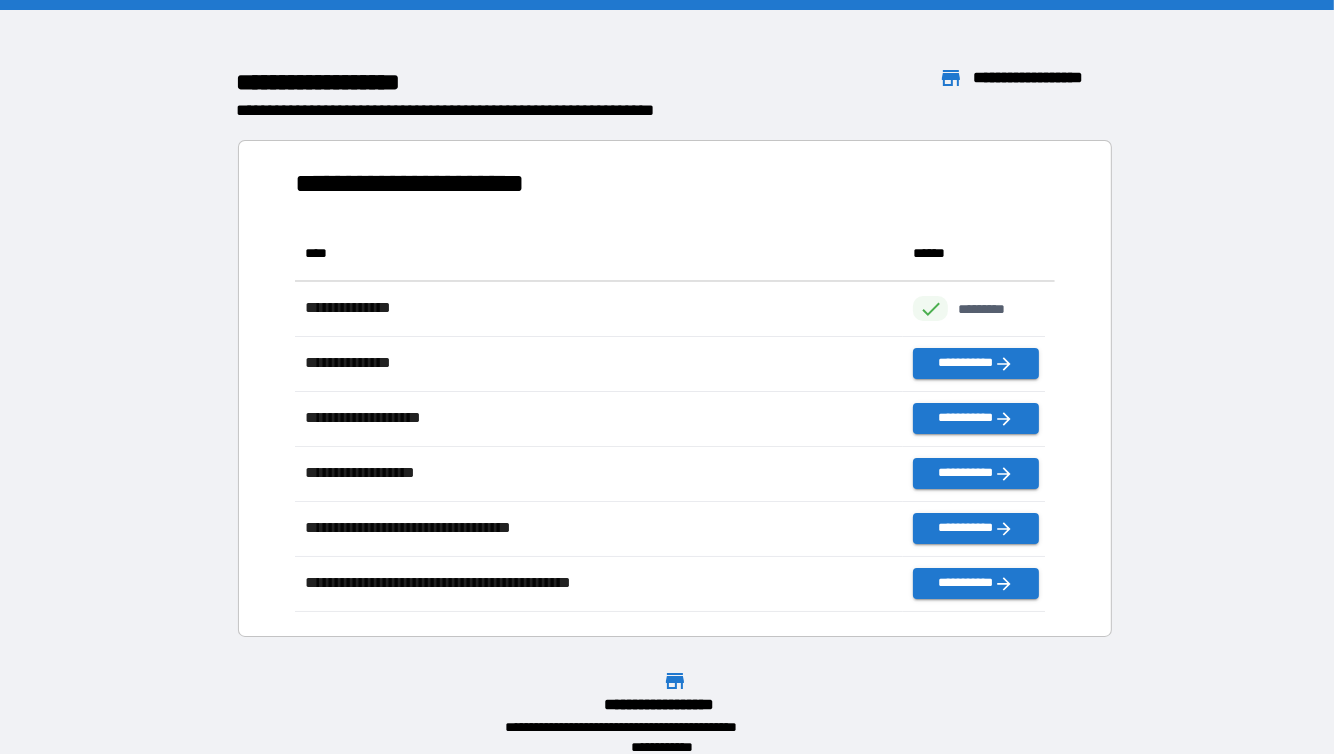scroll, scrollTop: 370, scrollLeft: 734, axis: both 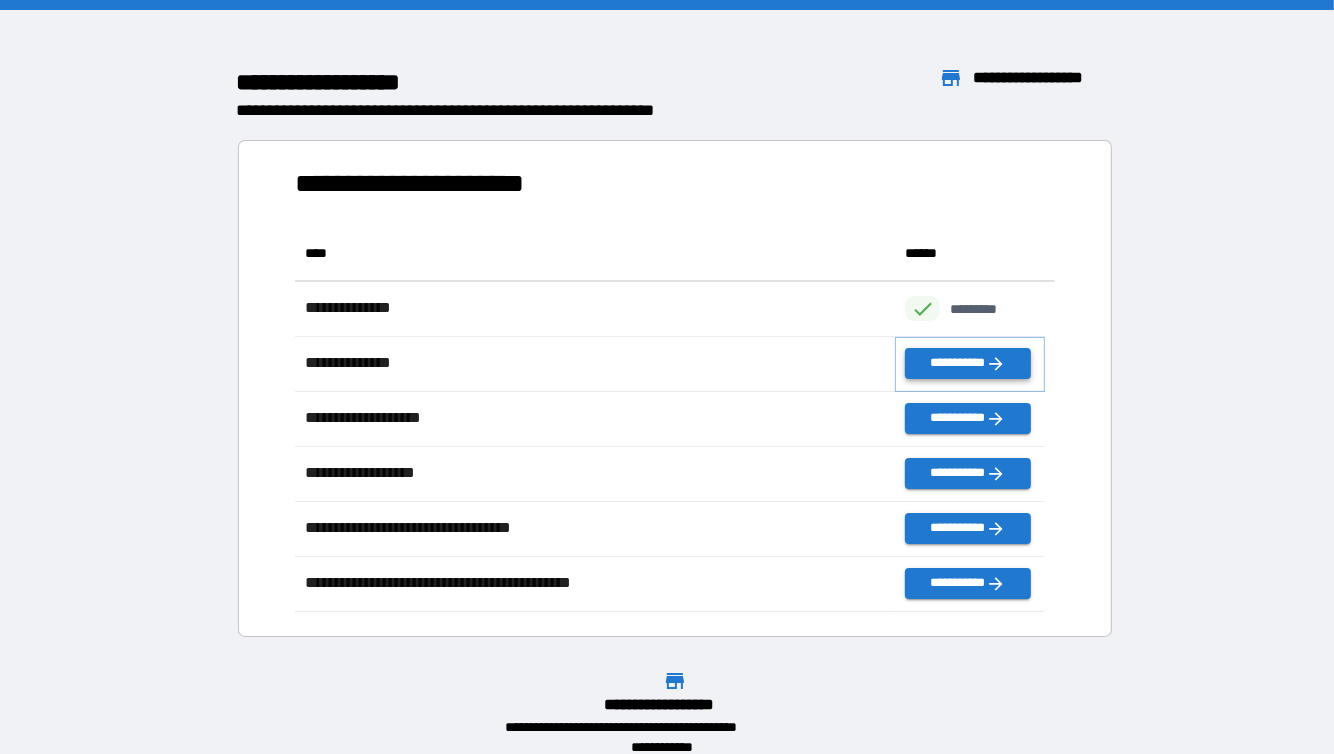 click on "**********" at bounding box center [967, 363] 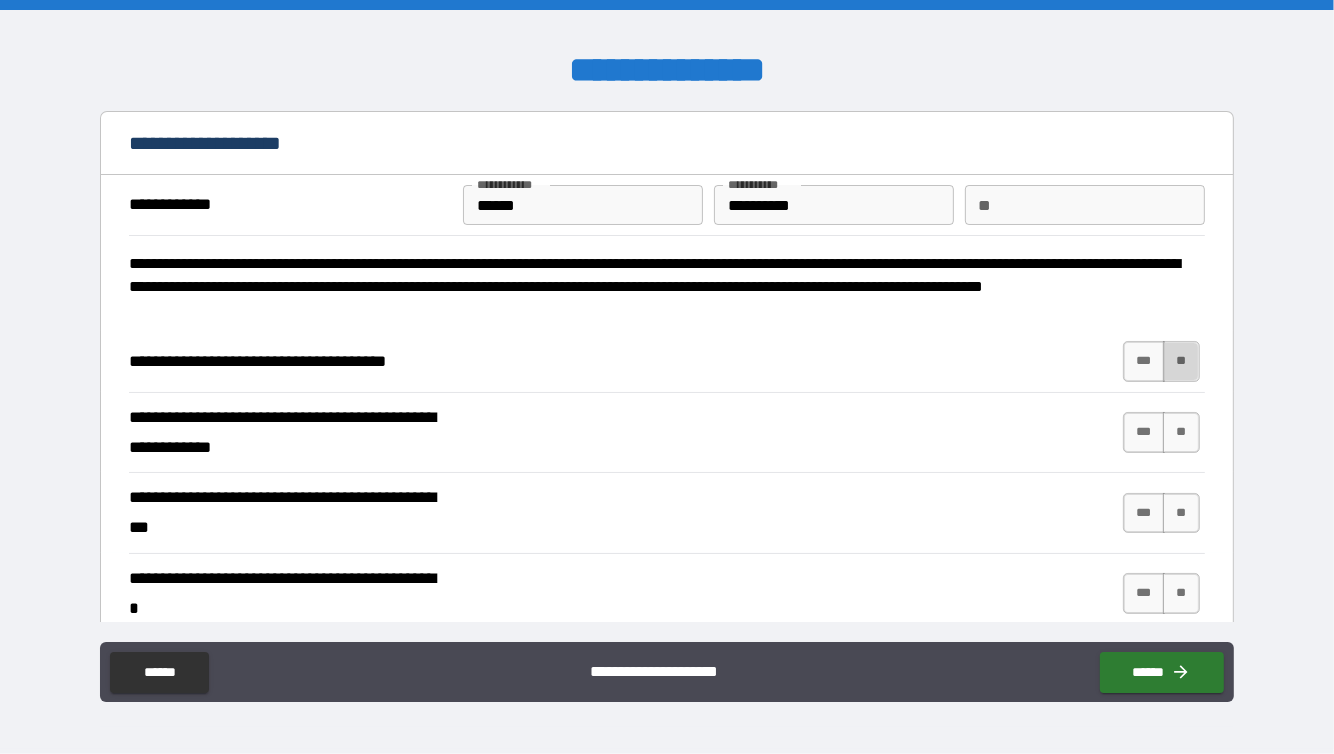 click on "**" at bounding box center [1181, 361] 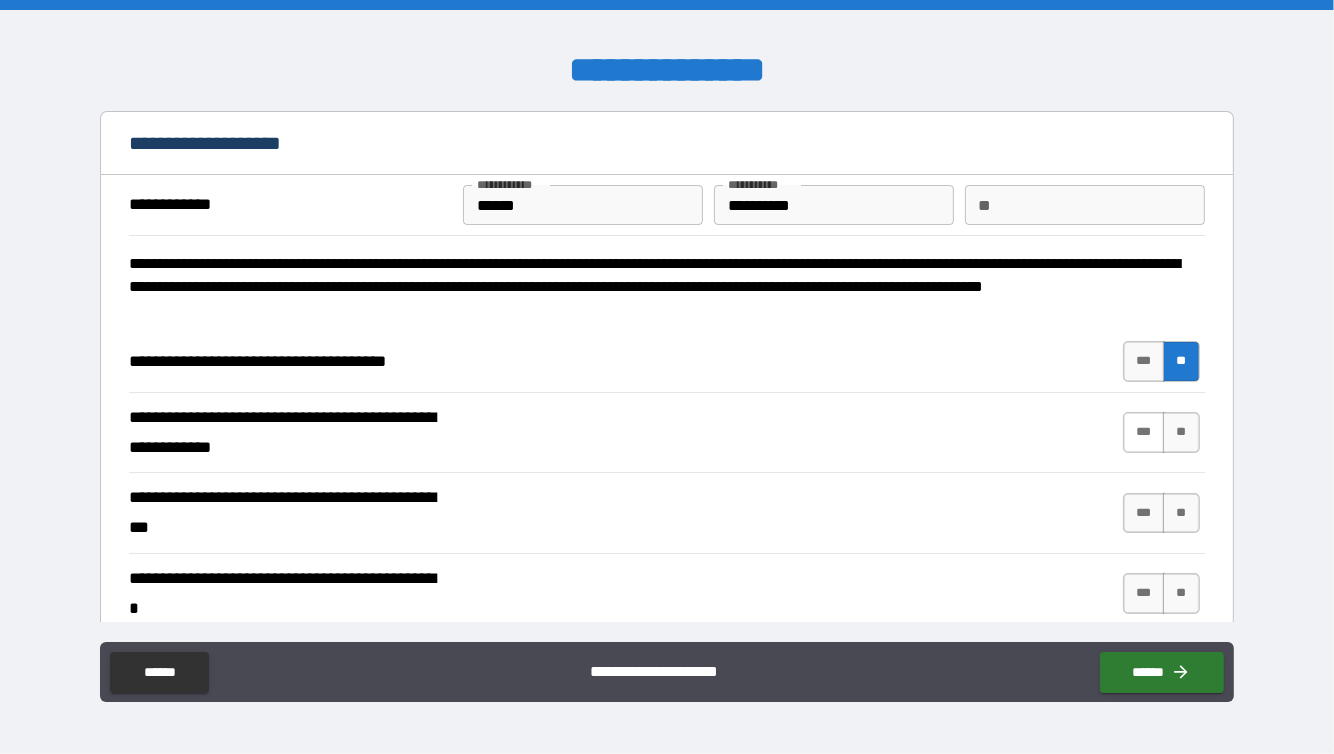 click on "***" at bounding box center (1144, 432) 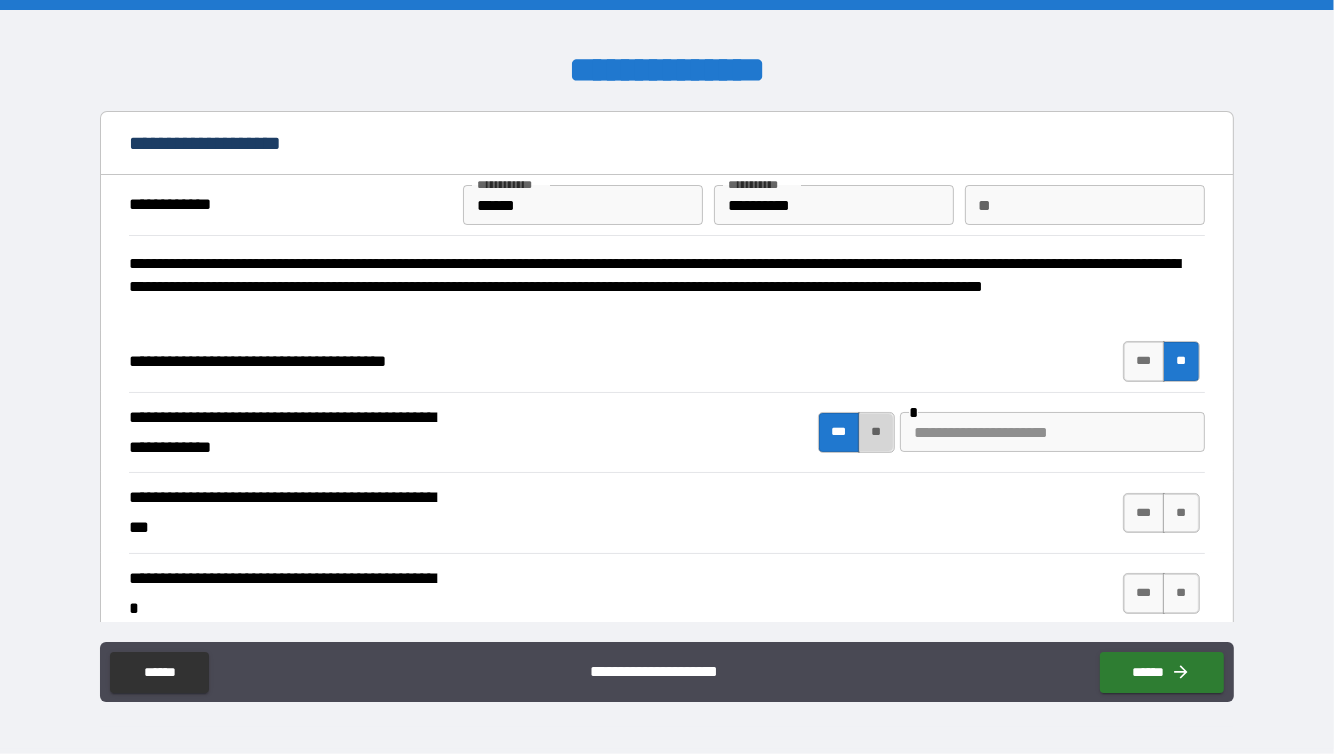click on "**" at bounding box center (876, 432) 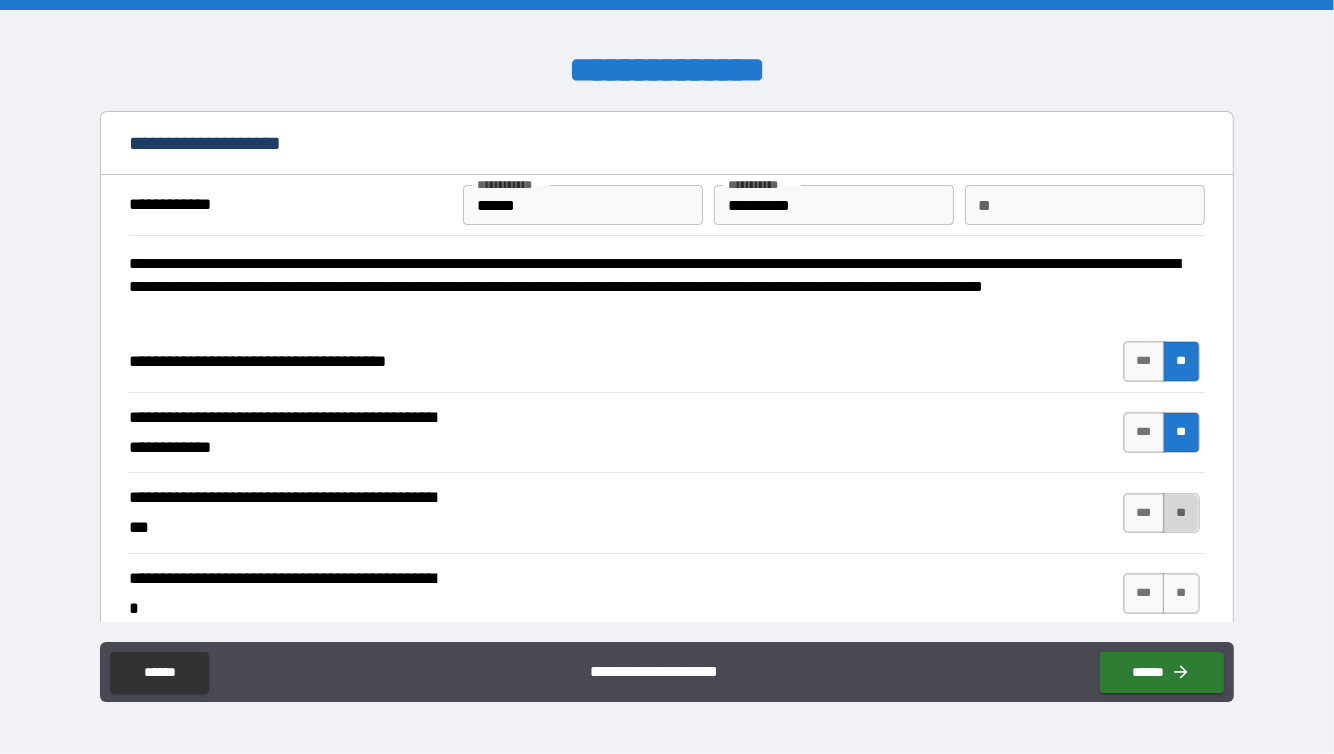 click on "**" at bounding box center [1181, 513] 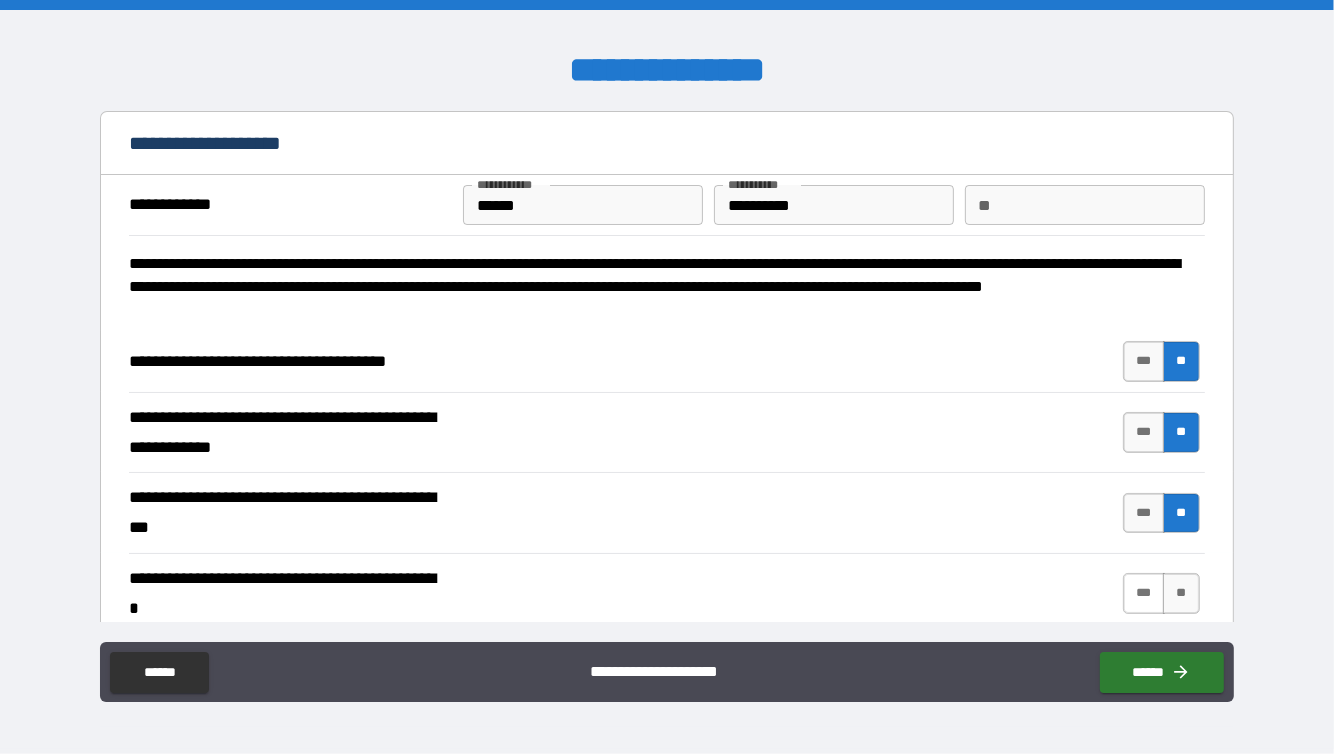 click on "***" at bounding box center (1144, 593) 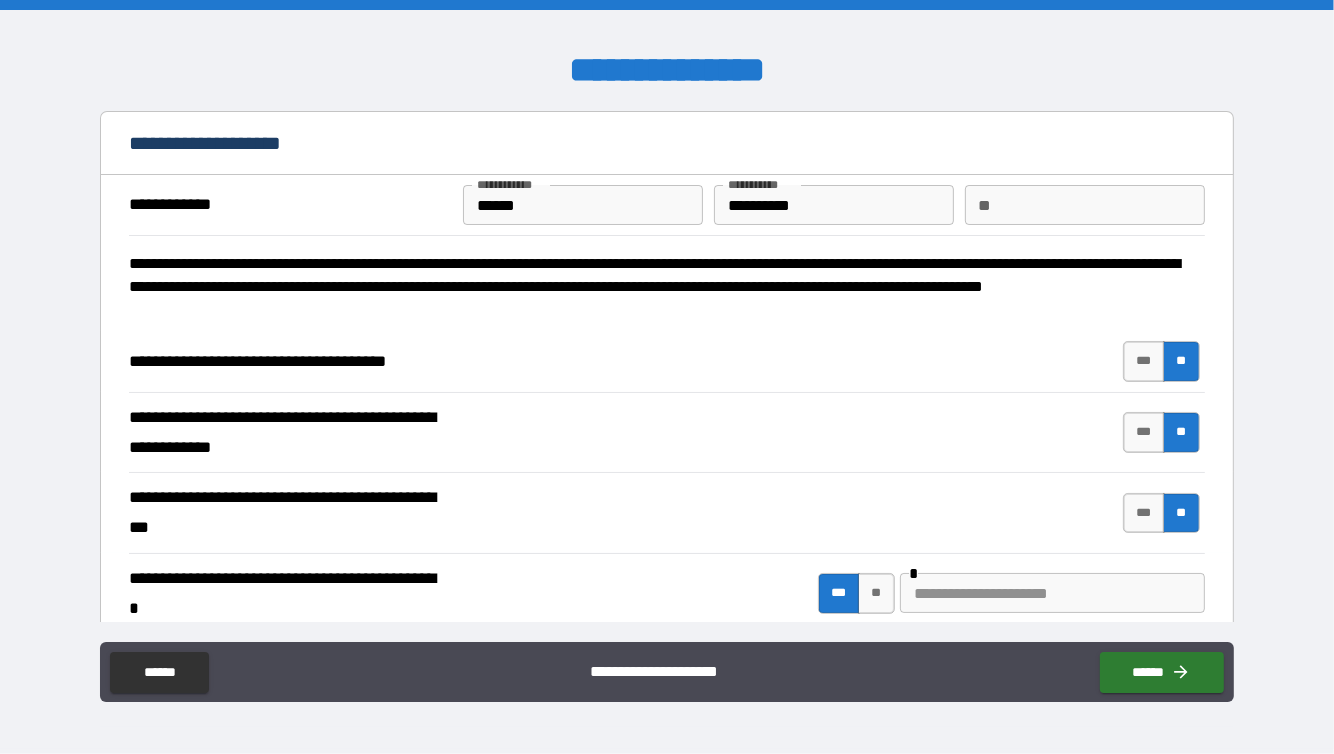 click at bounding box center [1052, 593] 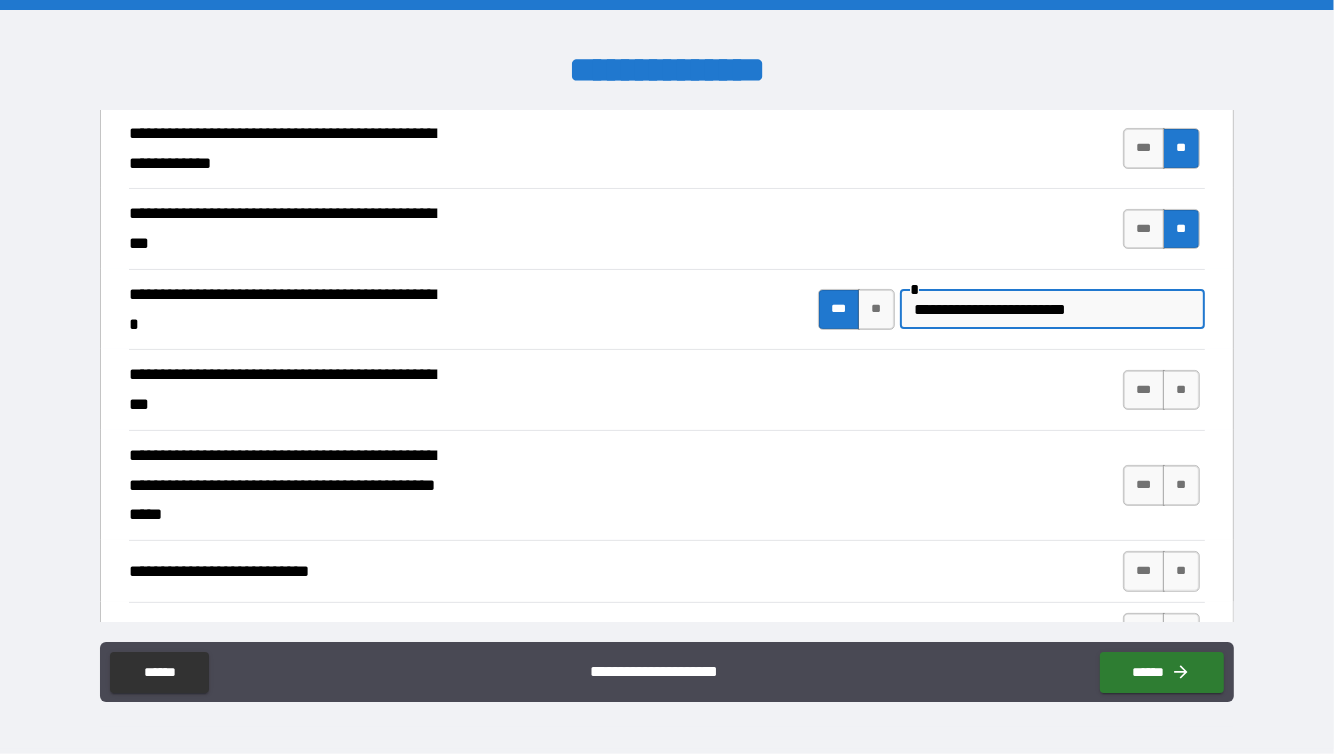 scroll, scrollTop: 304, scrollLeft: 0, axis: vertical 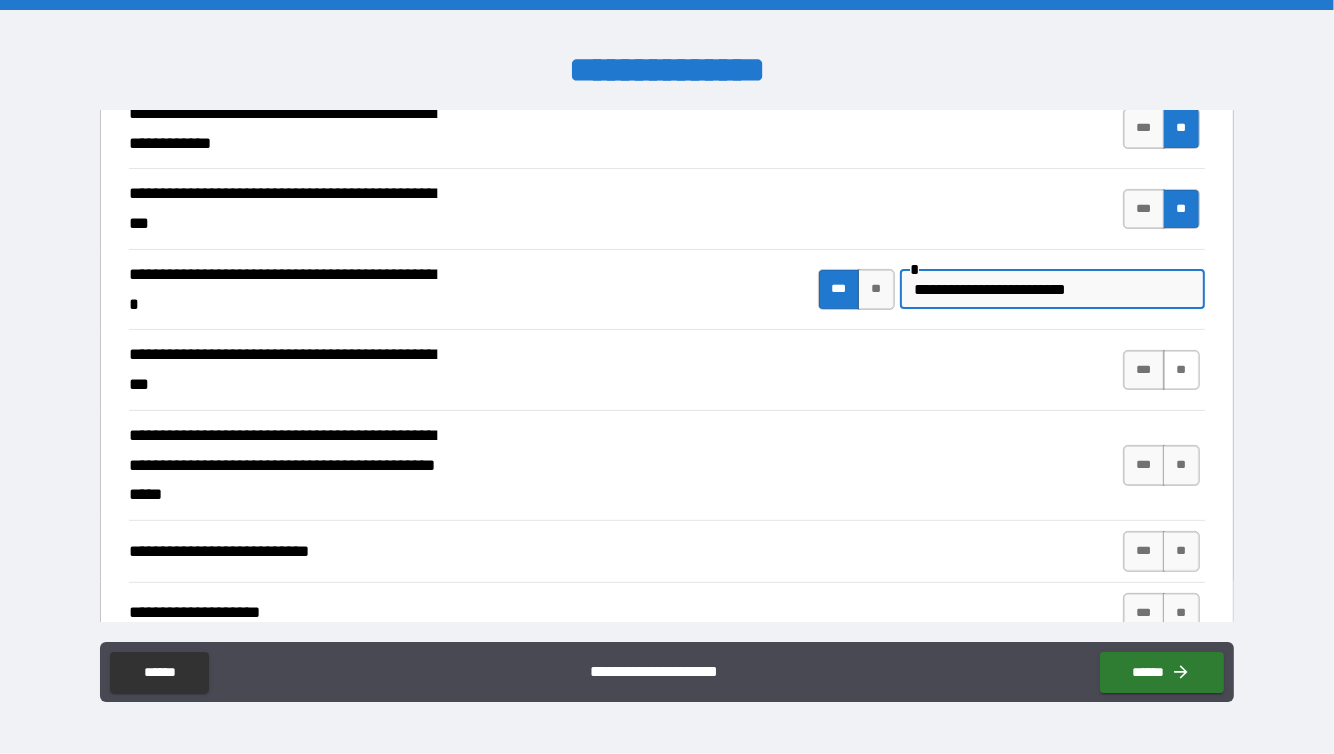 type on "**********" 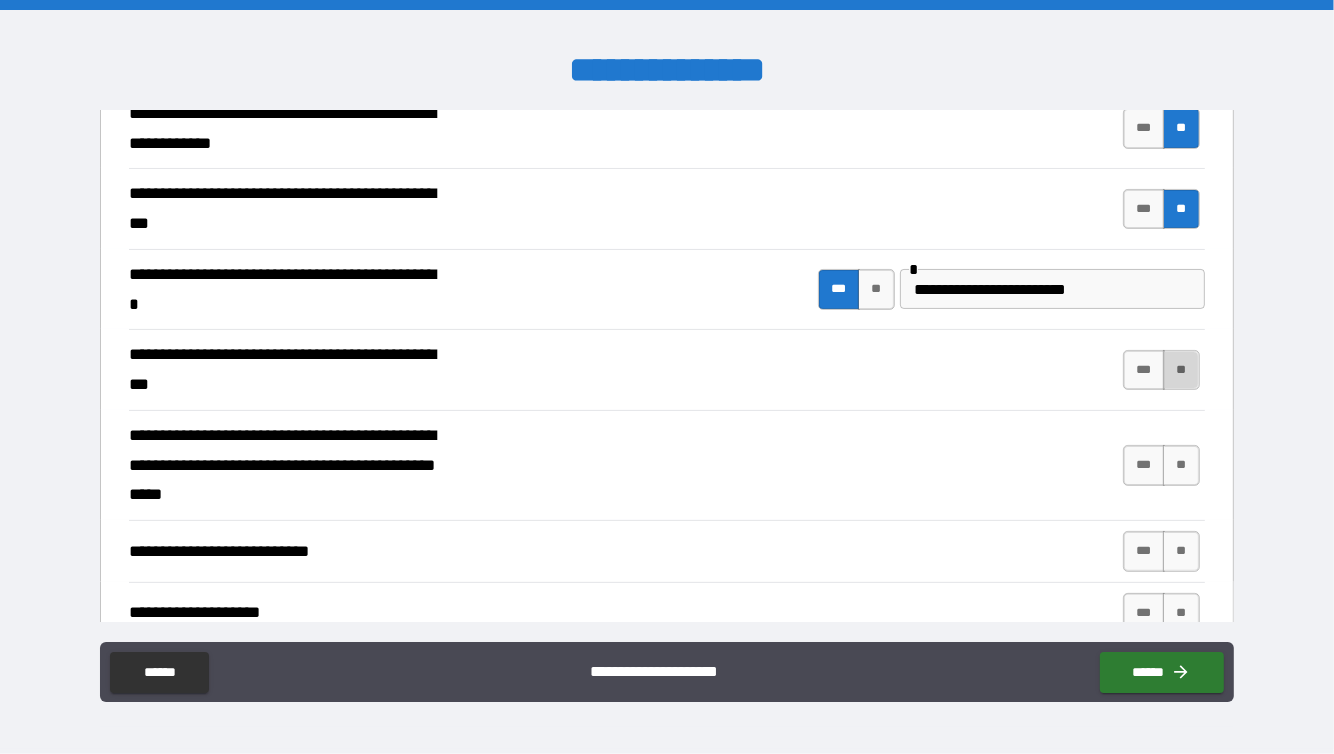 click on "**" at bounding box center (1181, 370) 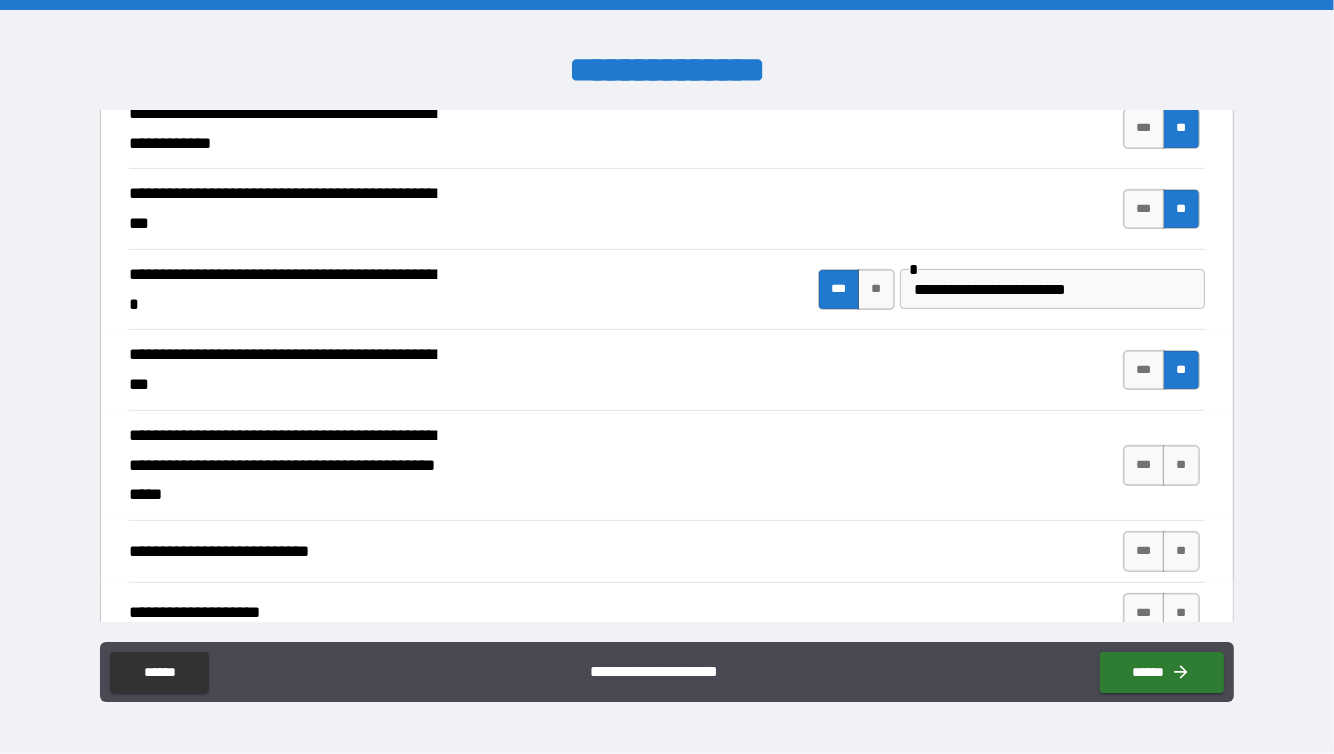 scroll, scrollTop: 420, scrollLeft: 0, axis: vertical 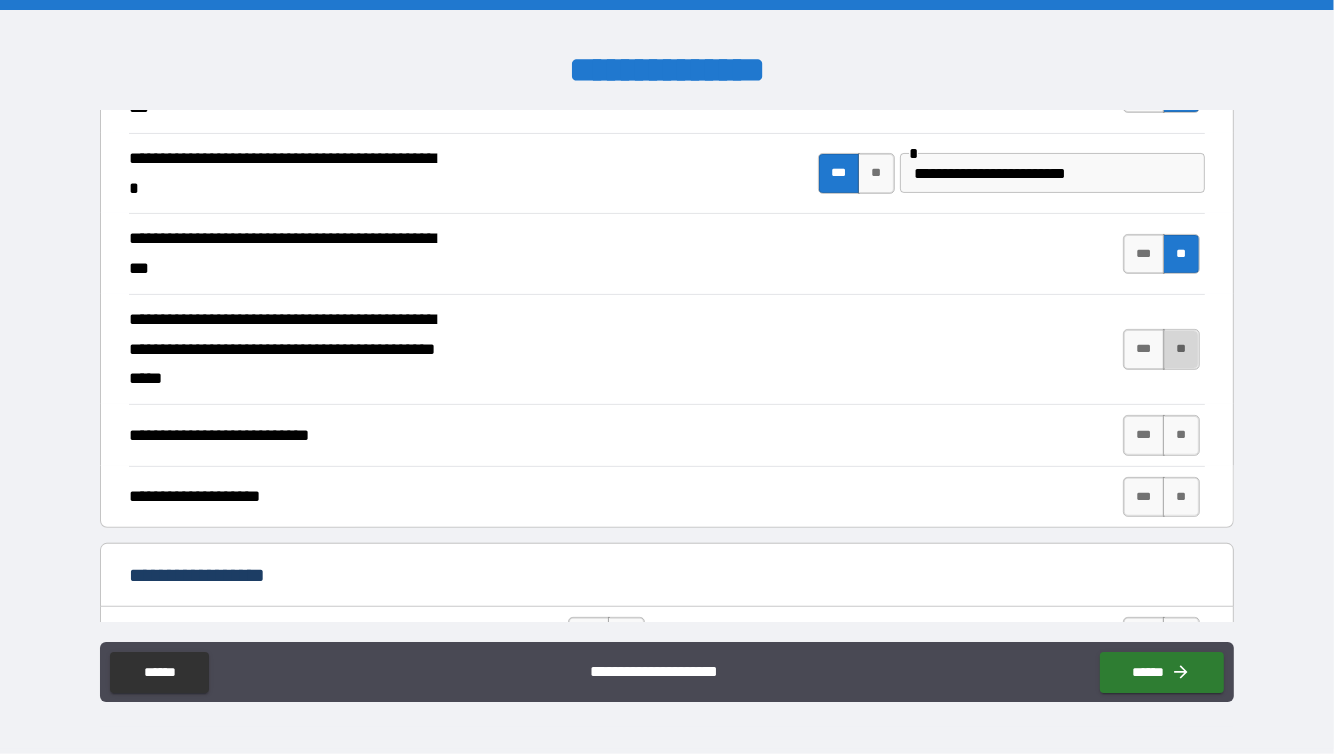 click on "**" at bounding box center [1181, 349] 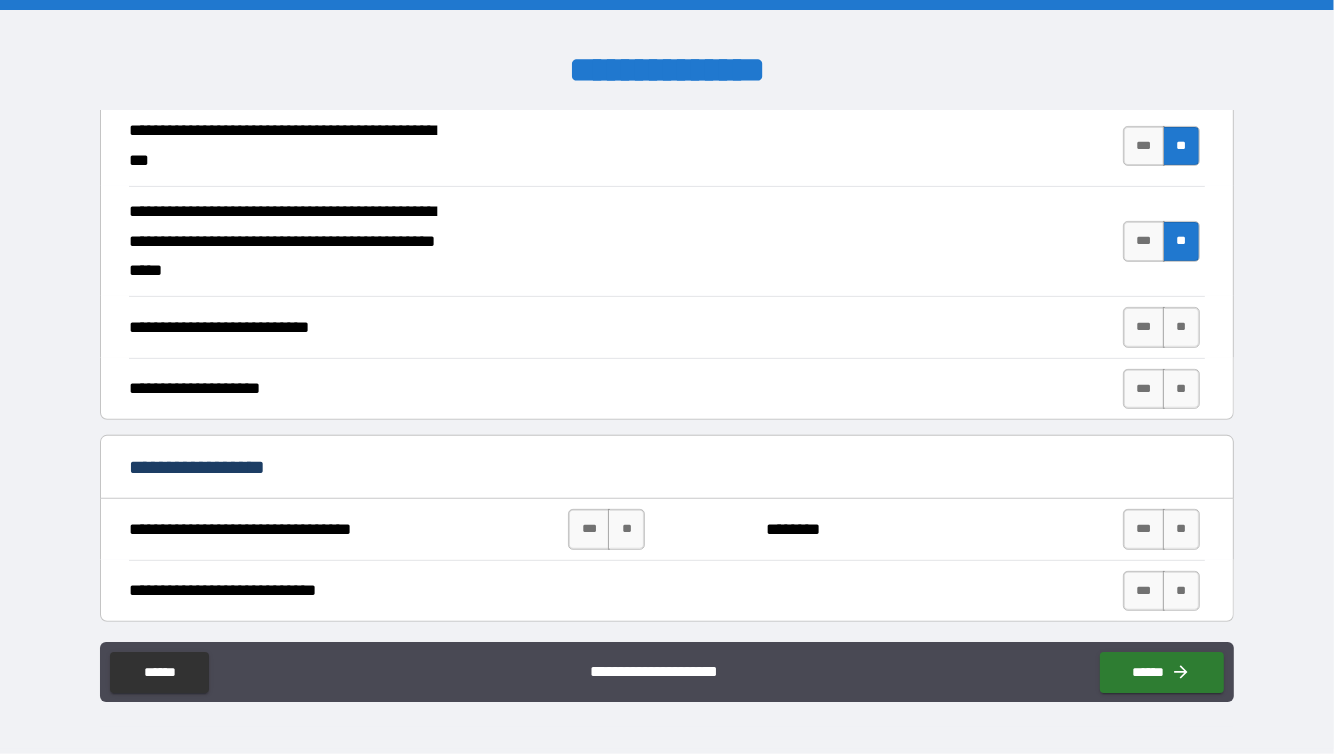 scroll, scrollTop: 540, scrollLeft: 0, axis: vertical 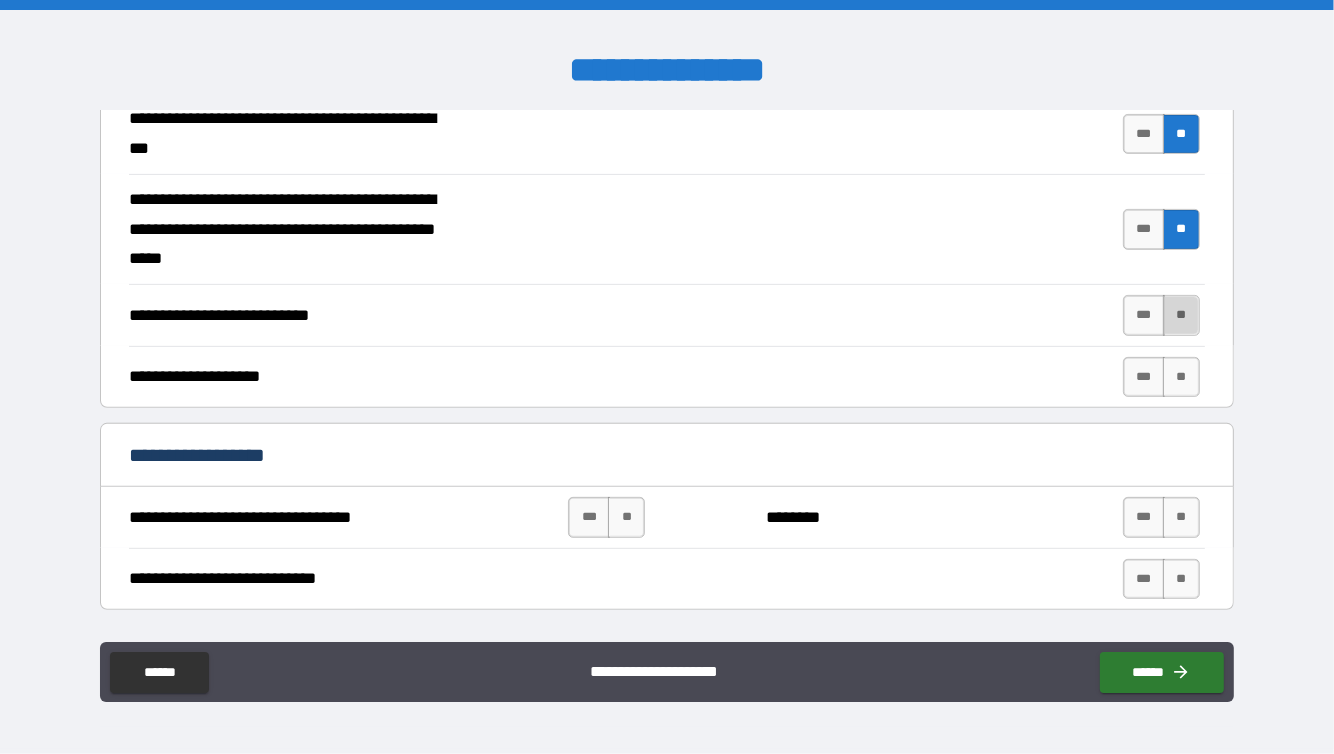 click on "**" at bounding box center [1181, 315] 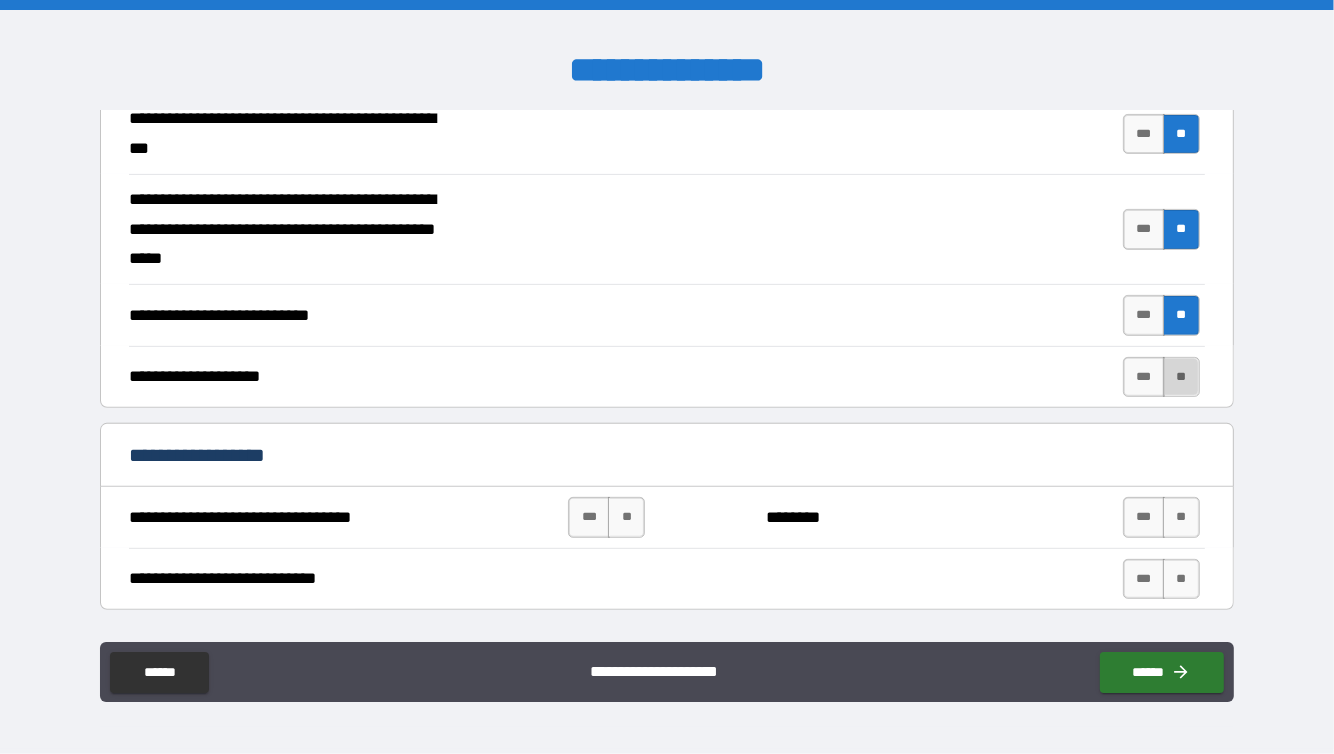 click on "**" at bounding box center [1181, 377] 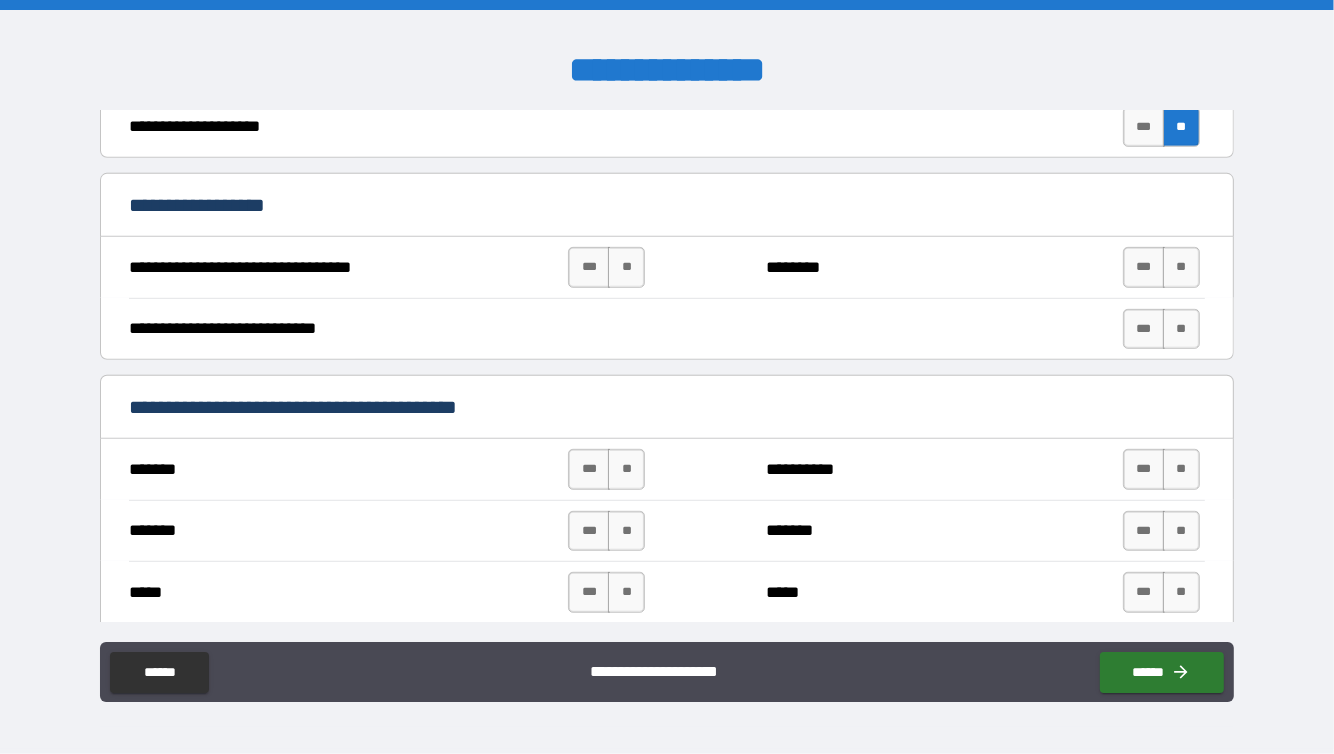 scroll, scrollTop: 791, scrollLeft: 0, axis: vertical 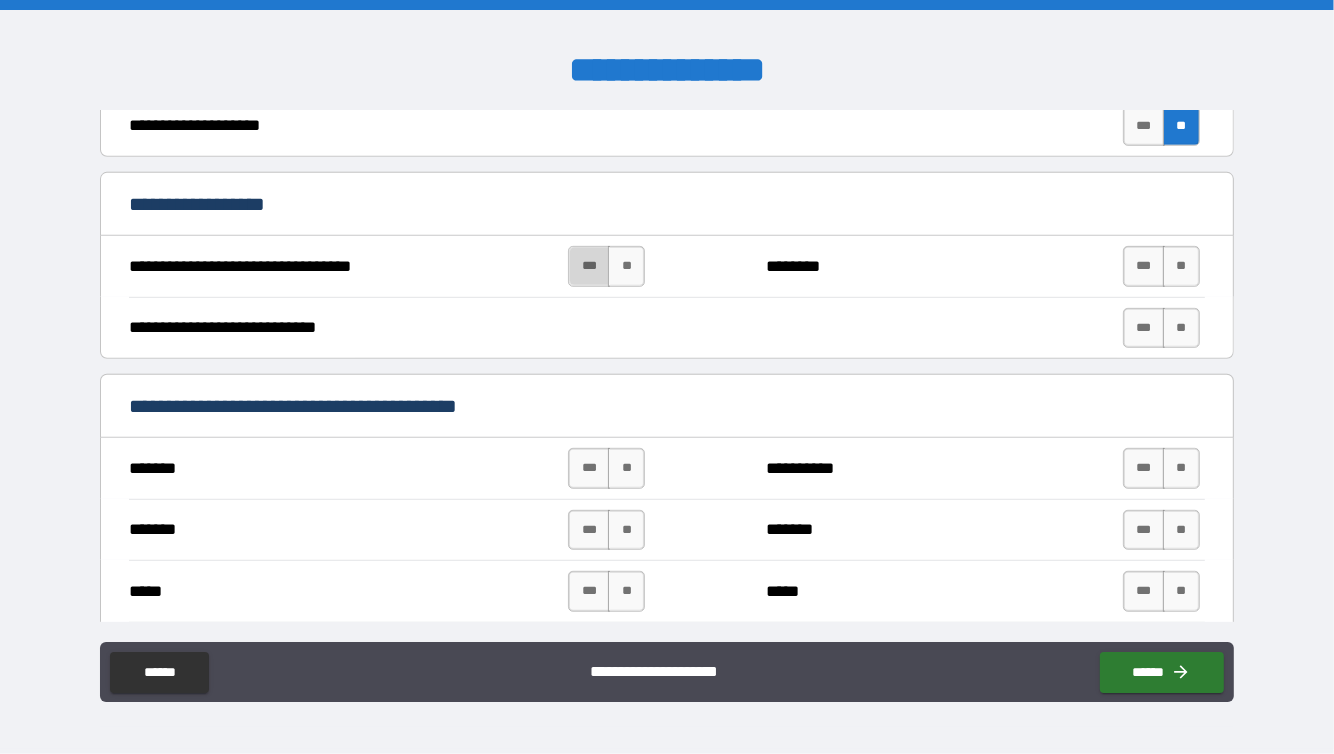 click on "***" at bounding box center (589, 266) 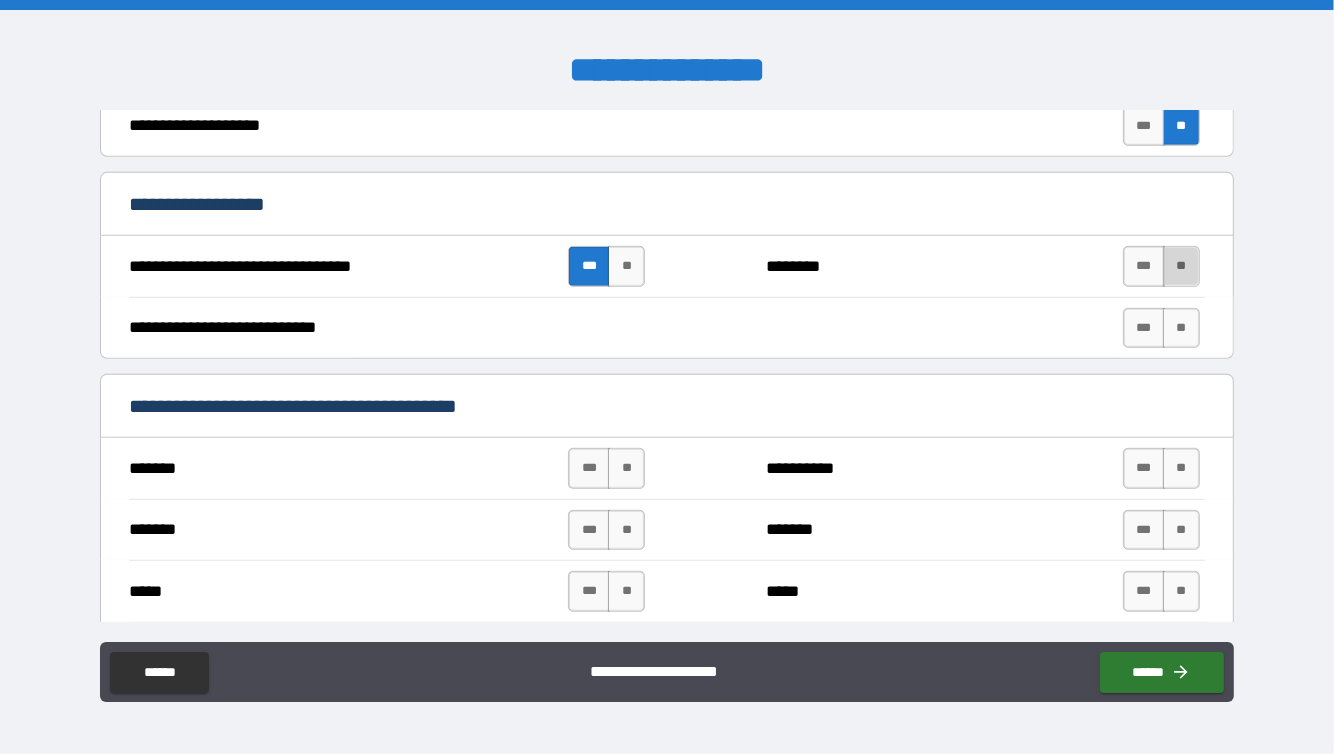 click on "**" at bounding box center (1181, 266) 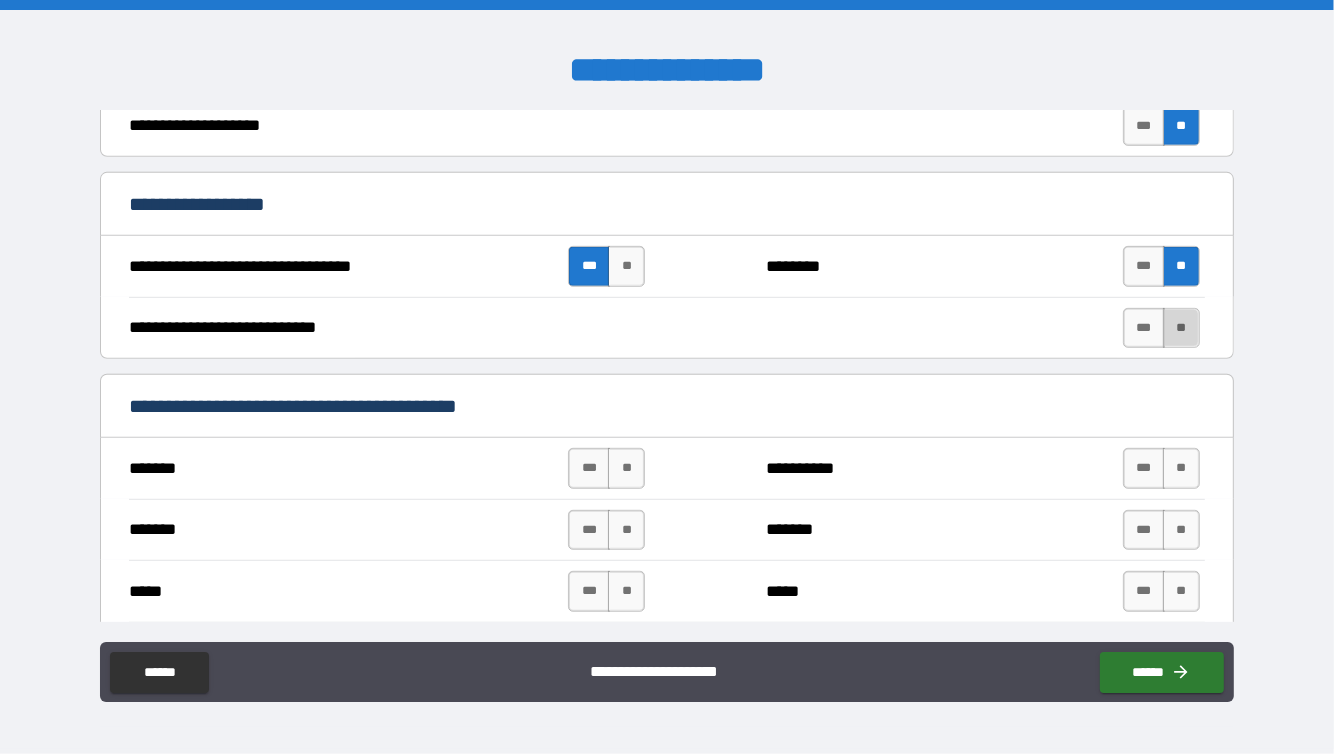click on "**" at bounding box center (1181, 328) 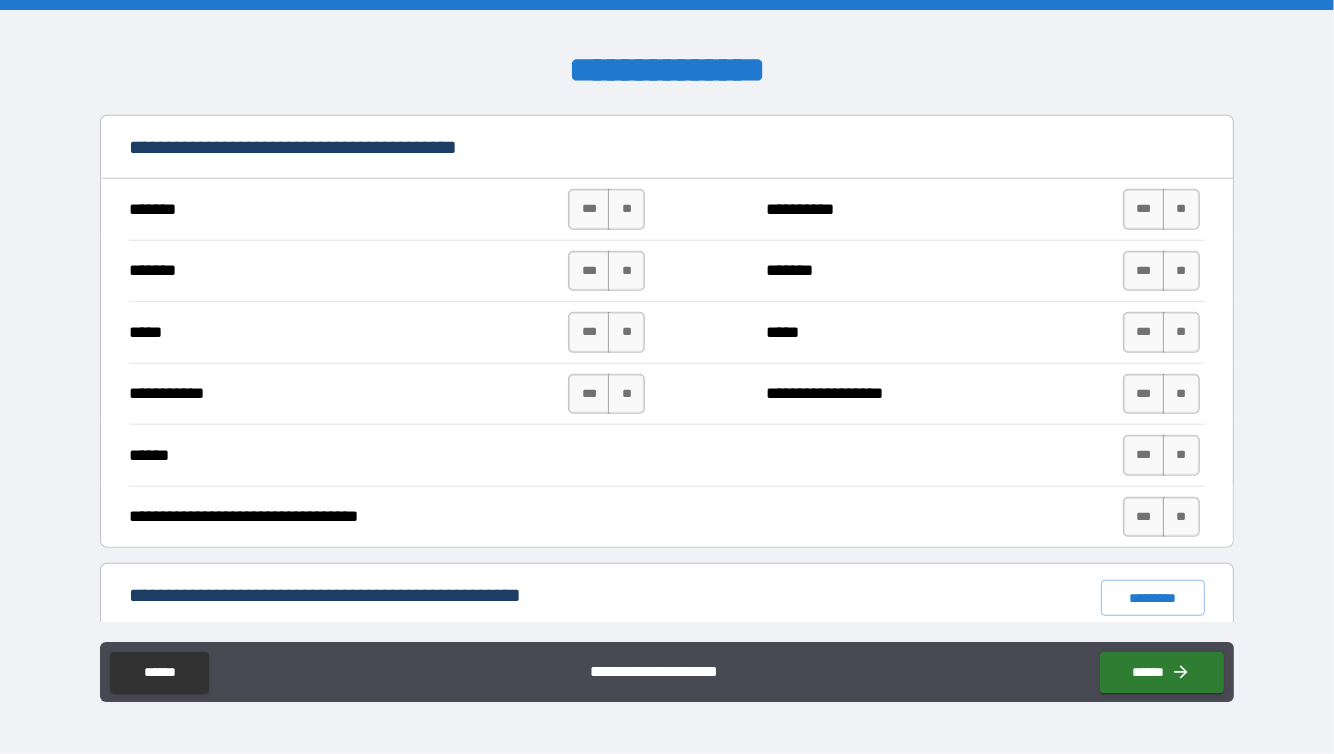 scroll, scrollTop: 1051, scrollLeft: 0, axis: vertical 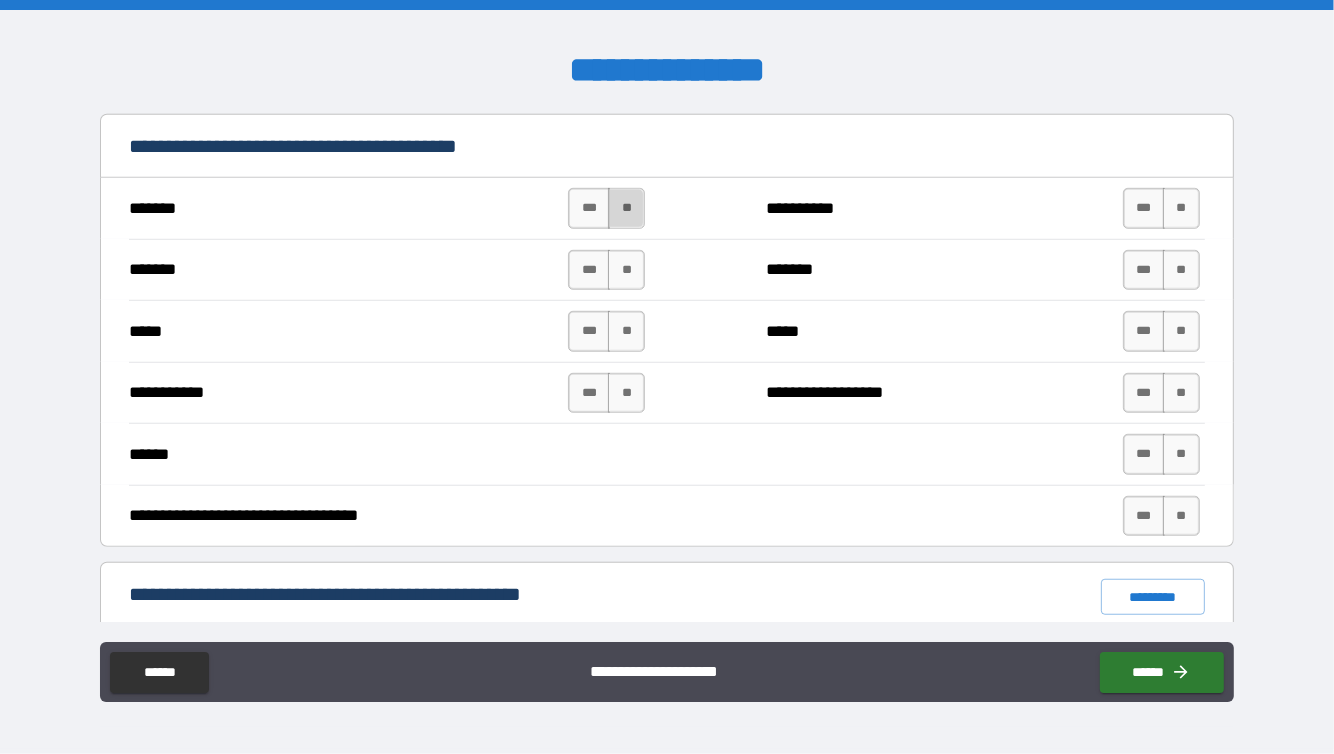 click on "**" at bounding box center (626, 208) 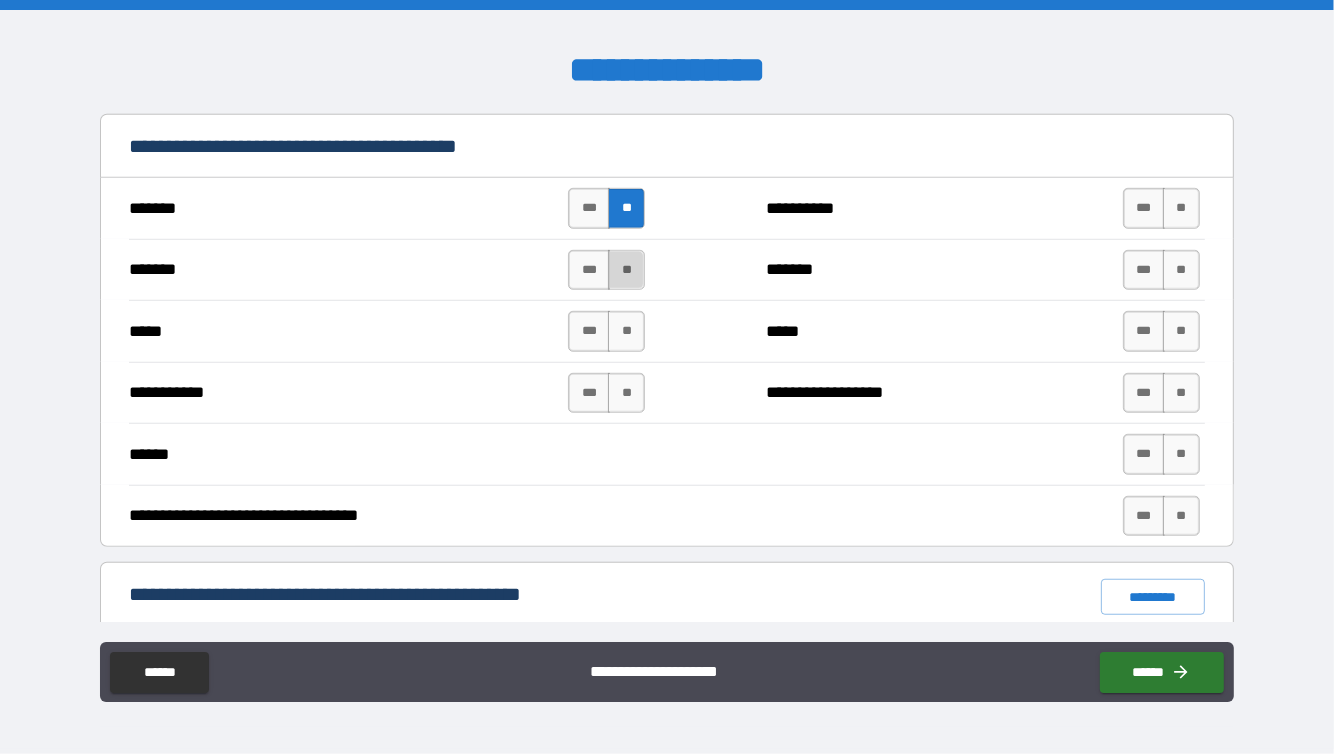 click on "**" at bounding box center [626, 270] 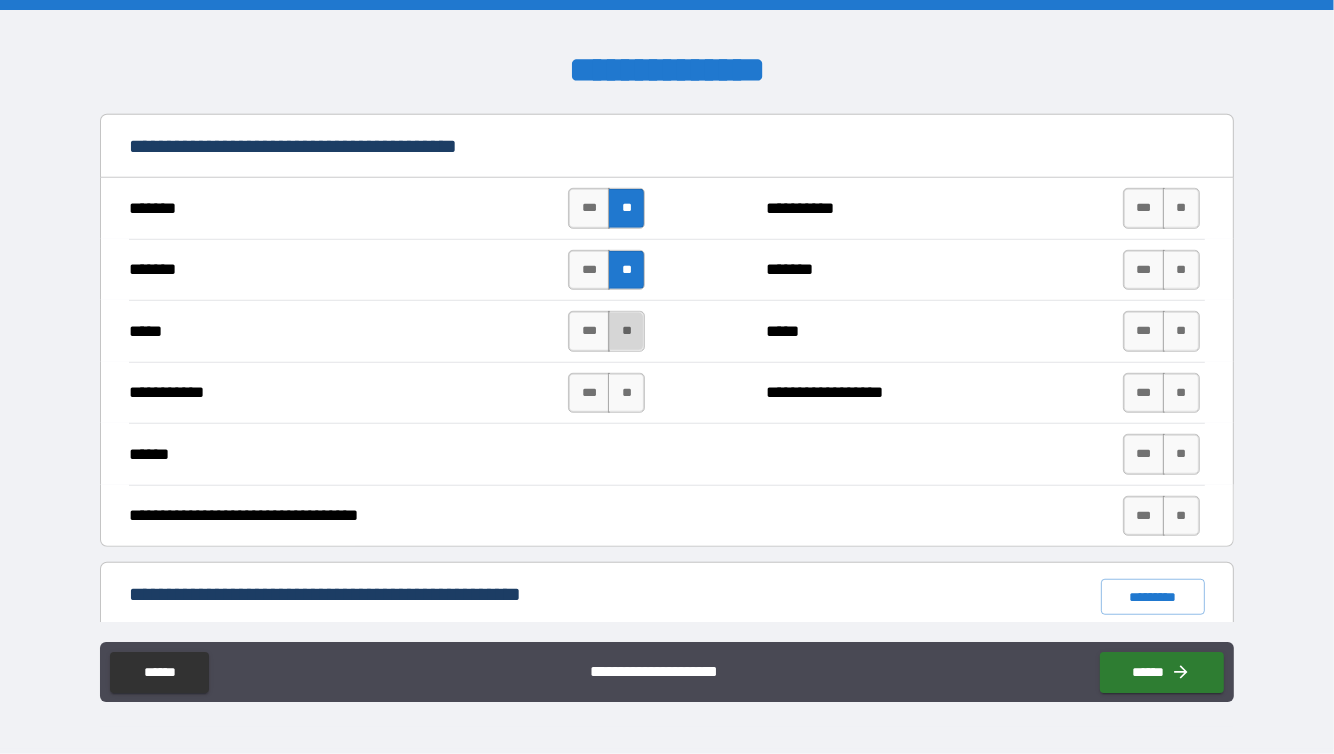 click on "**" at bounding box center [626, 331] 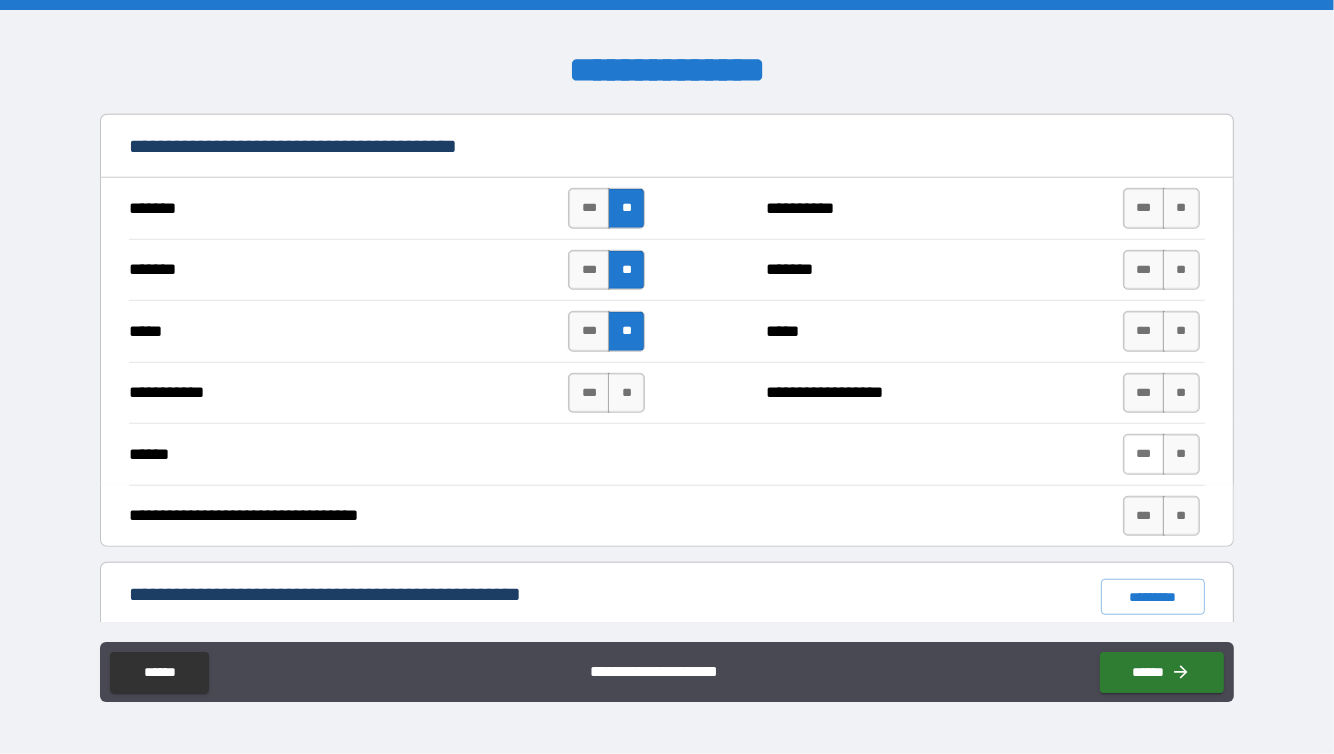 click on "***" at bounding box center (1144, 454) 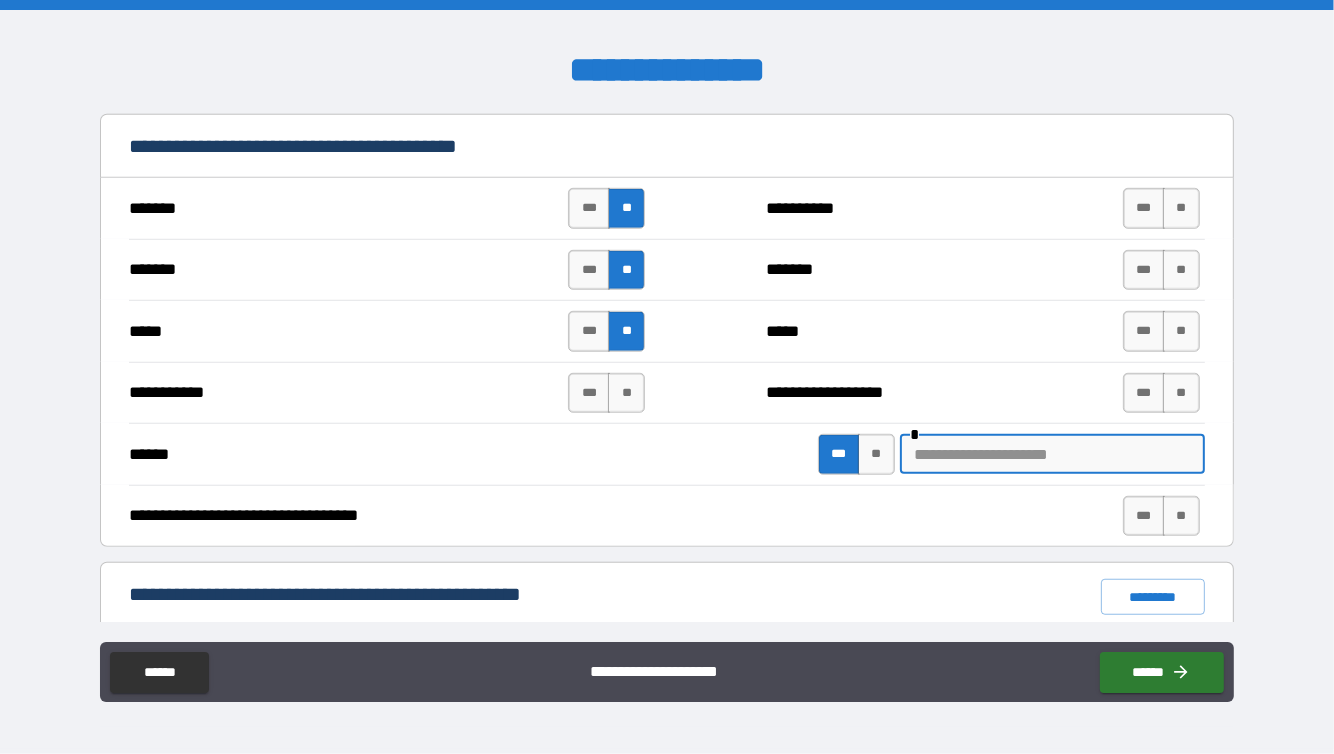 click at bounding box center [1052, 454] 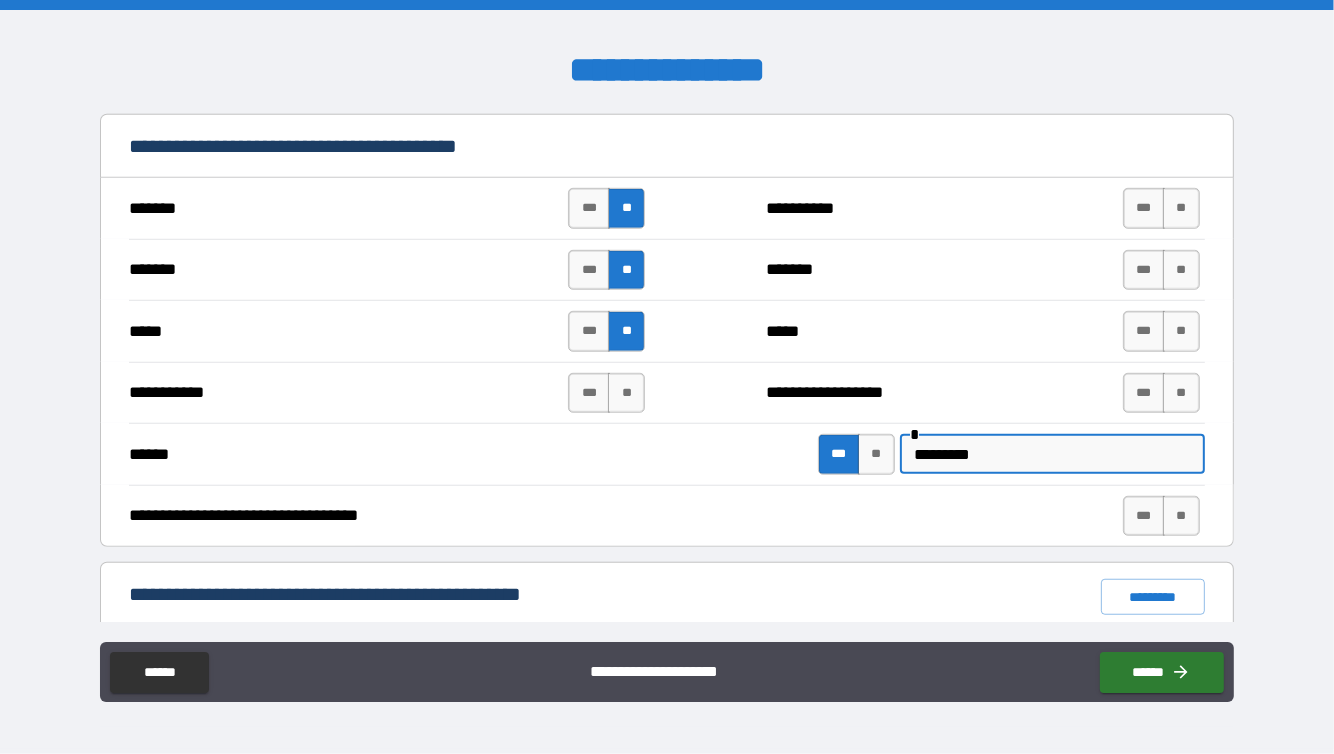 type on "********" 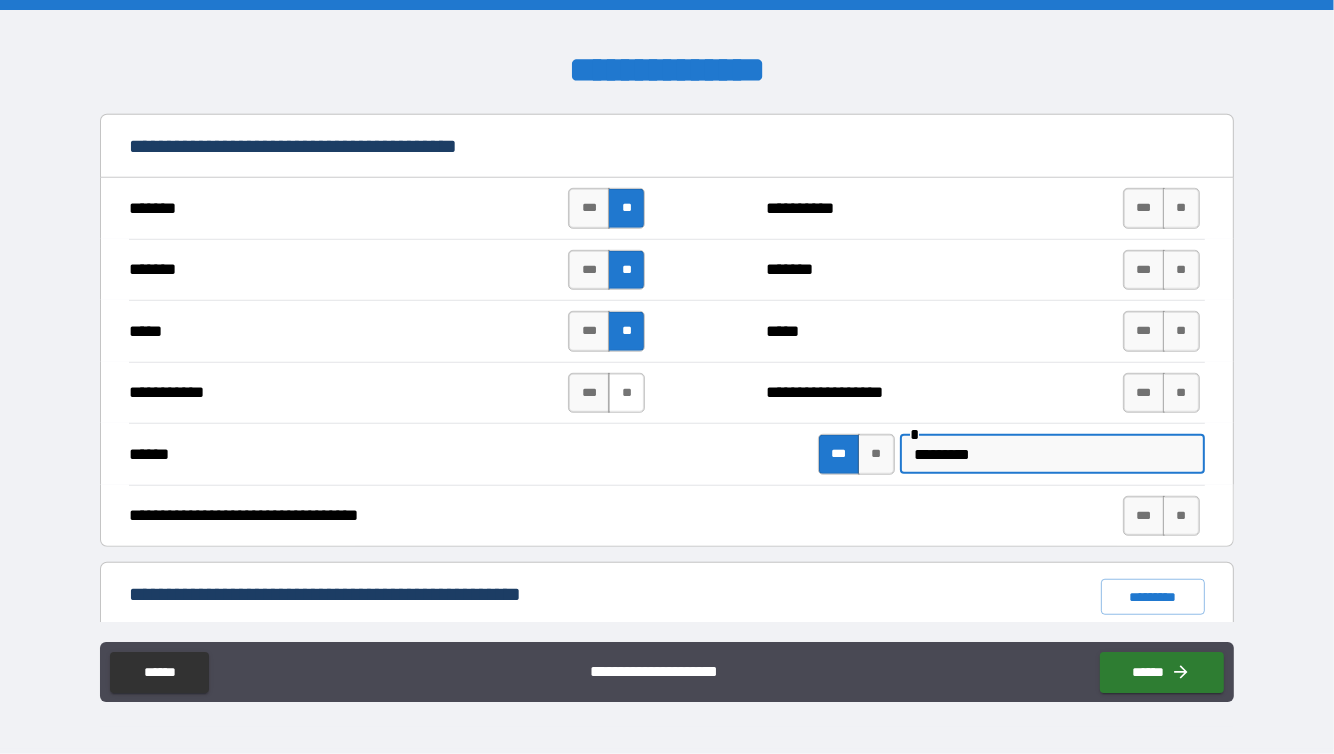 click on "**" at bounding box center [626, 393] 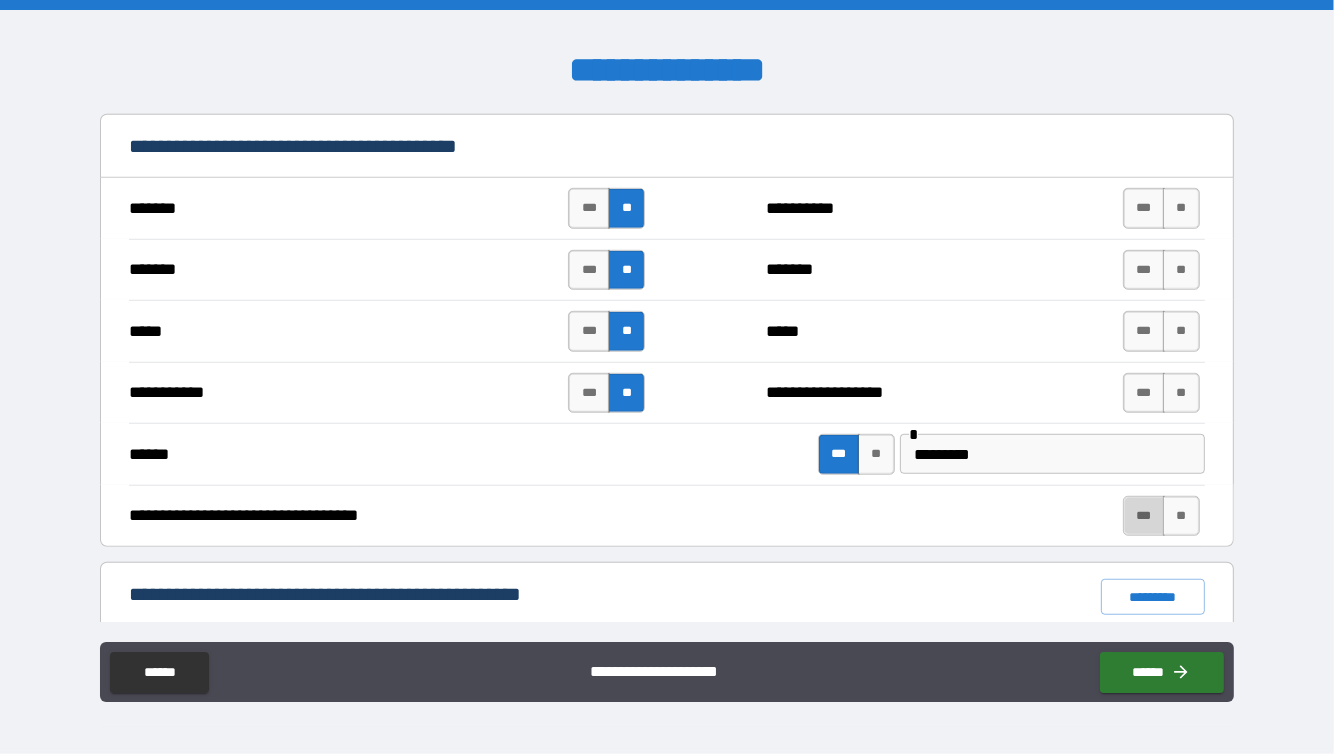 click on "***" at bounding box center (1144, 516) 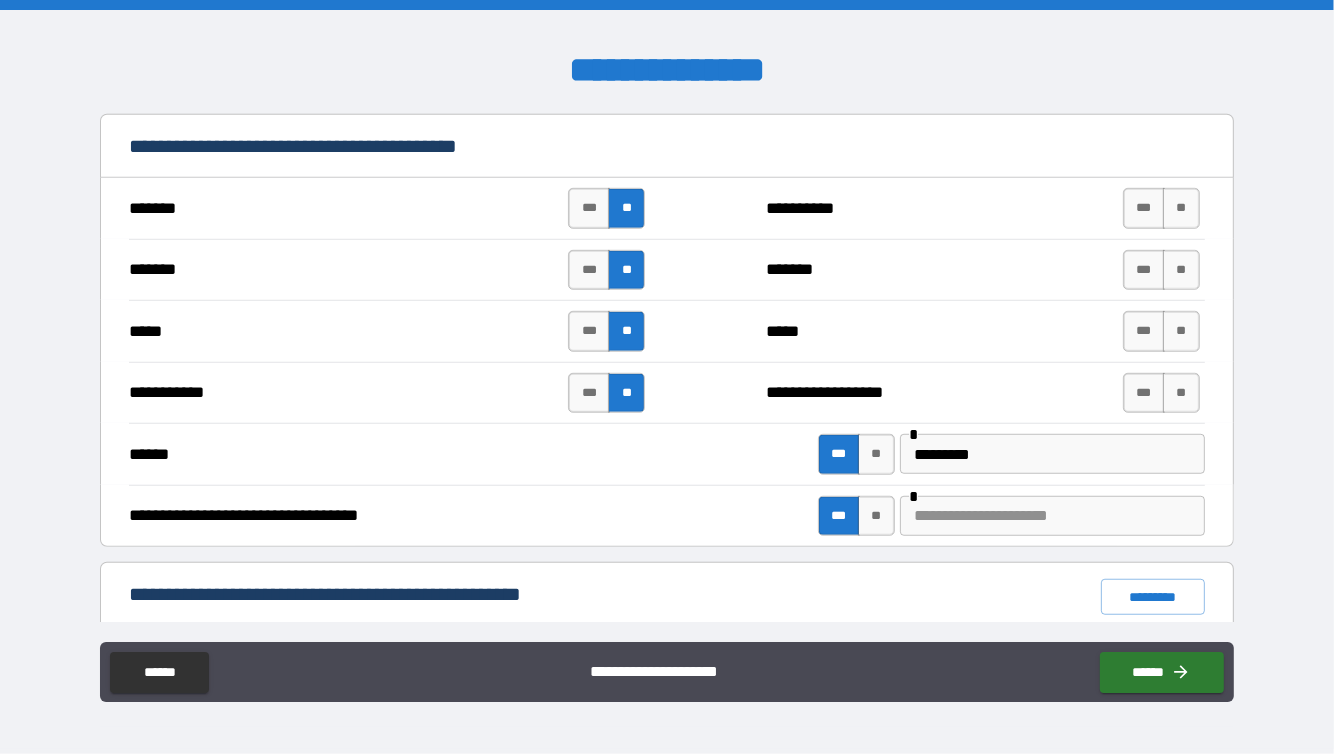 click at bounding box center [1052, 516] 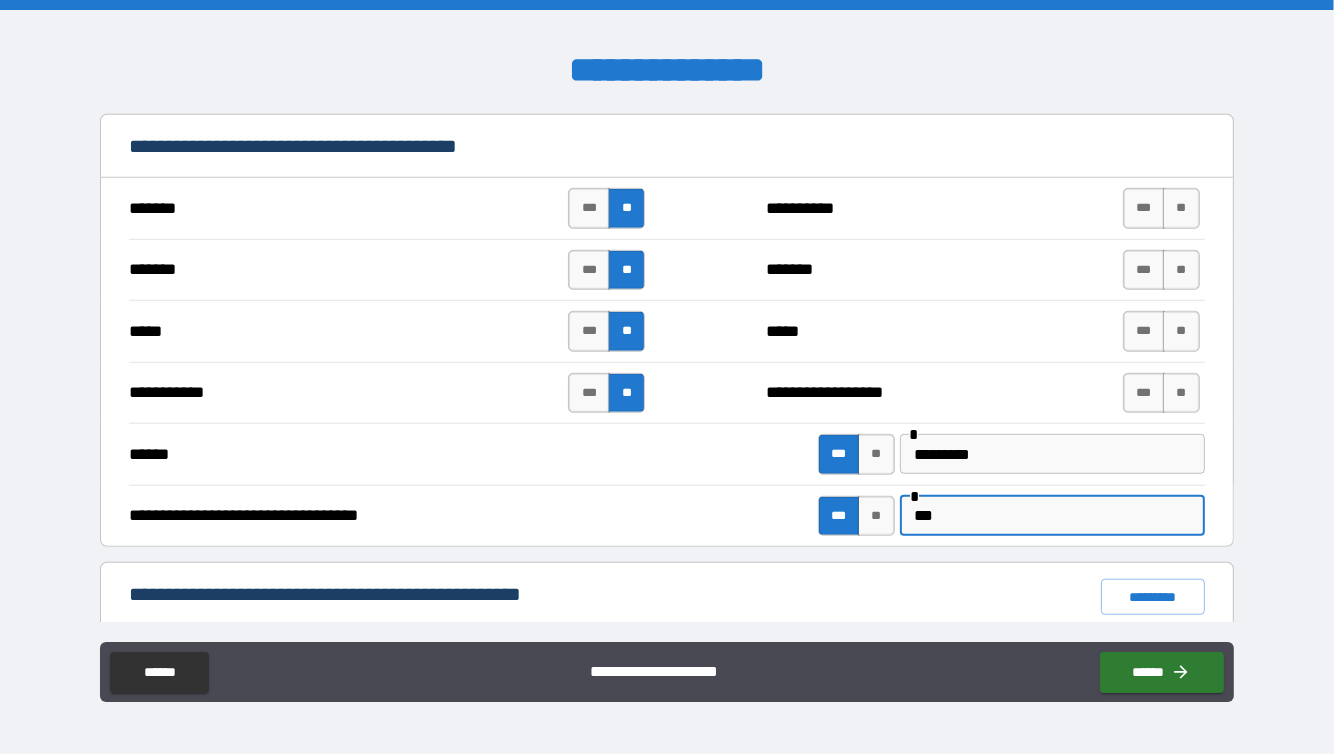 click on "**********" at bounding box center [666, 393] 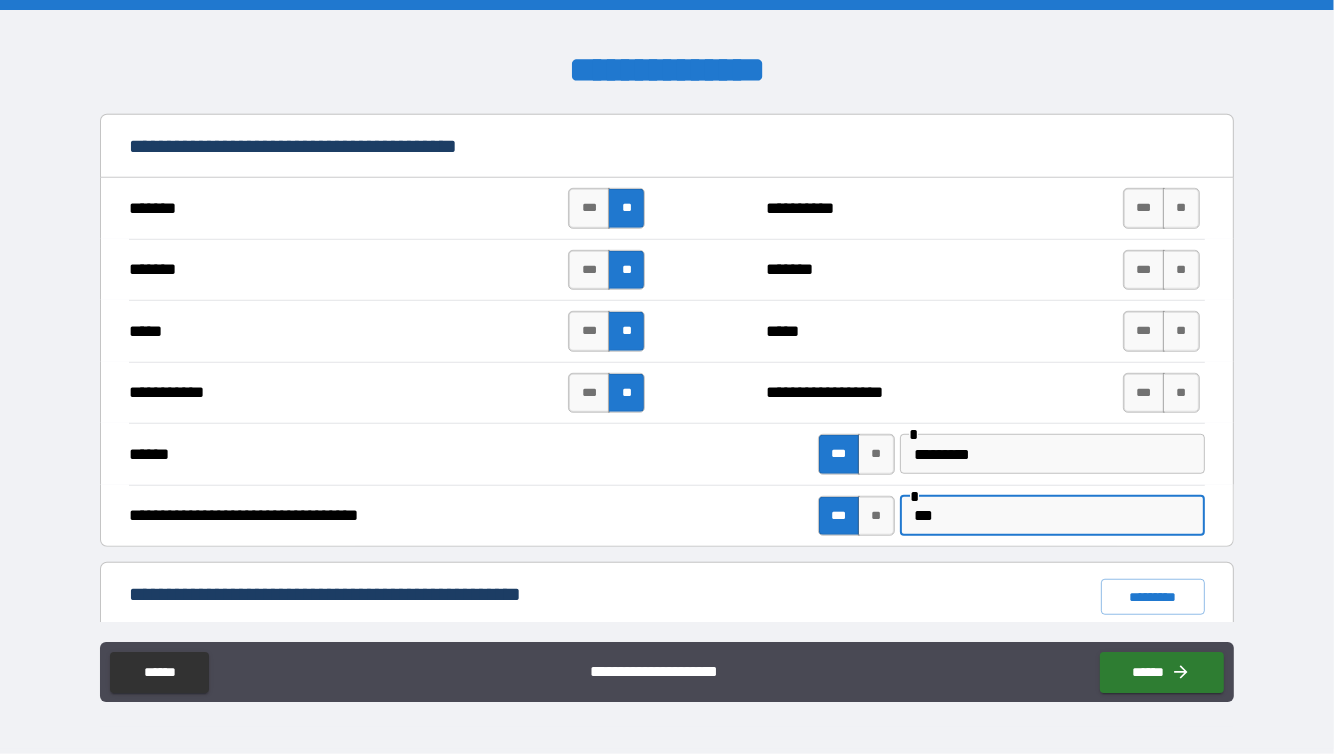 click on "***" at bounding box center [1052, 516] 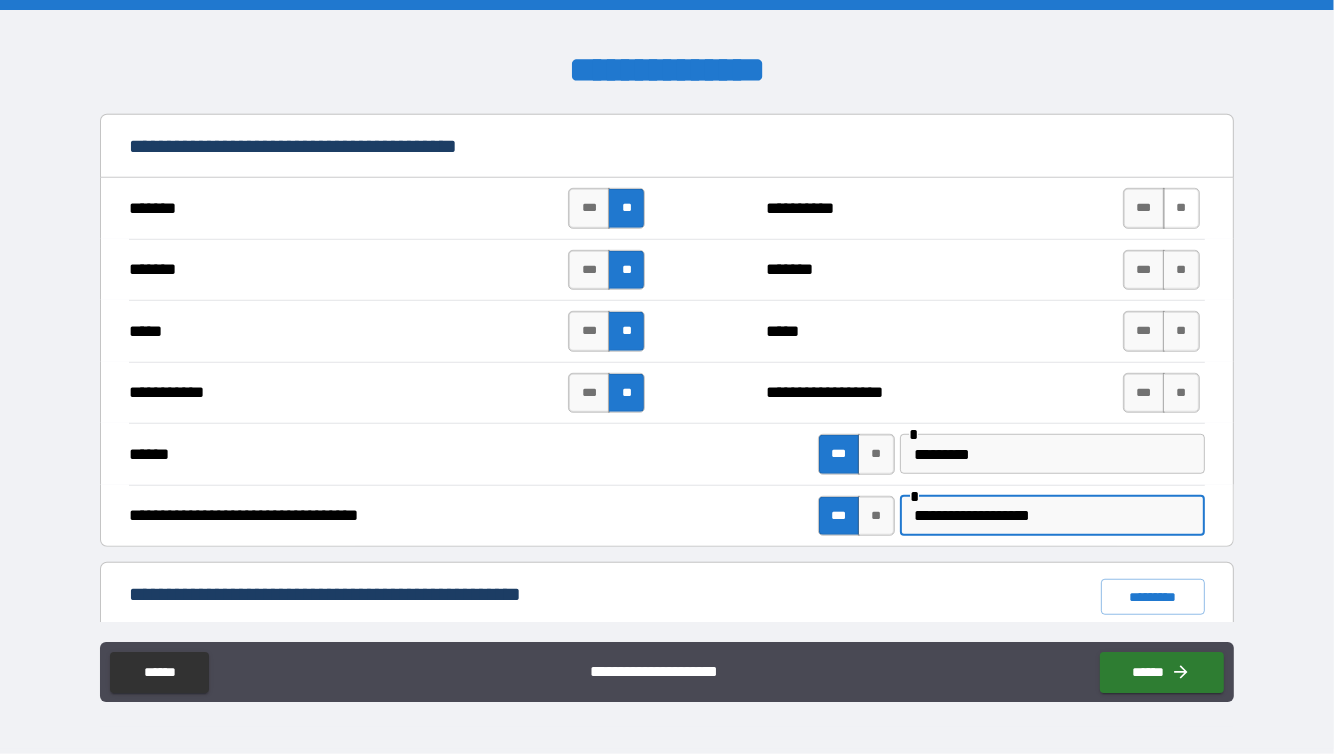 type on "**********" 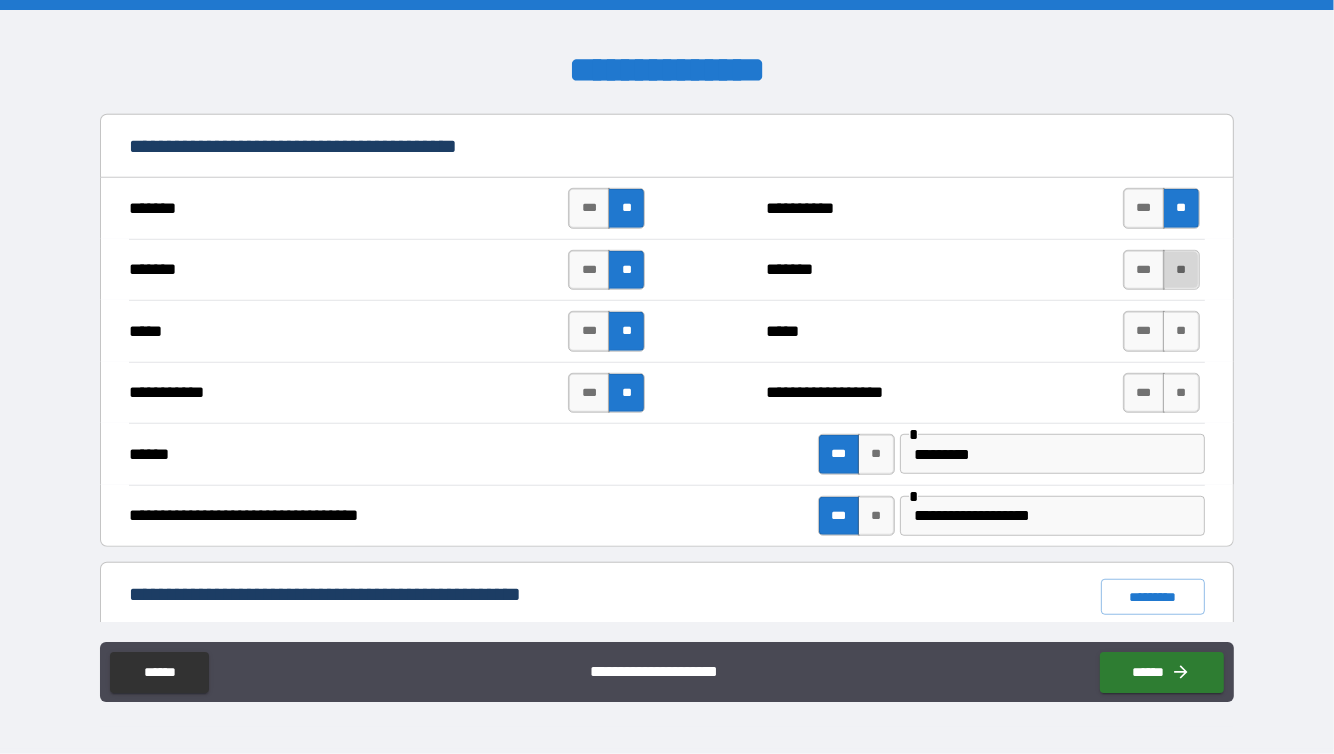 click on "**" at bounding box center [1181, 270] 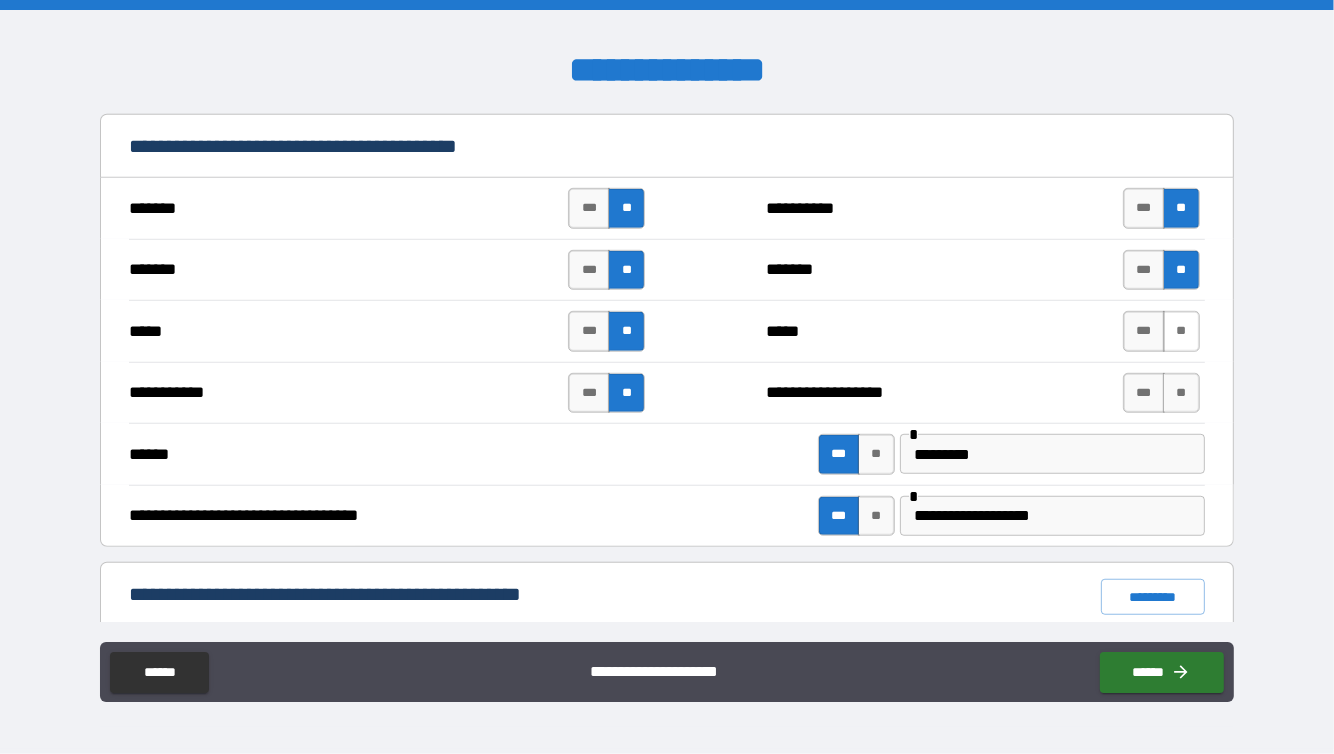 click on "**" at bounding box center (1181, 331) 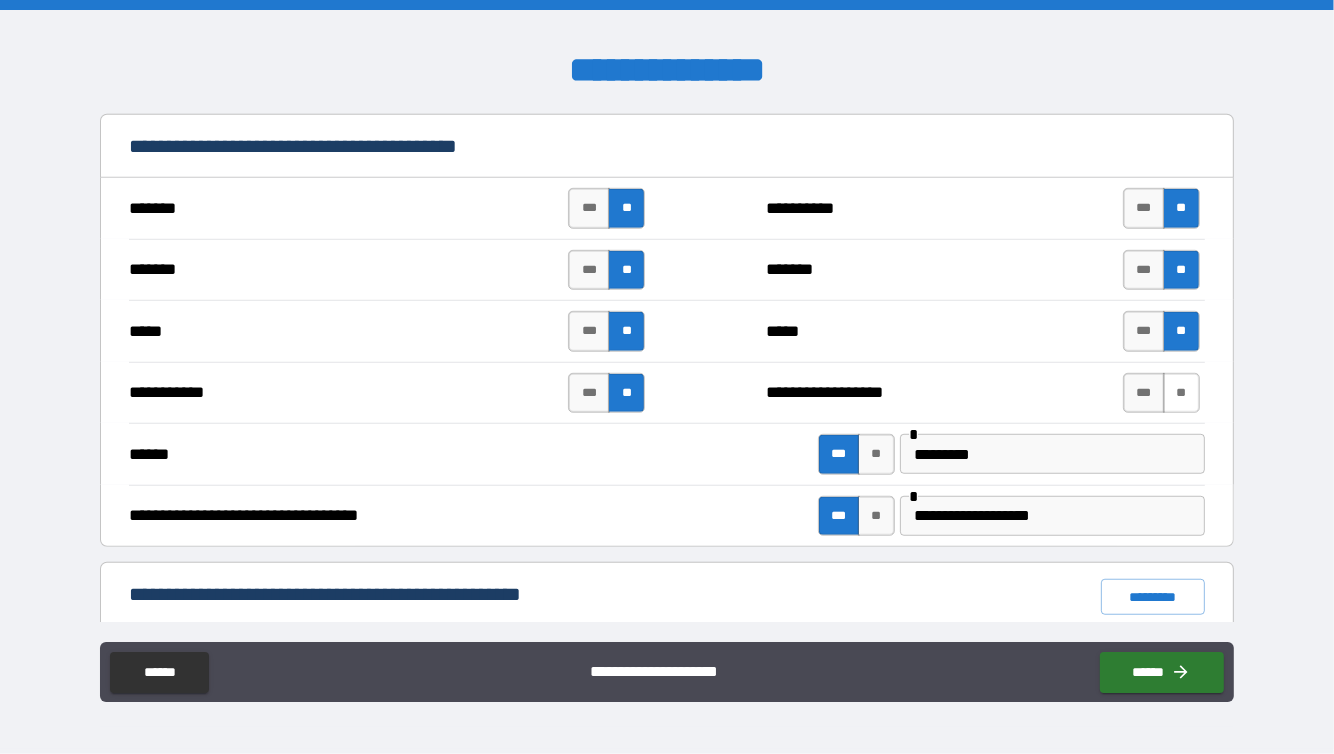 click on "**" at bounding box center [1181, 393] 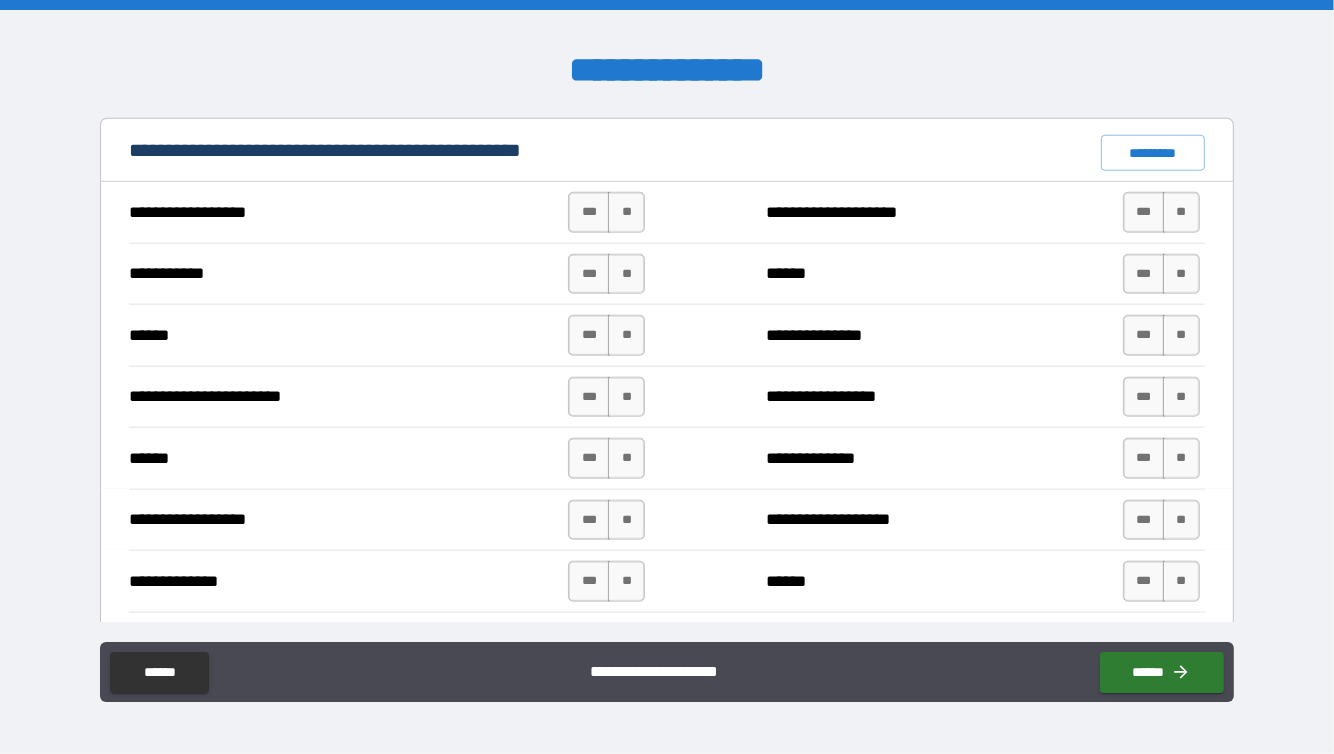 scroll, scrollTop: 1496, scrollLeft: 0, axis: vertical 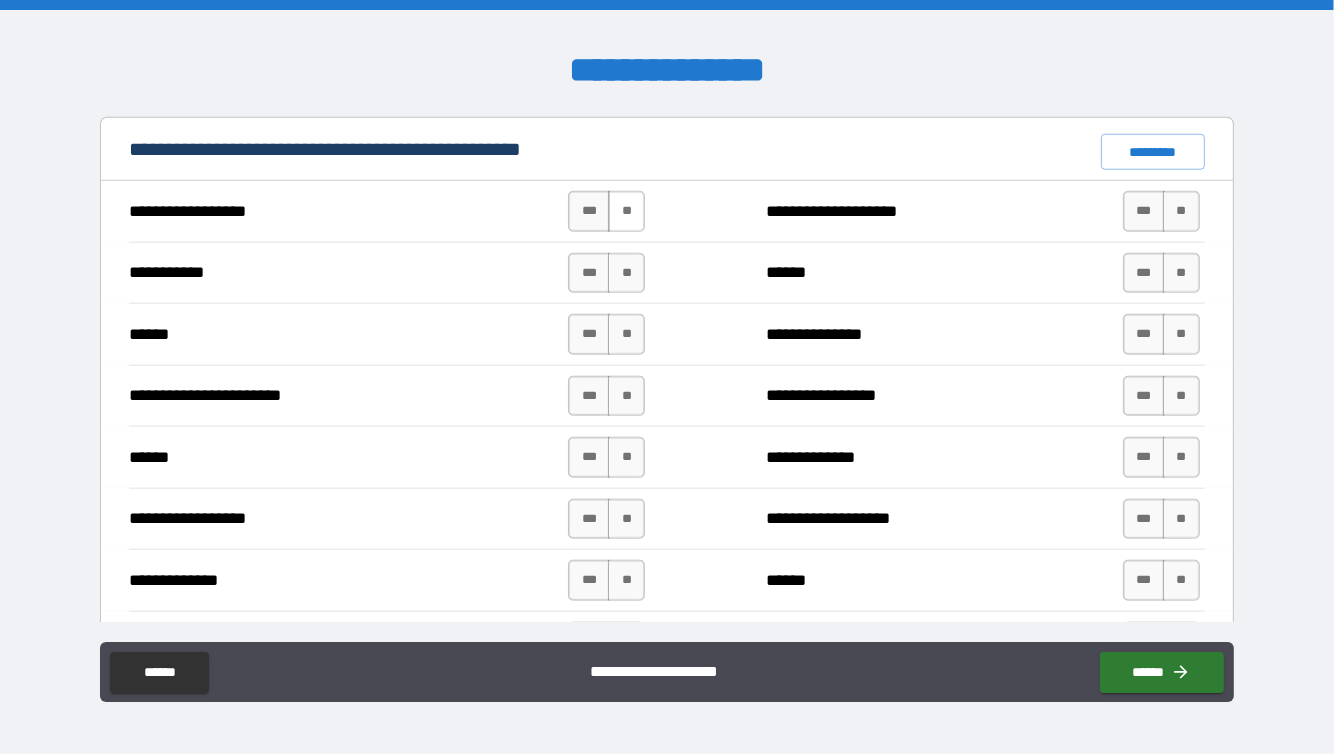 click on "**" at bounding box center (626, 211) 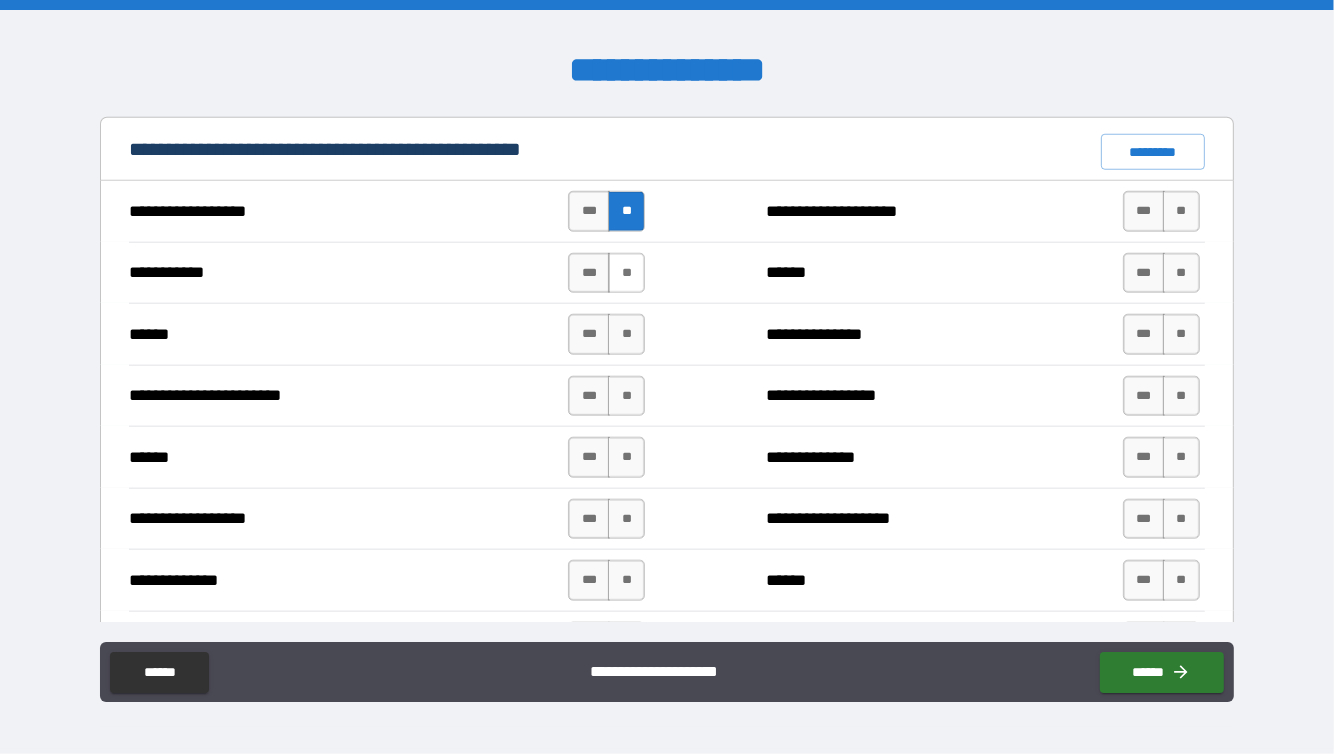 click on "**" at bounding box center [626, 273] 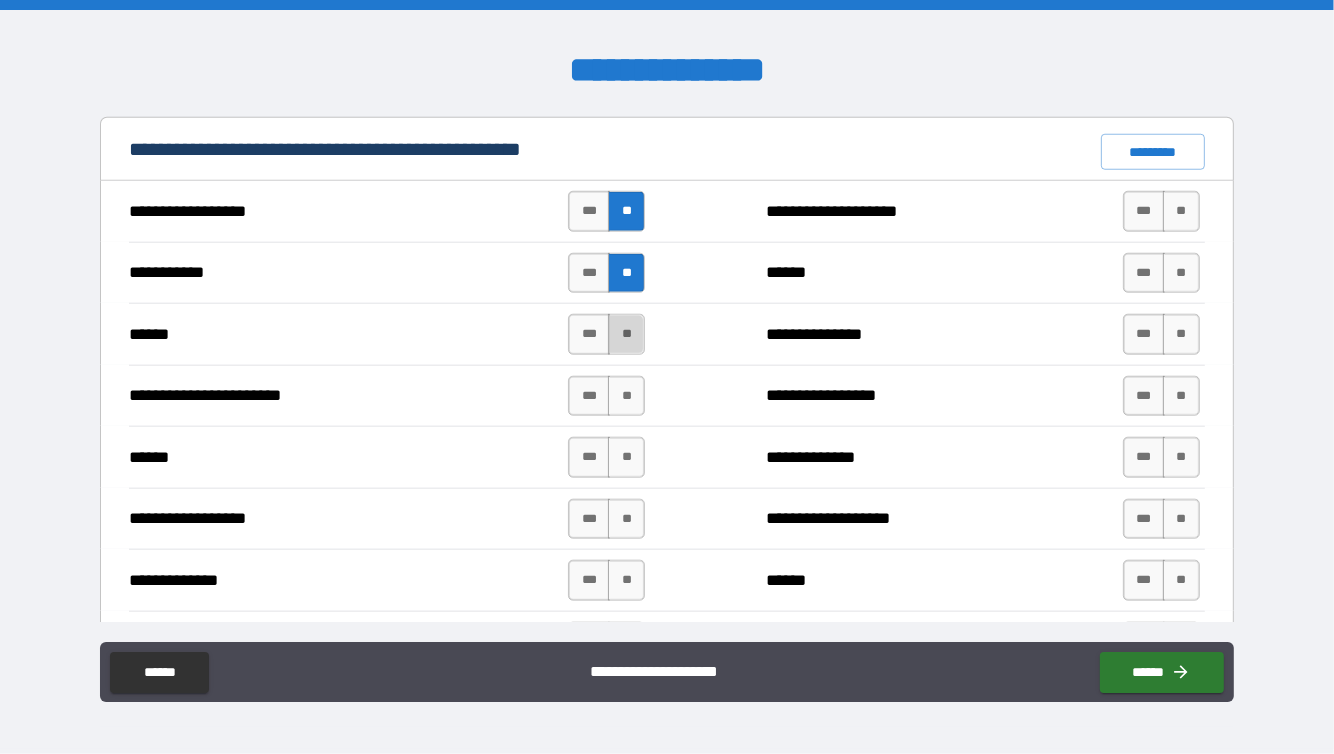 click on "**" at bounding box center [626, 334] 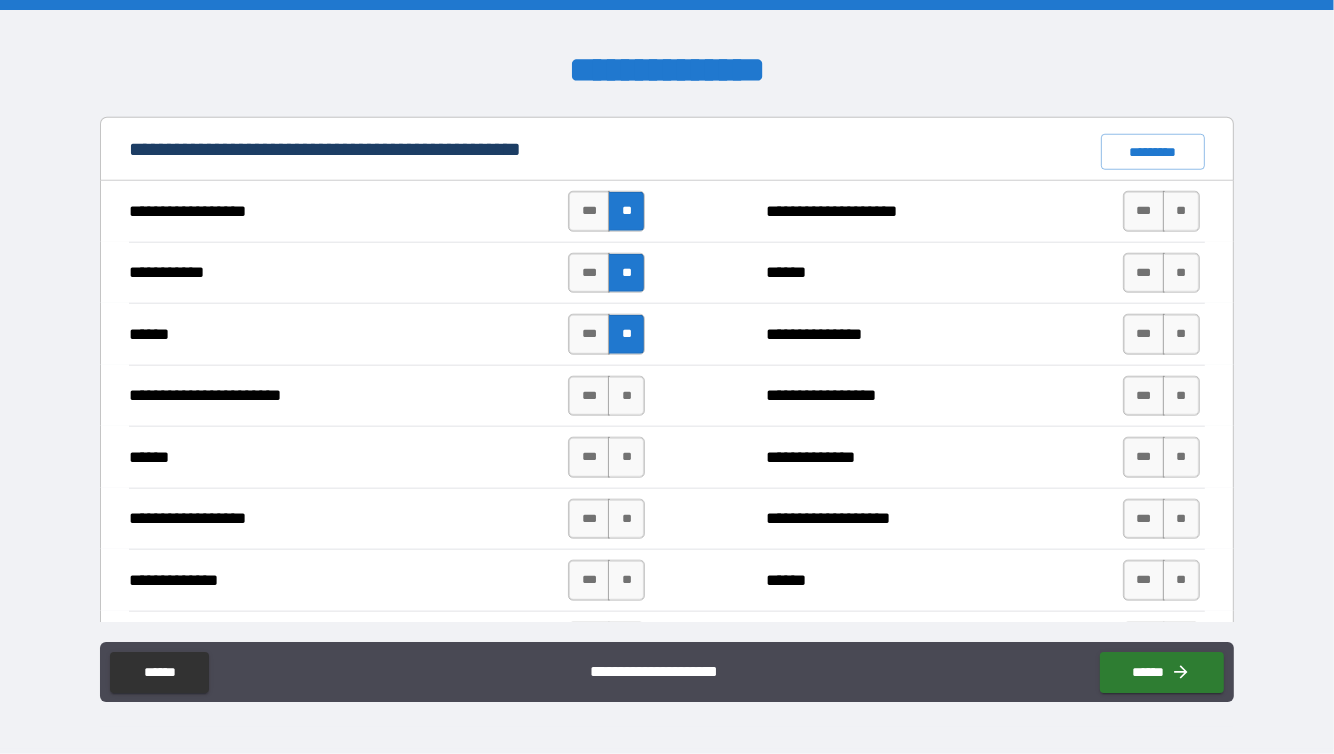 scroll, scrollTop: 1636, scrollLeft: 0, axis: vertical 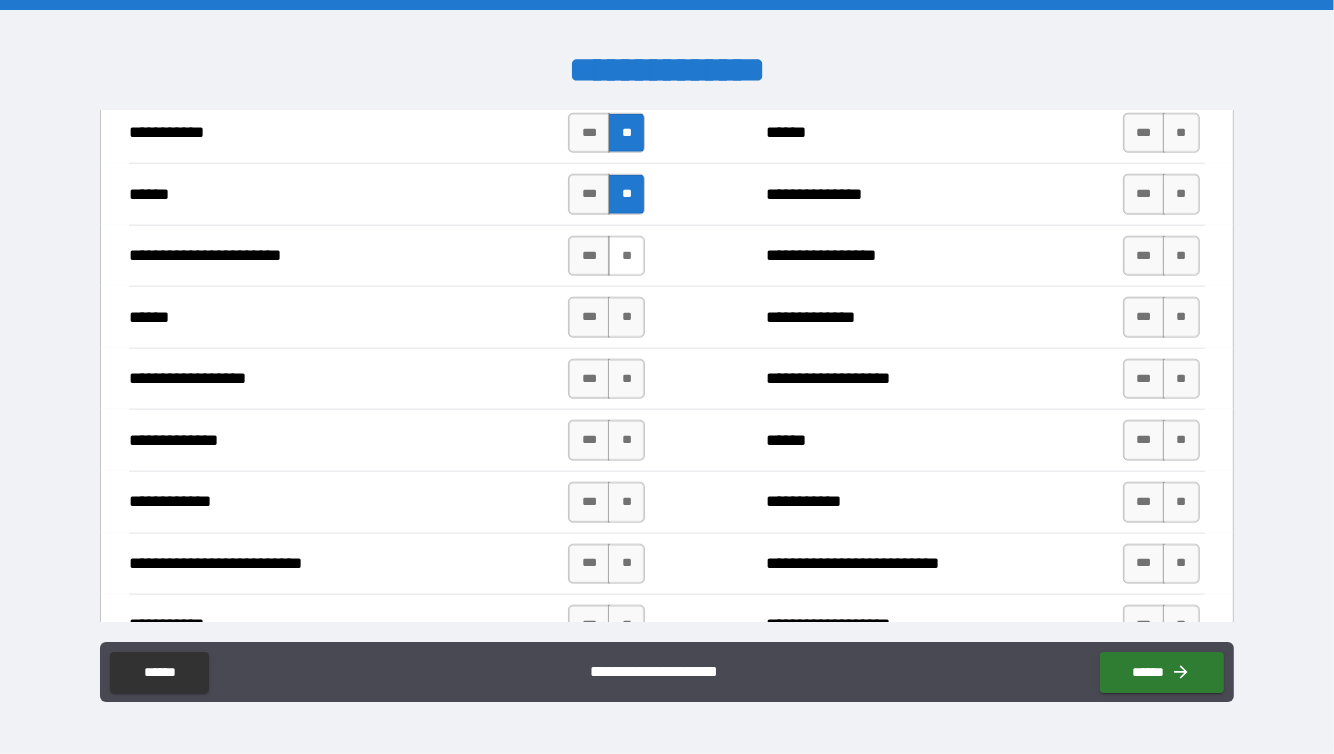 click on "**" at bounding box center (626, 256) 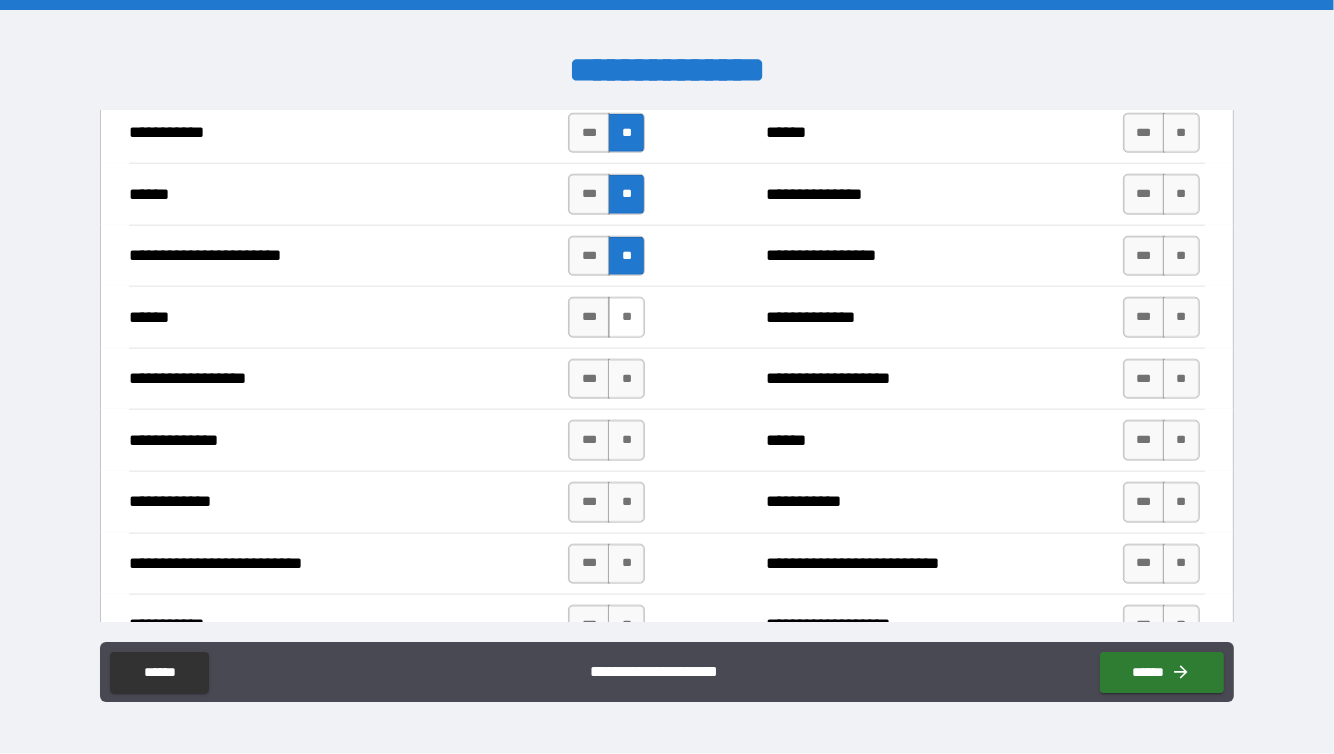 click on "**" at bounding box center (626, 317) 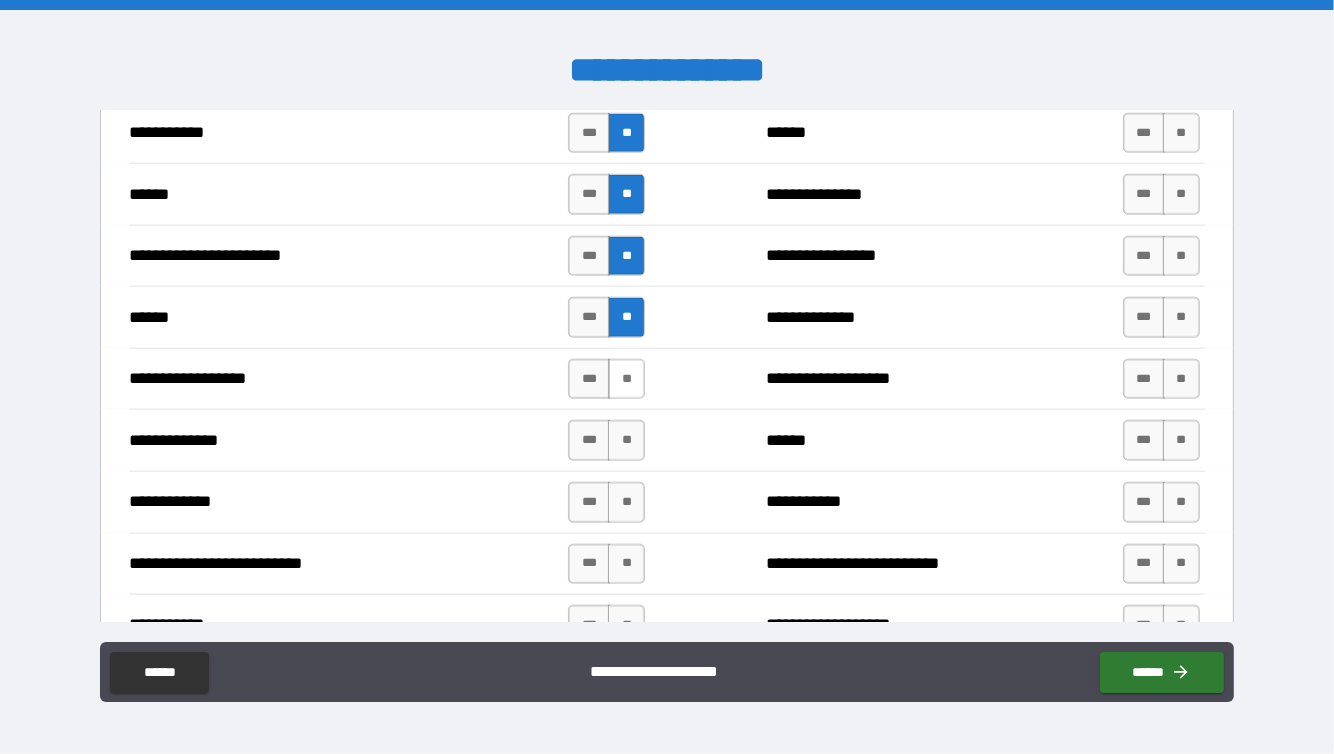 click on "**" at bounding box center (626, 379) 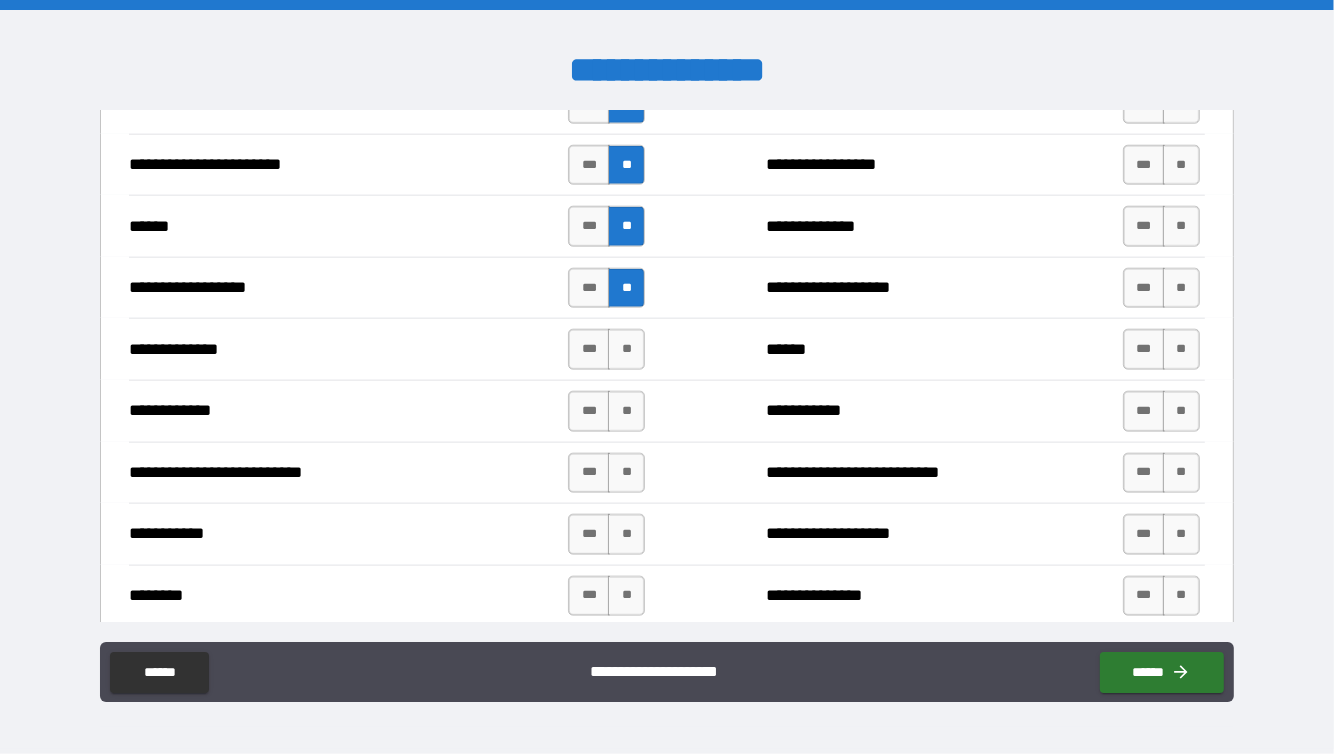scroll, scrollTop: 1788, scrollLeft: 0, axis: vertical 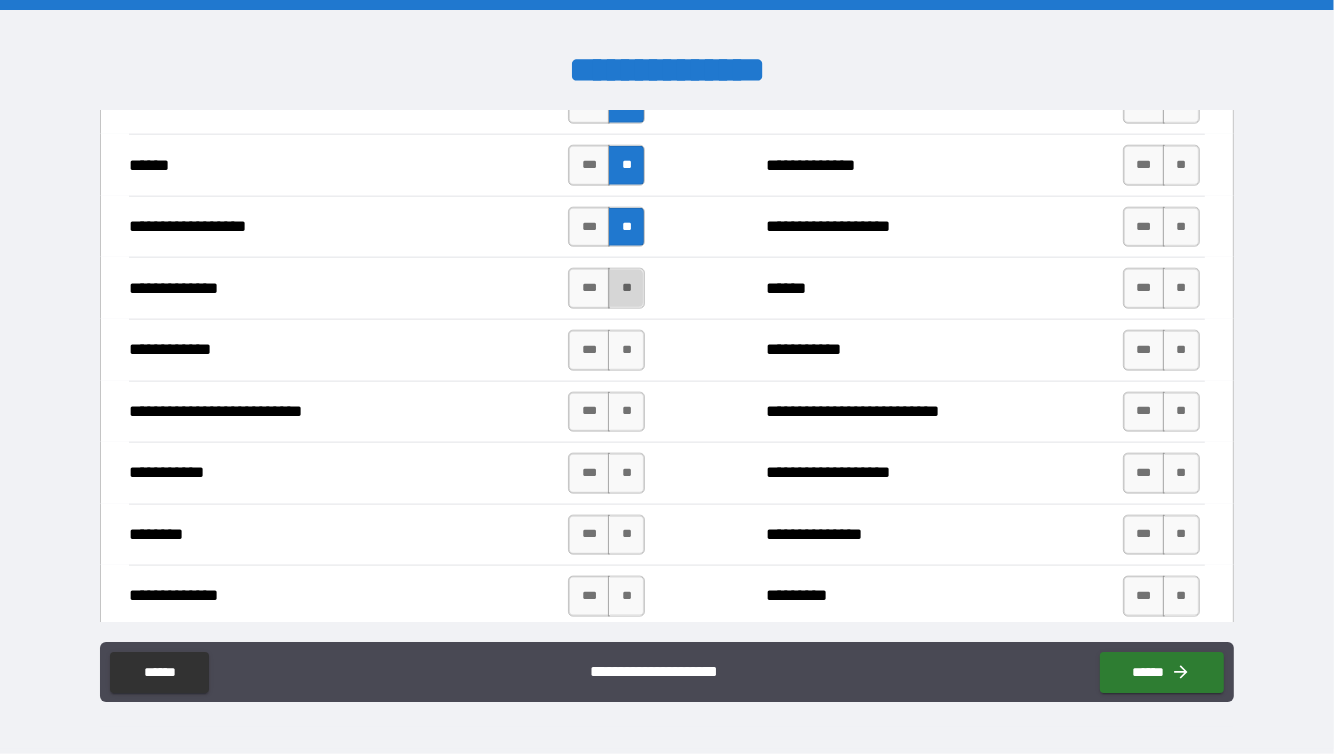 click on "**" at bounding box center [626, 288] 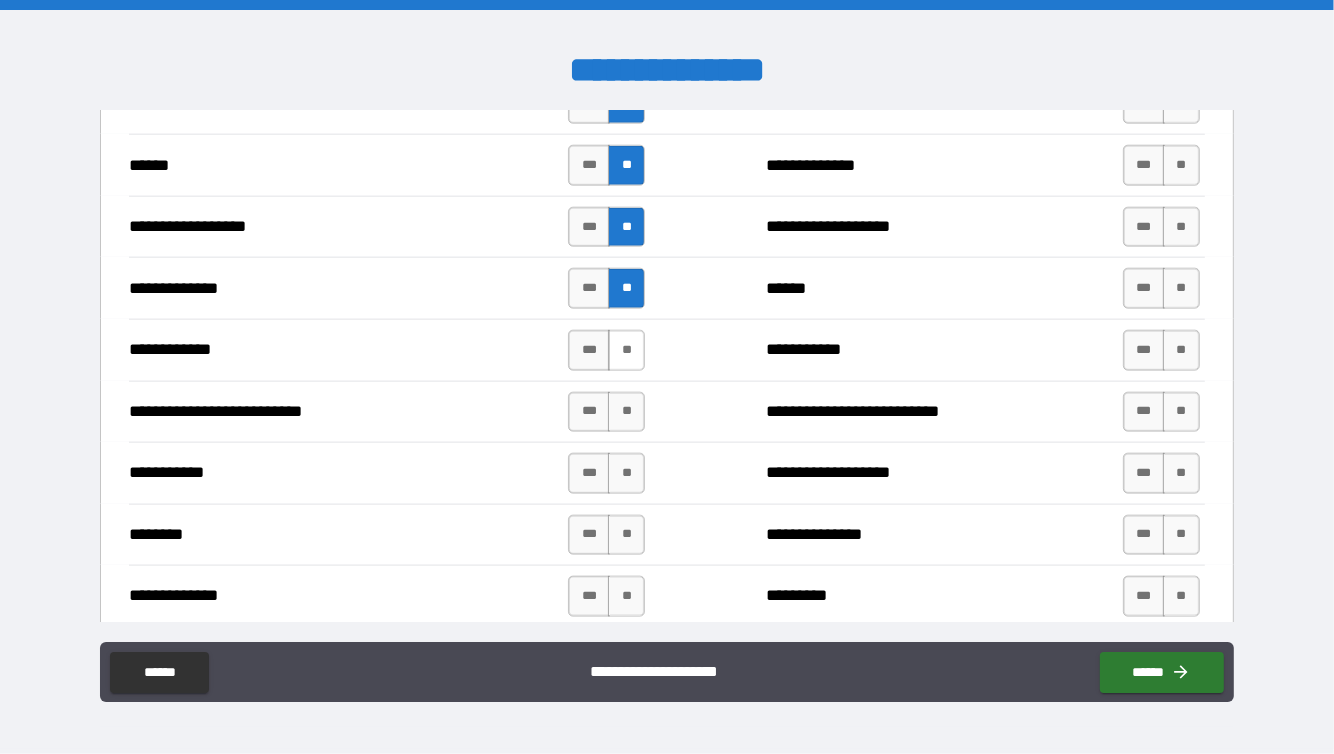 click on "**" at bounding box center [626, 350] 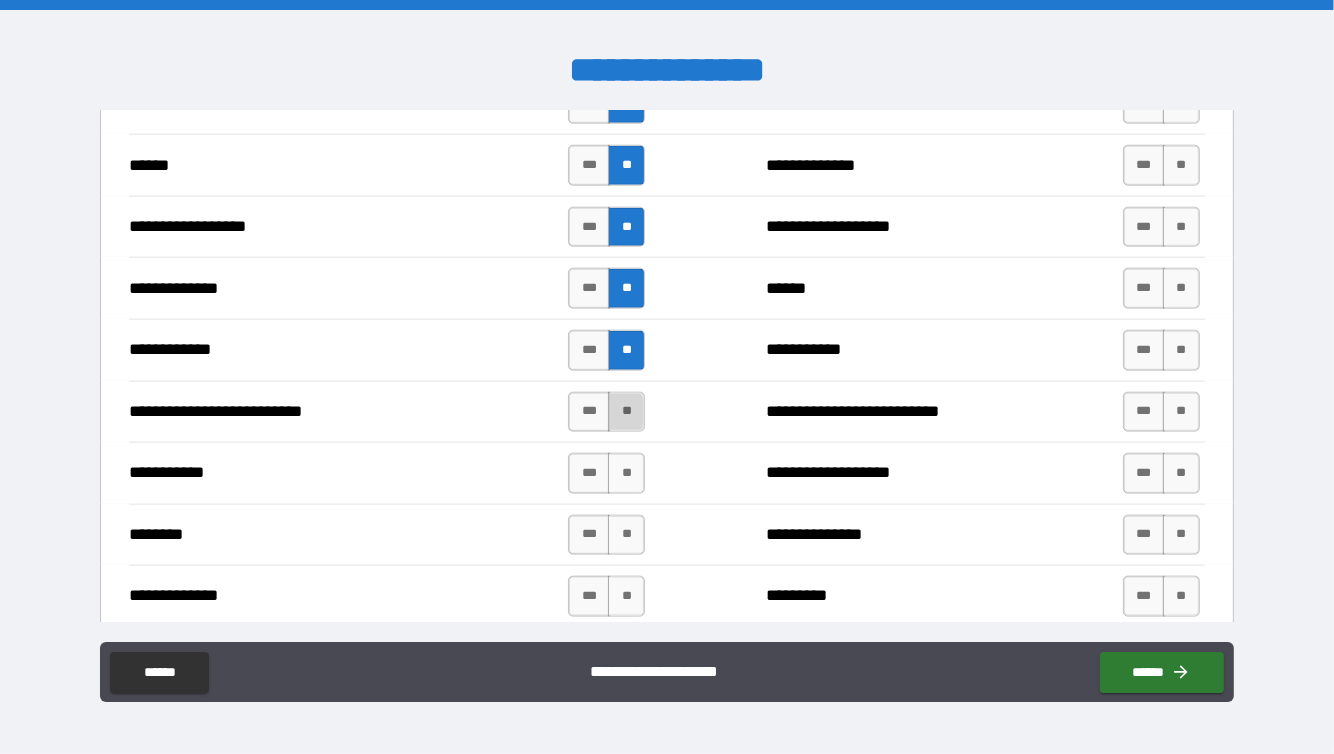click on "**" at bounding box center (626, 412) 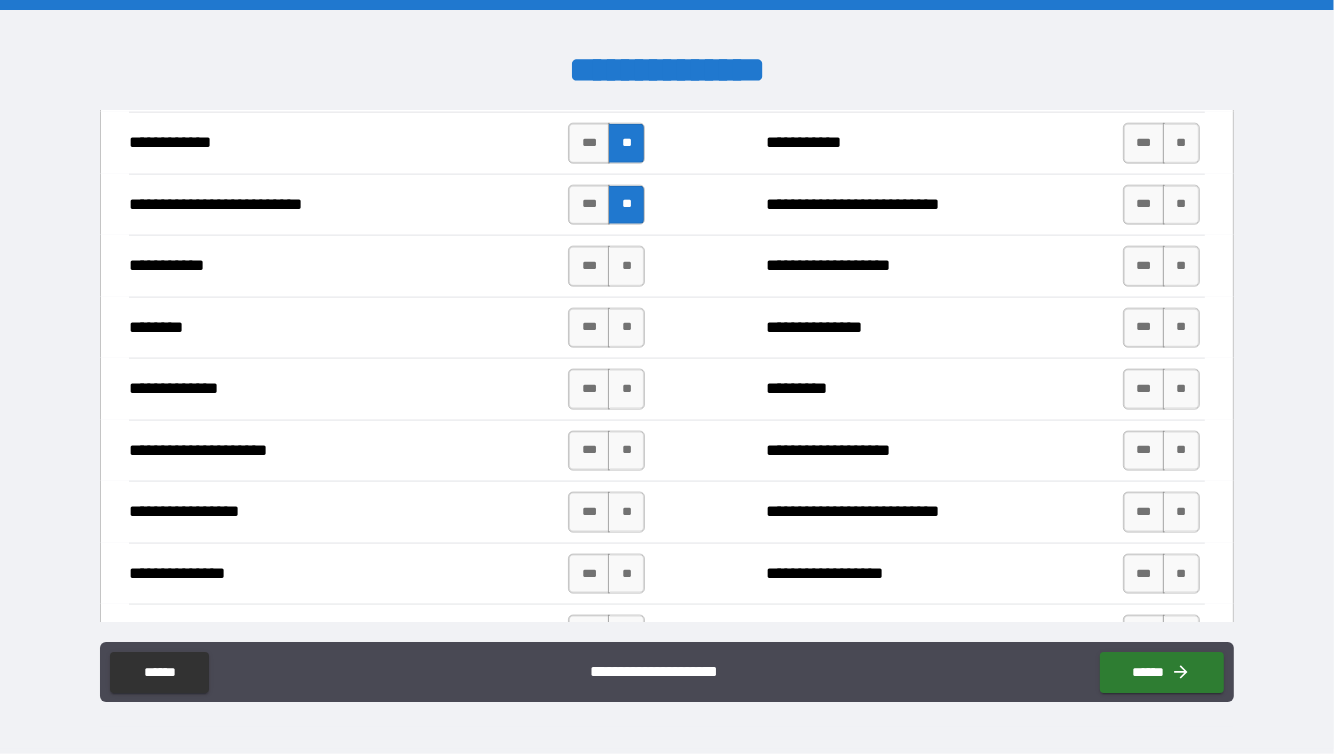 scroll, scrollTop: 1996, scrollLeft: 0, axis: vertical 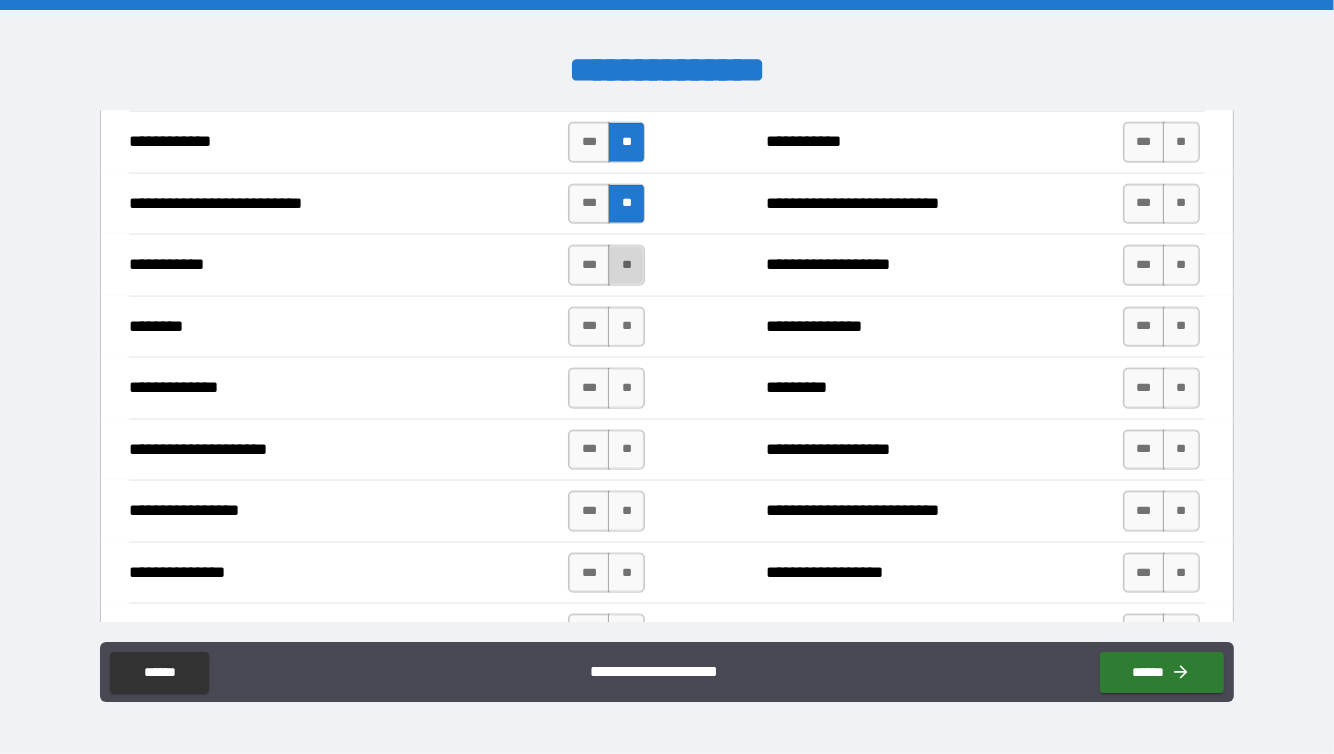 click on "**" at bounding box center [626, 265] 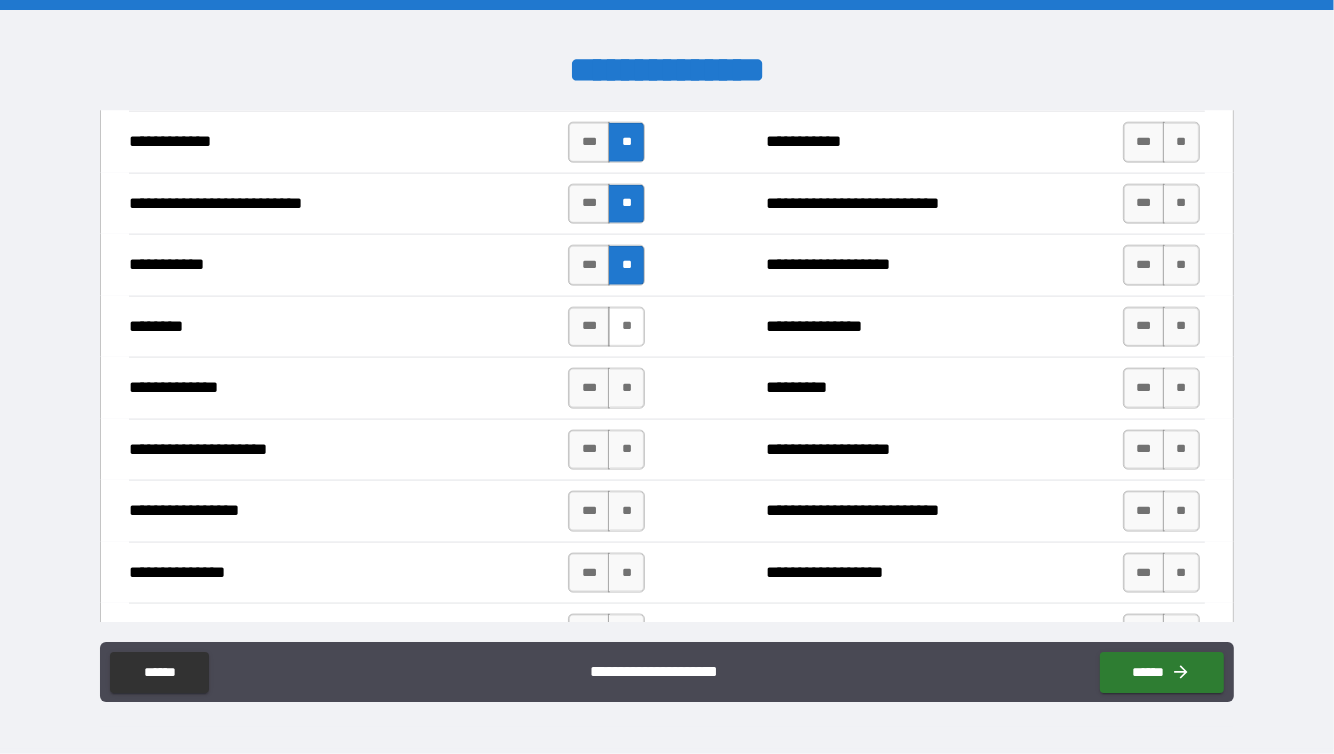 click on "**" at bounding box center (626, 327) 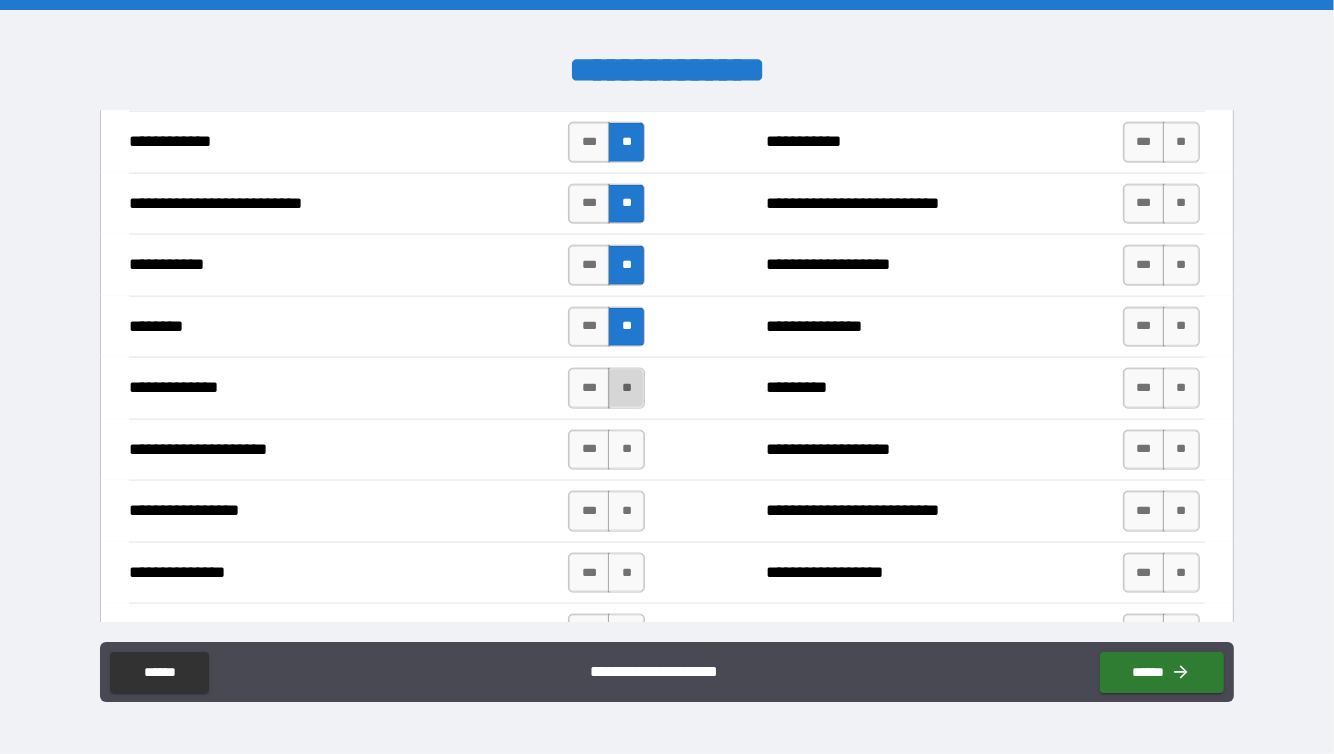 click on "**" at bounding box center (626, 388) 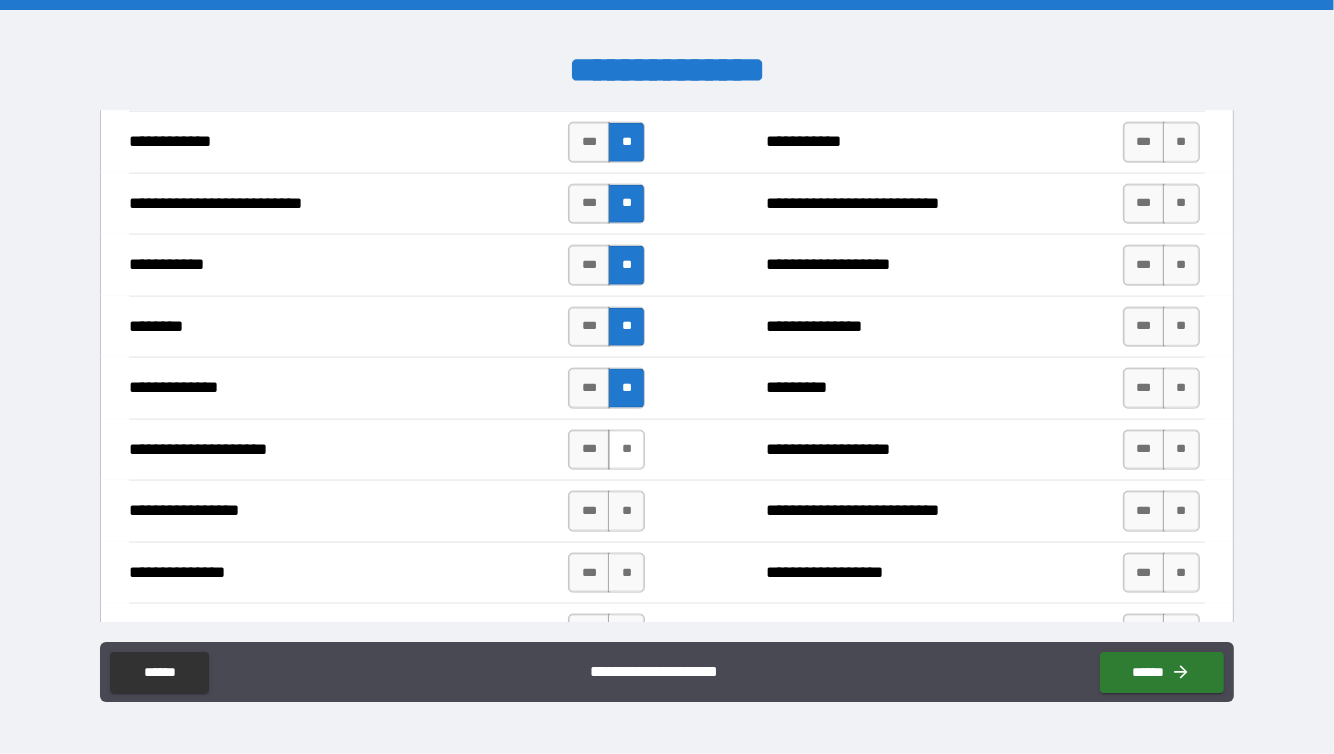 click on "**" at bounding box center (626, 450) 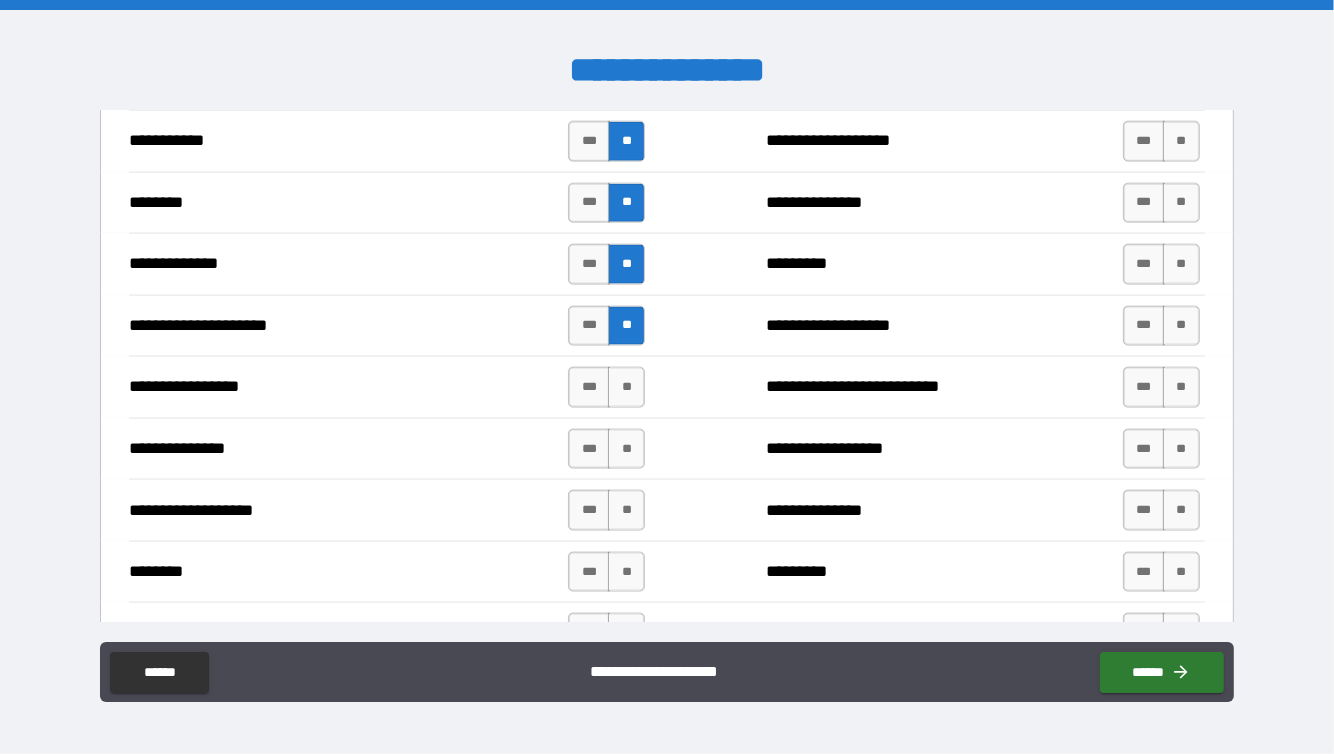 scroll, scrollTop: 2122, scrollLeft: 0, axis: vertical 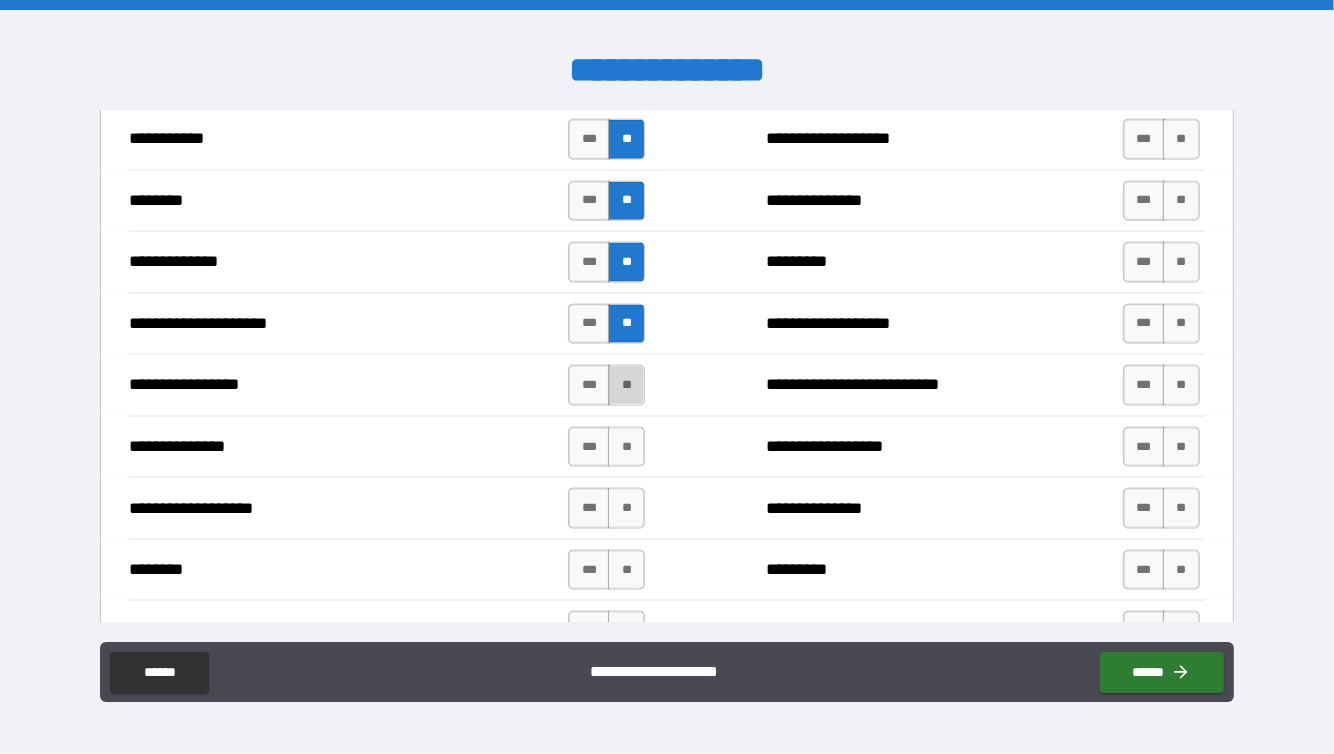 click on "**" at bounding box center (626, 385) 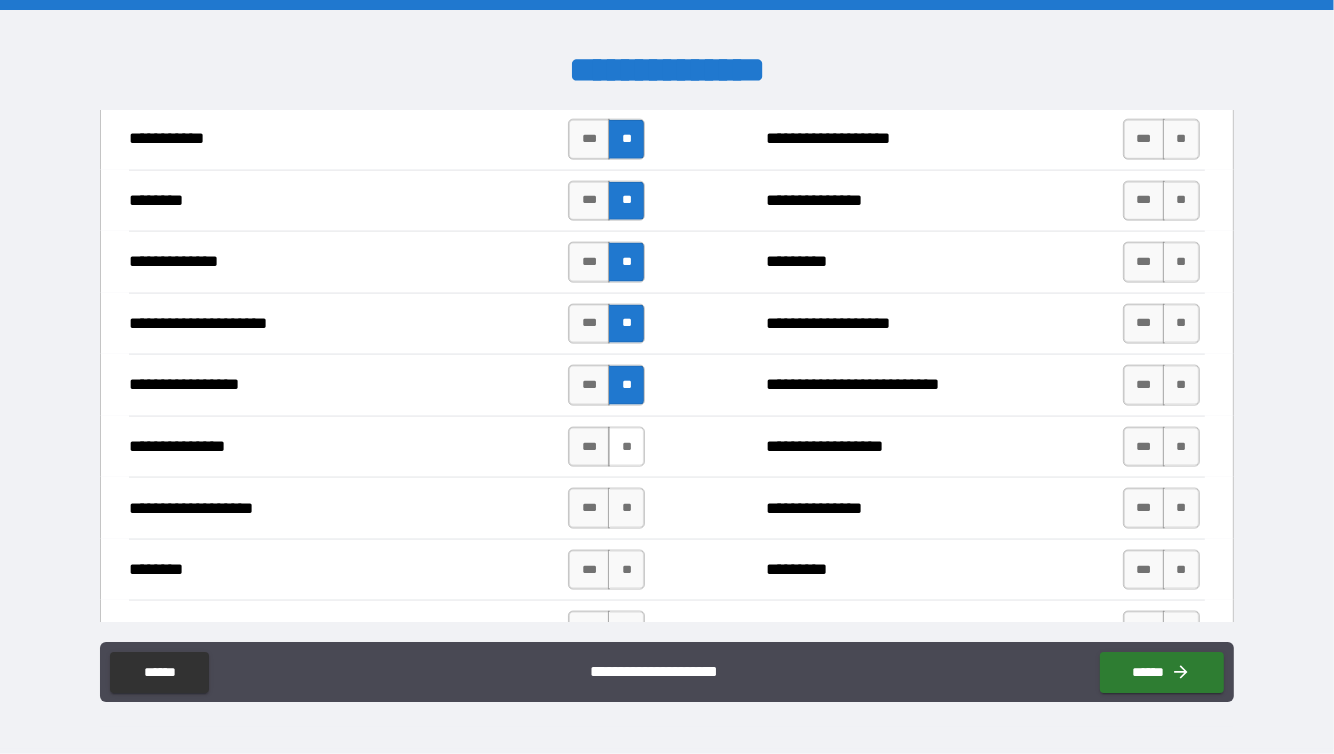 click on "**" at bounding box center [626, 447] 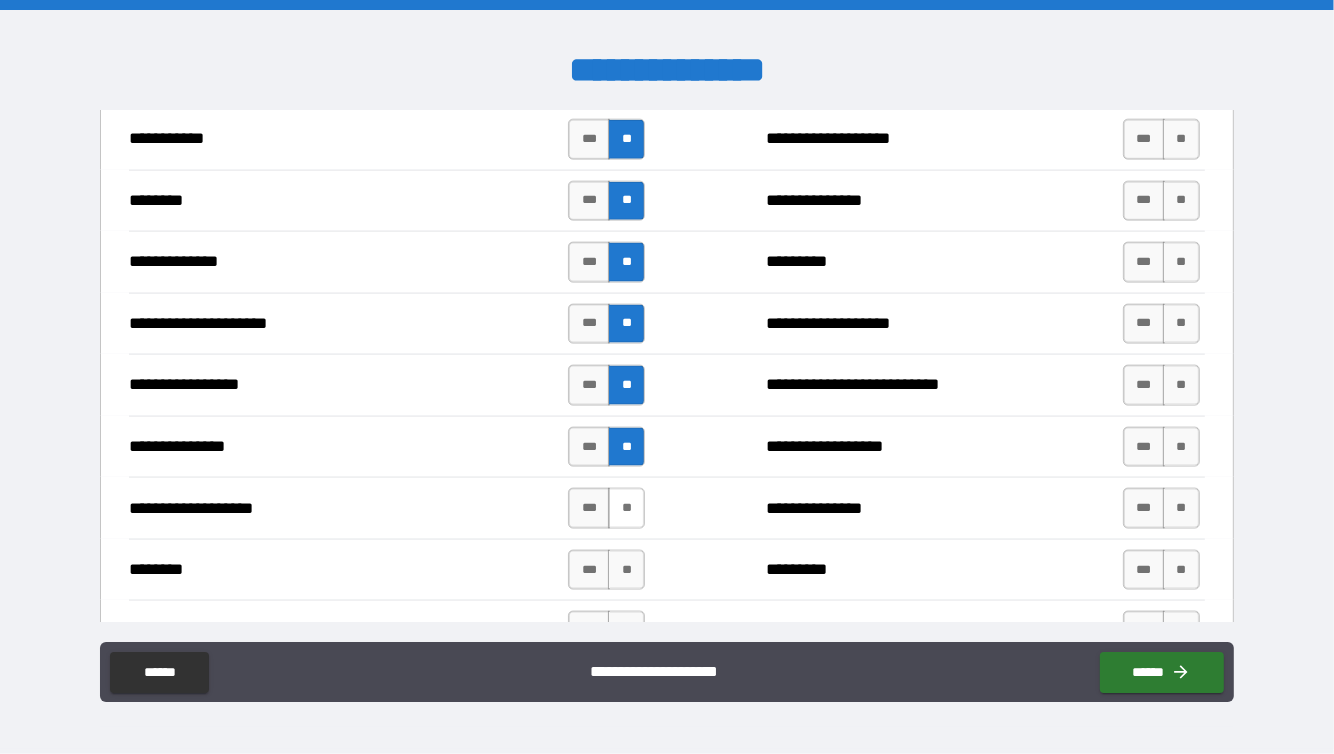 click on "**" at bounding box center [626, 508] 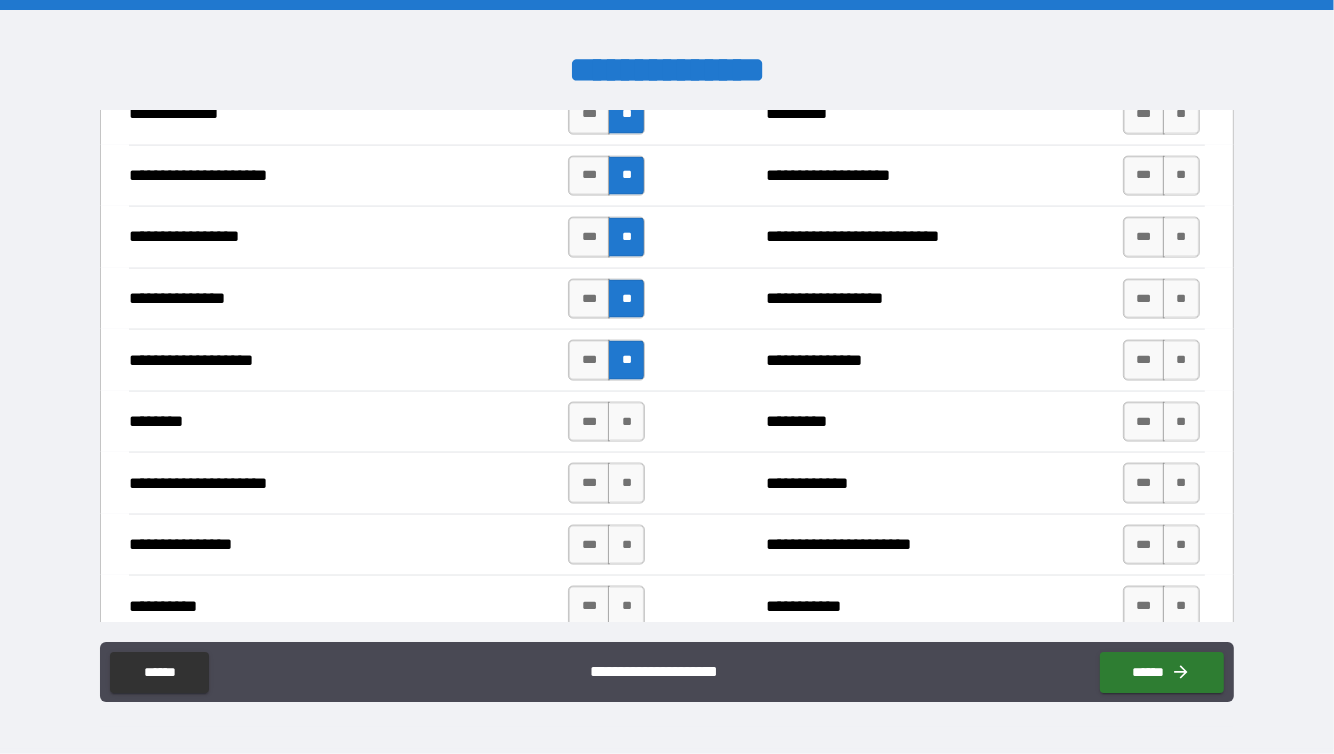 scroll, scrollTop: 2295, scrollLeft: 0, axis: vertical 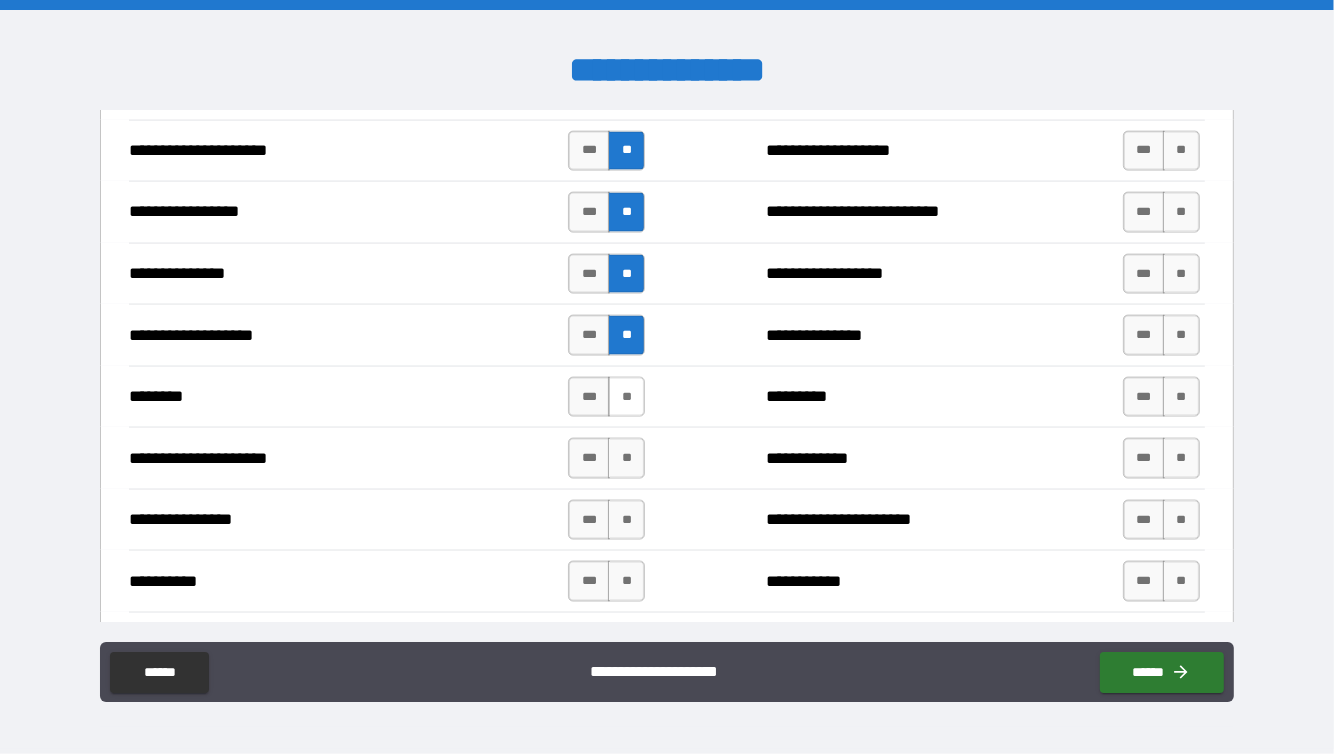 click on "**" at bounding box center [626, 397] 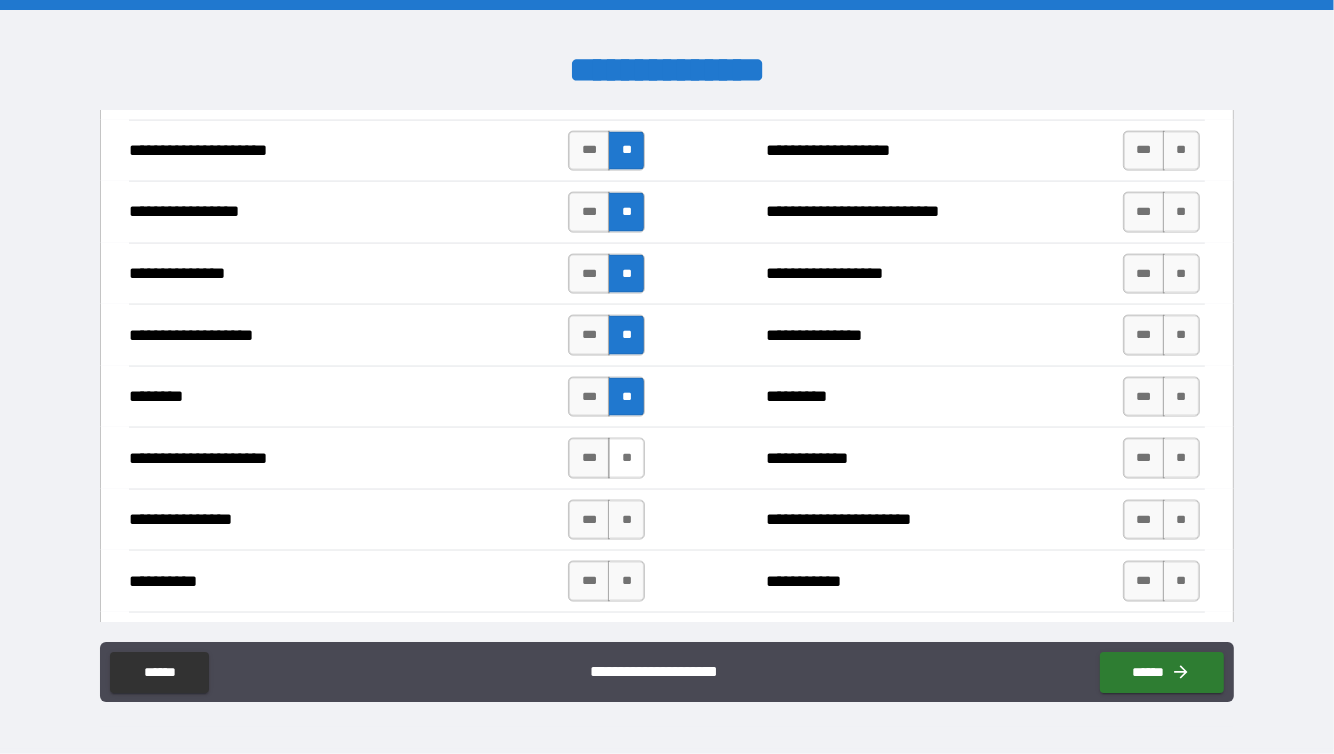 click on "**" at bounding box center [626, 458] 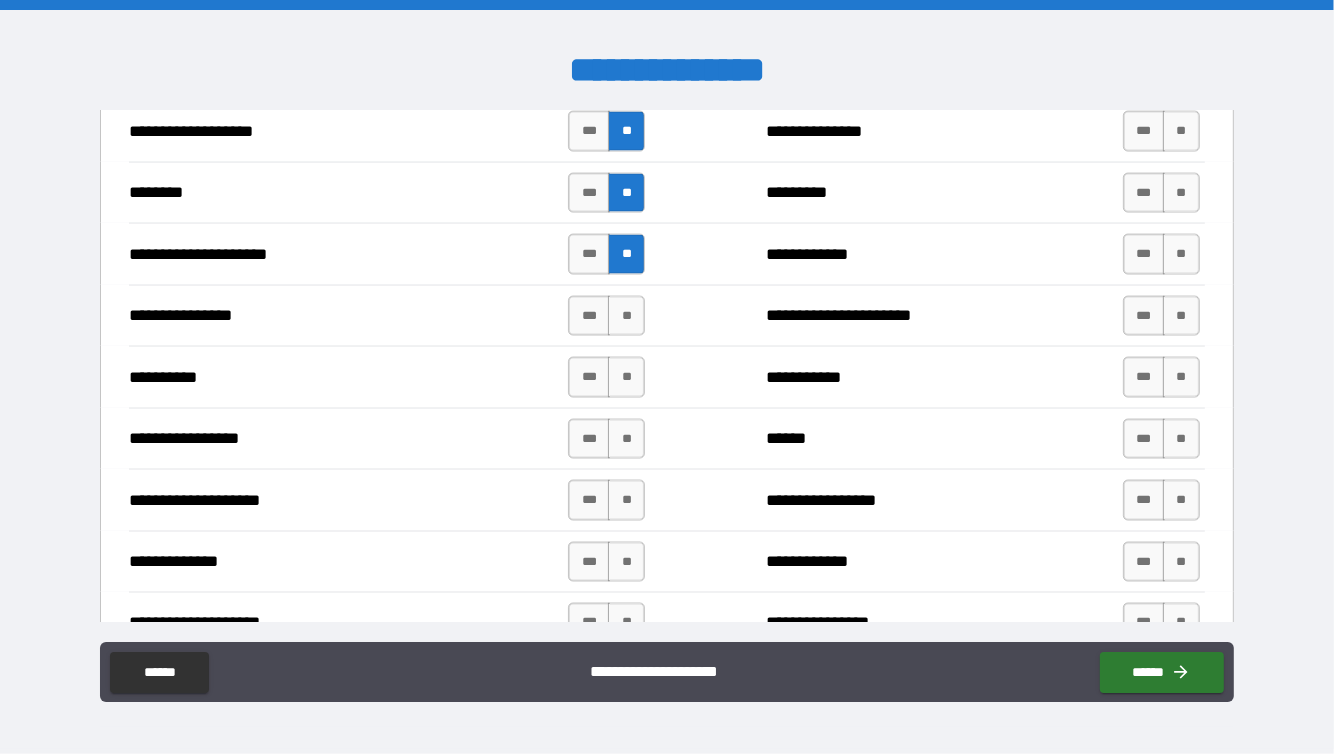 scroll, scrollTop: 2503, scrollLeft: 0, axis: vertical 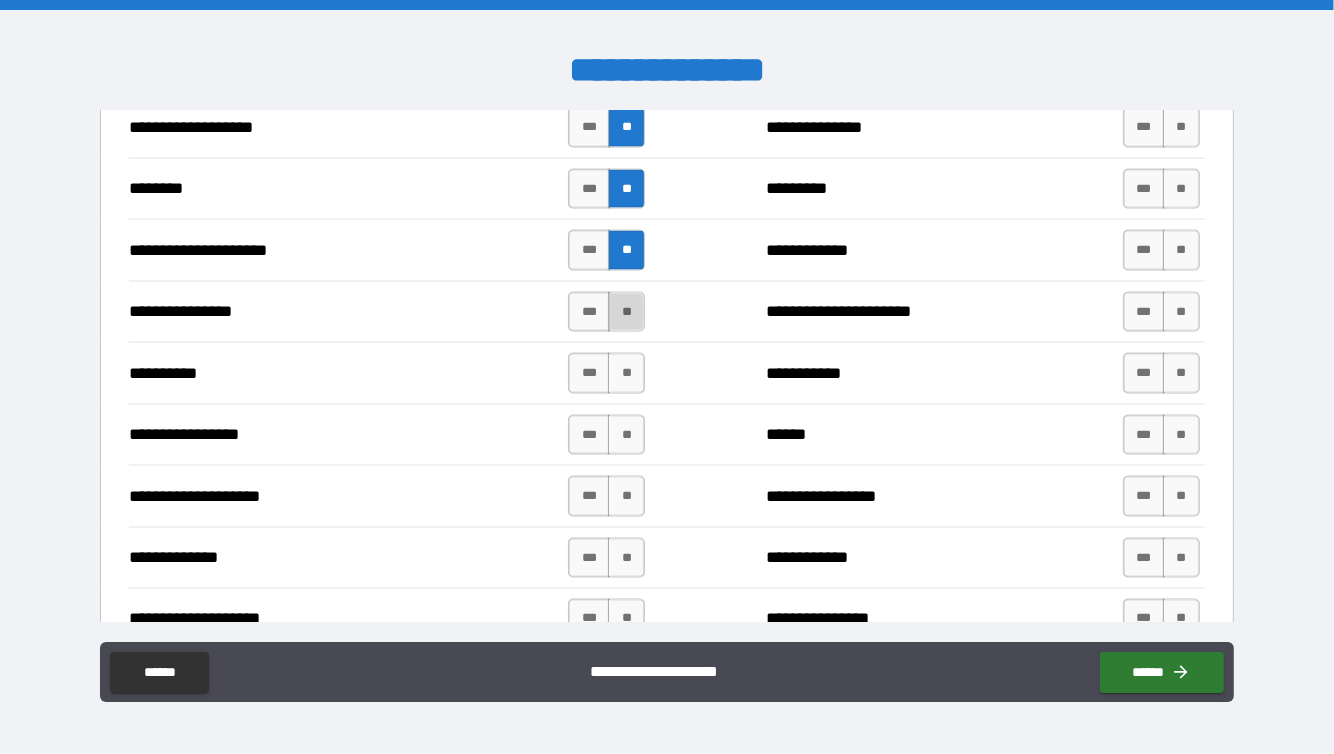 click on "**" at bounding box center [626, 312] 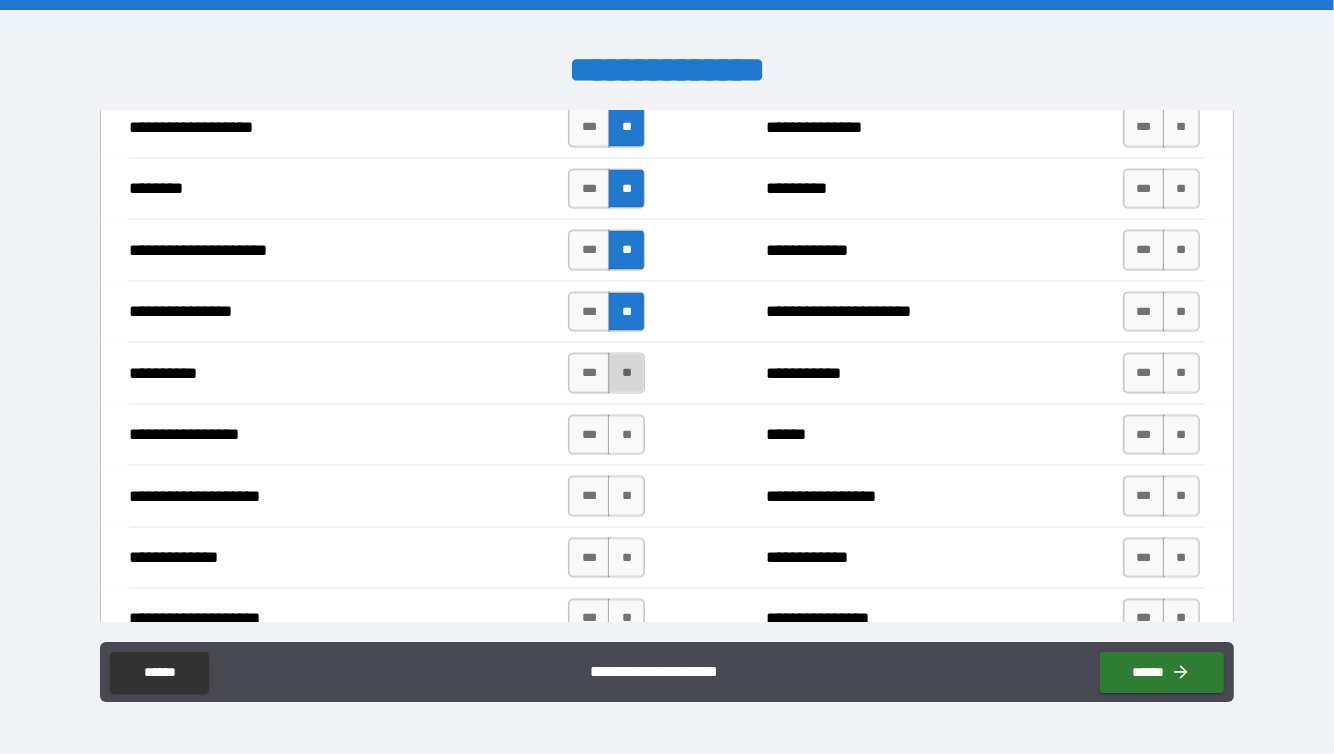 click on "**" at bounding box center [626, 373] 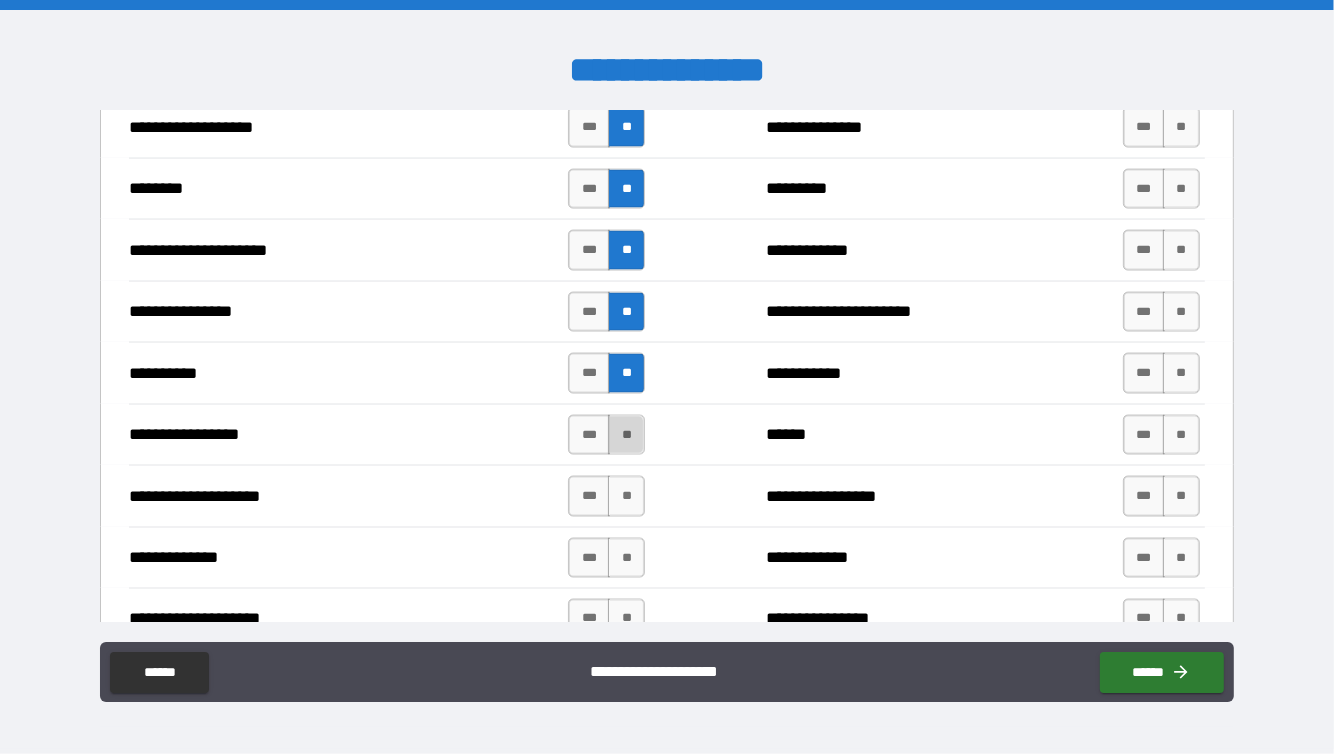 click on "**" at bounding box center [626, 435] 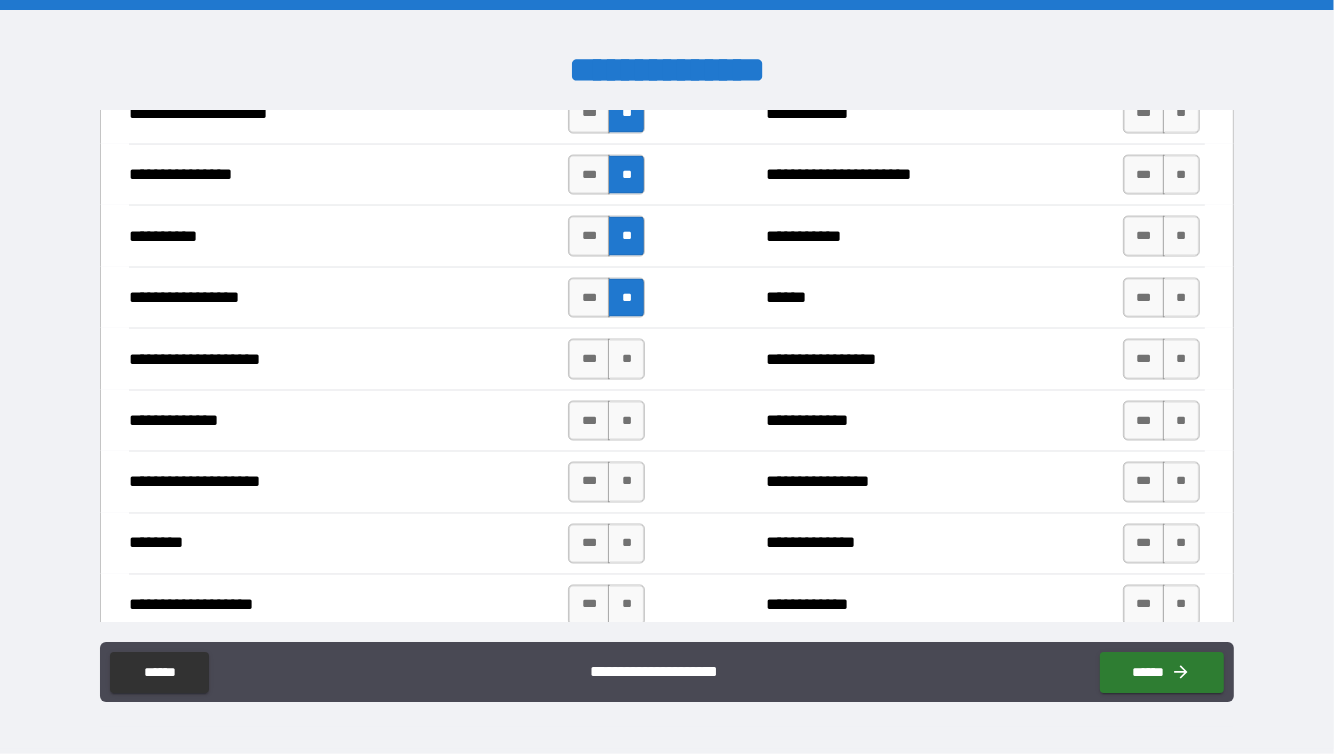 scroll, scrollTop: 2642, scrollLeft: 0, axis: vertical 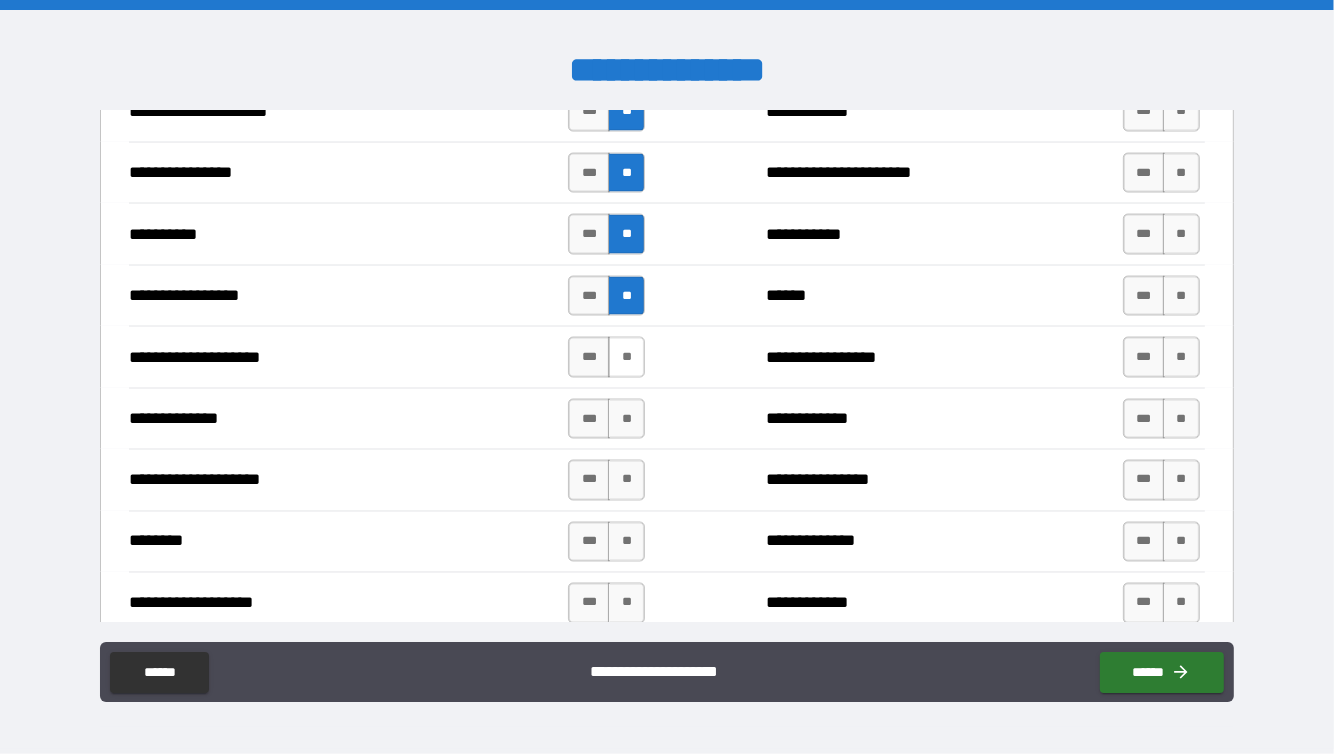 click on "**" at bounding box center [626, 357] 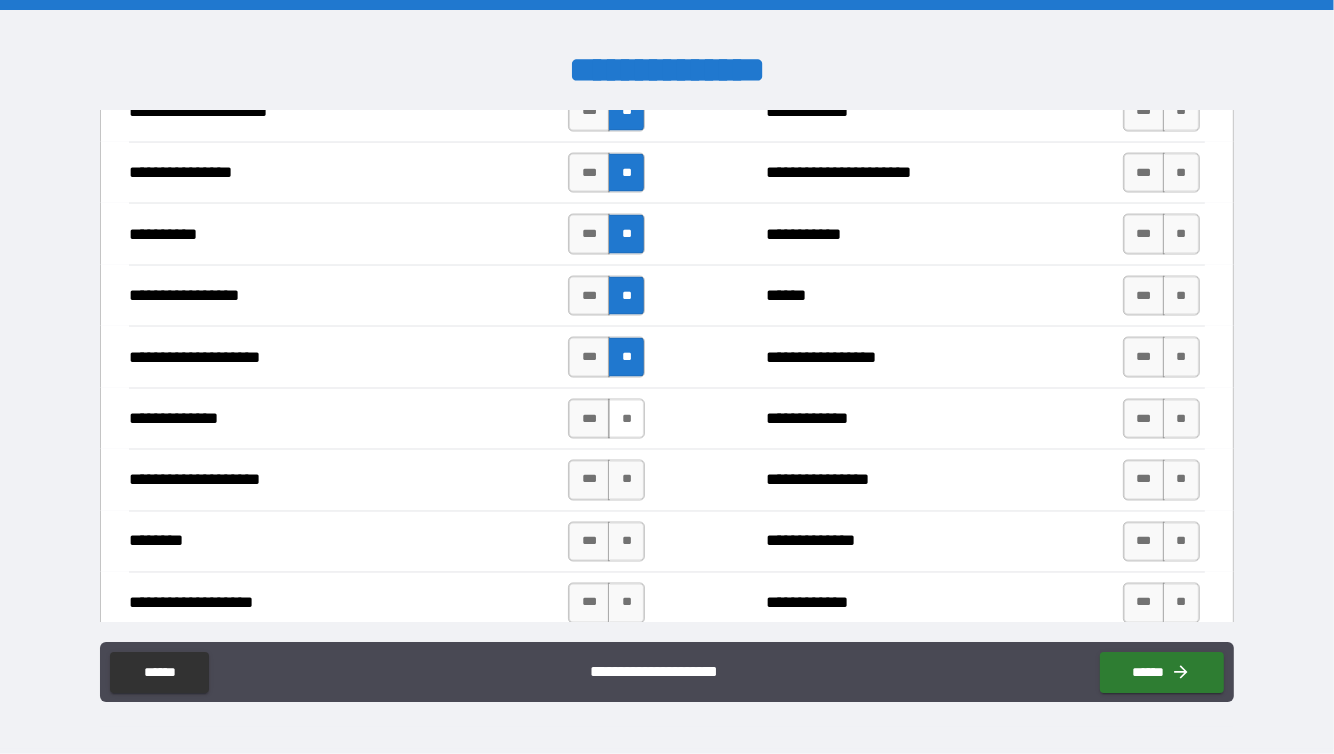 click on "**" at bounding box center [626, 419] 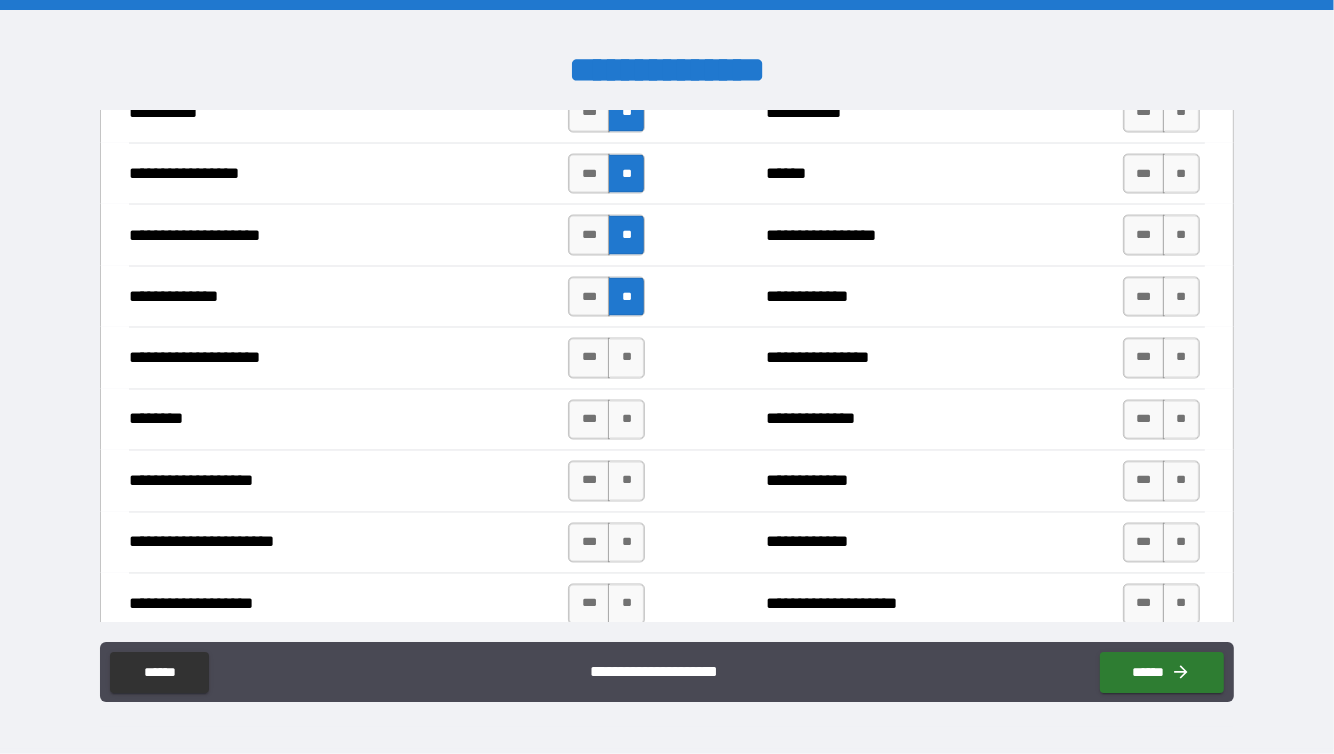 scroll, scrollTop: 2772, scrollLeft: 0, axis: vertical 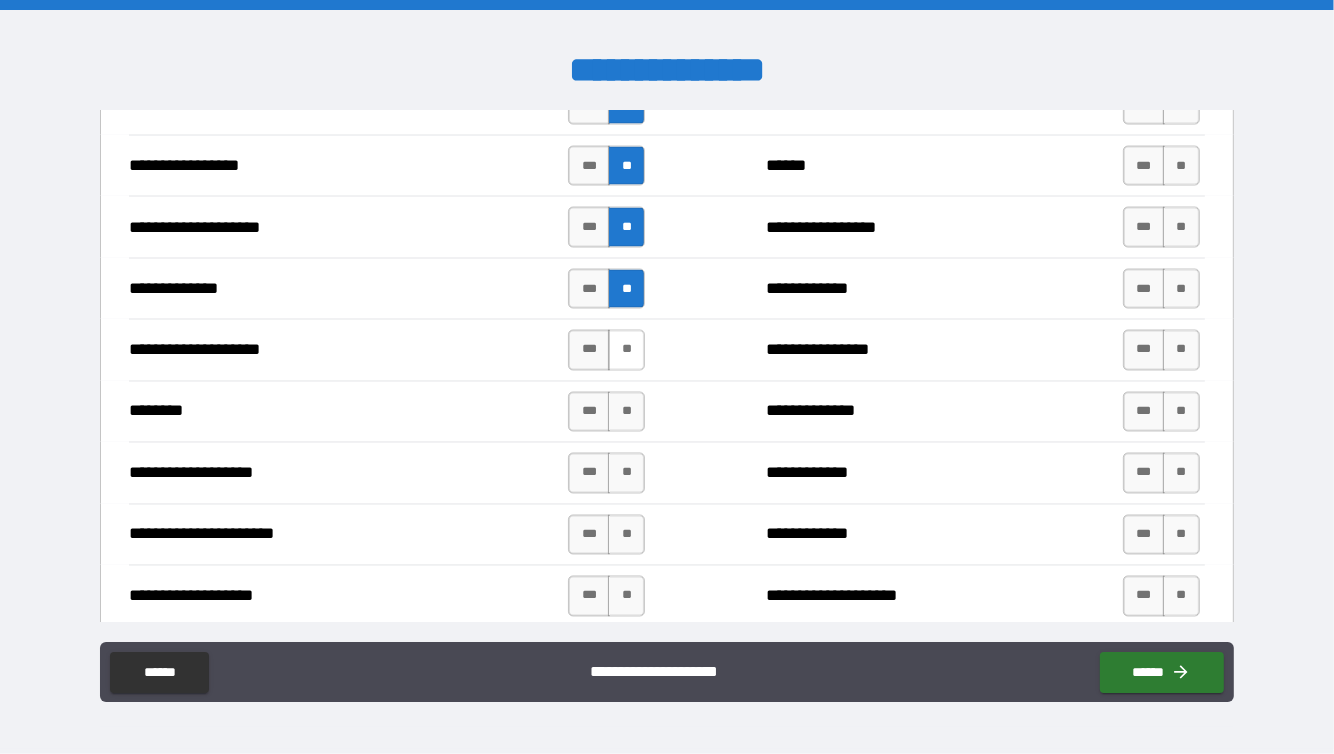 click on "**" at bounding box center (626, 350) 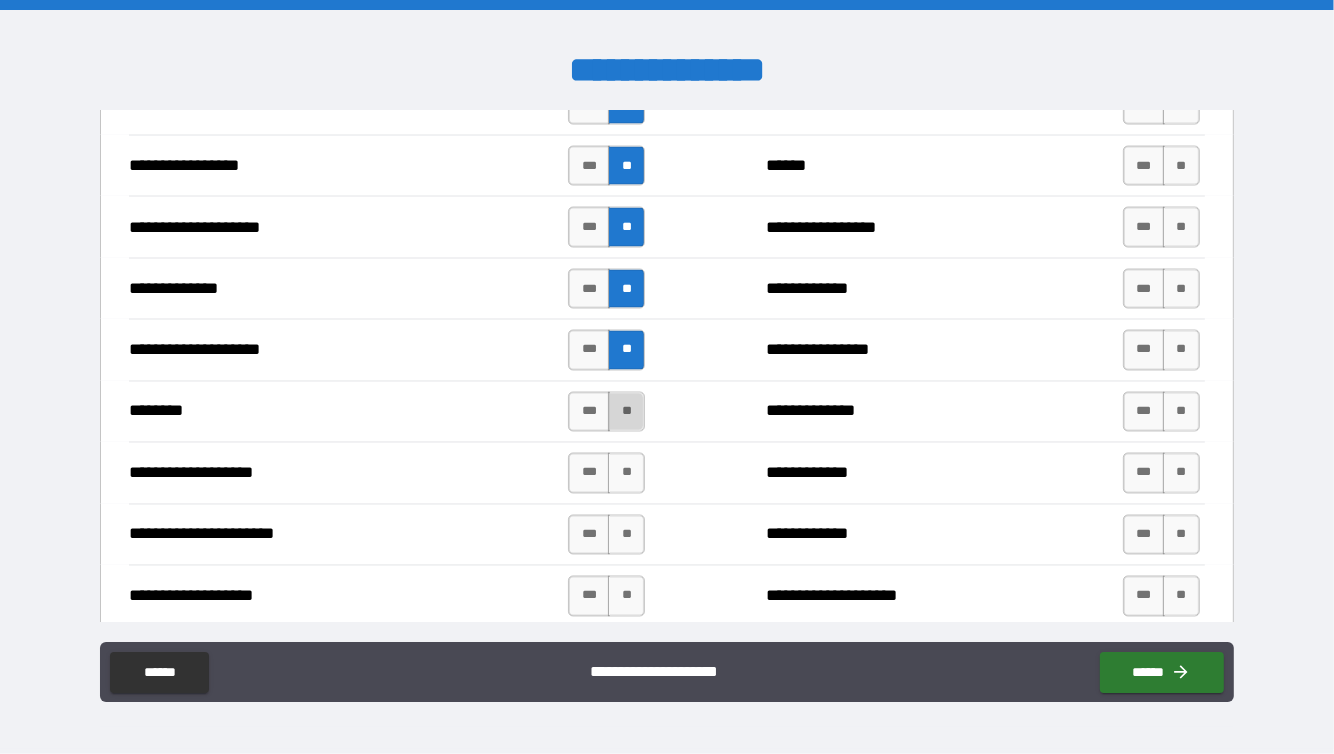 click on "**" at bounding box center [626, 412] 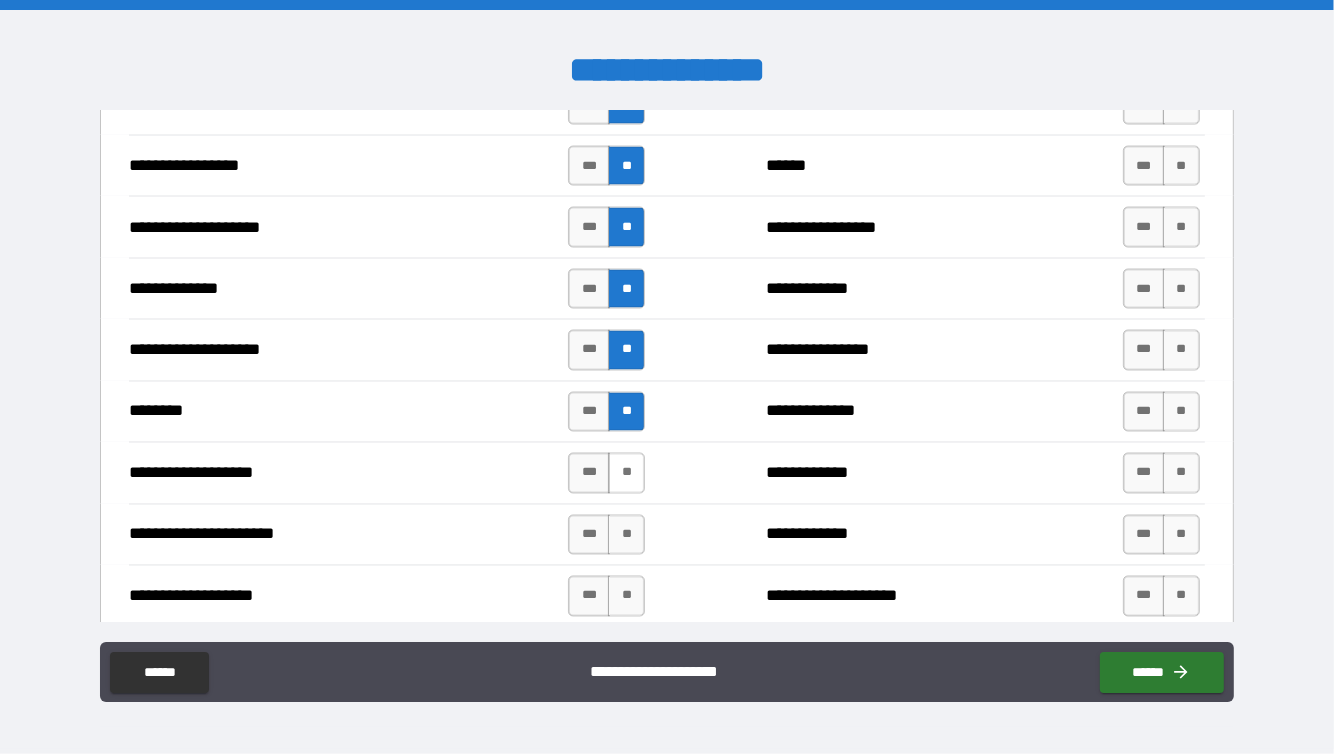 click on "**" at bounding box center (626, 473) 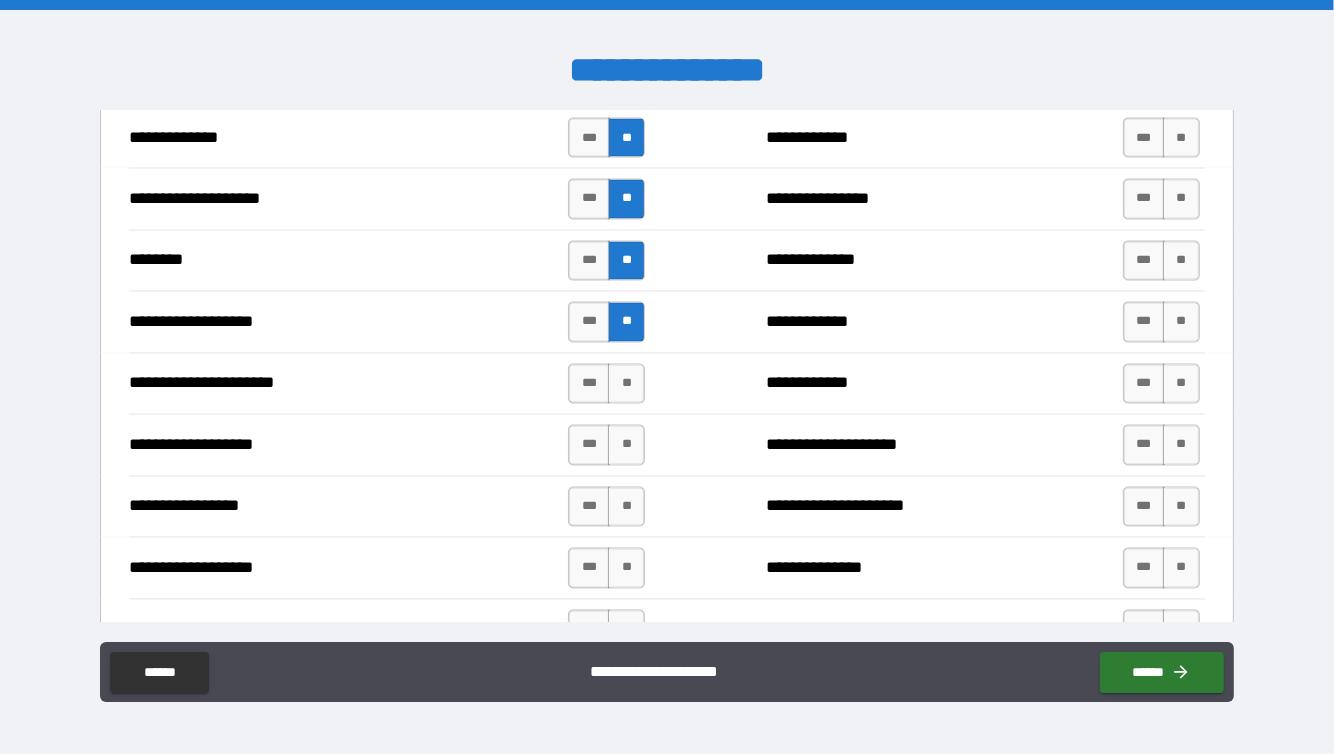 scroll, scrollTop: 2948, scrollLeft: 0, axis: vertical 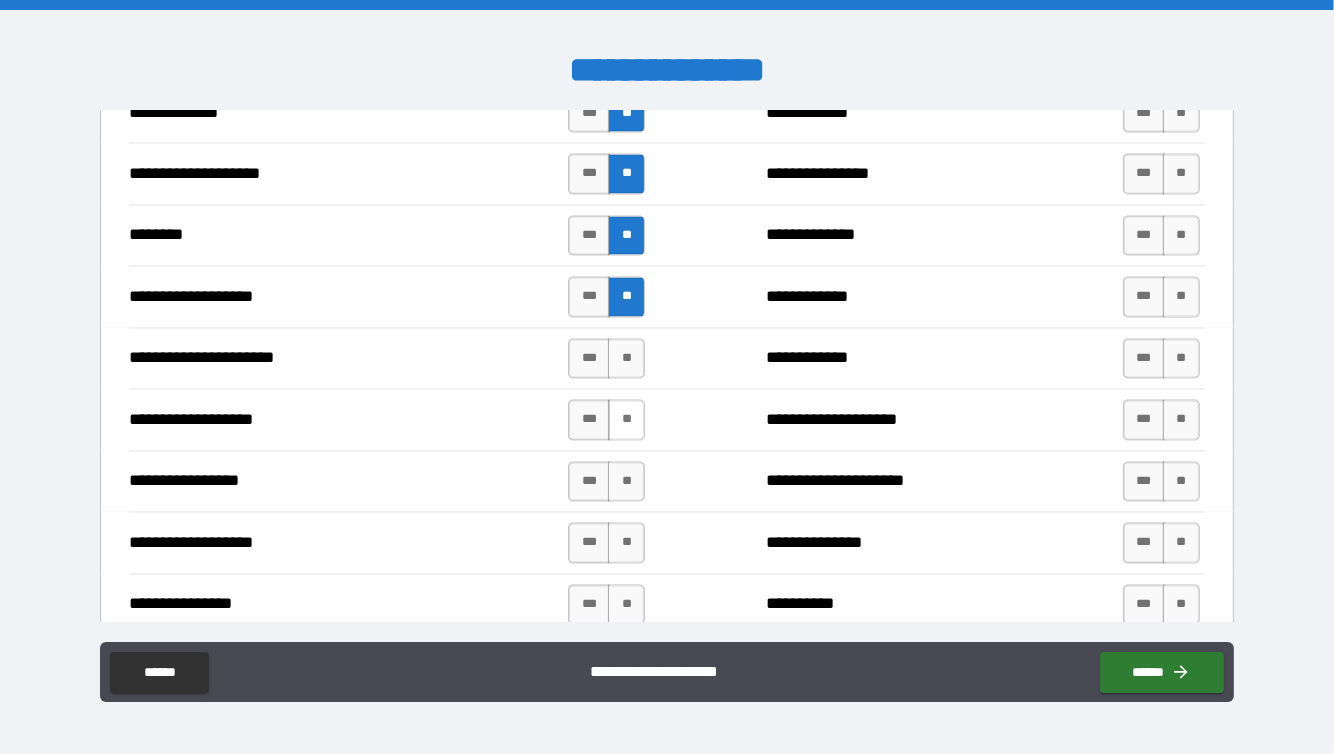 click on "**" at bounding box center [626, 420] 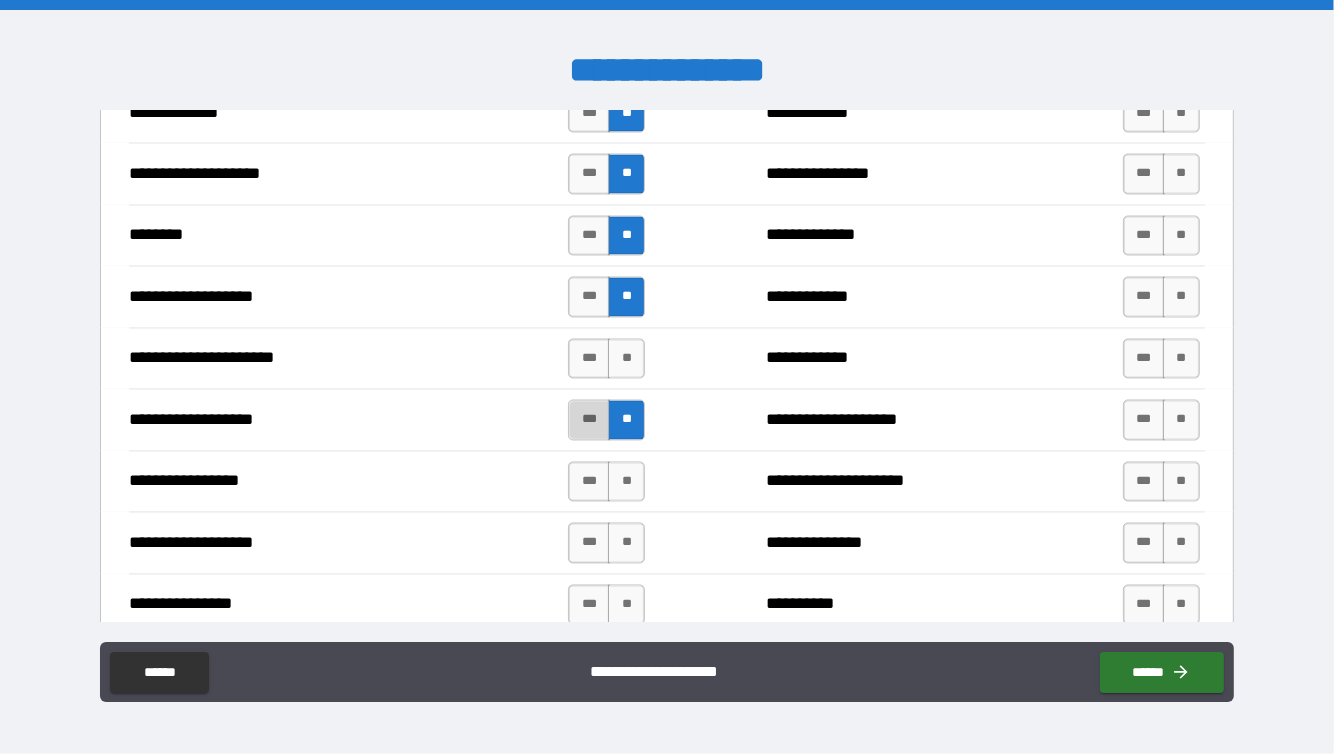 click on "***" at bounding box center (589, 420) 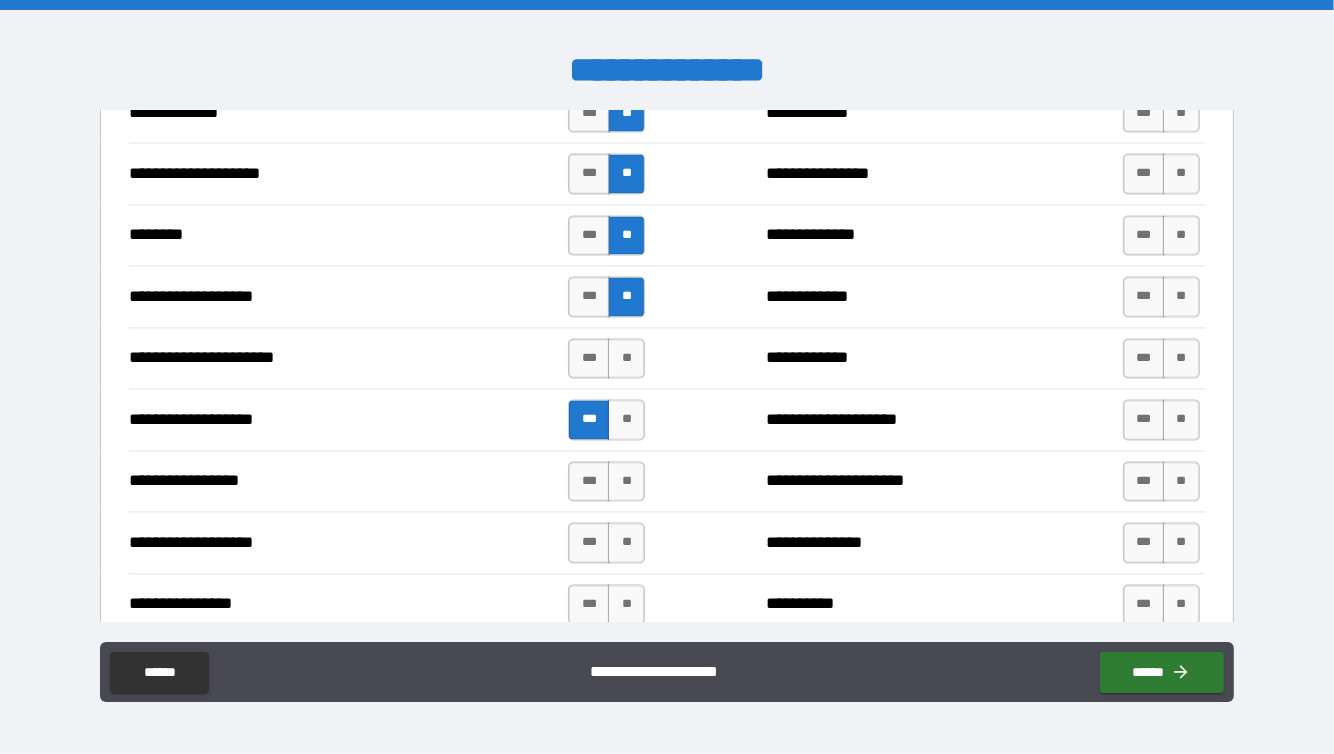 scroll, scrollTop: 3159, scrollLeft: 0, axis: vertical 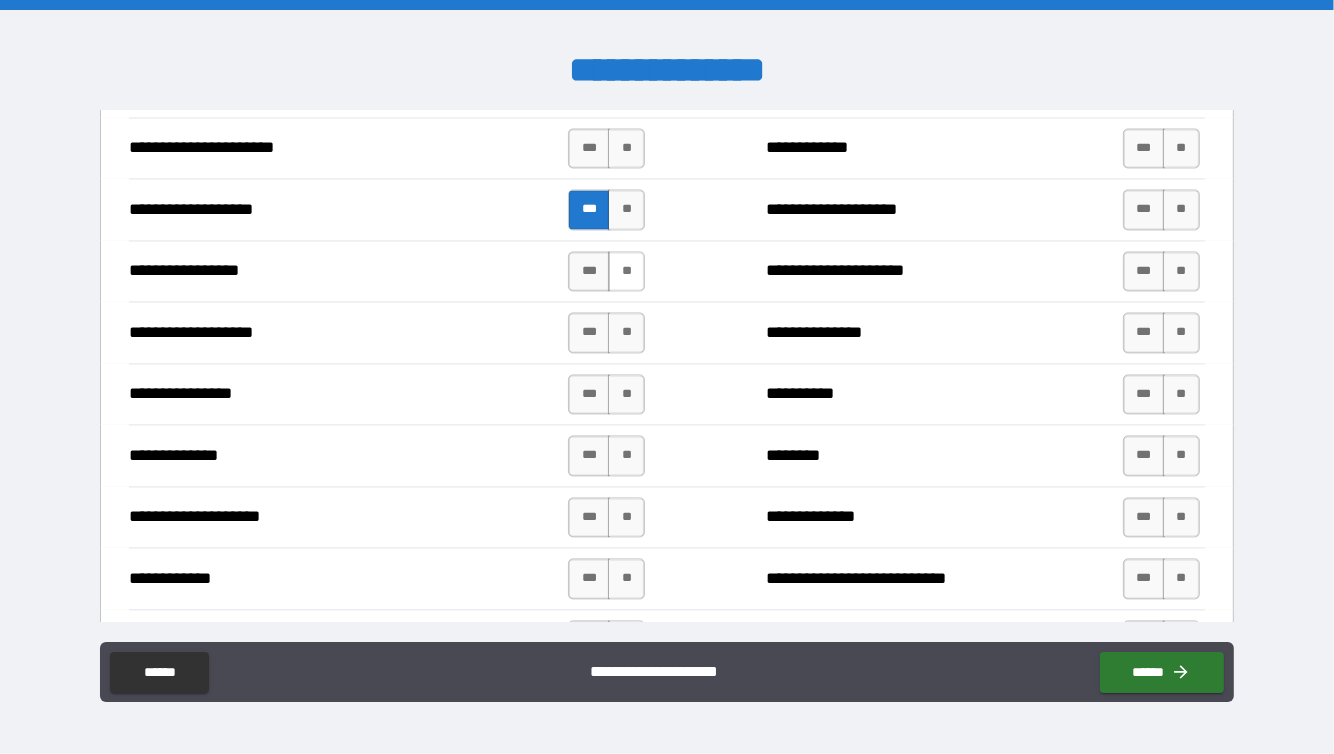 click on "**" at bounding box center [626, 271] 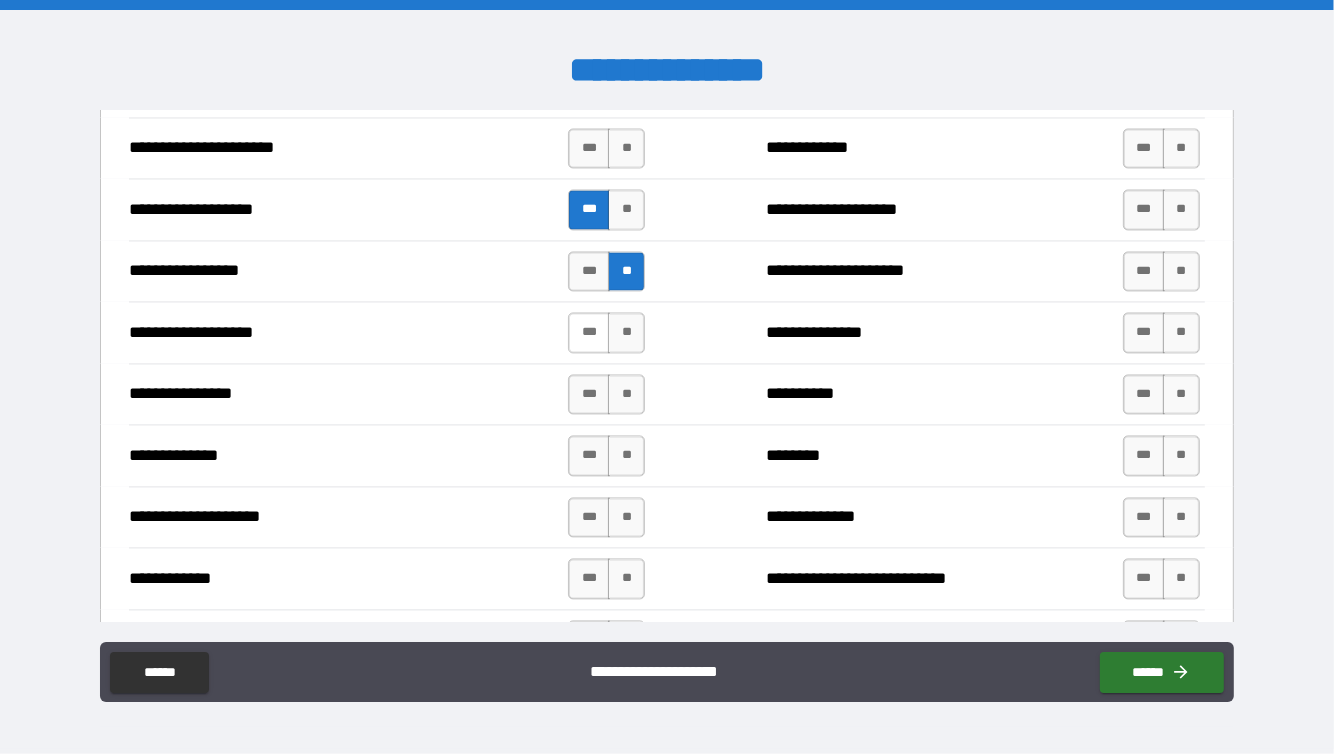 click on "***" at bounding box center (589, 332) 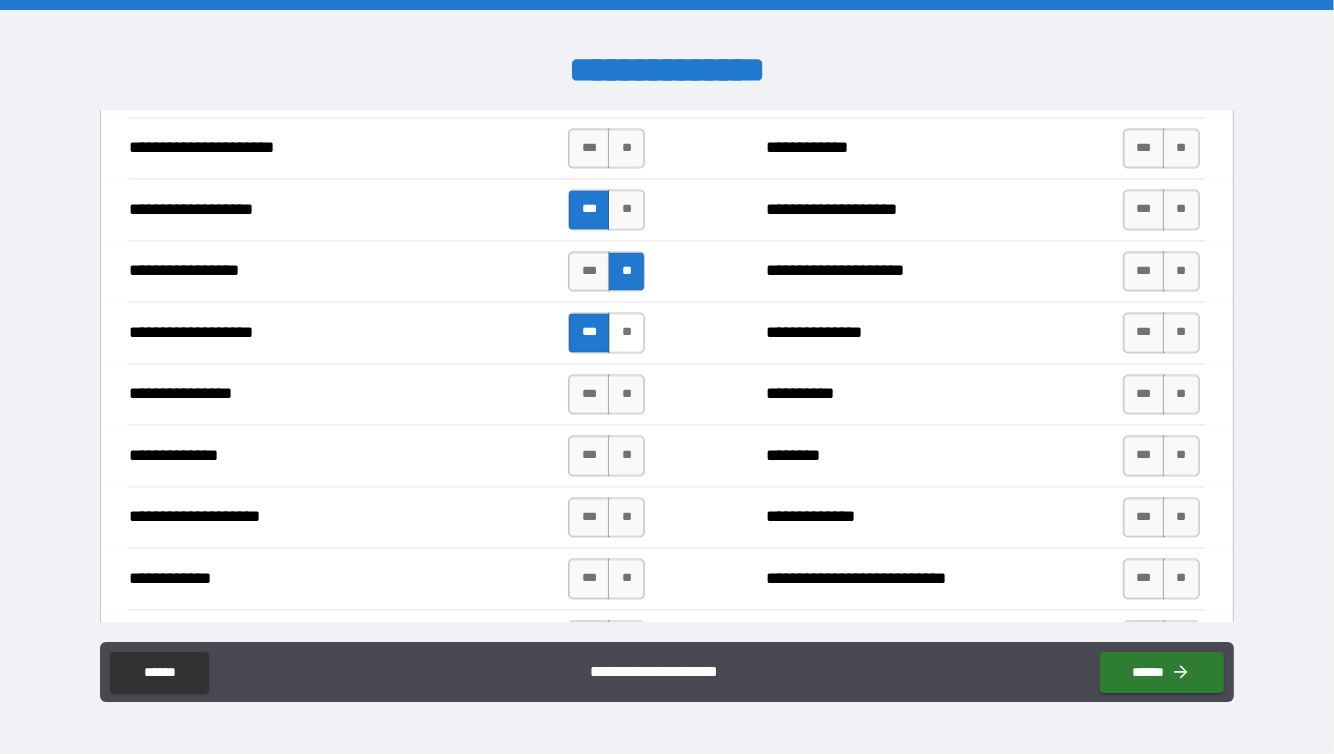 click on "**" at bounding box center [626, 332] 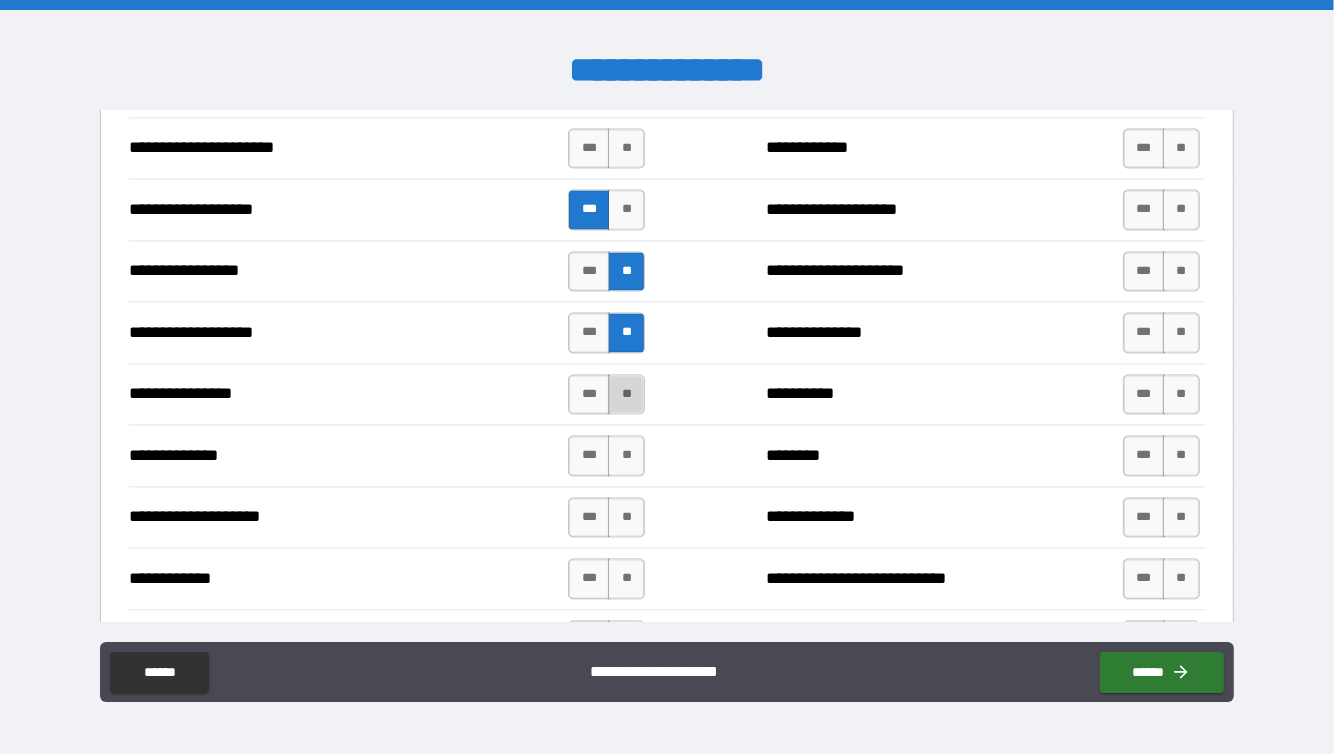 click on "**" at bounding box center [626, 394] 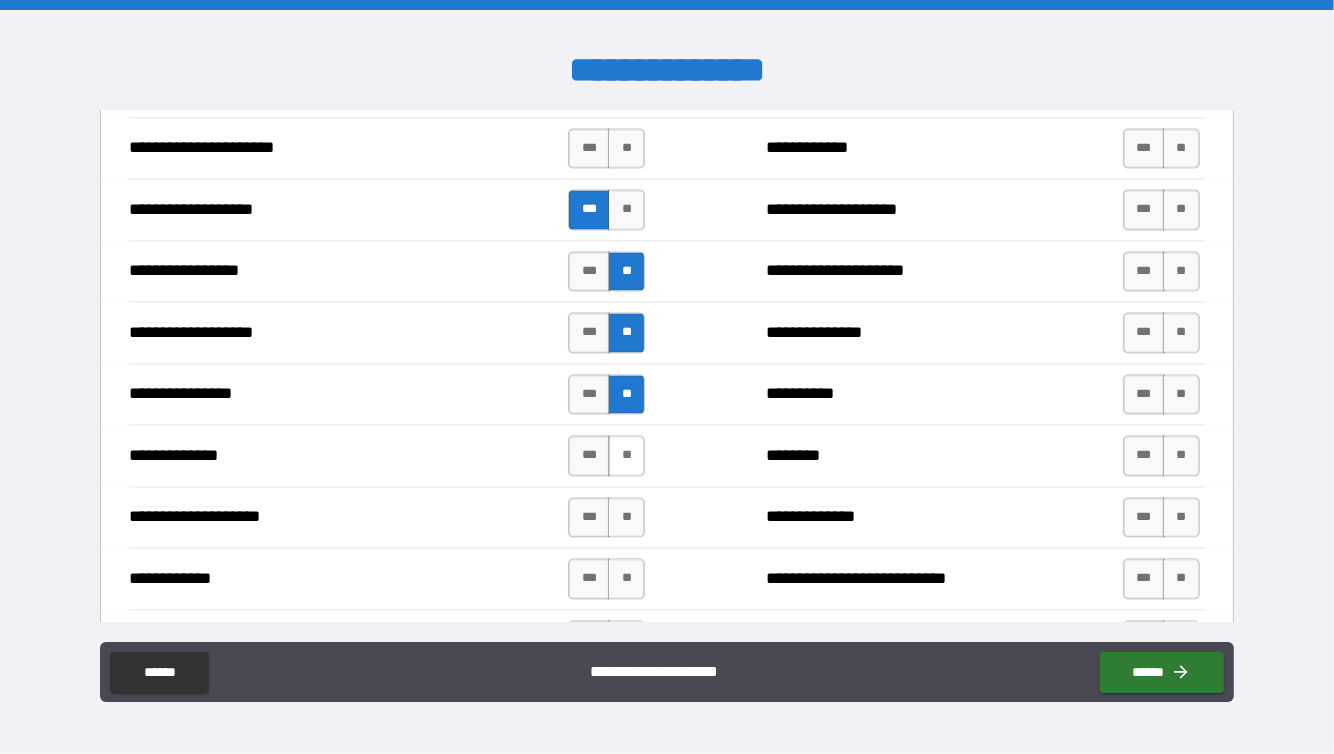click on "**" at bounding box center [626, 455] 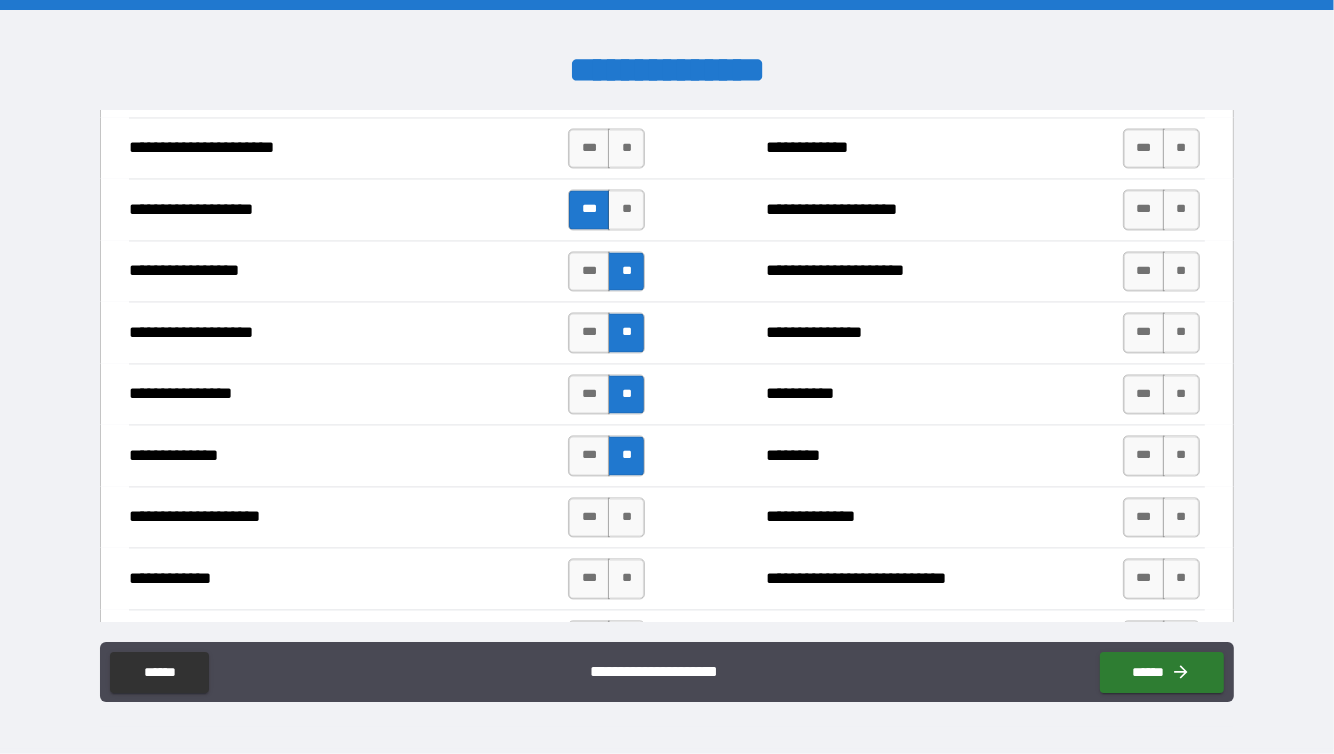 click on "*** **" at bounding box center [606, 517] 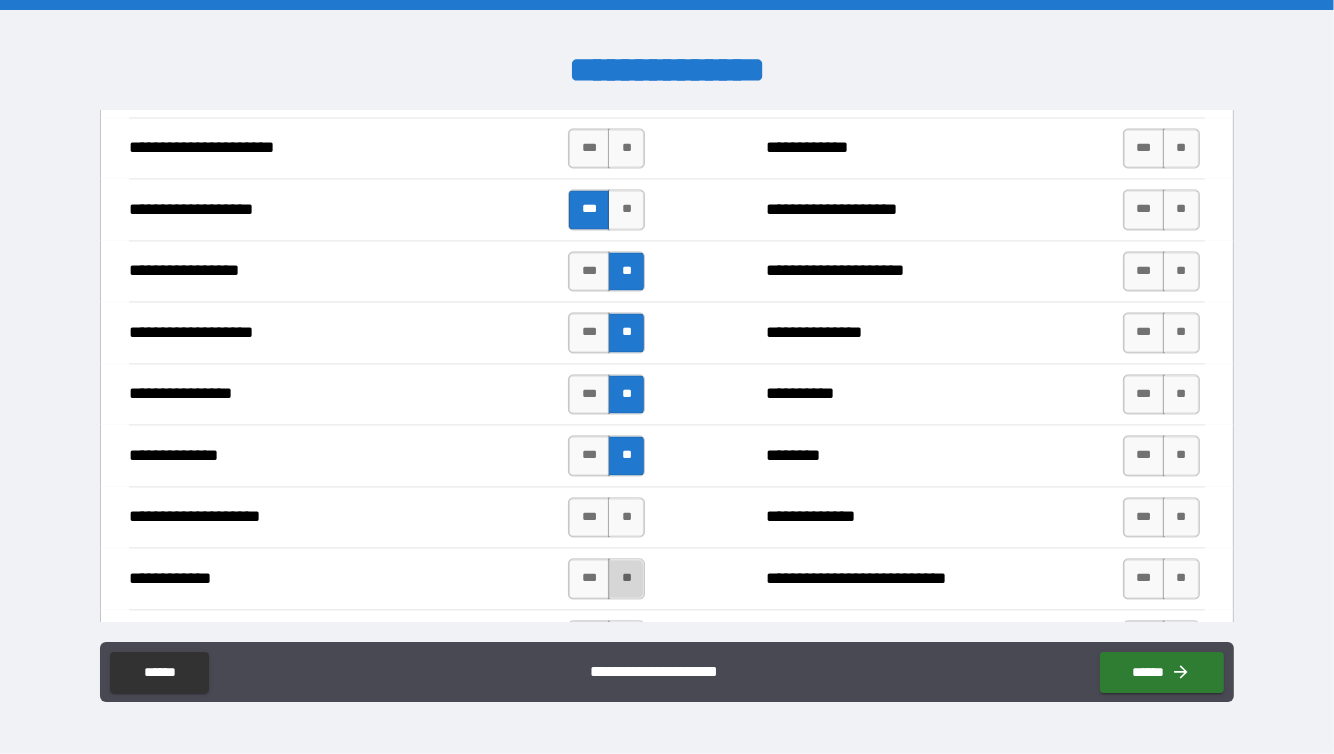 click on "**" at bounding box center (626, 578) 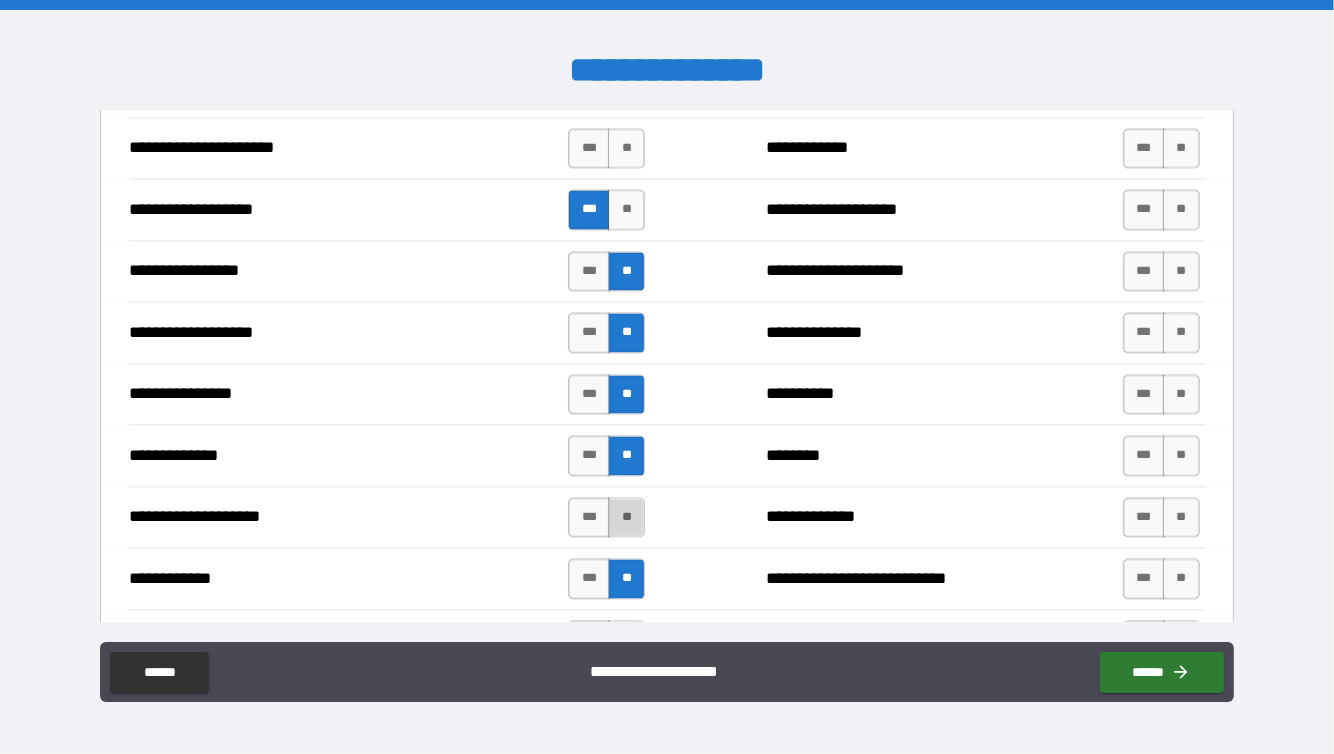 click on "**" at bounding box center (626, 517) 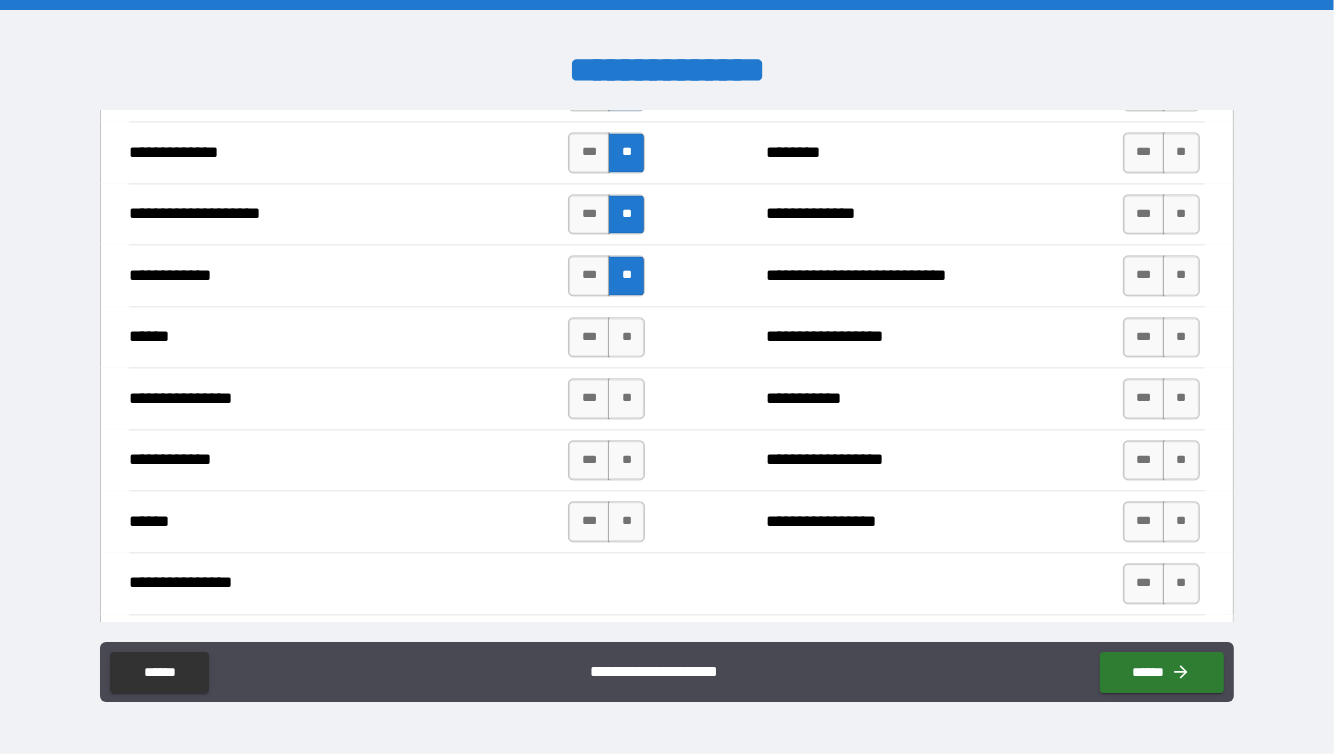 scroll, scrollTop: 3472, scrollLeft: 0, axis: vertical 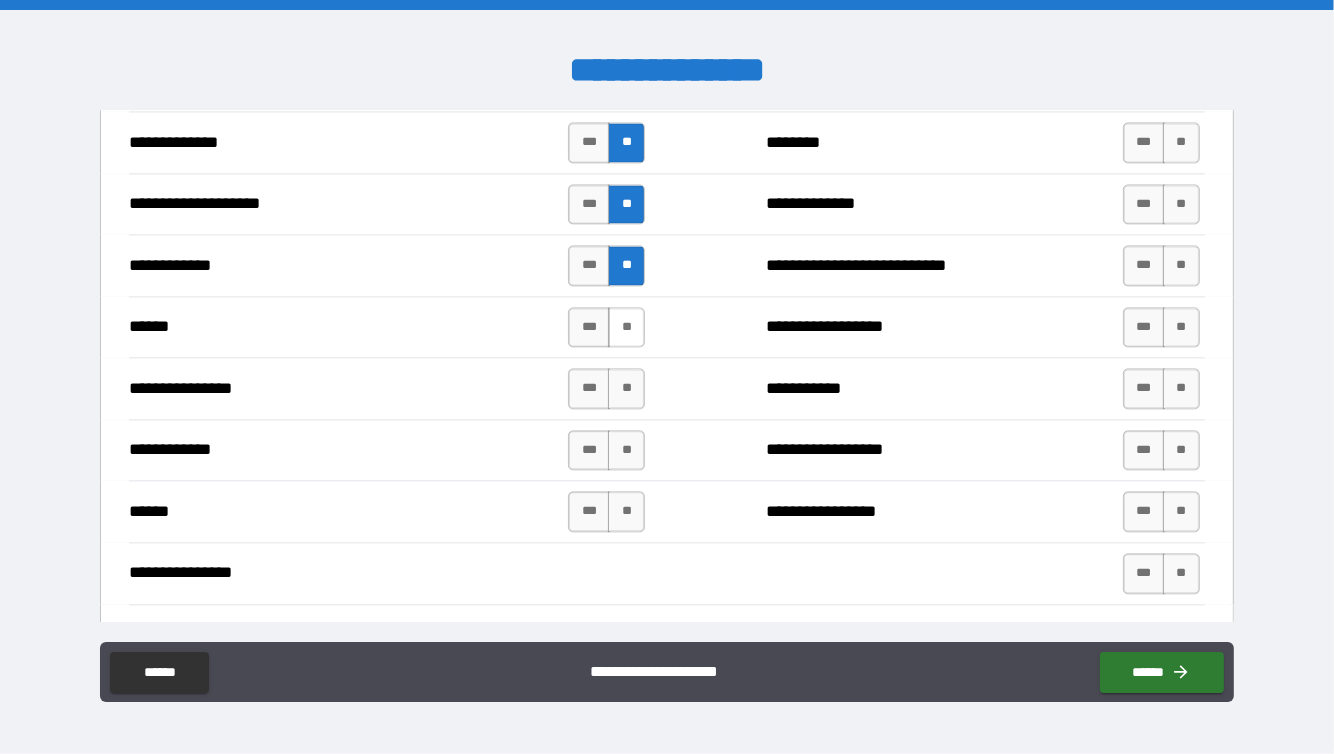 click on "**" at bounding box center [626, 327] 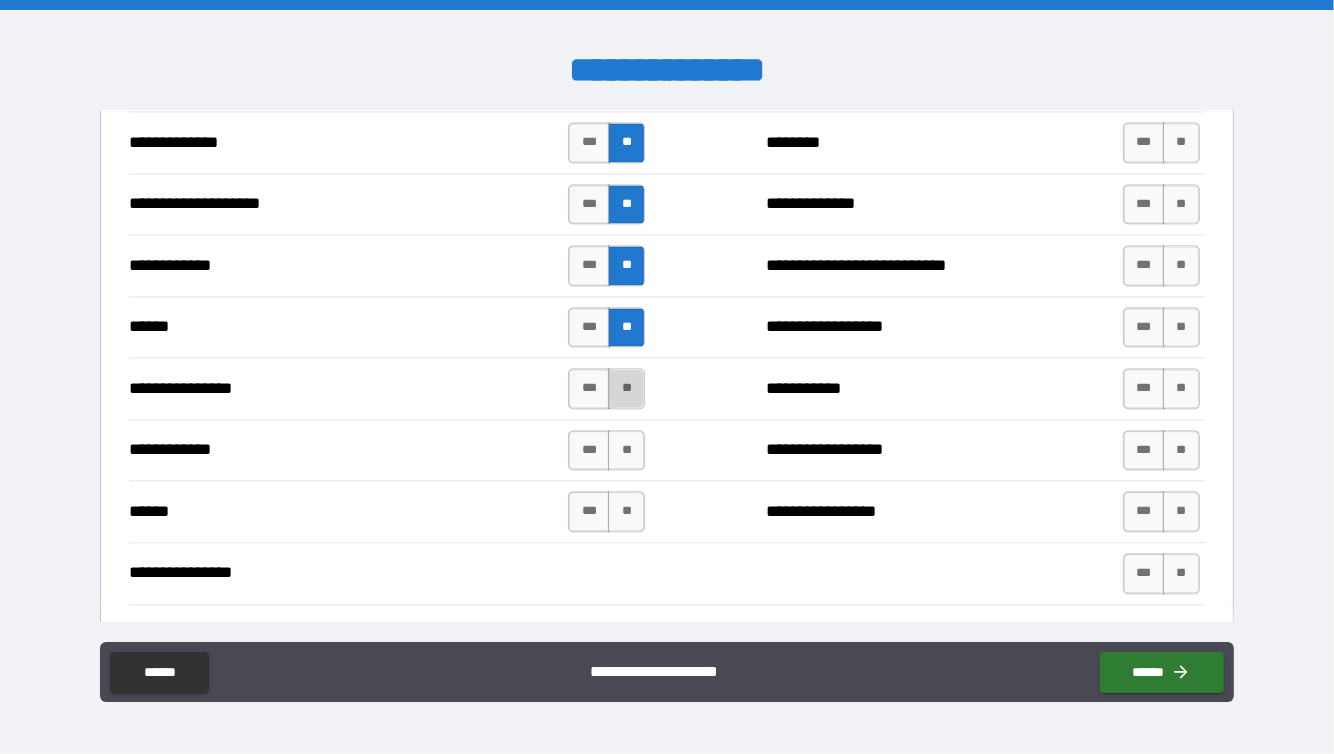 click on "**" at bounding box center [626, 388] 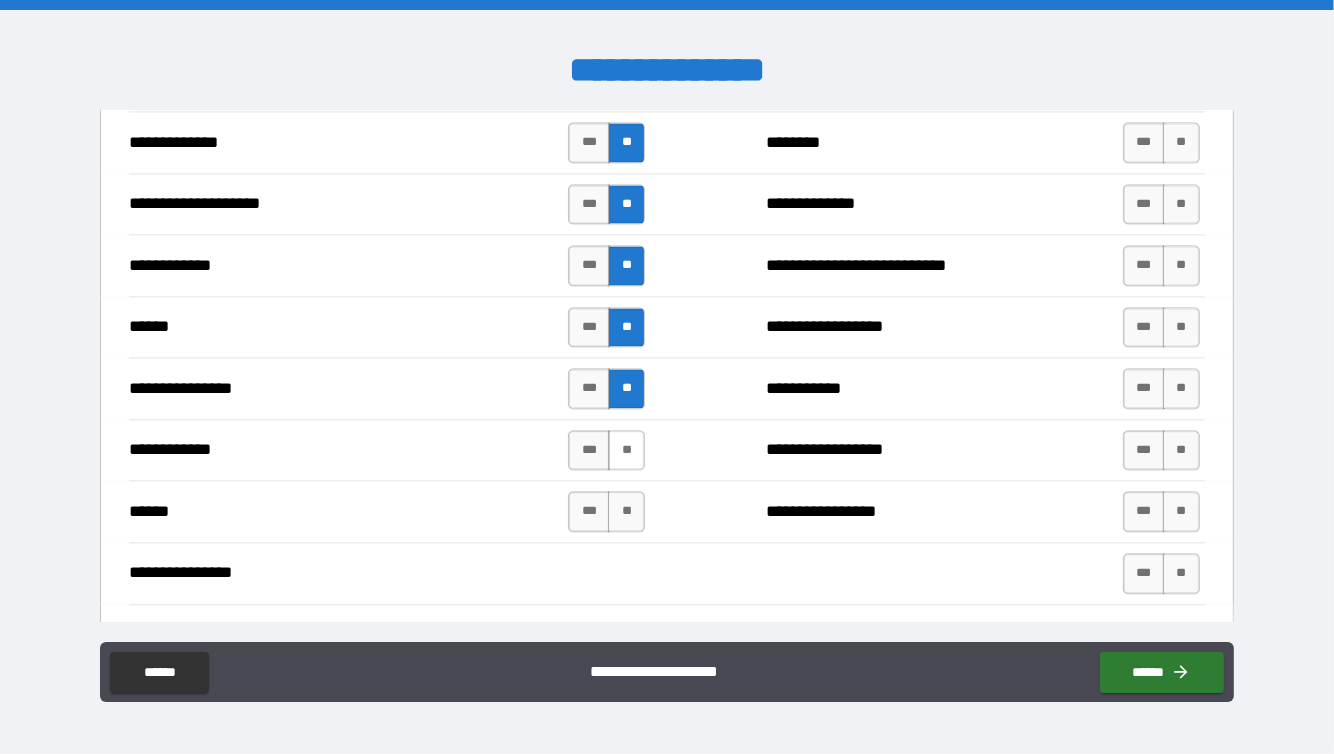 click on "**" at bounding box center (626, 450) 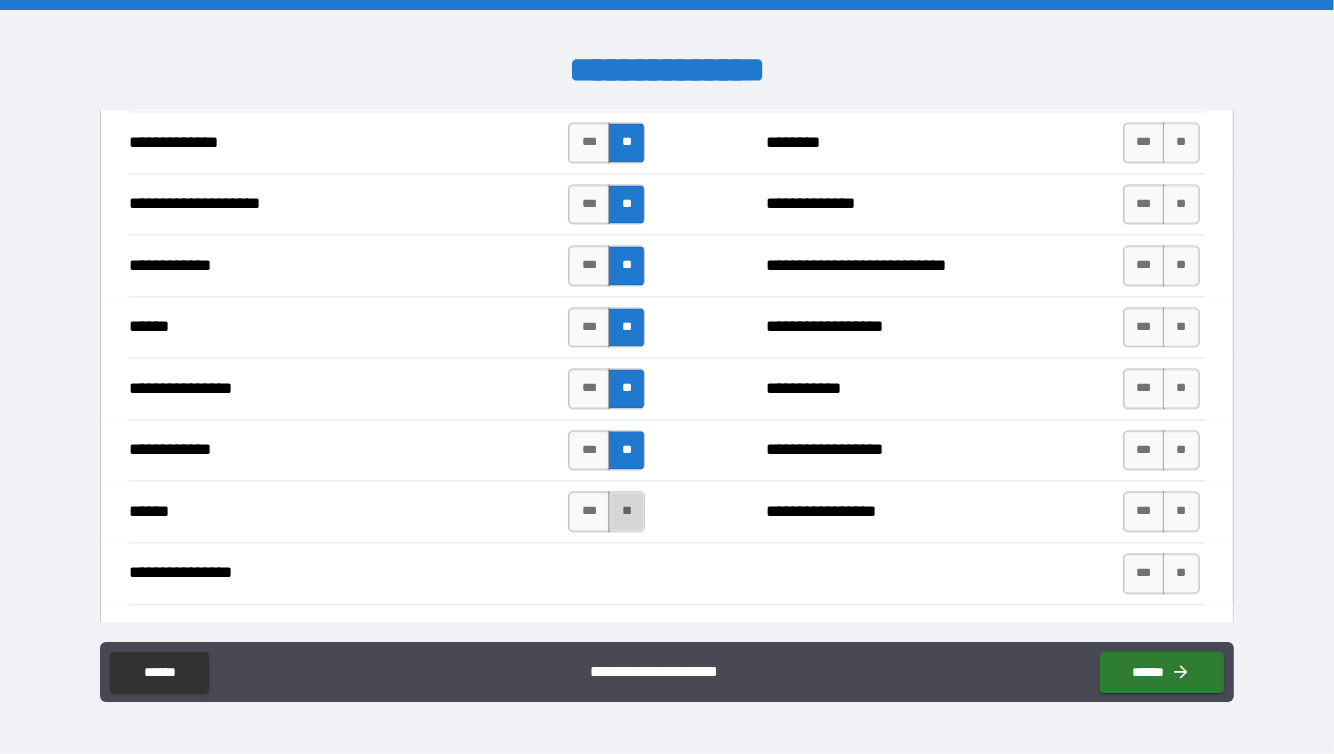 click on "**" at bounding box center (626, 511) 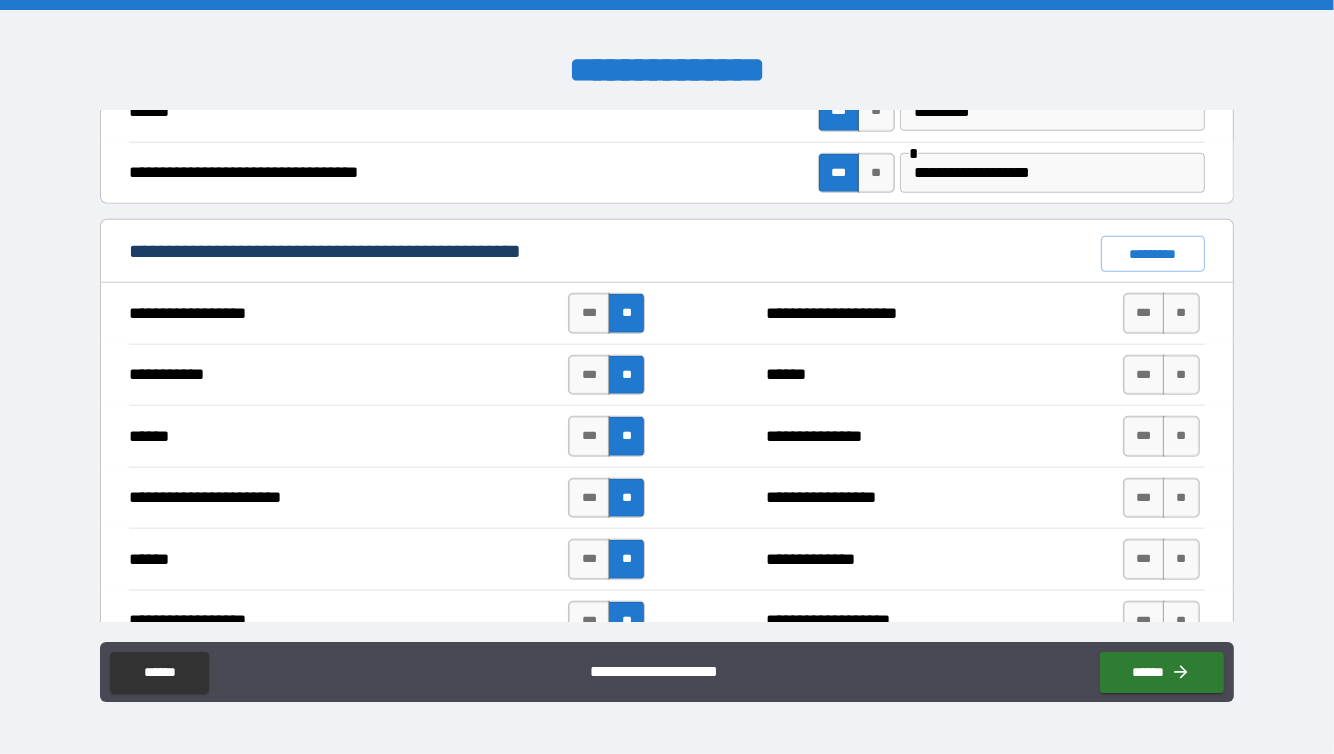 scroll, scrollTop: 1562, scrollLeft: 0, axis: vertical 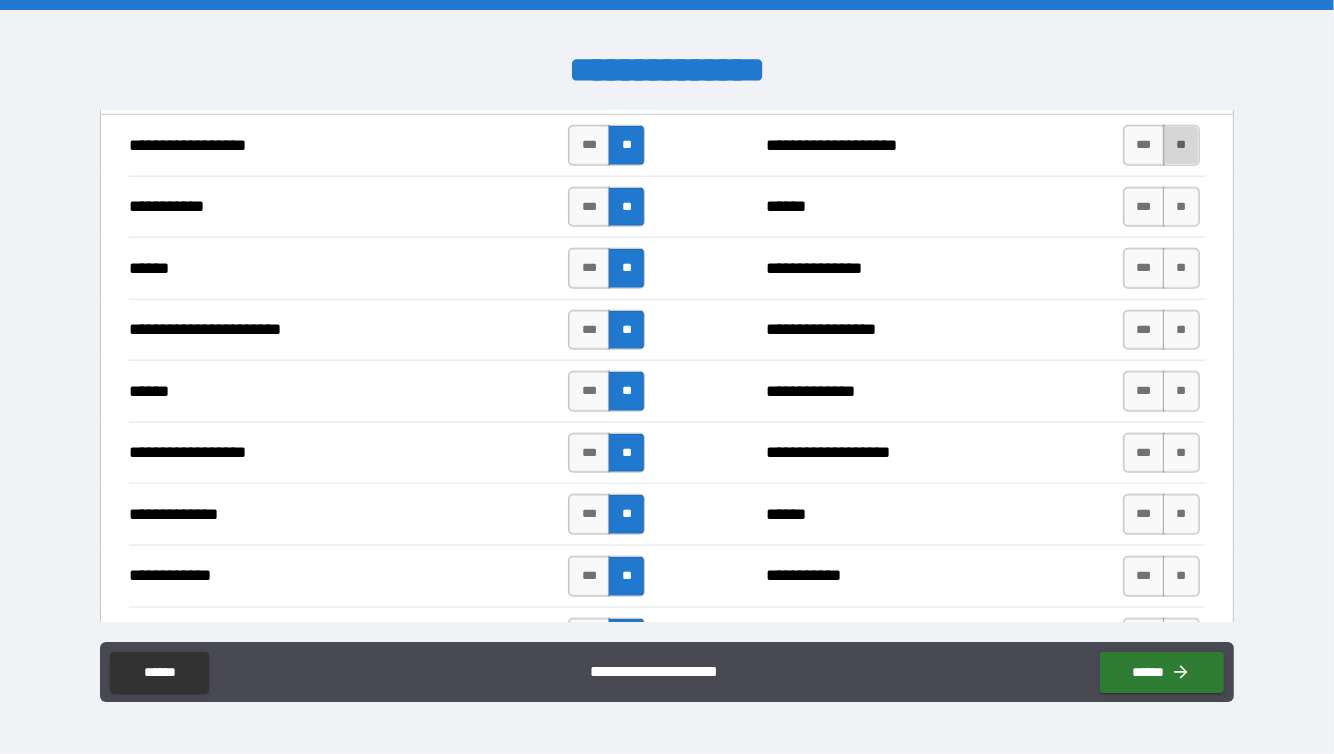 click on "**" at bounding box center [1181, 145] 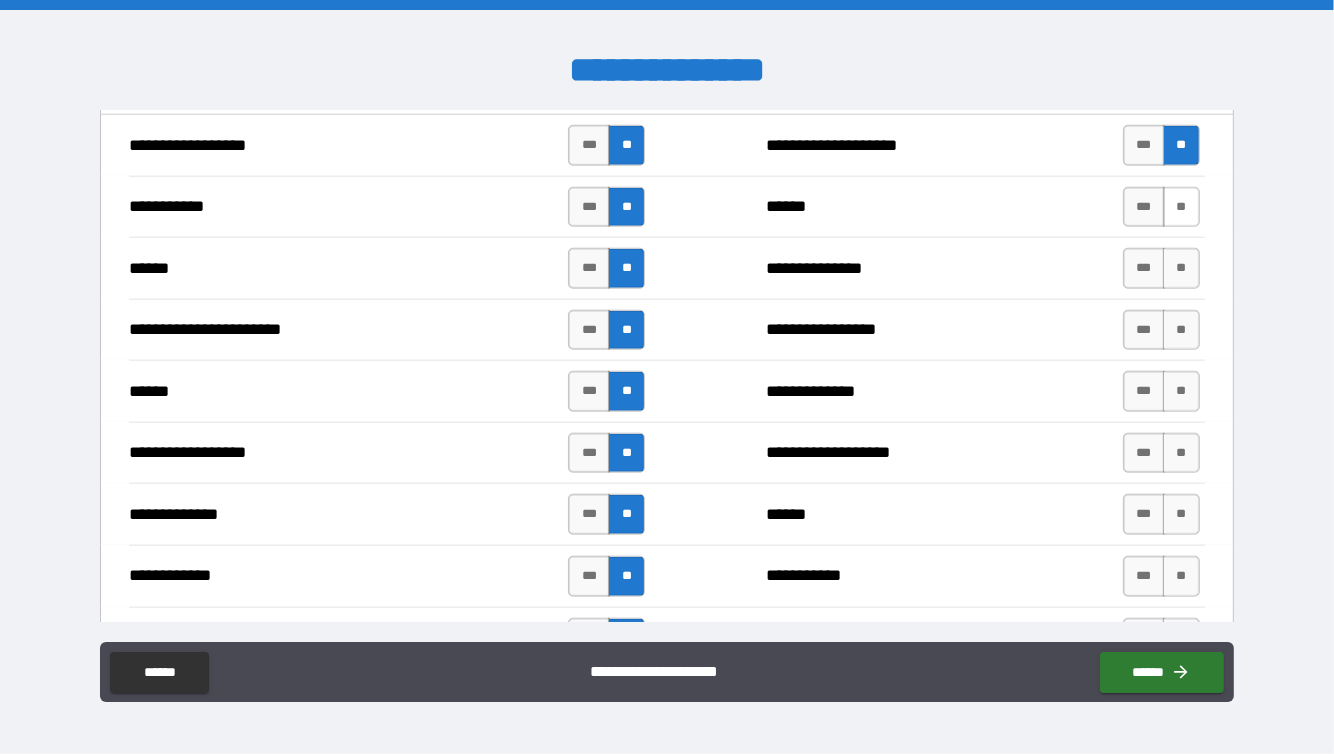 click on "**" at bounding box center [1181, 207] 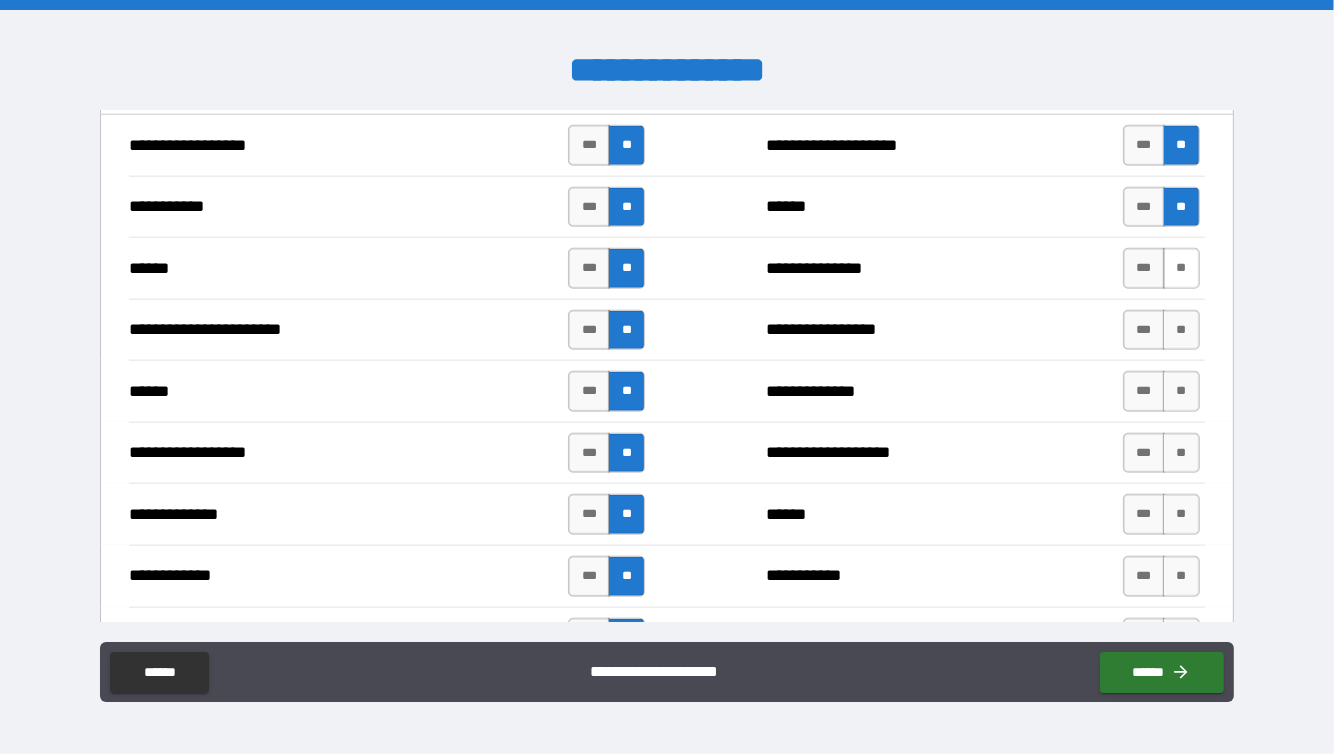 click on "**" at bounding box center [1181, 268] 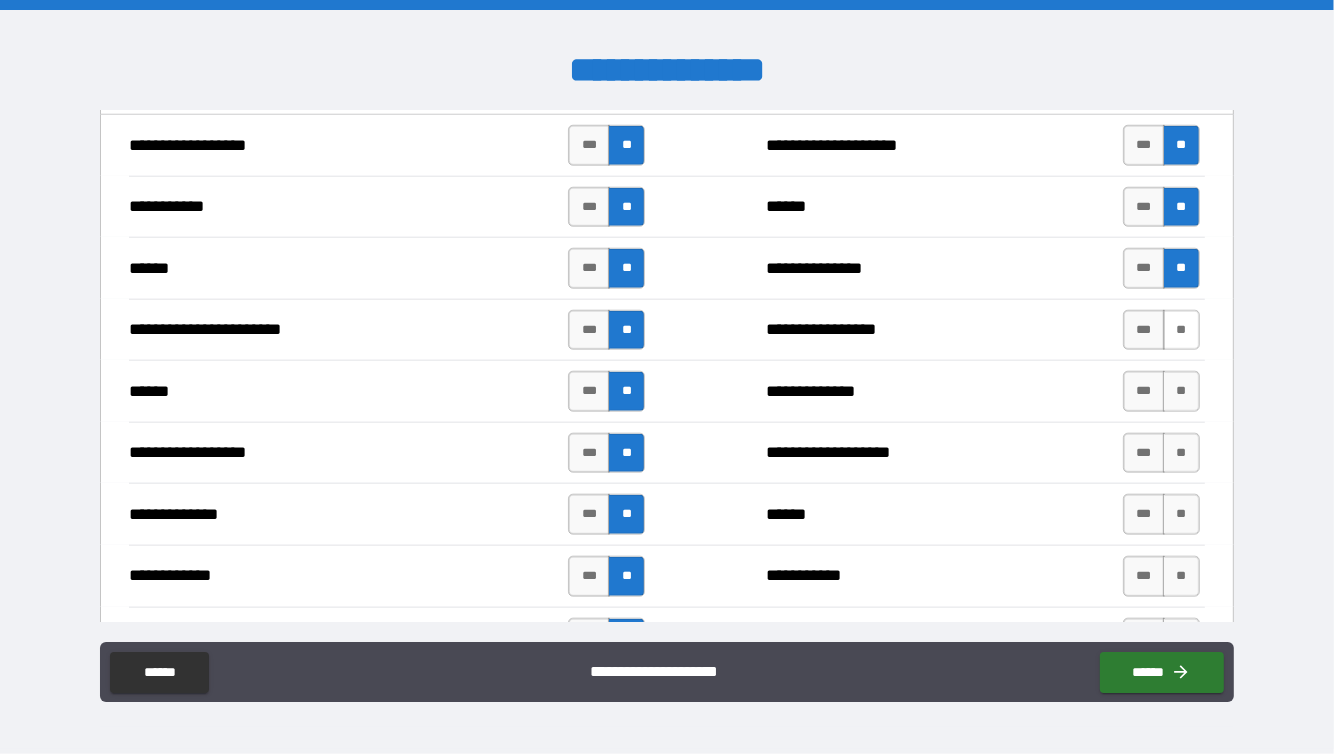click on "**" at bounding box center [1181, 330] 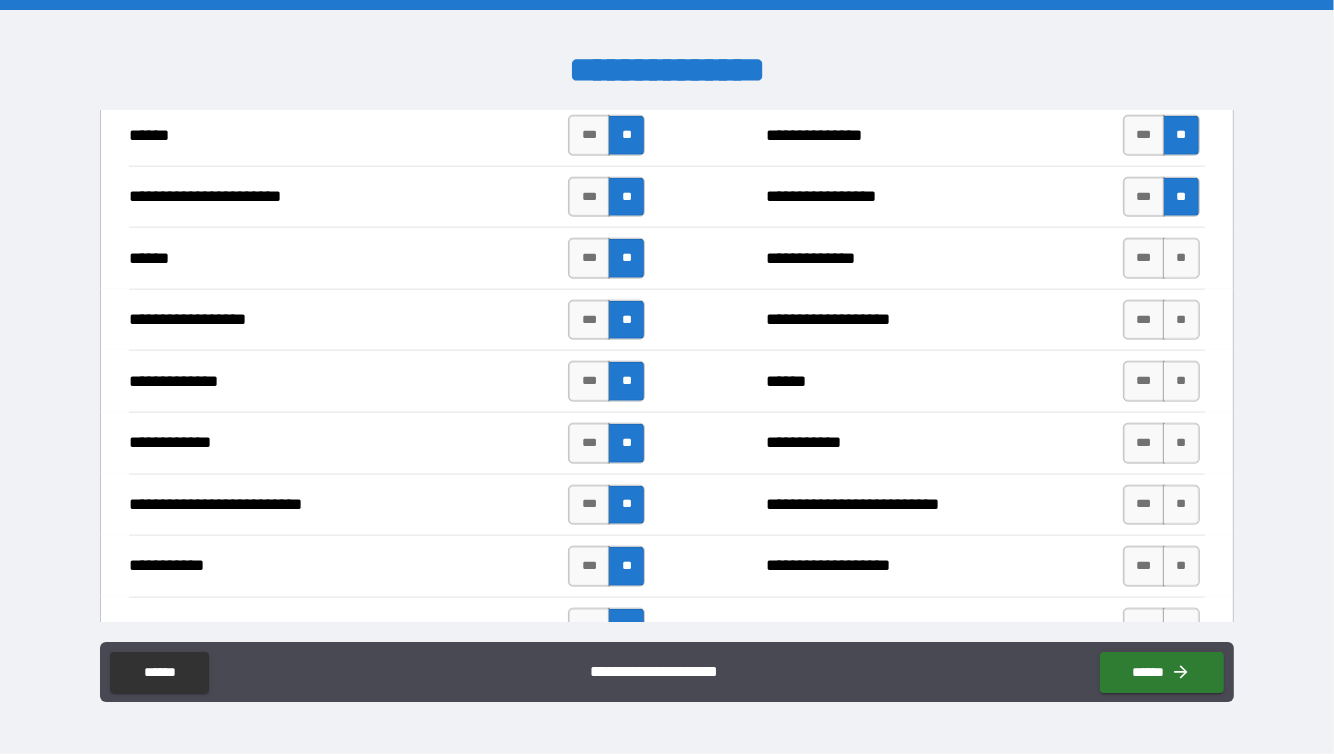 scroll, scrollTop: 1694, scrollLeft: 0, axis: vertical 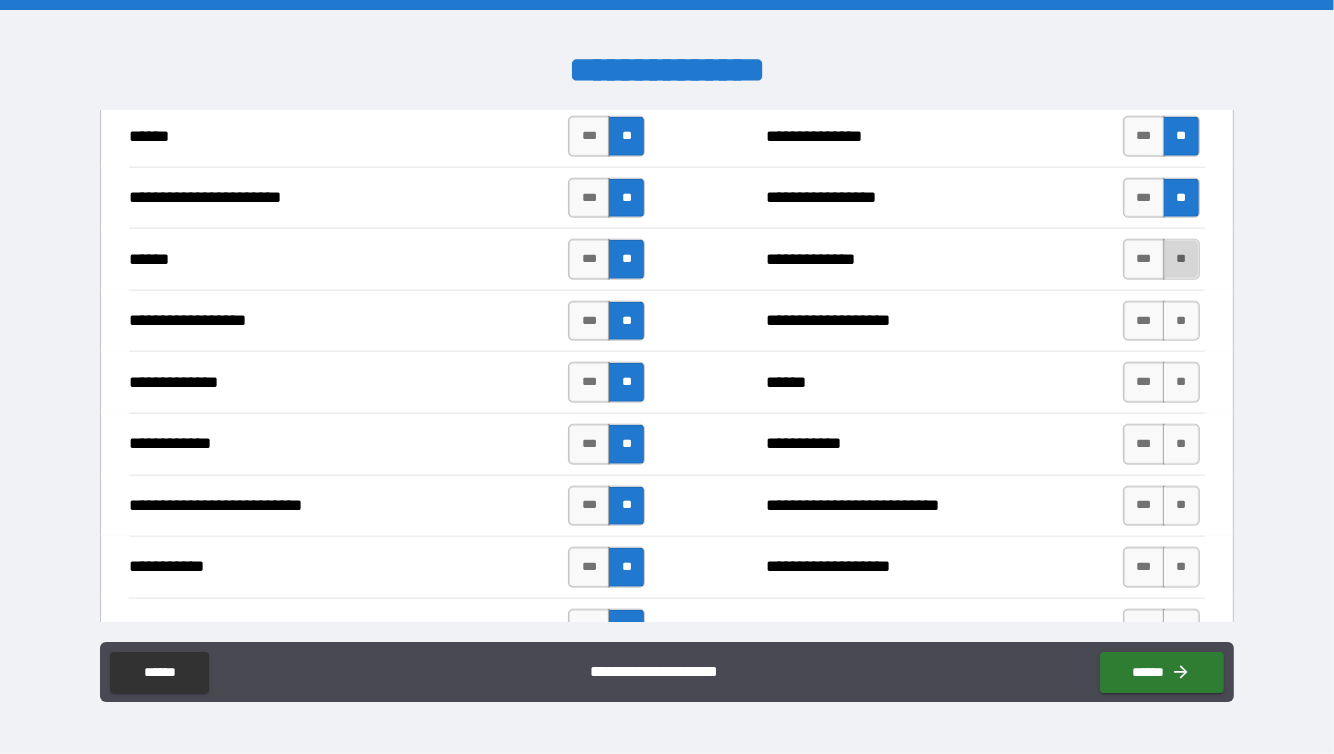 click on "**" at bounding box center [1181, 259] 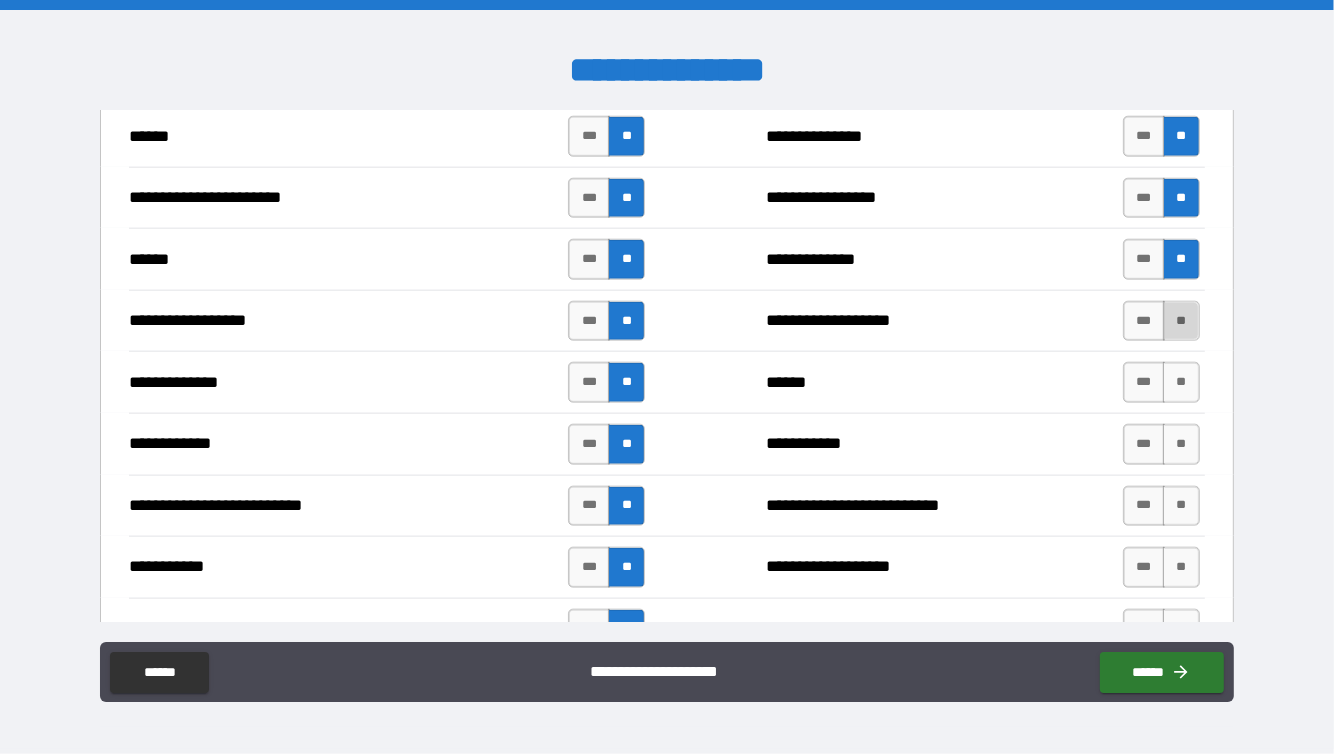 click on "**" at bounding box center (1181, 321) 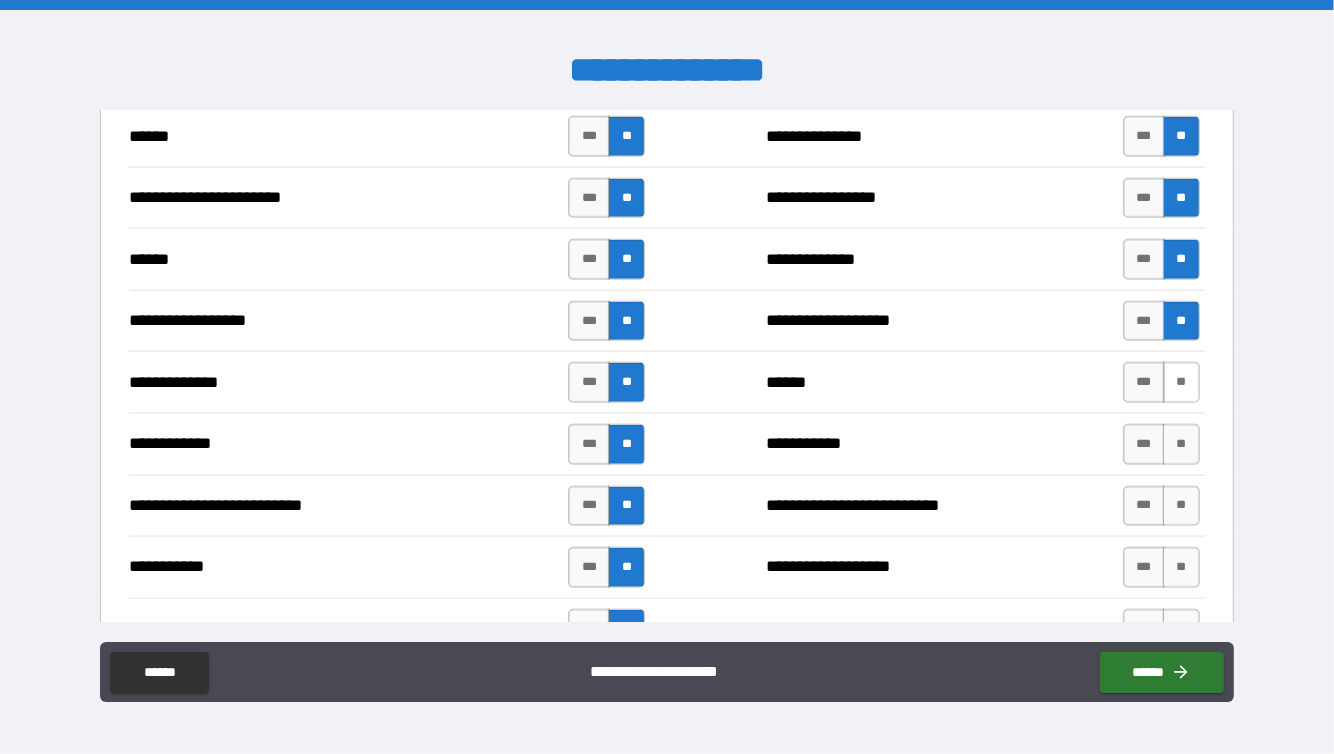 click on "**" at bounding box center (1181, 382) 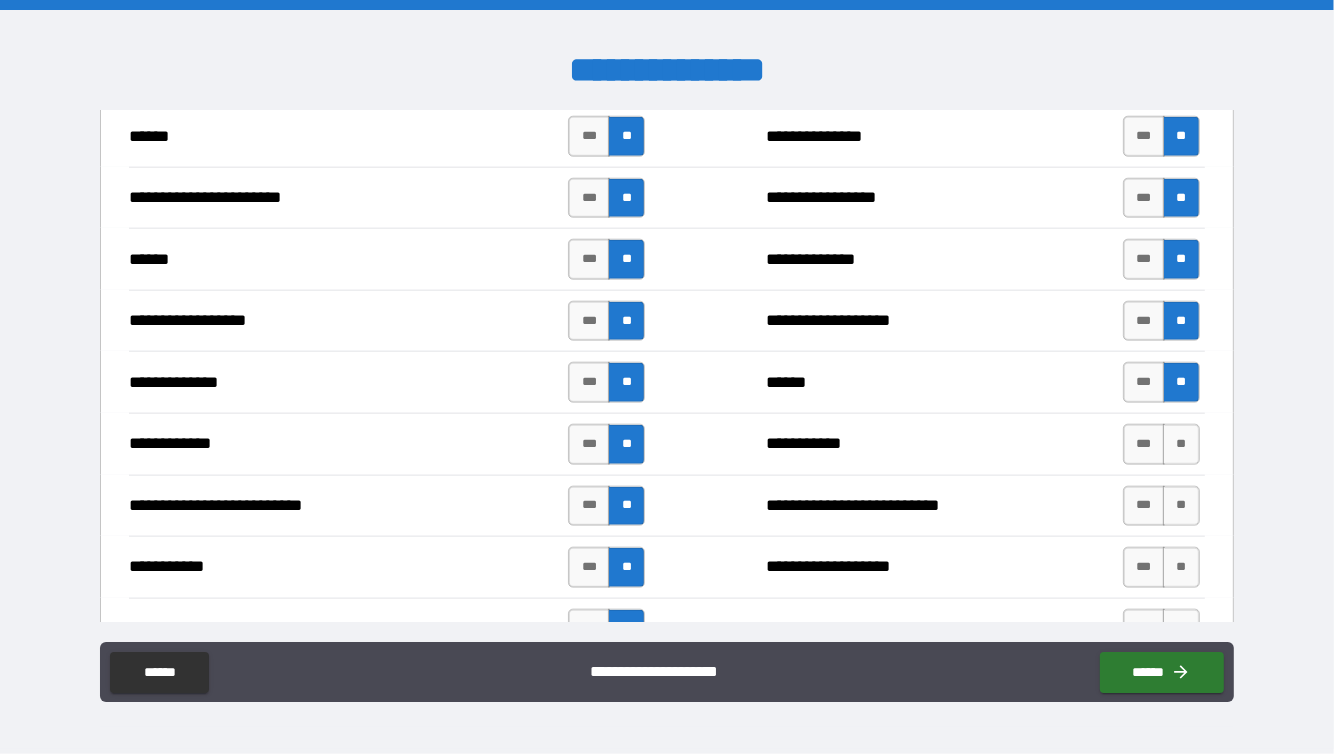 scroll, scrollTop: 1850, scrollLeft: 0, axis: vertical 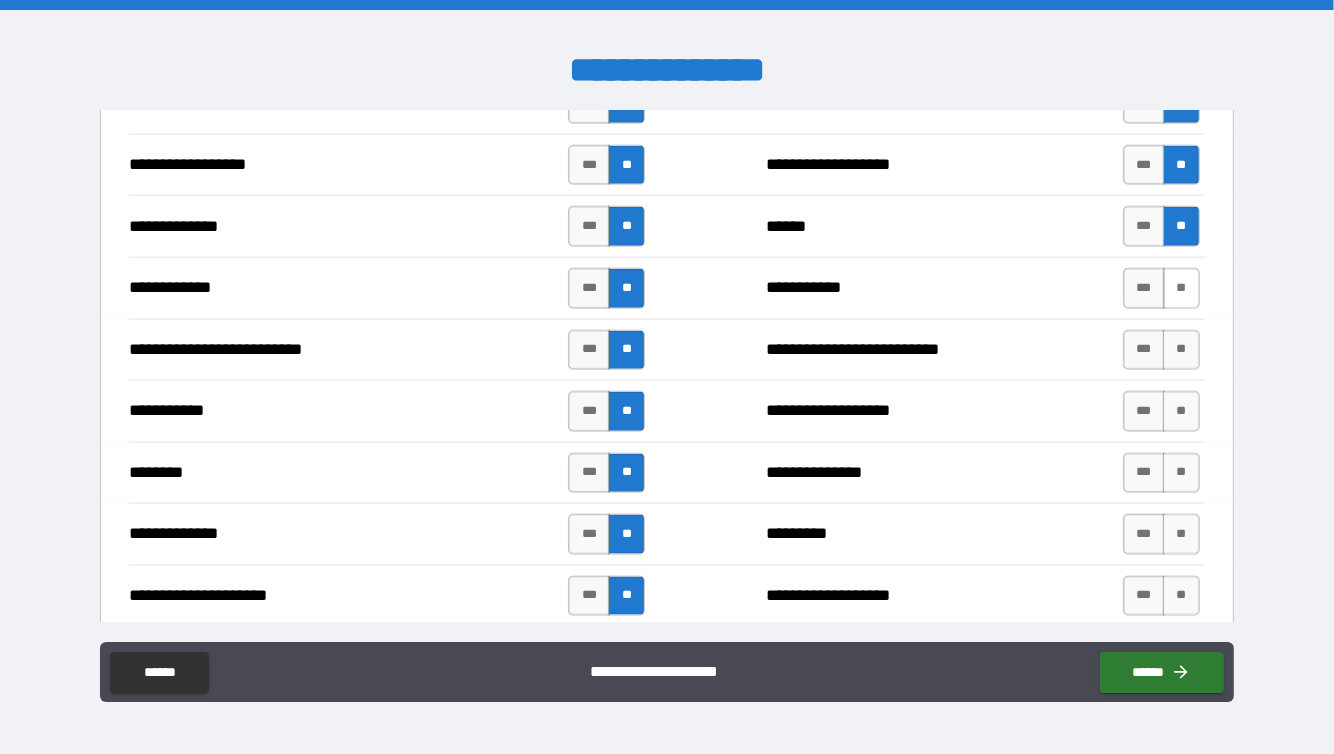 click on "**" at bounding box center [1181, 288] 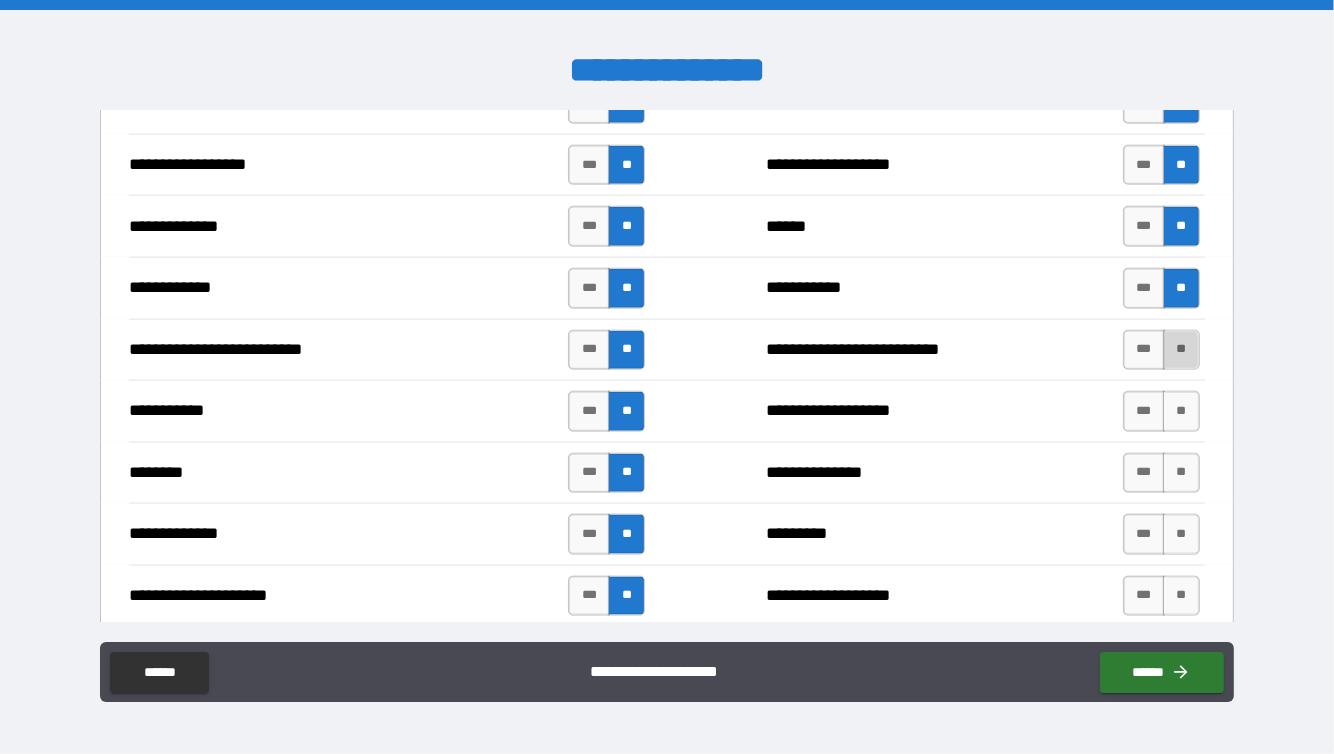 click on "**" at bounding box center [1181, 350] 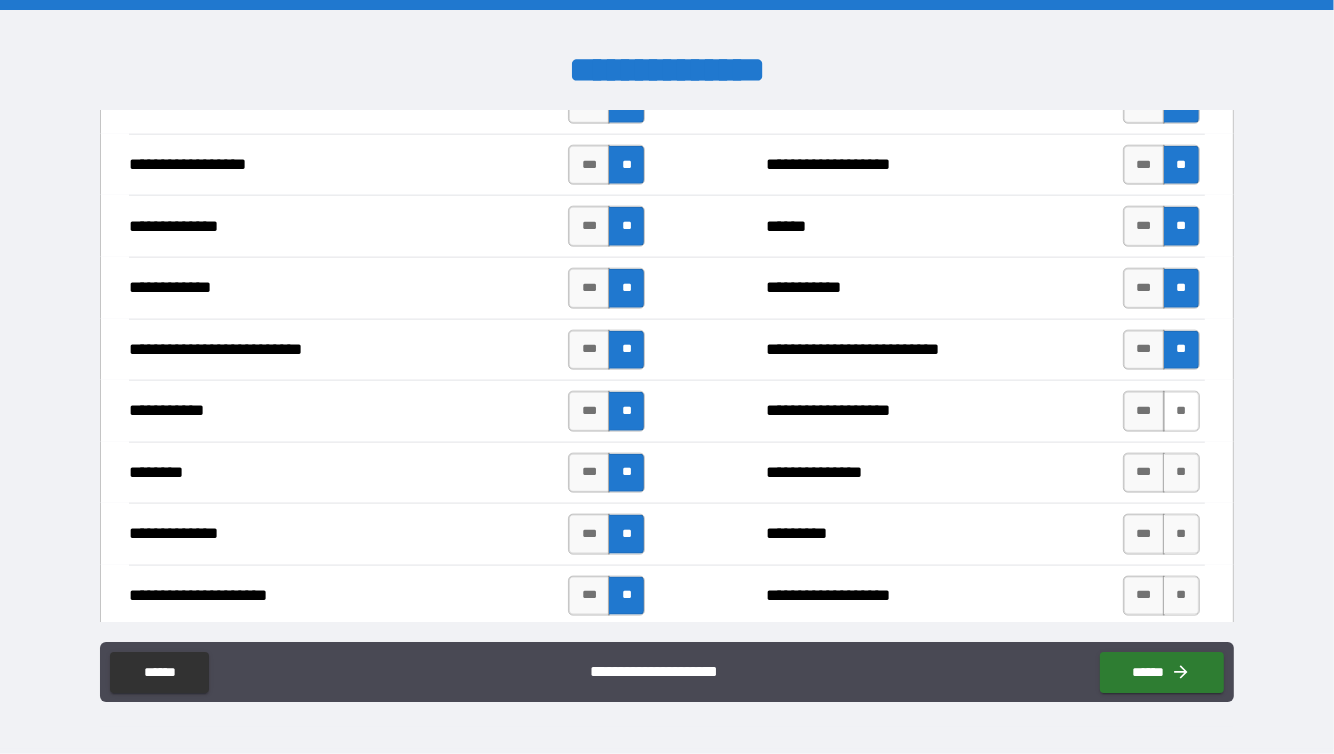 click on "**" at bounding box center [1181, 411] 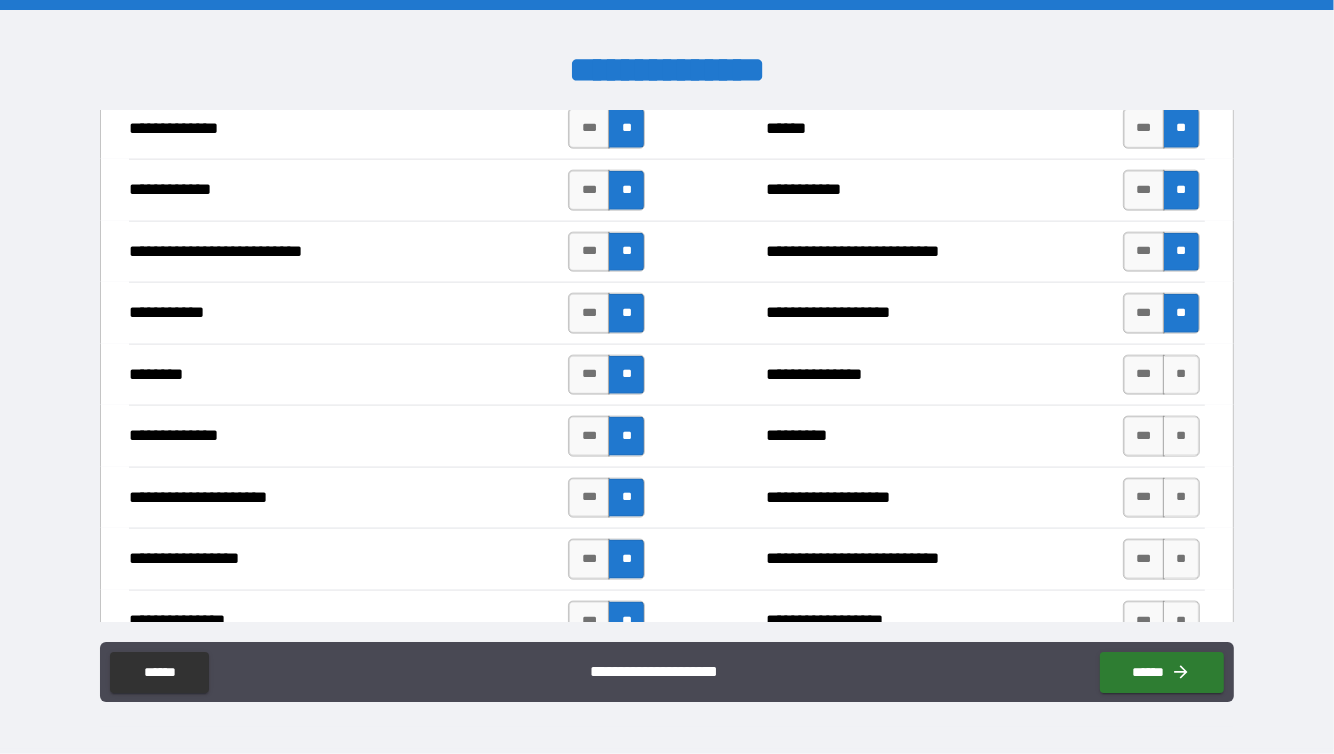 scroll, scrollTop: 1952, scrollLeft: 0, axis: vertical 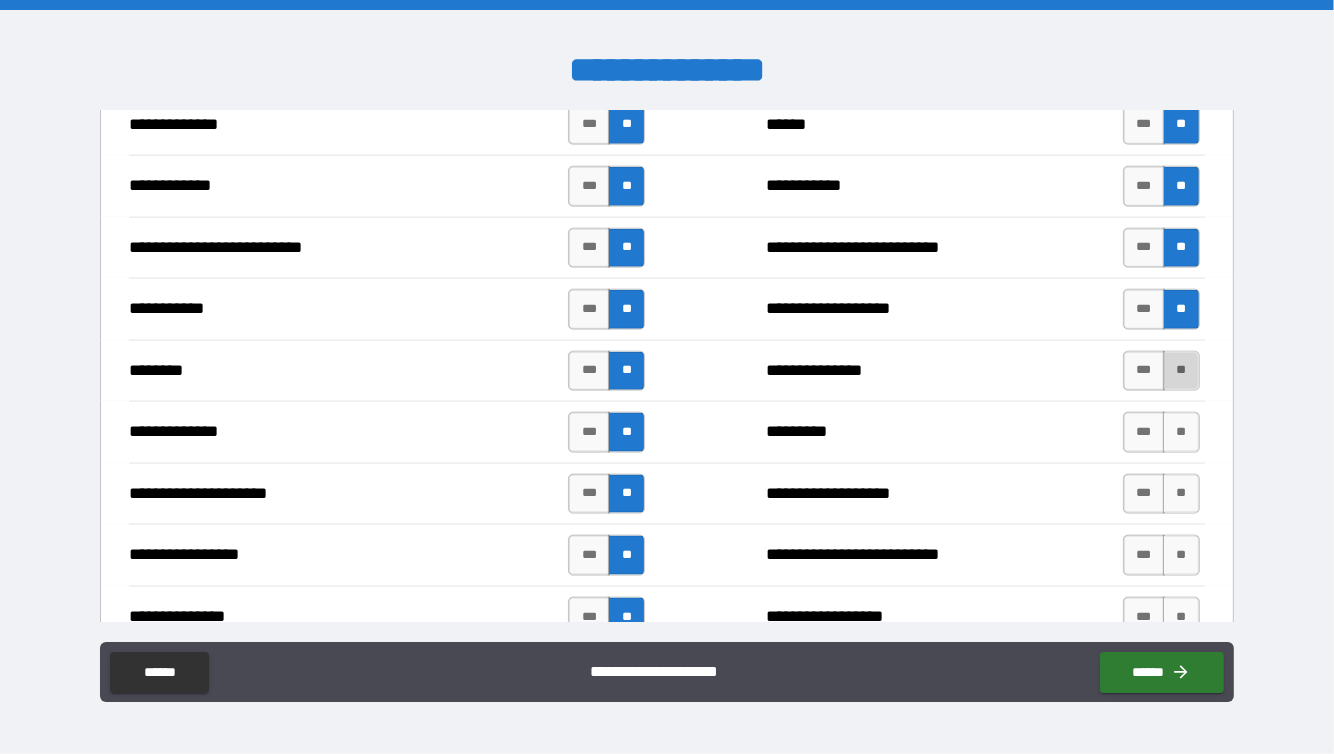 click on "**" at bounding box center [1181, 371] 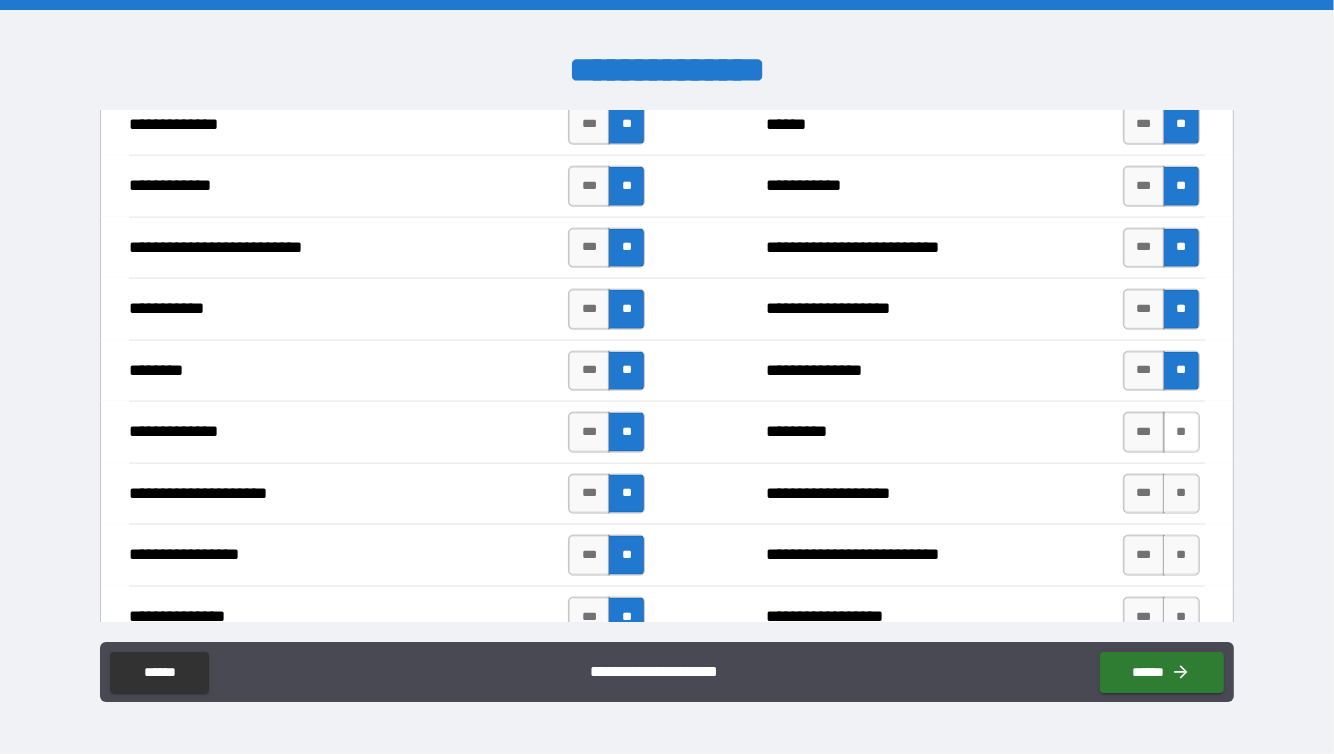 click on "**" at bounding box center (1181, 432) 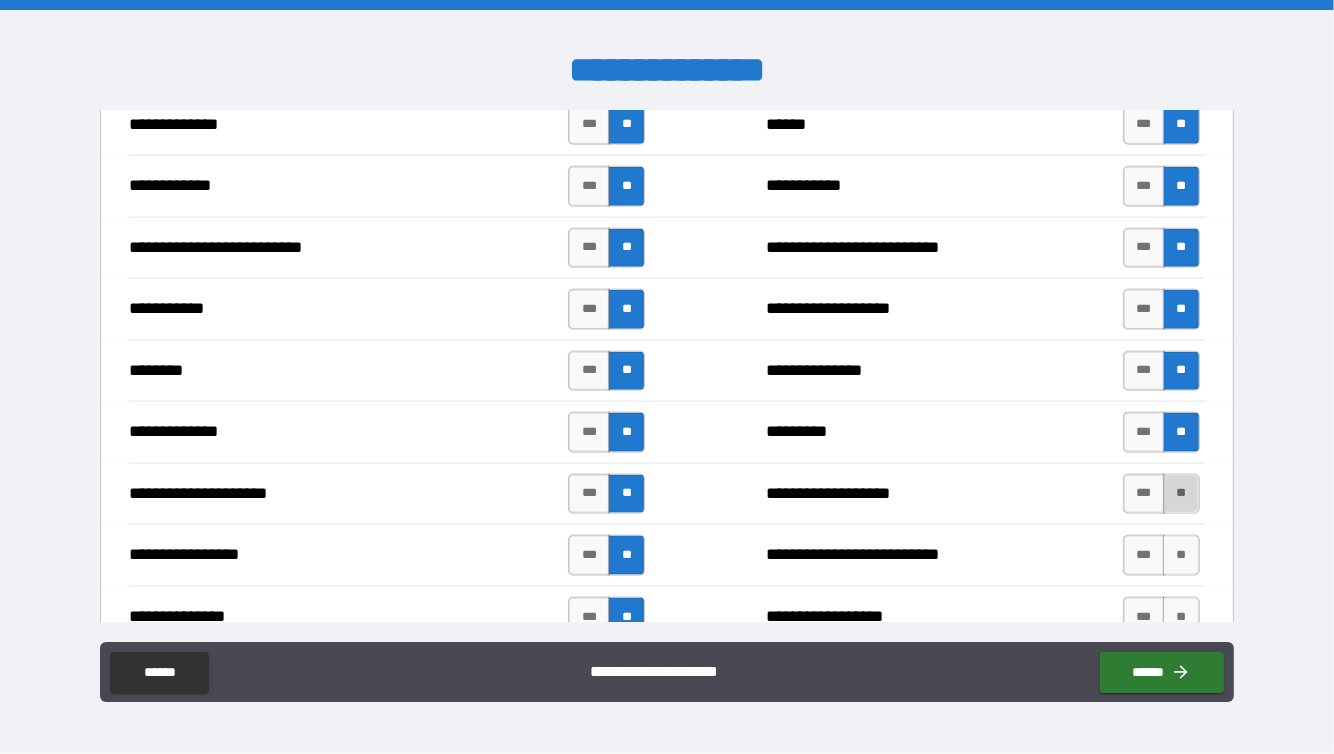 click on "**" at bounding box center [1181, 494] 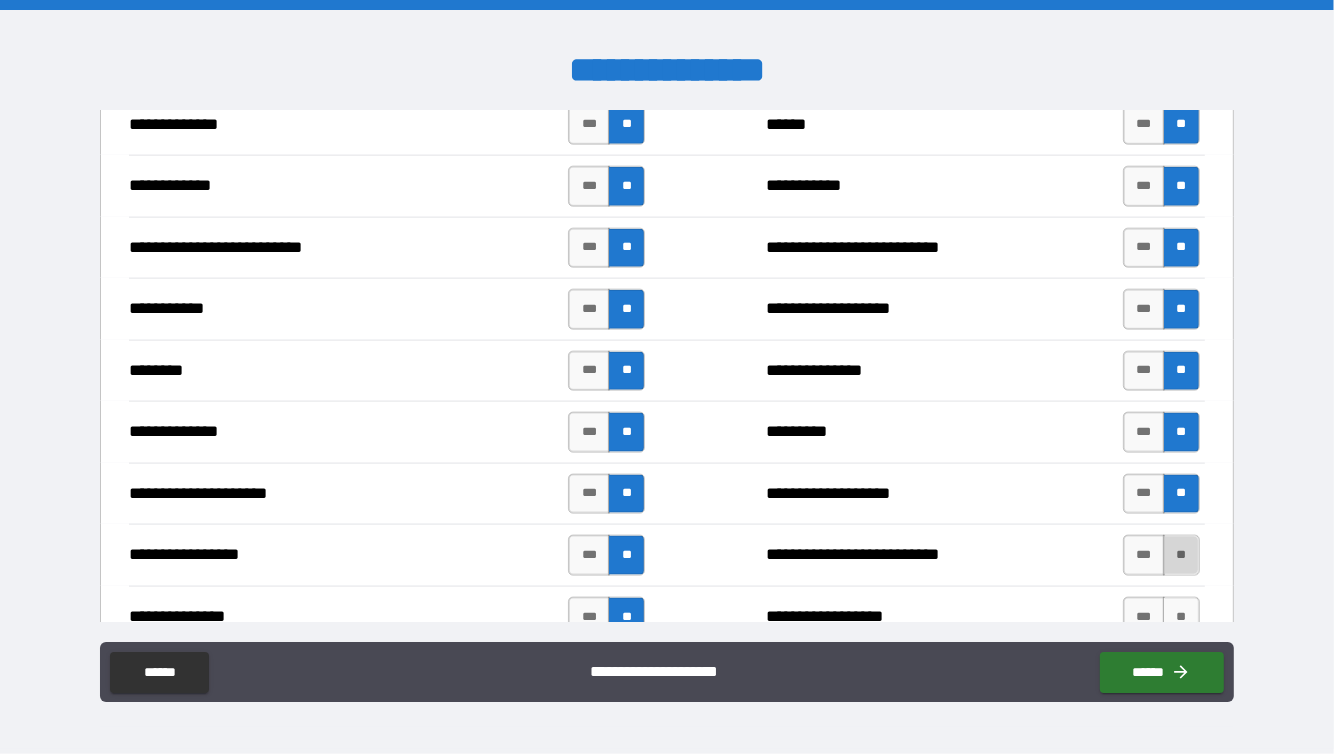 click on "**" at bounding box center (1181, 555) 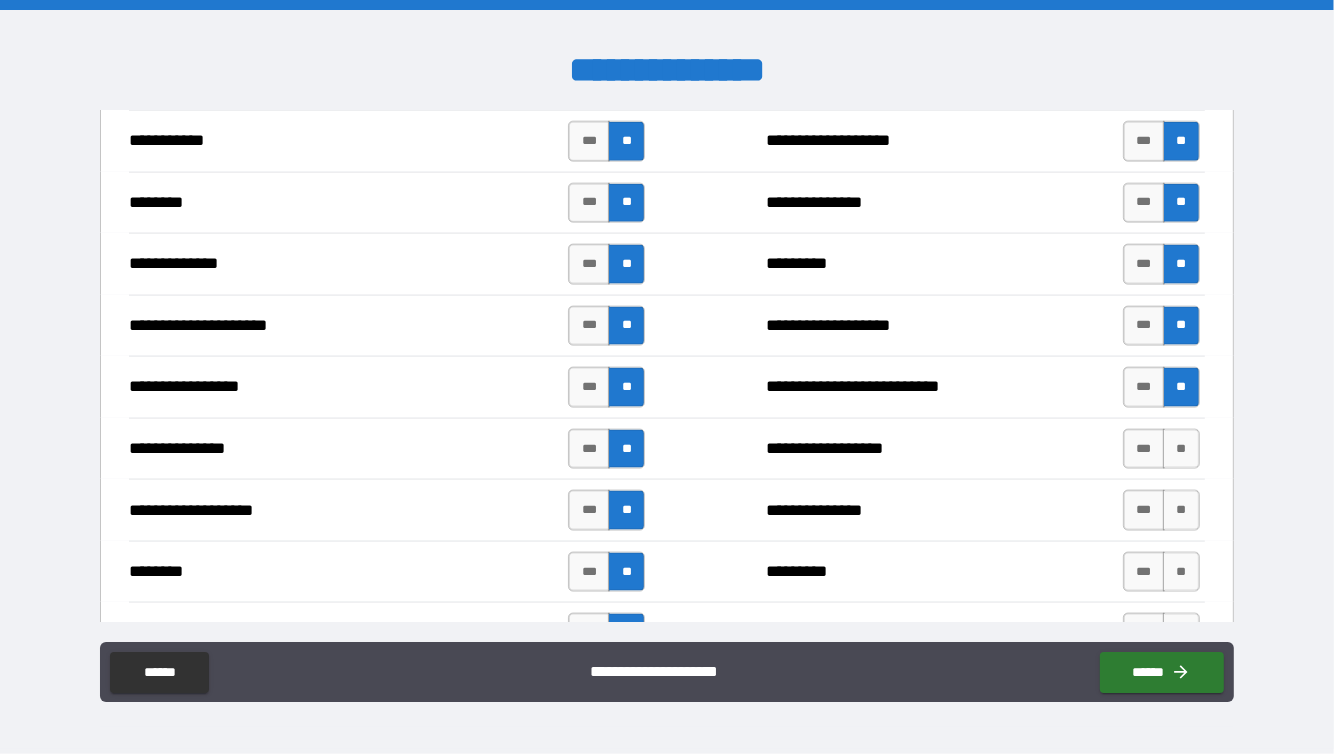 scroll, scrollTop: 2136, scrollLeft: 0, axis: vertical 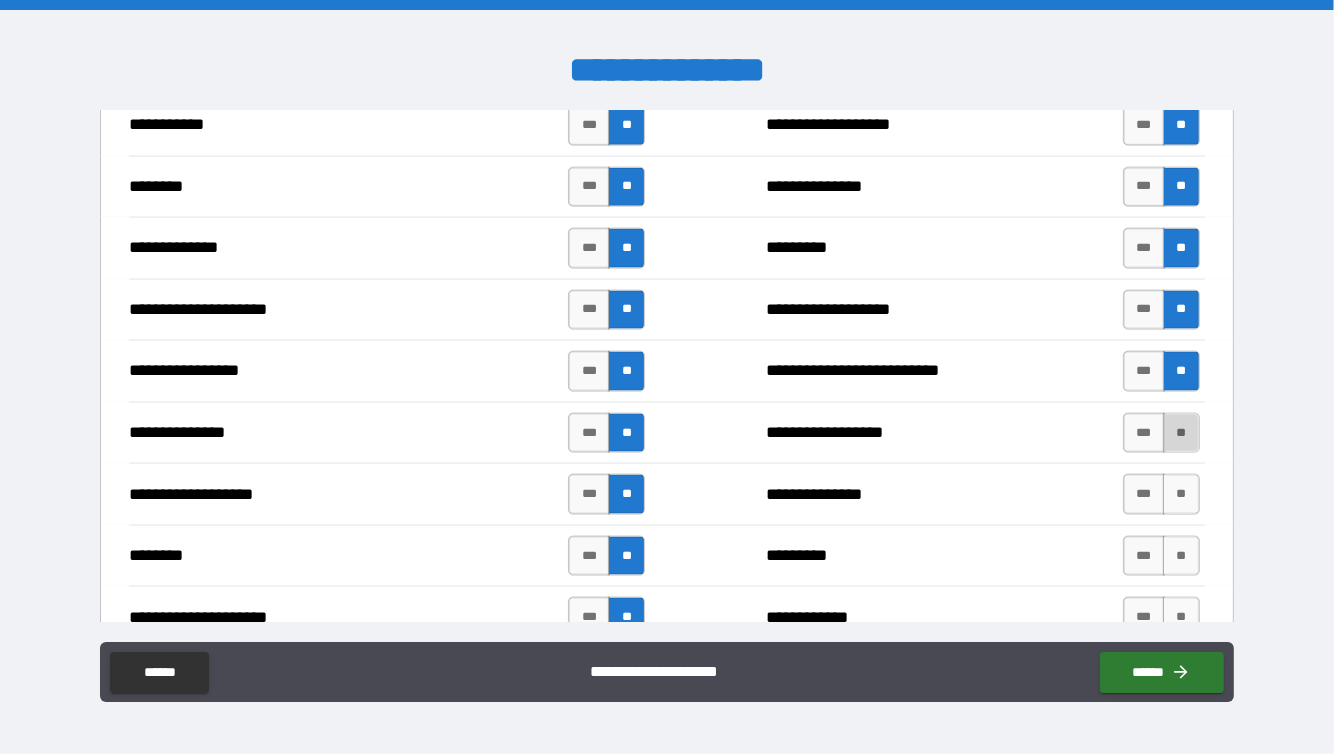 click on "**" at bounding box center [1181, 433] 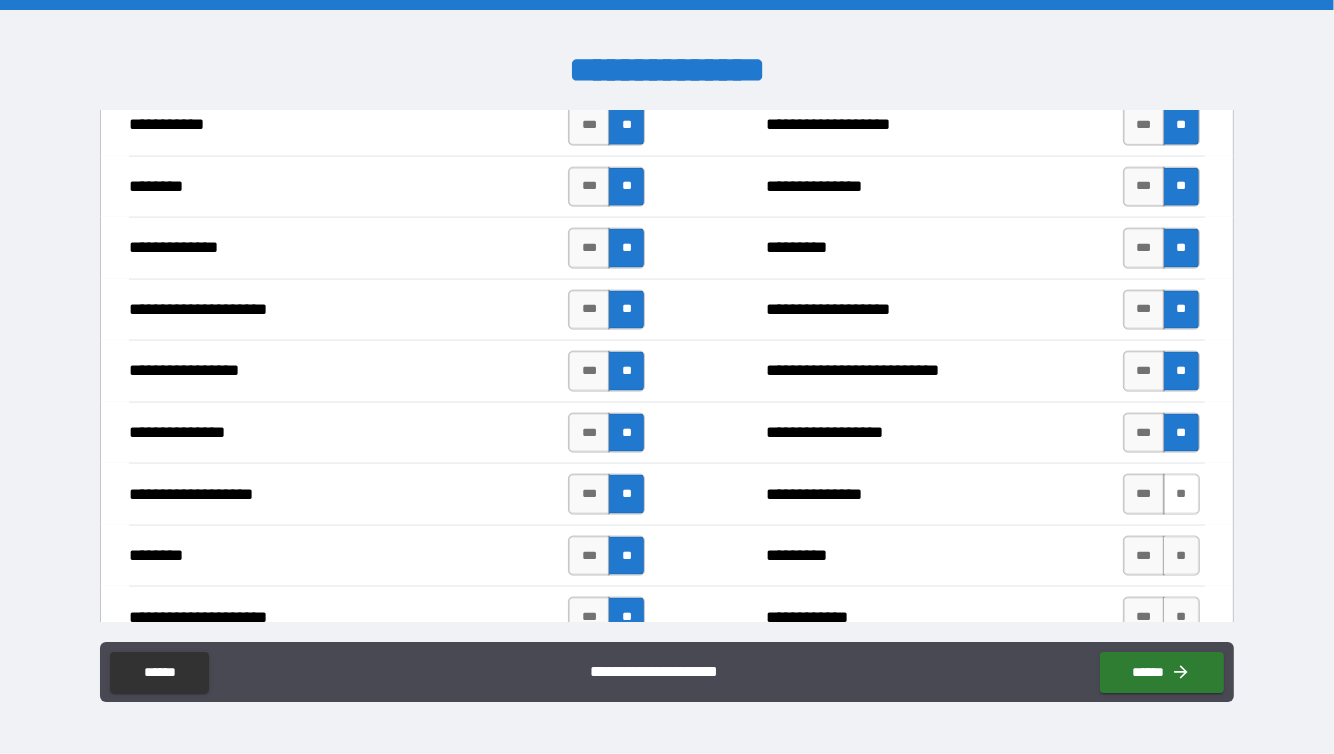 click on "**" at bounding box center (1181, 494) 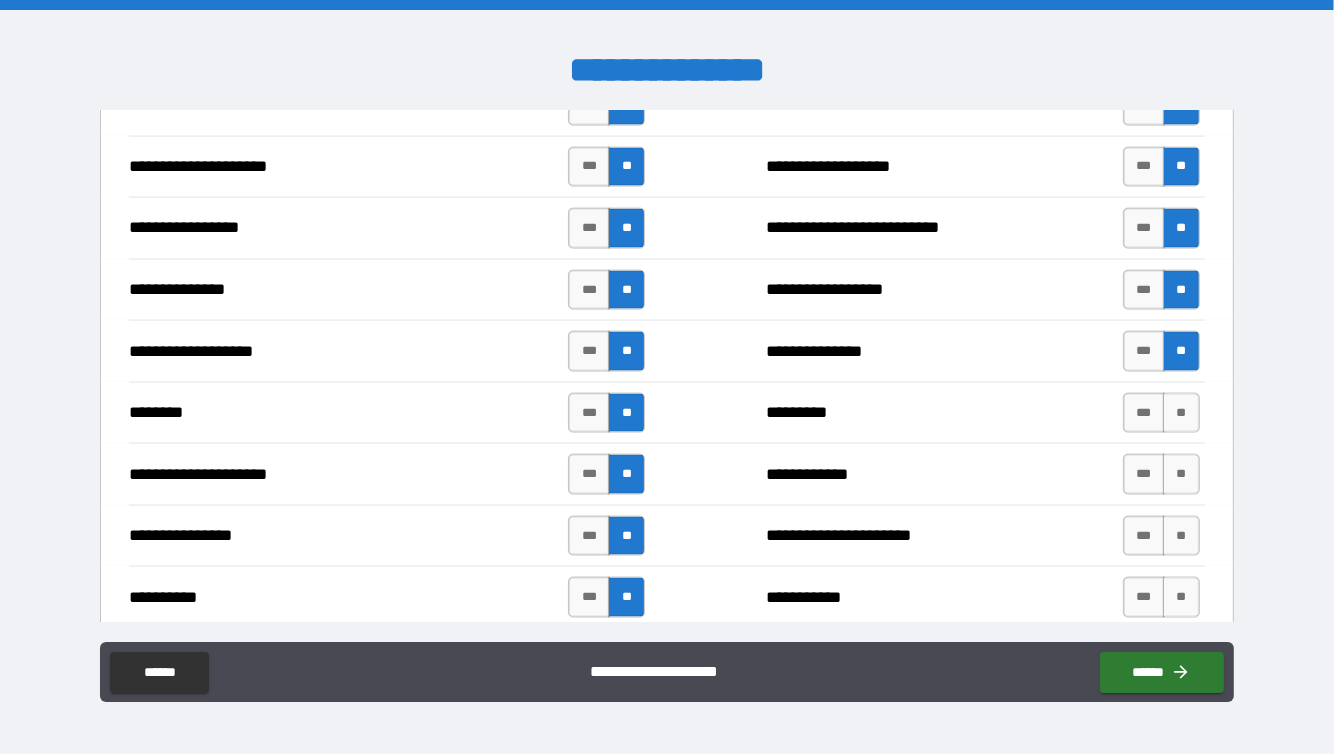 scroll, scrollTop: 2288, scrollLeft: 0, axis: vertical 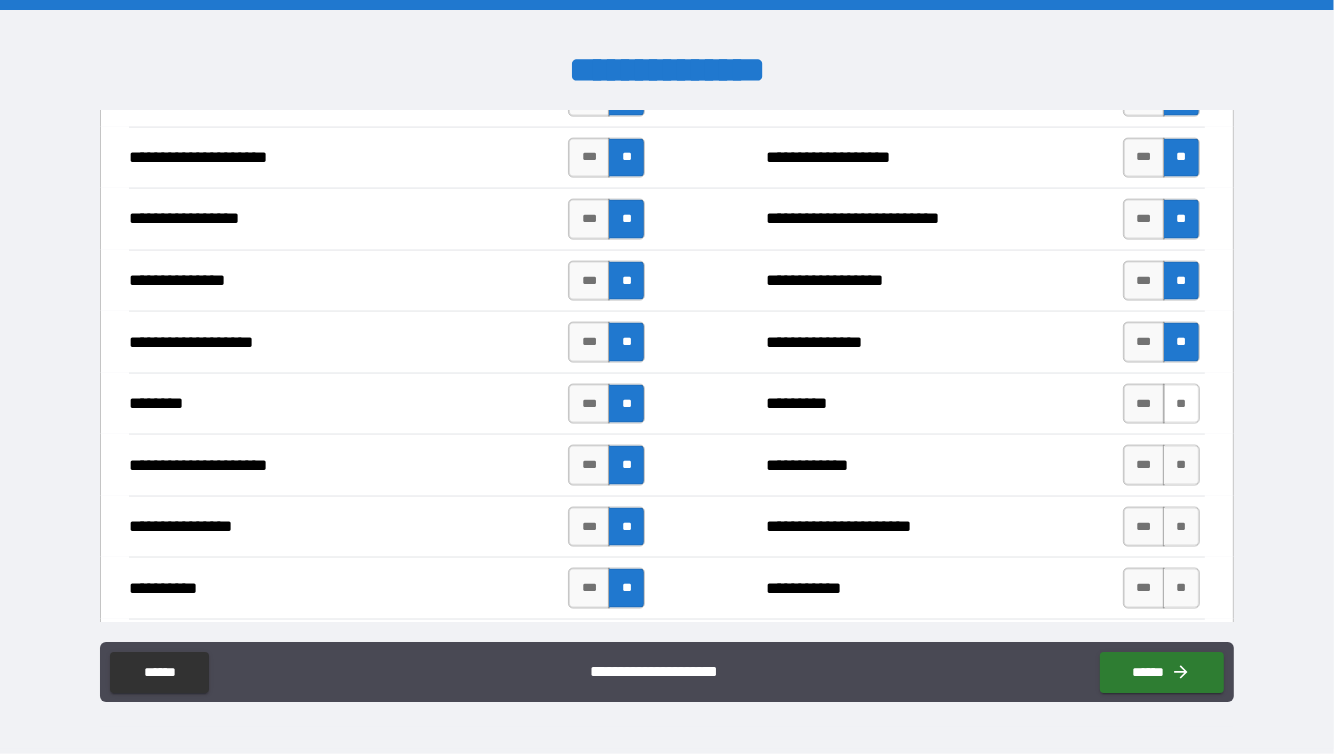 click on "**" at bounding box center (1181, 404) 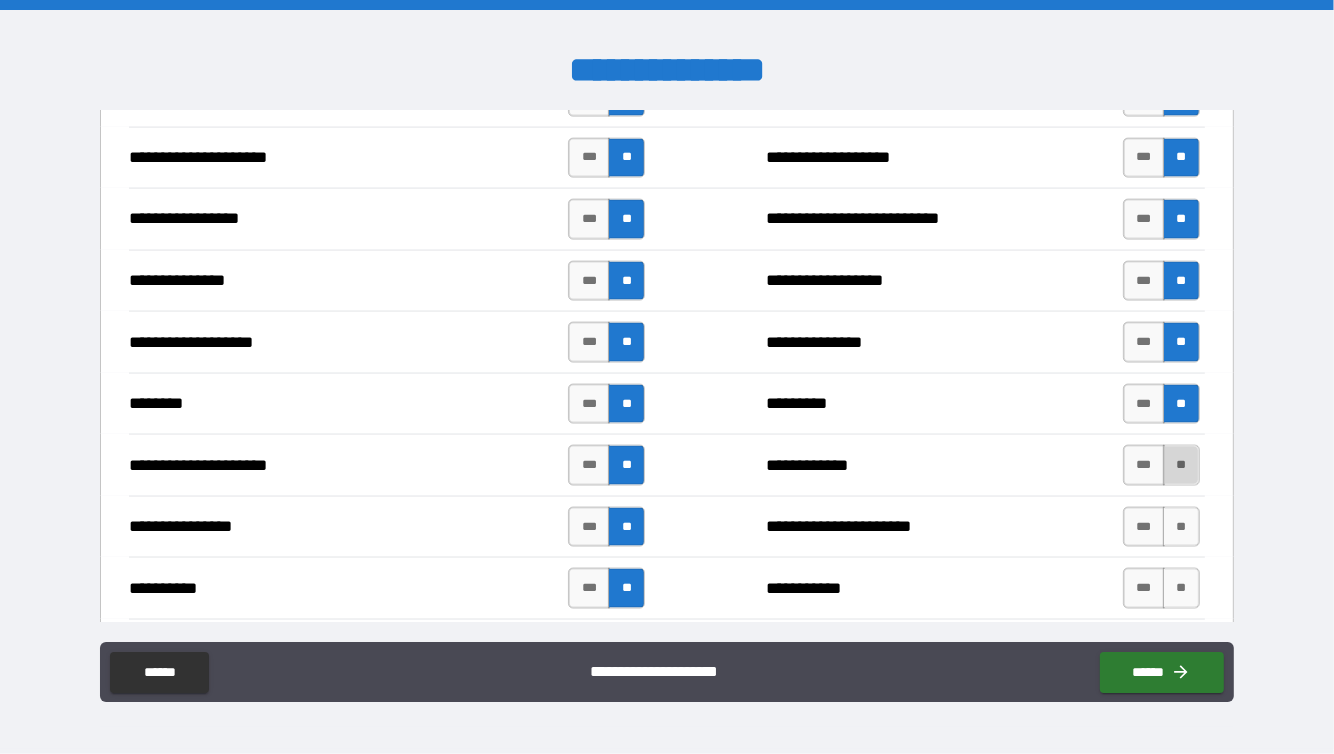 click on "**" at bounding box center [1181, 465] 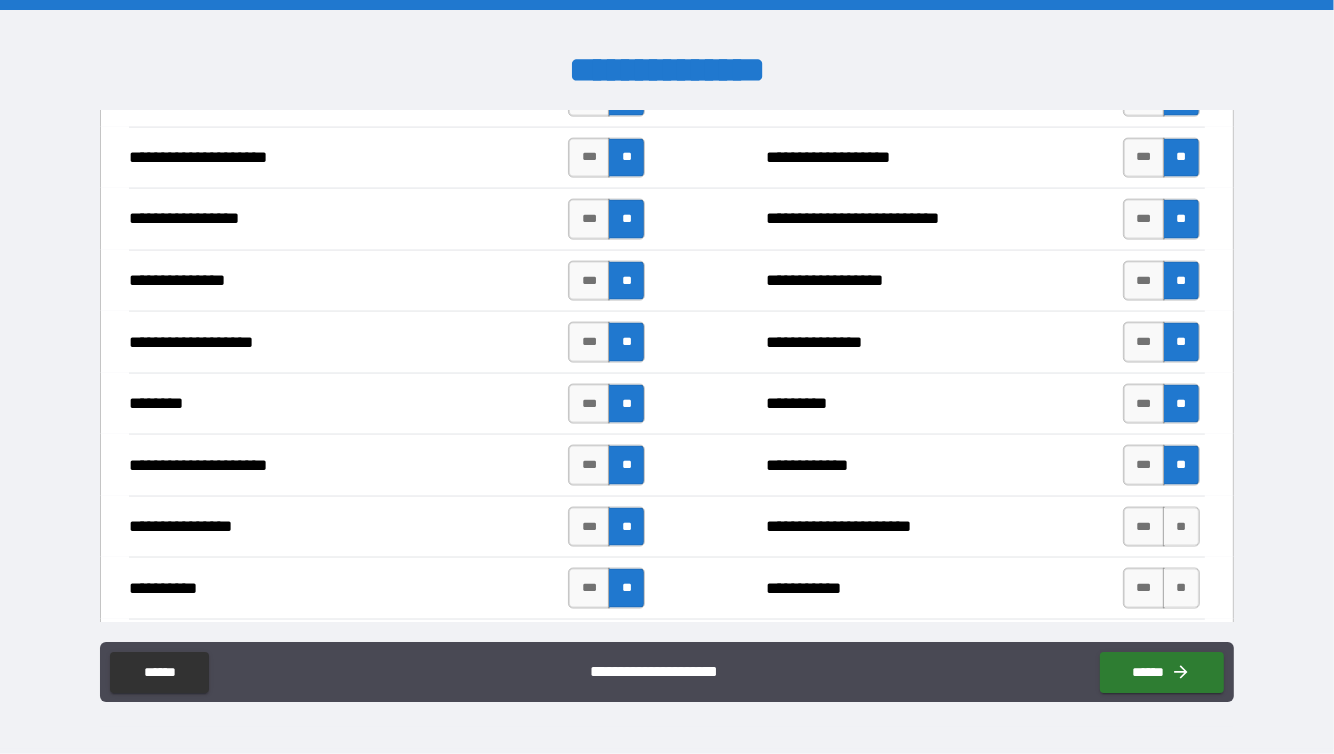 click on "**********" at bounding box center [667, 527] 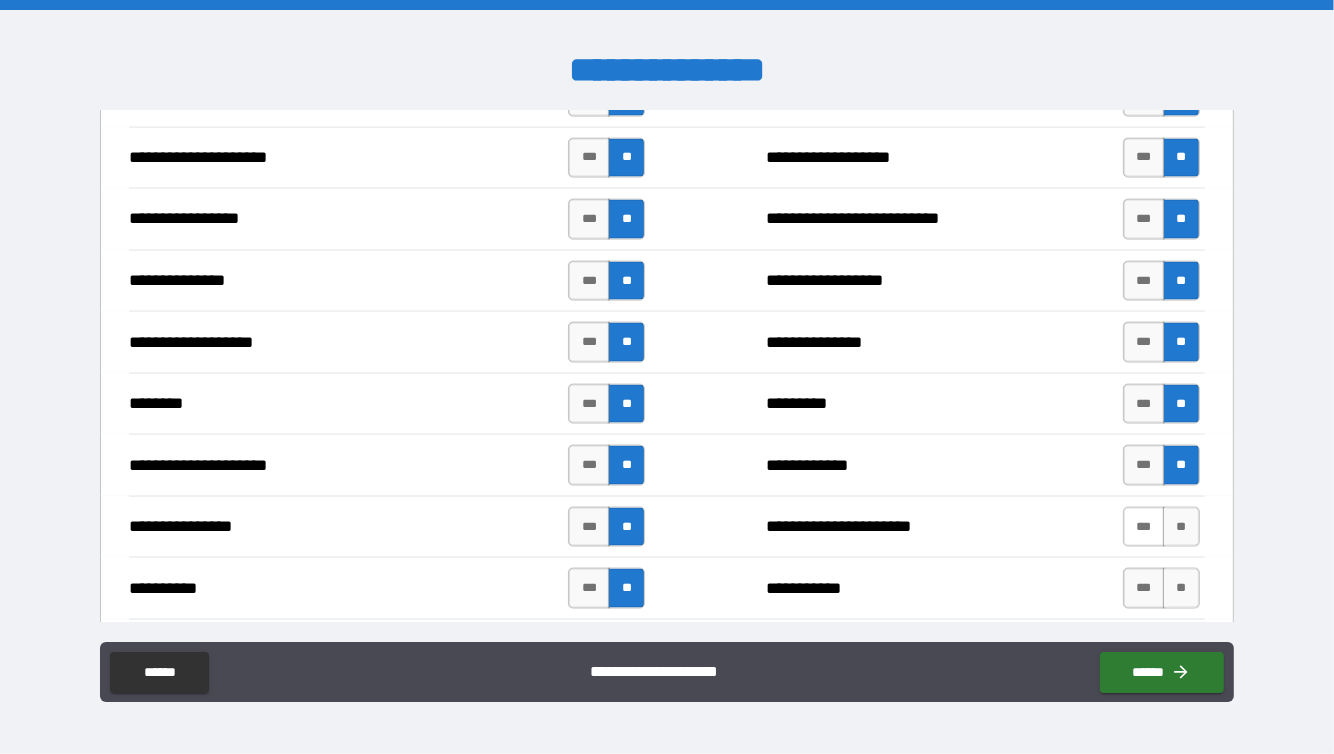click on "***" at bounding box center [1144, 527] 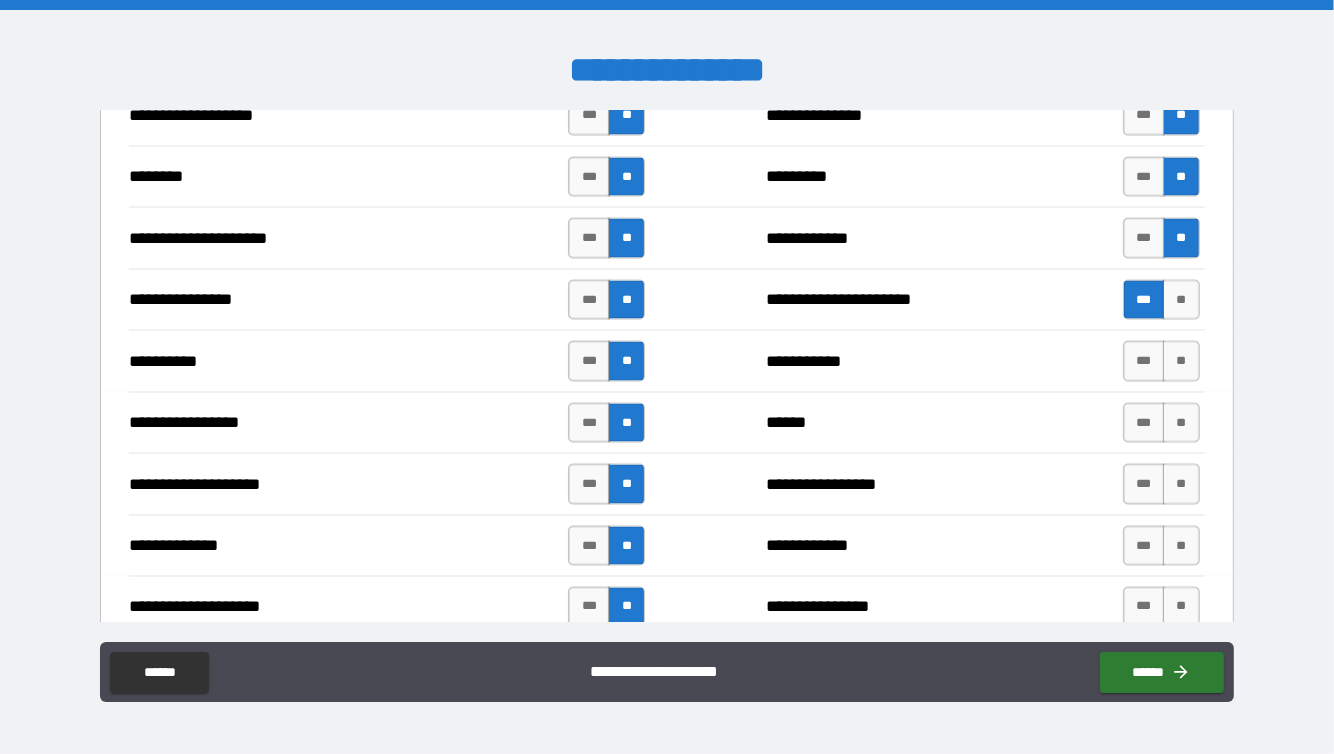 scroll, scrollTop: 2516, scrollLeft: 0, axis: vertical 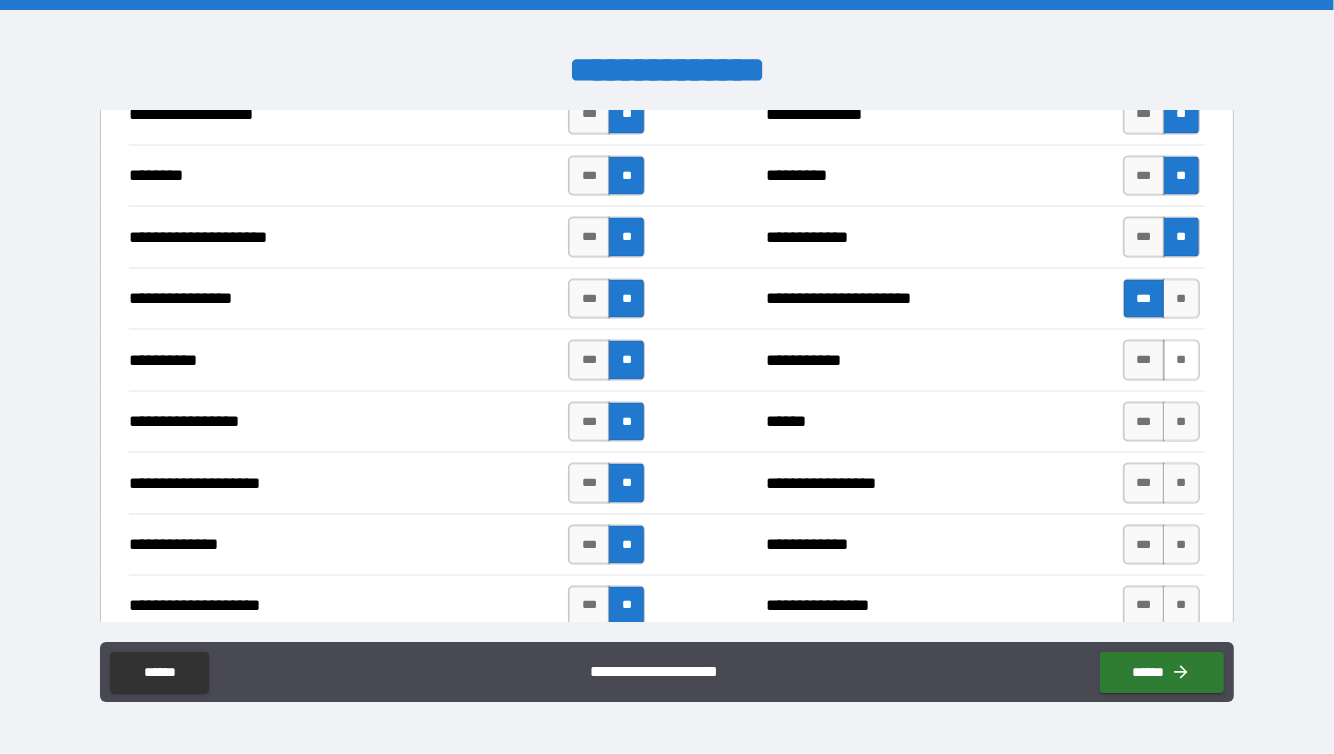 click on "**" at bounding box center [1181, 360] 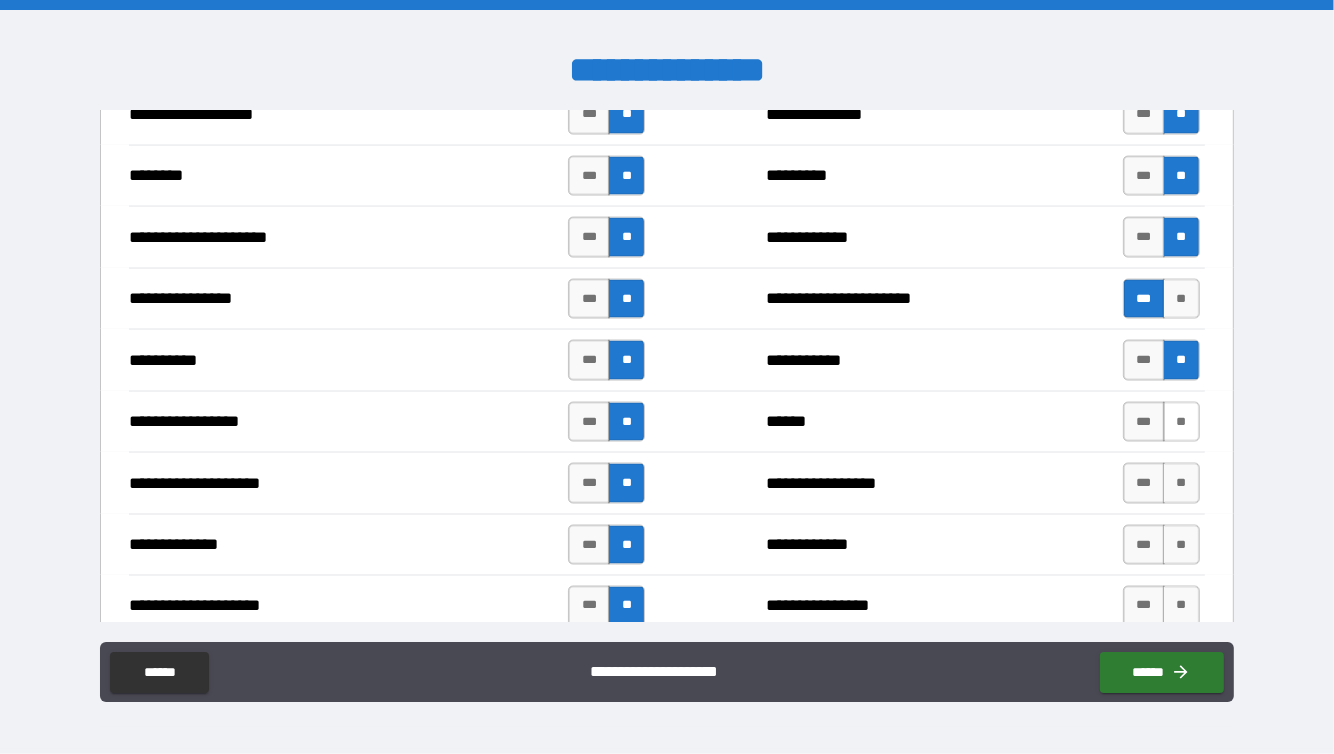 click on "**" at bounding box center (1181, 422) 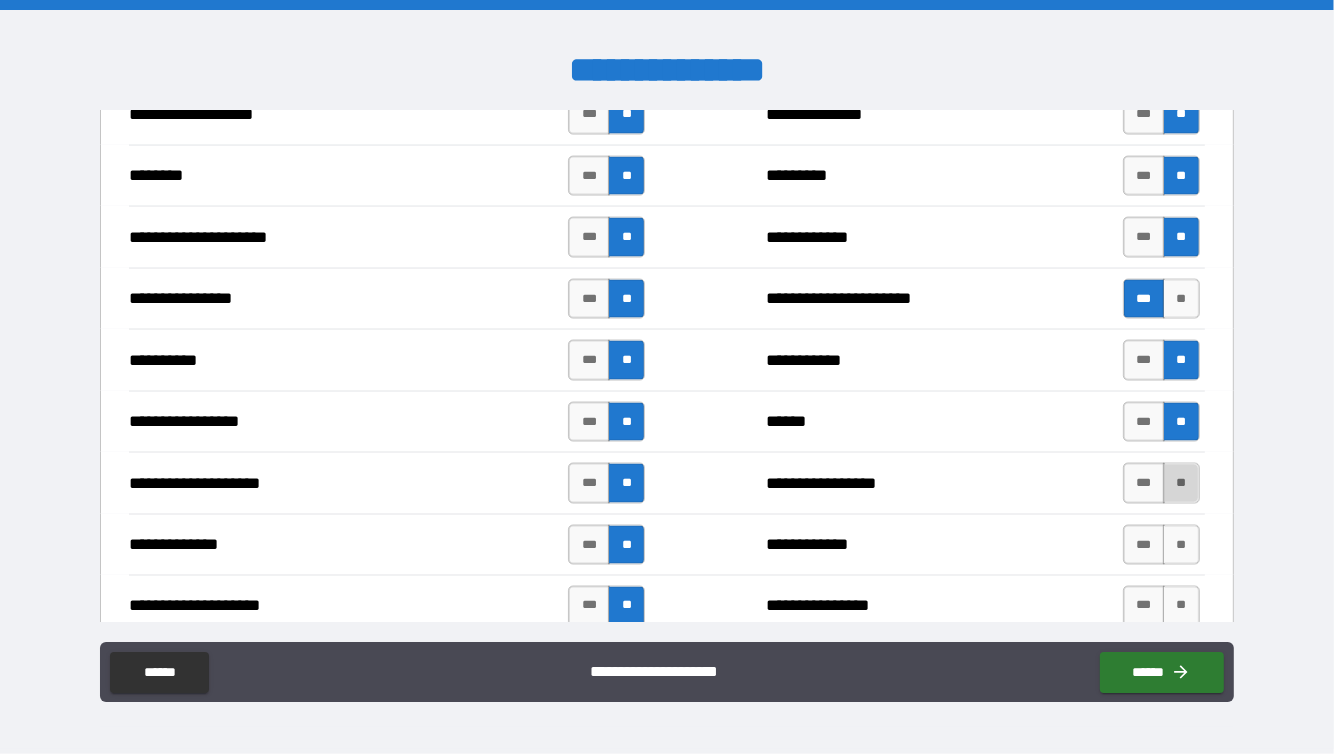 click on "**" at bounding box center [1181, 483] 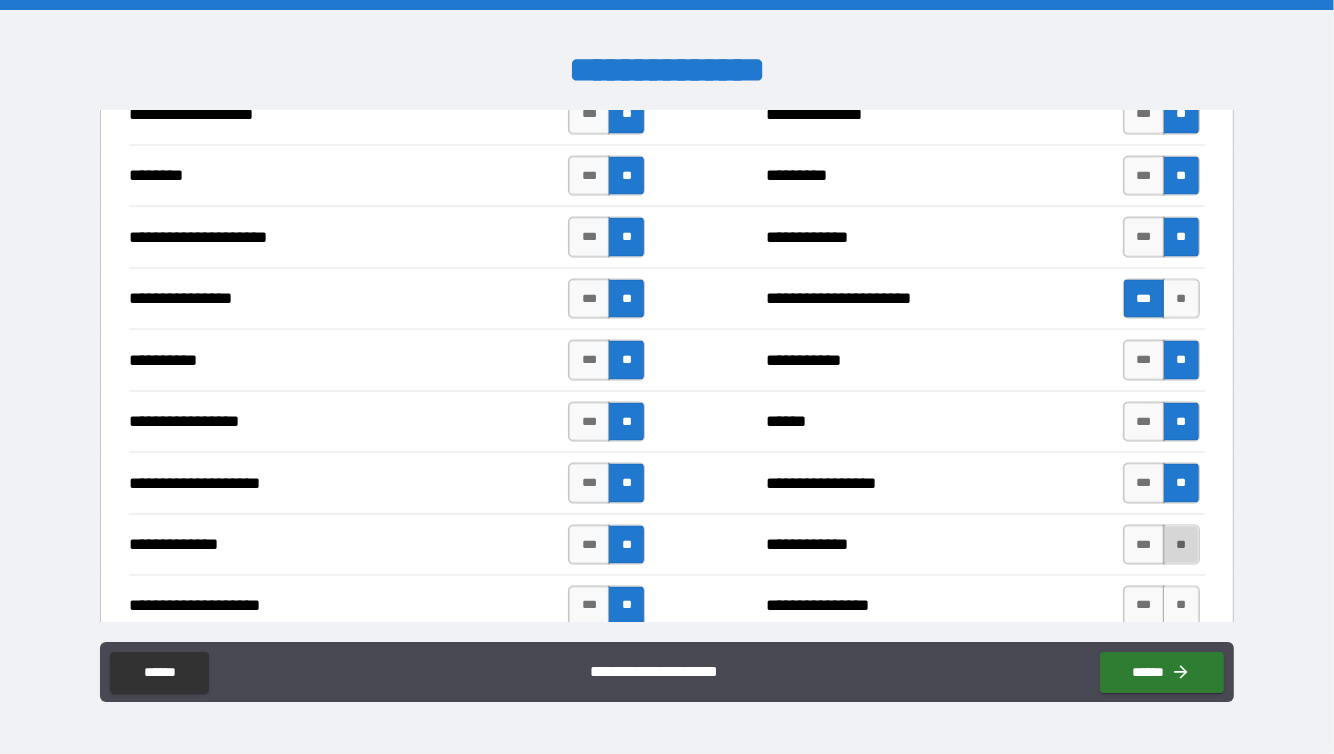 click on "**" at bounding box center (1181, 545) 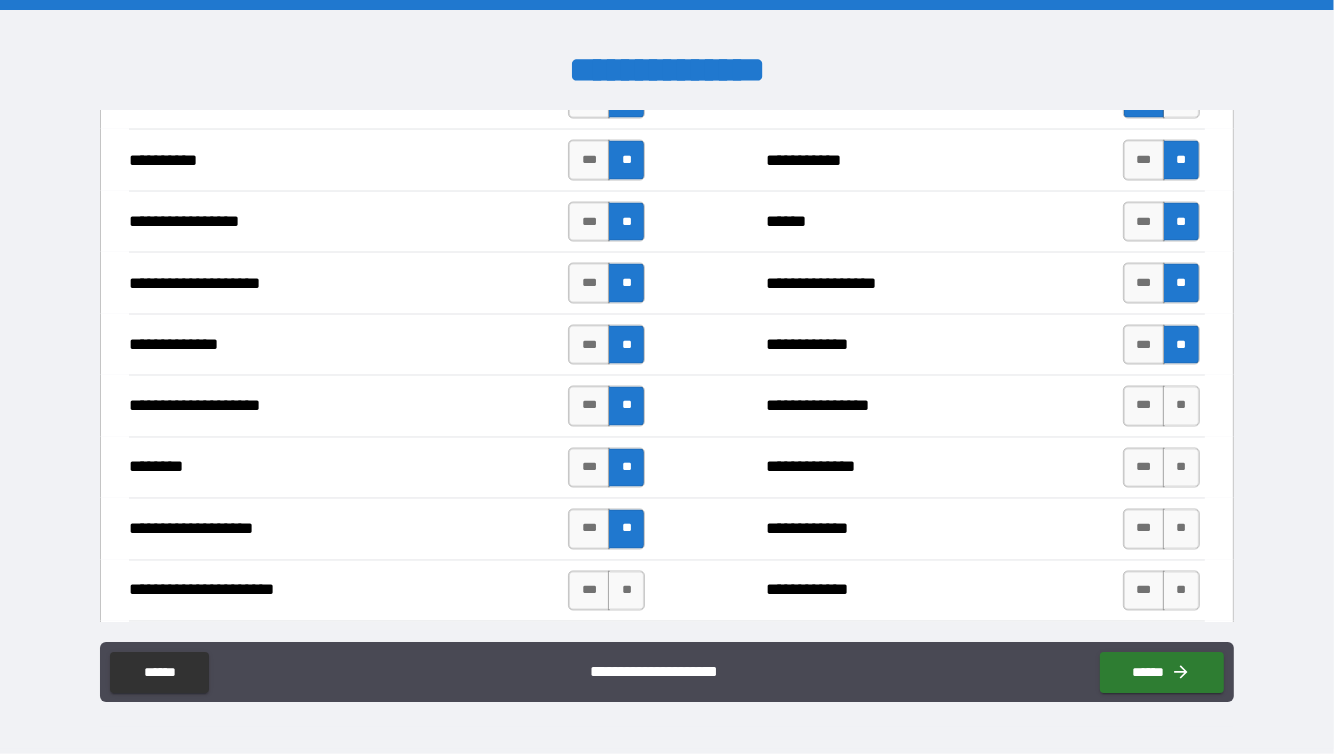 scroll, scrollTop: 2744, scrollLeft: 0, axis: vertical 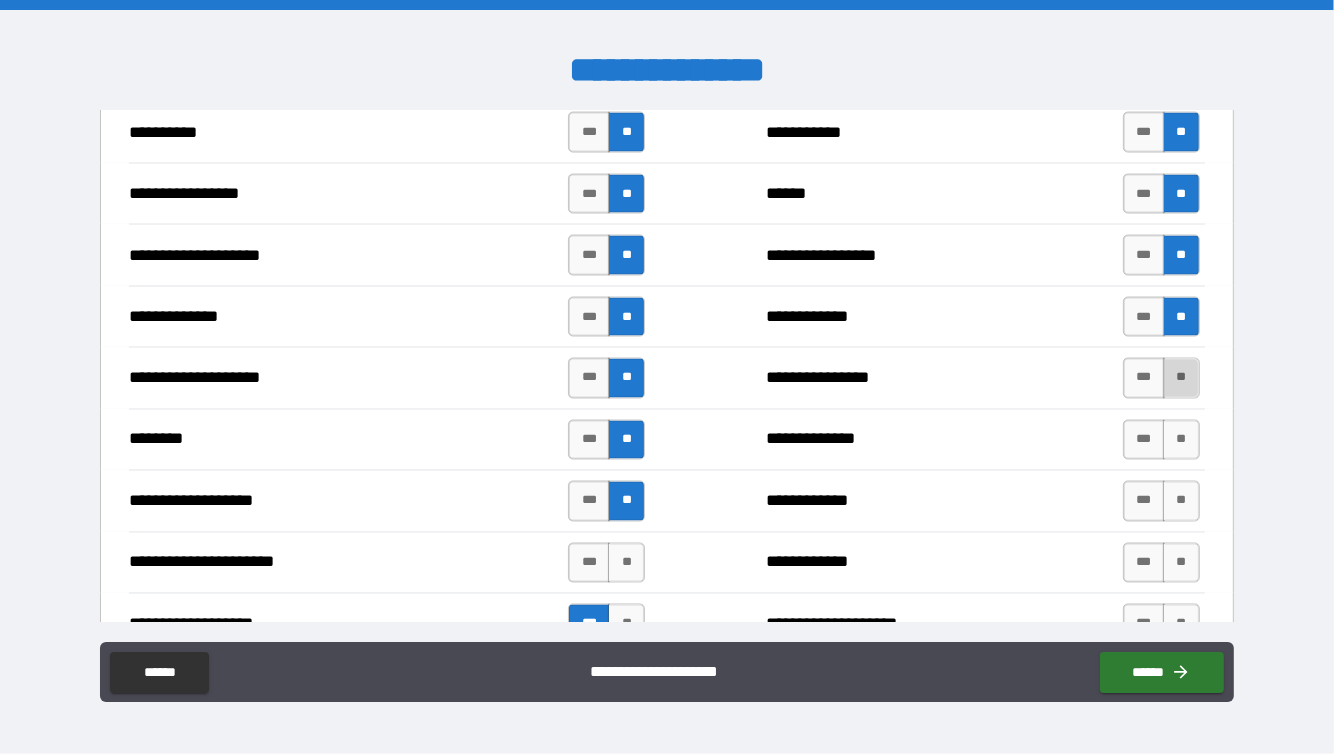 click on "**" at bounding box center (1181, 378) 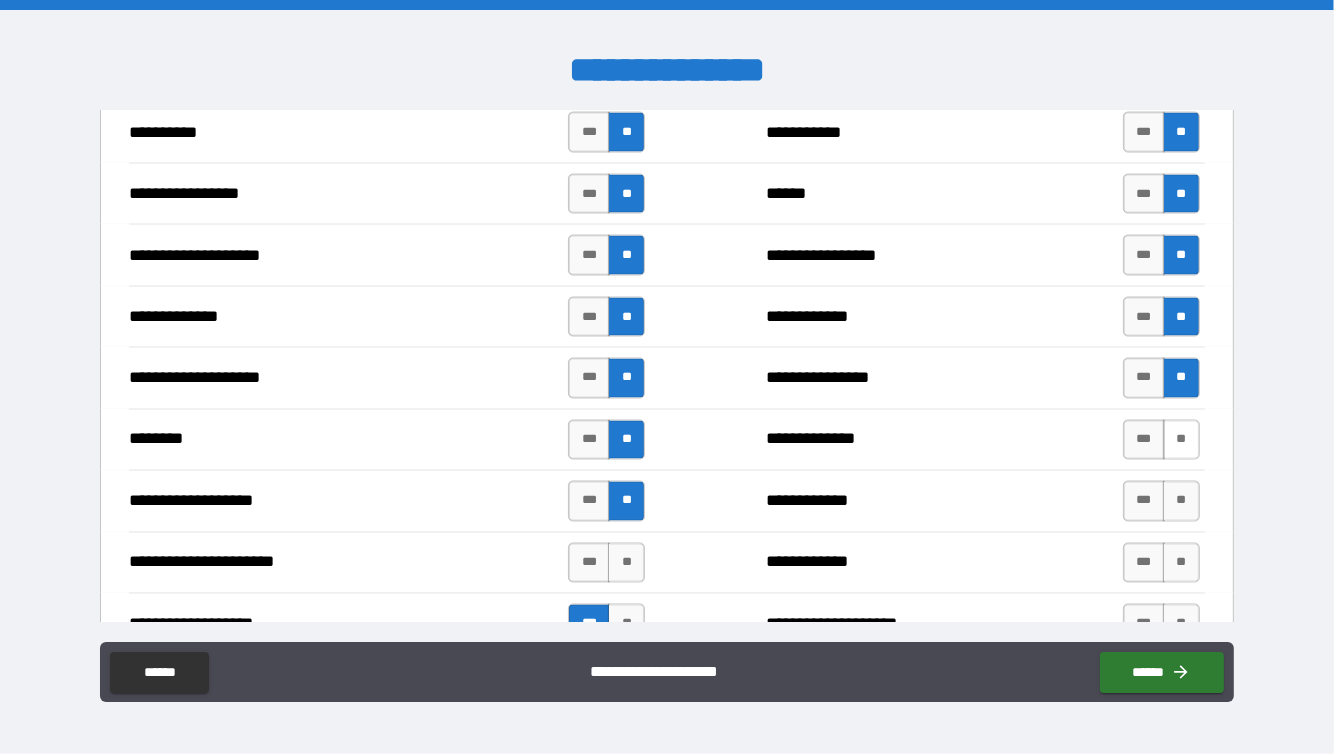 click on "**" at bounding box center [1181, 440] 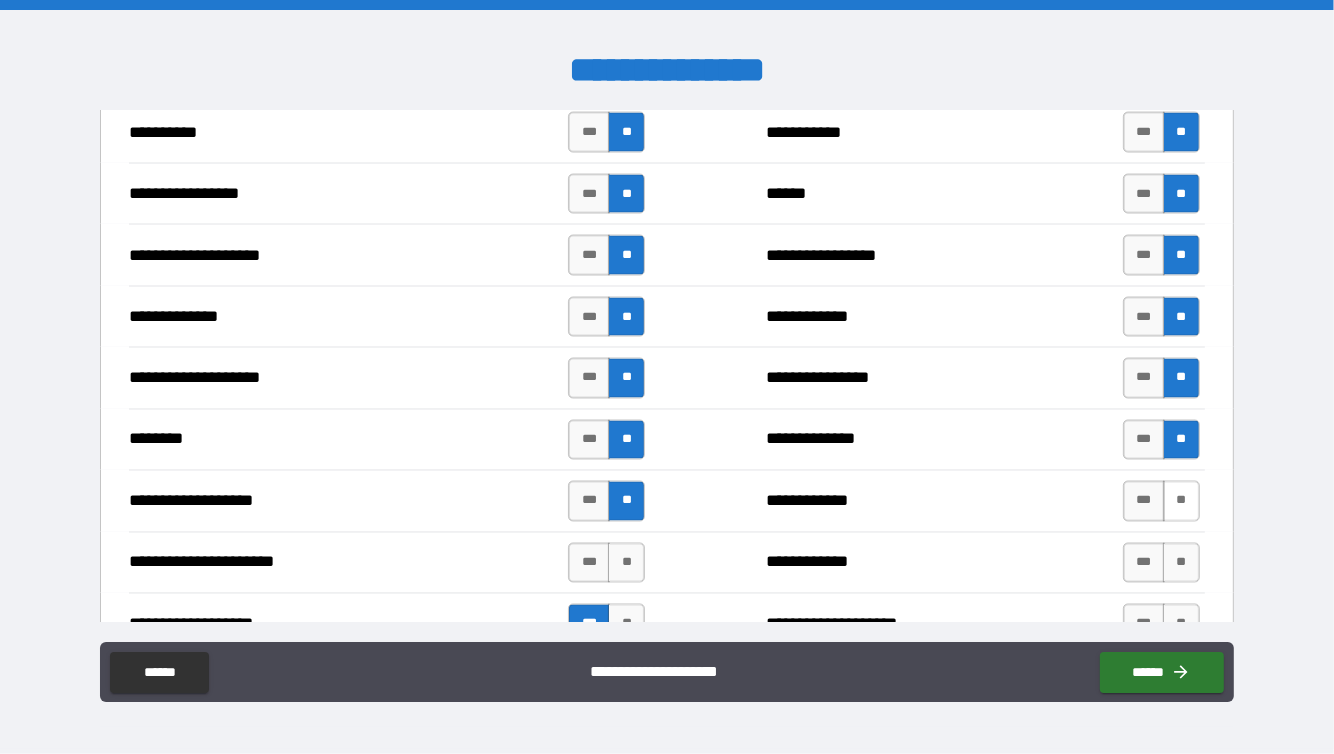 click on "**" at bounding box center [1181, 501] 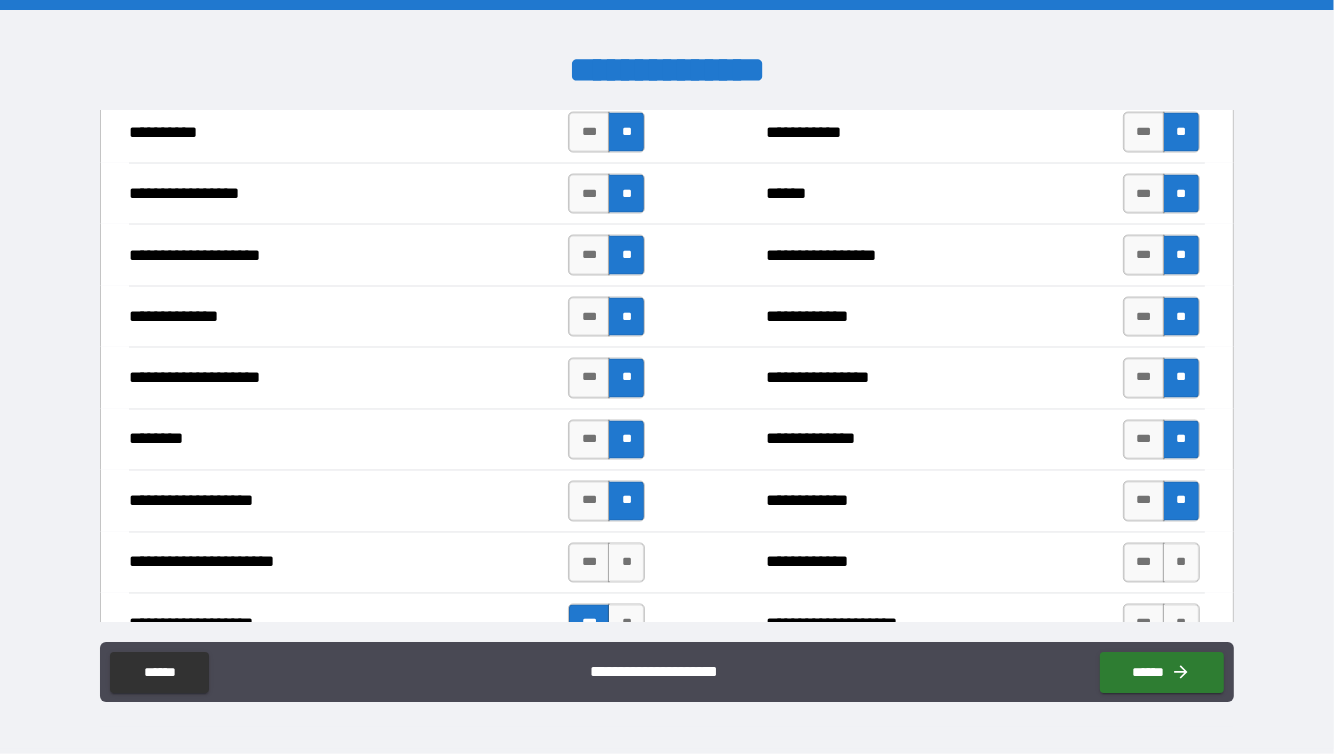 scroll, scrollTop: 2918, scrollLeft: 0, axis: vertical 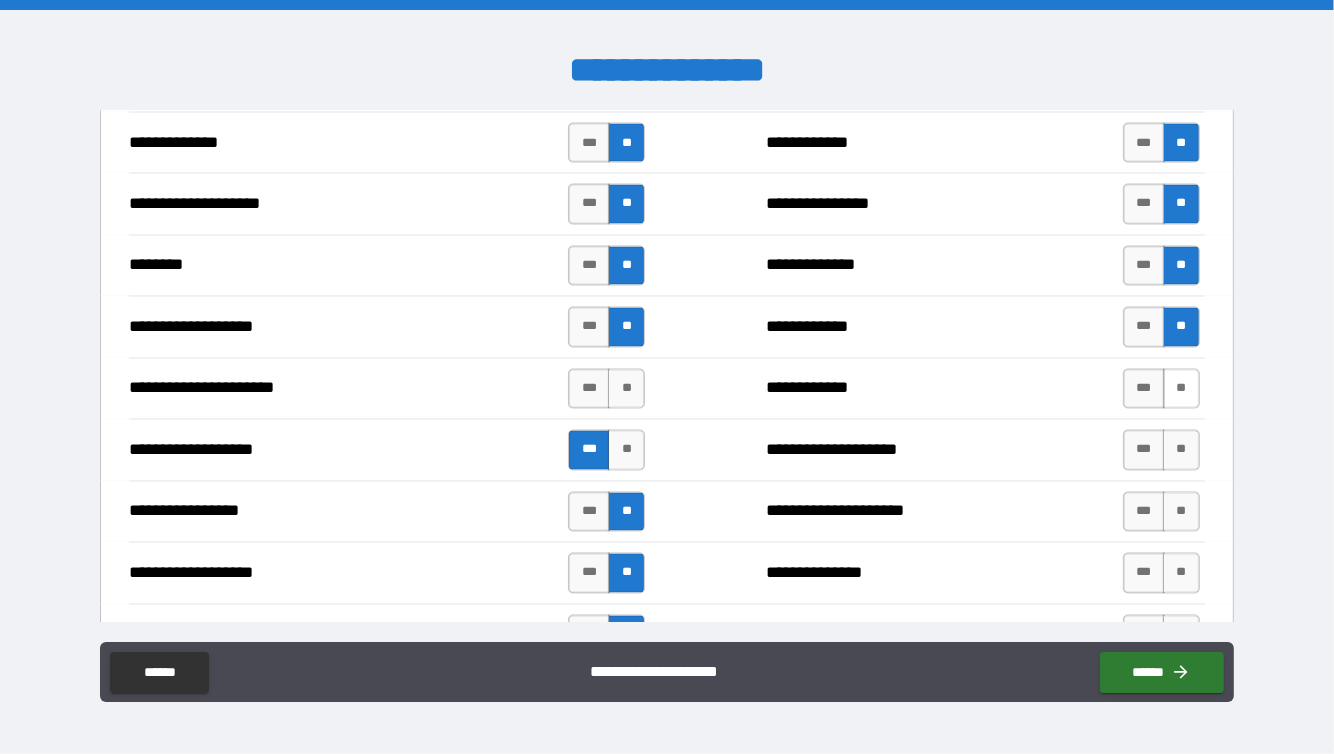 click on "**" at bounding box center (1181, 389) 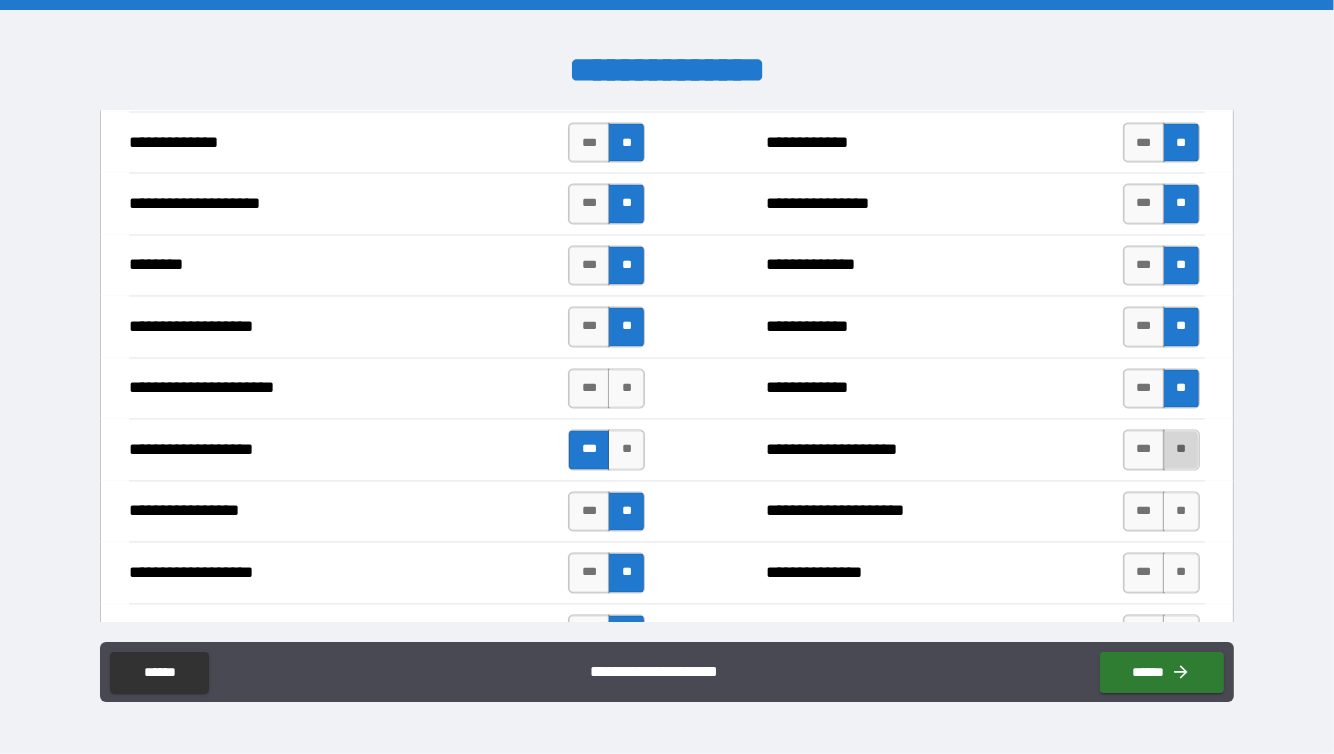 click on "**" at bounding box center [1181, 450] 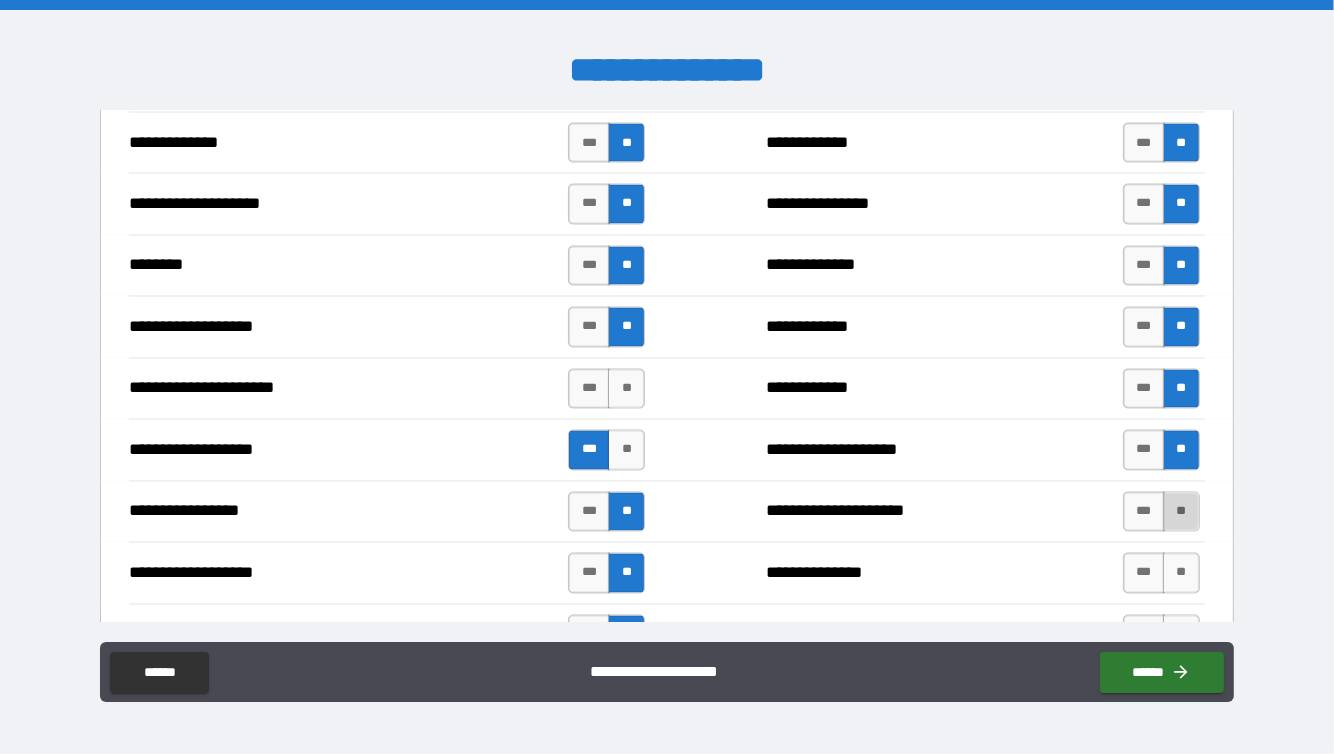 click on "**" at bounding box center (1181, 512) 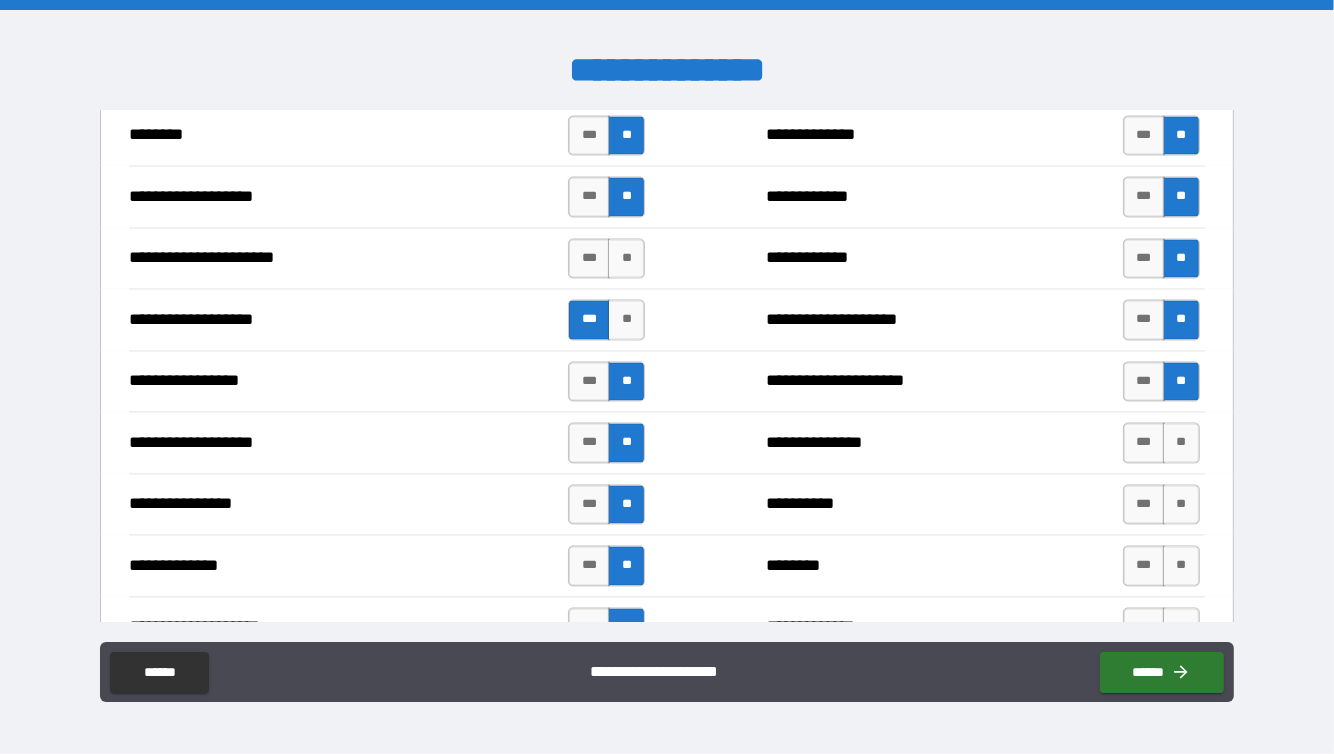 scroll, scrollTop: 3064, scrollLeft: 0, axis: vertical 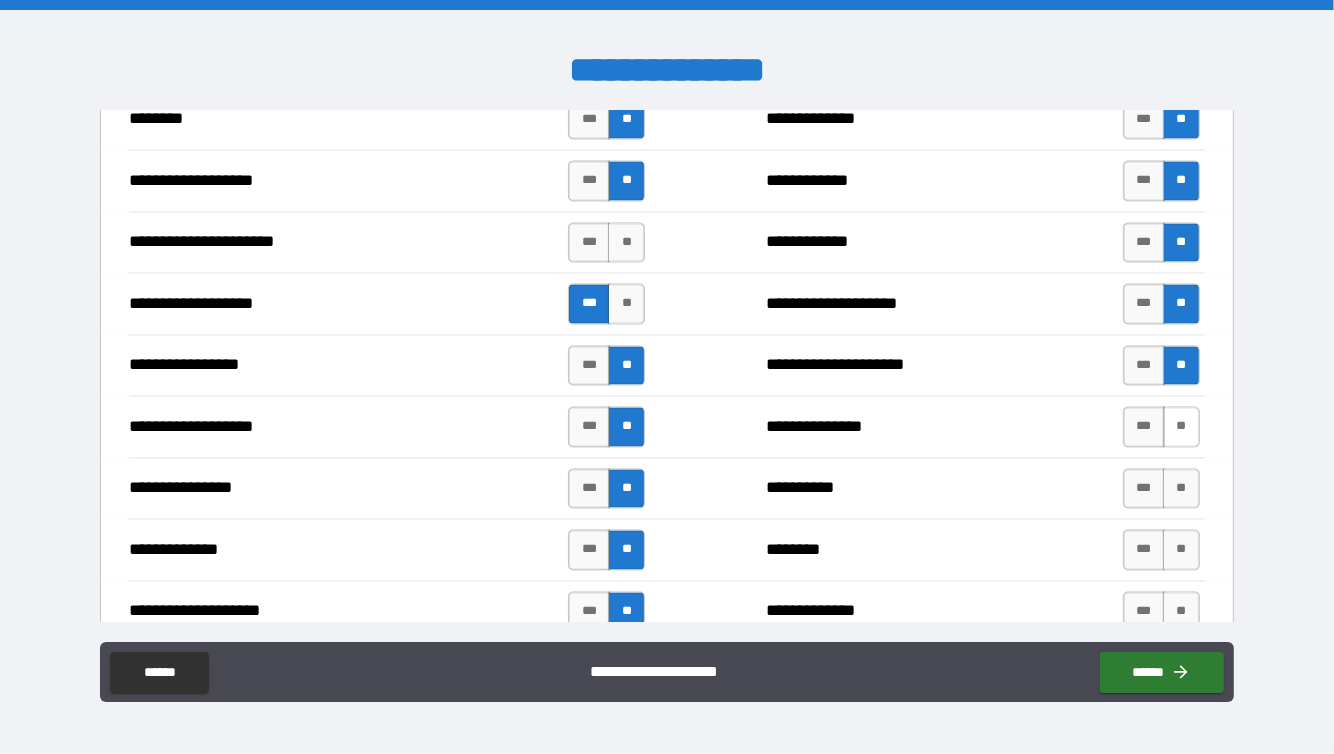 click on "**" at bounding box center (1181, 427) 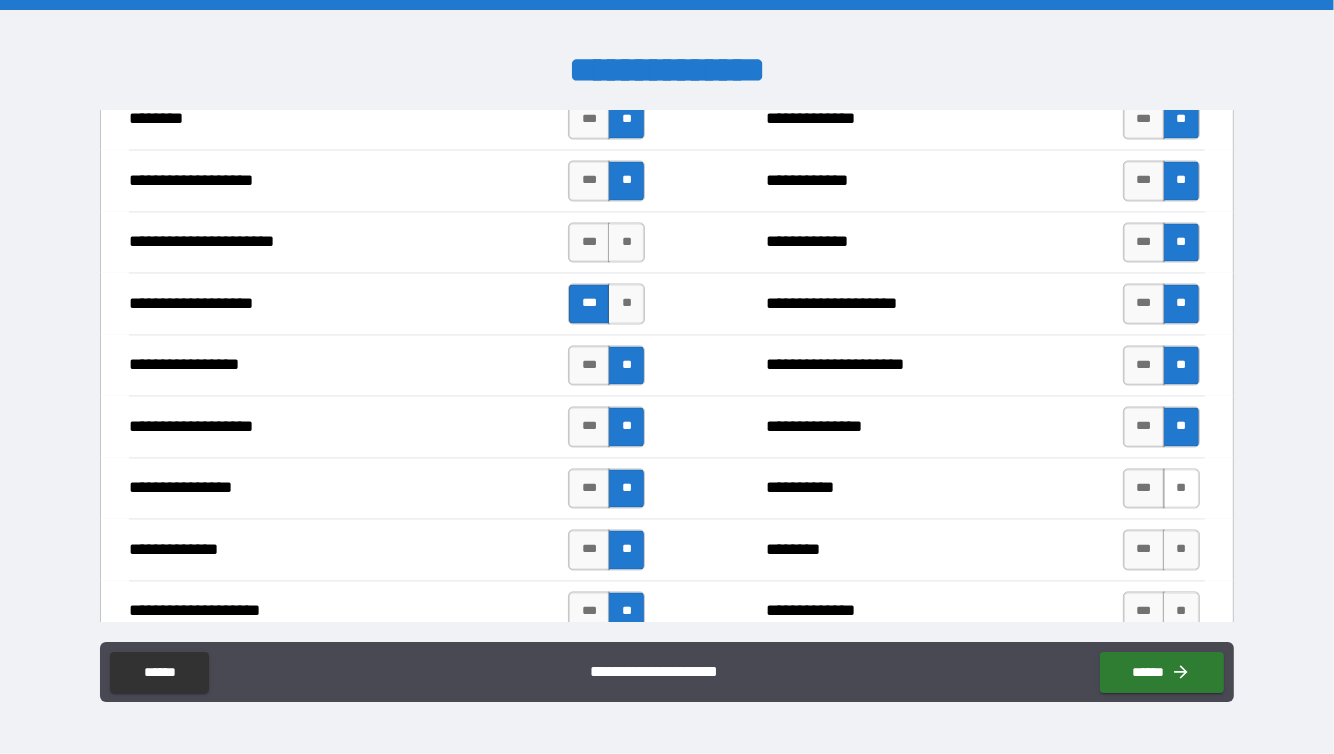 click on "**" at bounding box center (1181, 489) 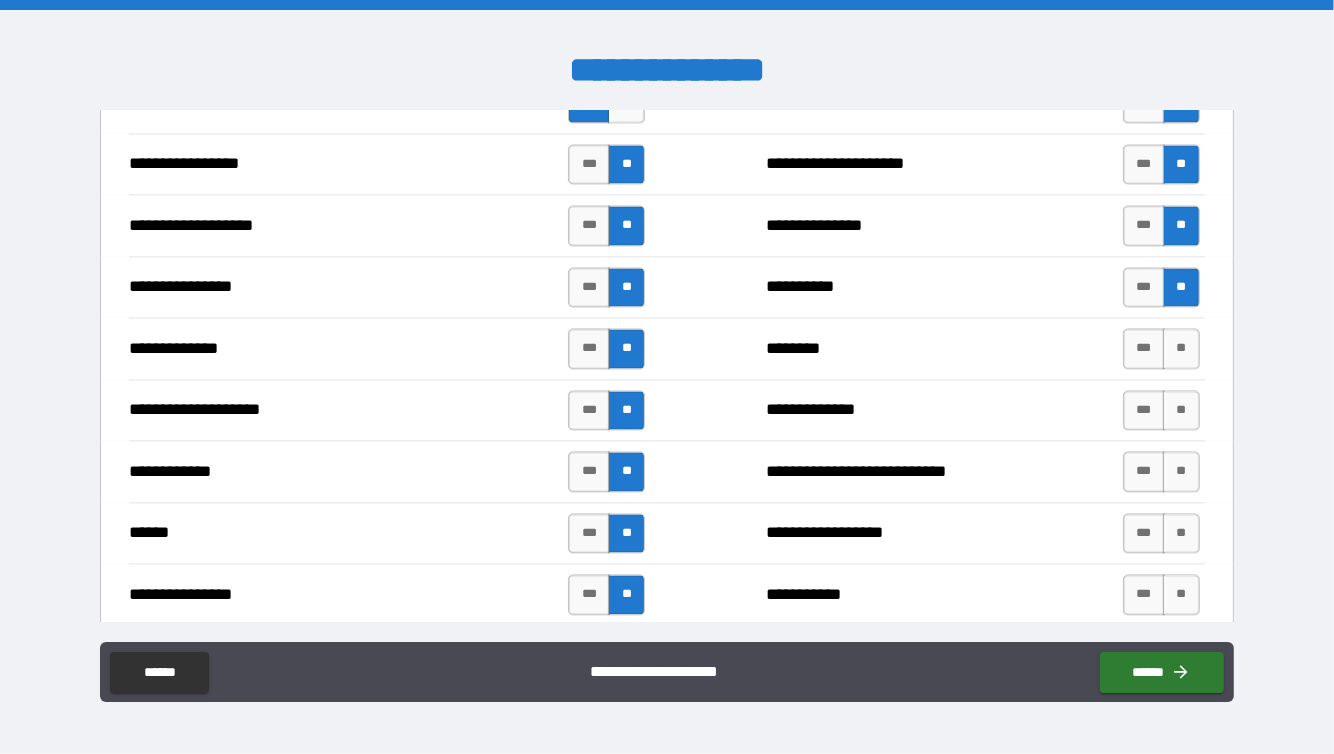 scroll, scrollTop: 3271, scrollLeft: 0, axis: vertical 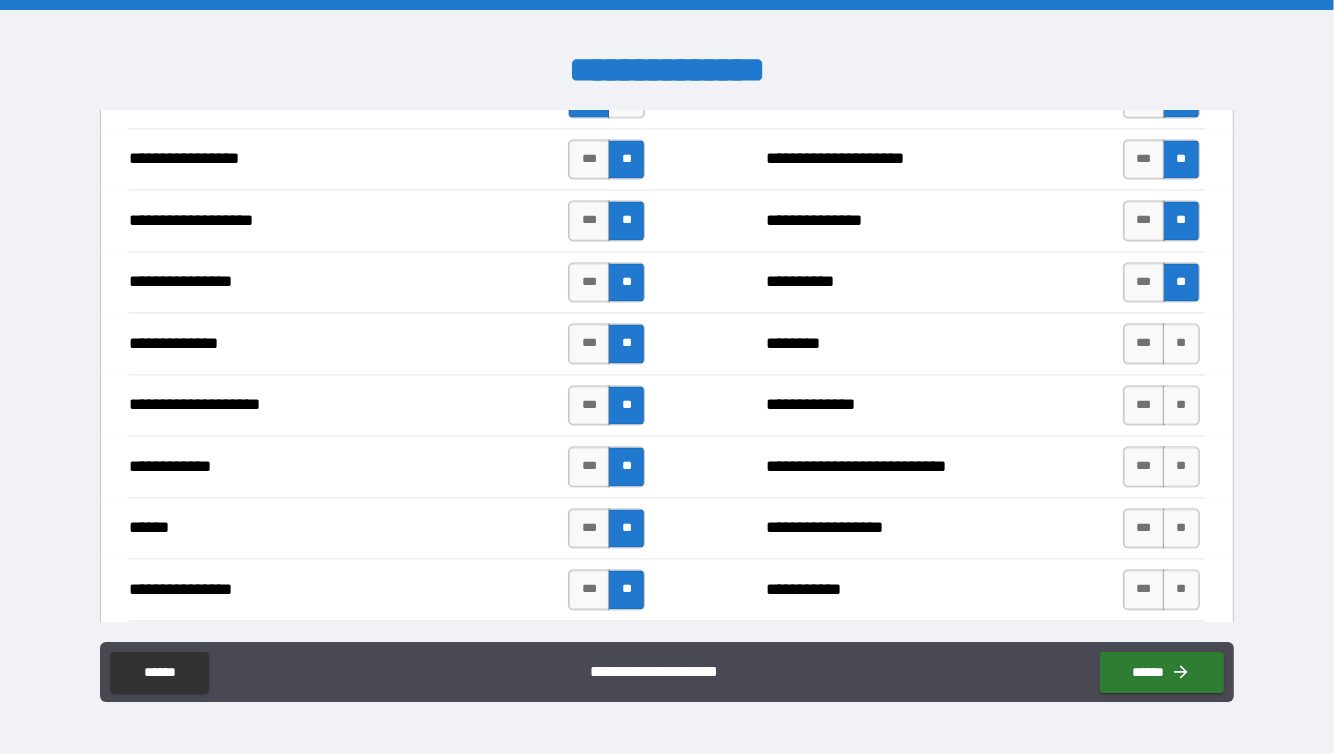 click on "*** **" at bounding box center [1161, 343] 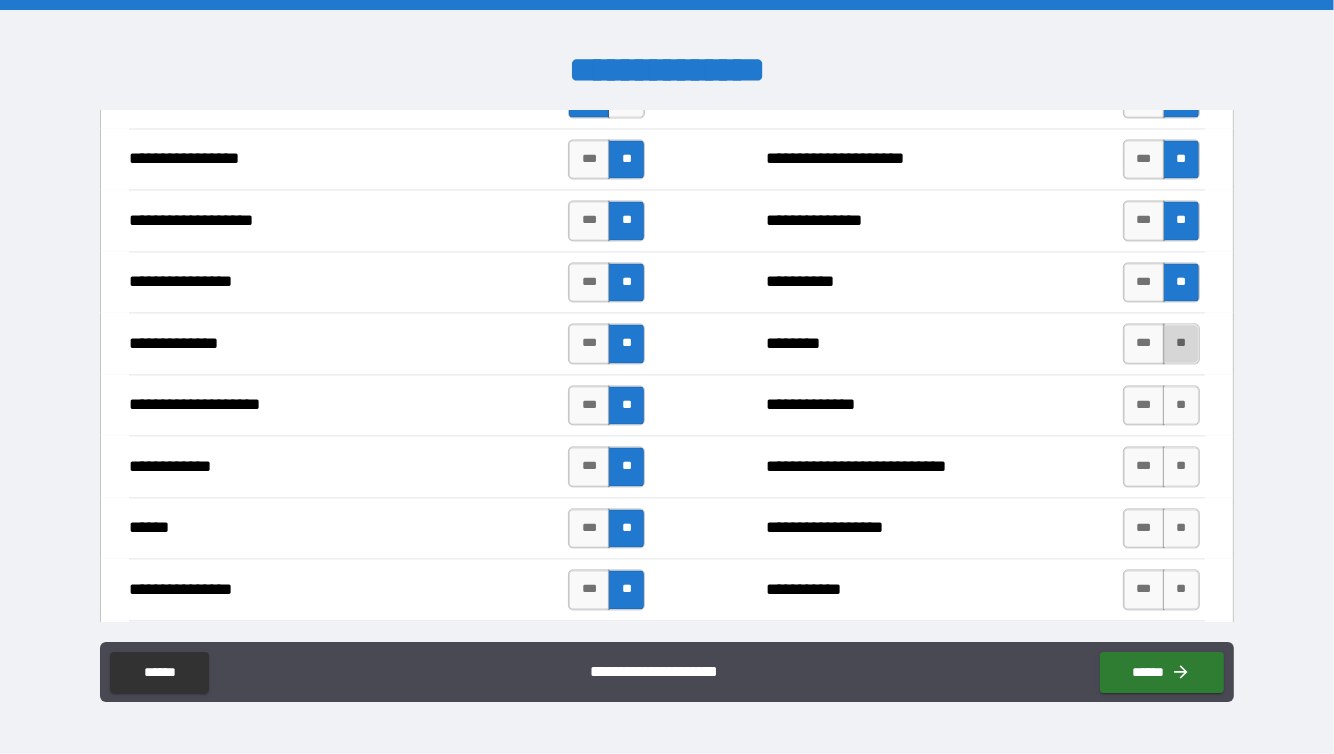 click on "**" at bounding box center (1181, 343) 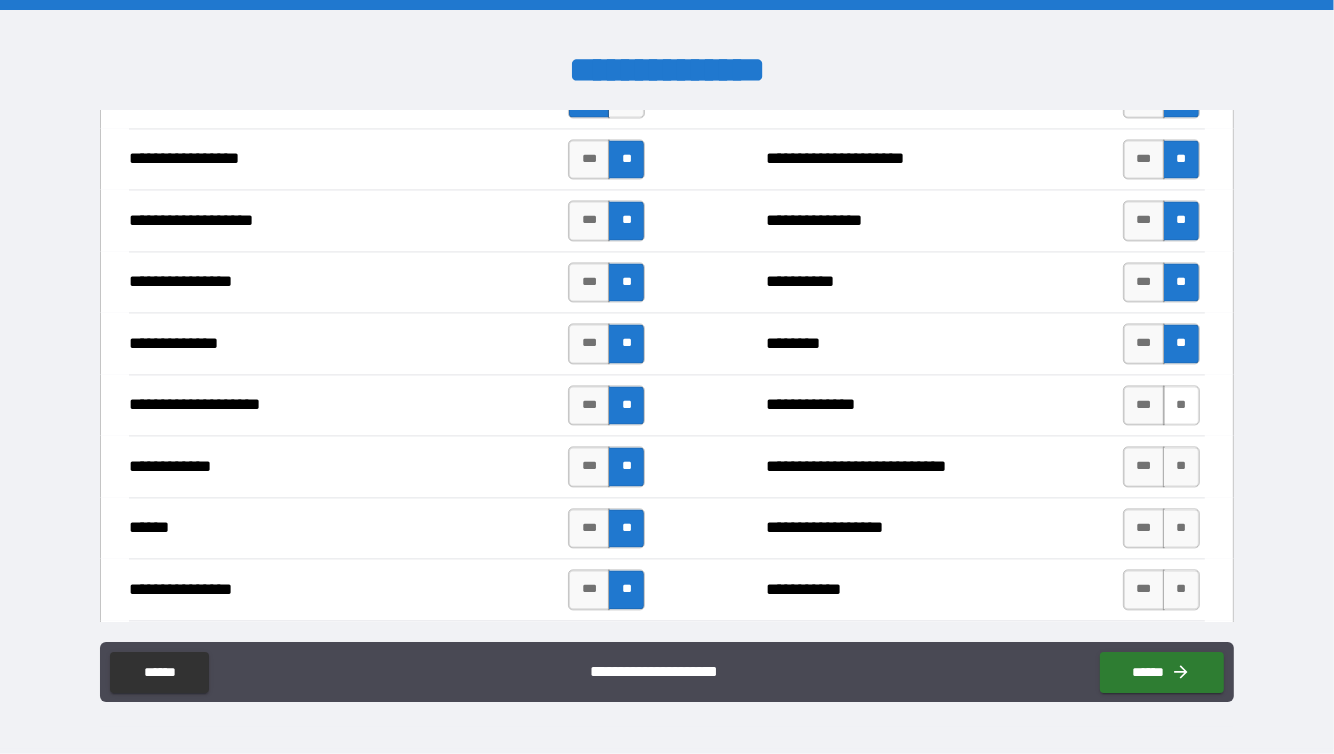 click on "**" at bounding box center (1181, 405) 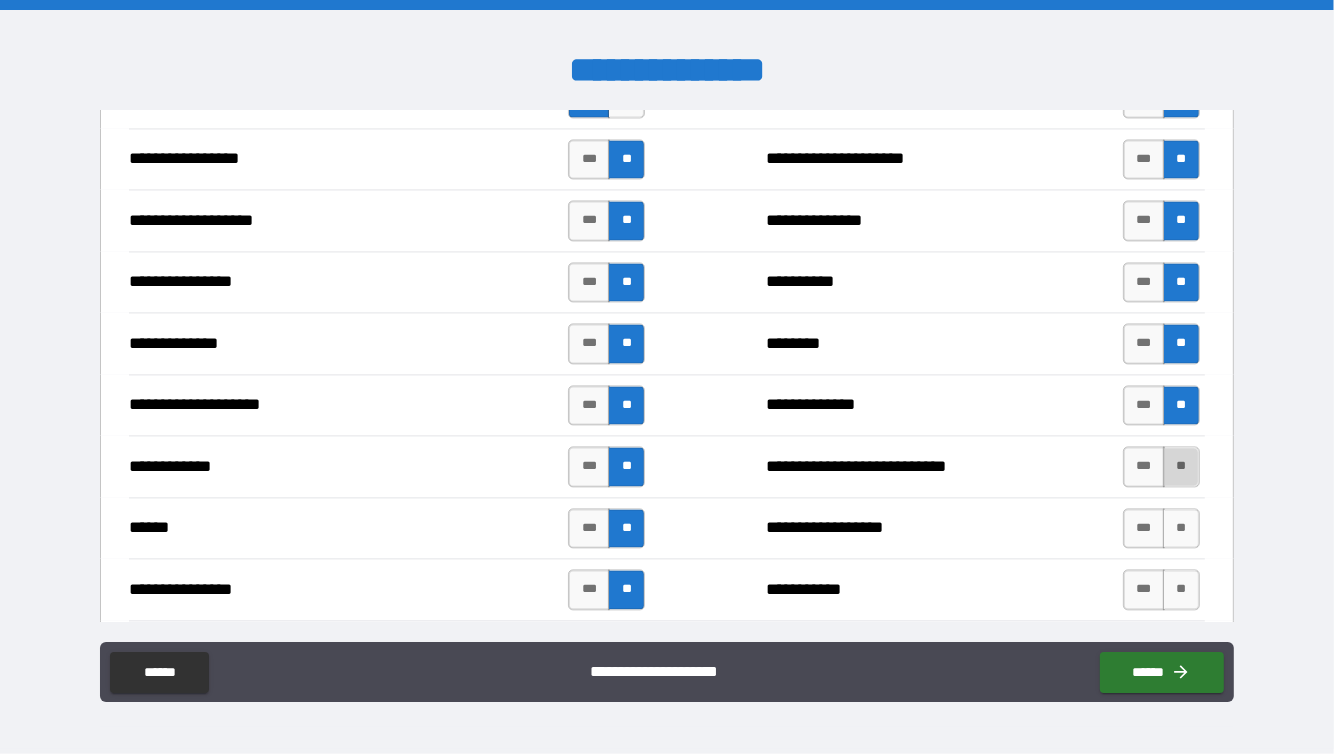 click on "**" at bounding box center [1181, 466] 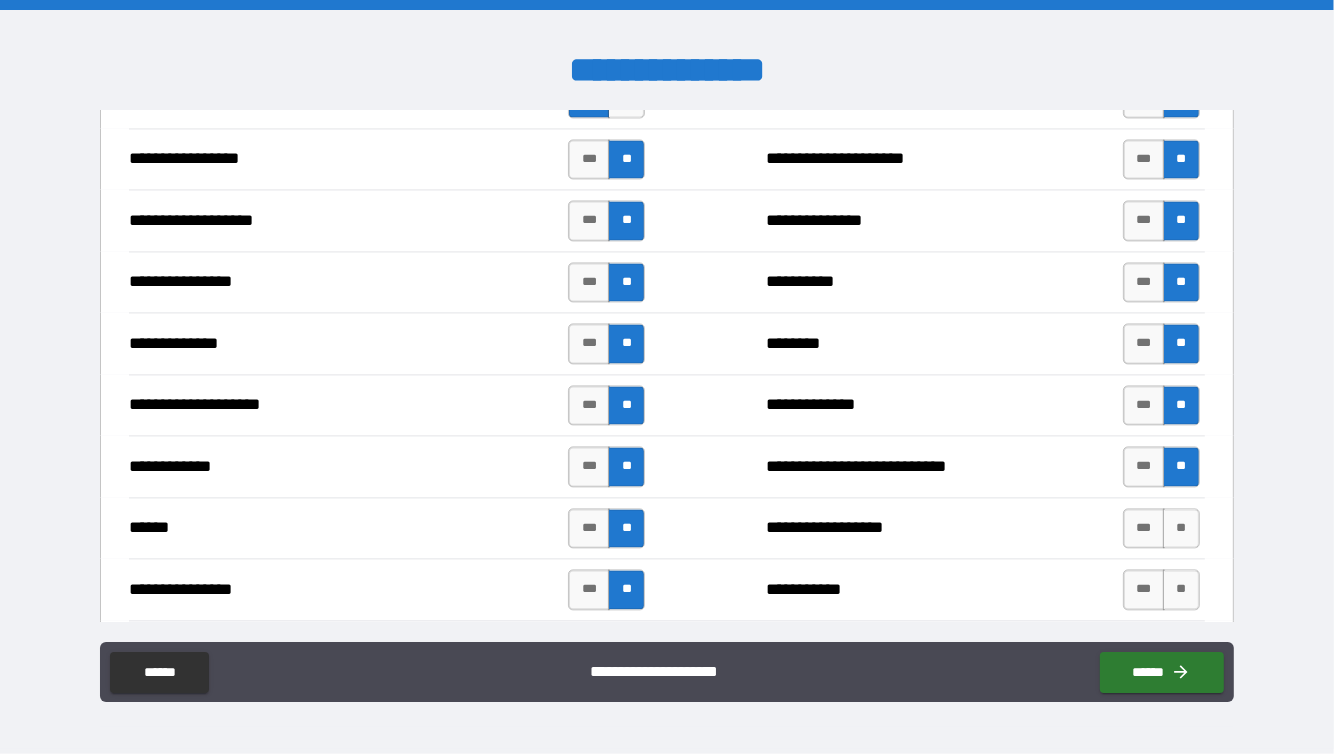 scroll, scrollTop: 3390, scrollLeft: 0, axis: vertical 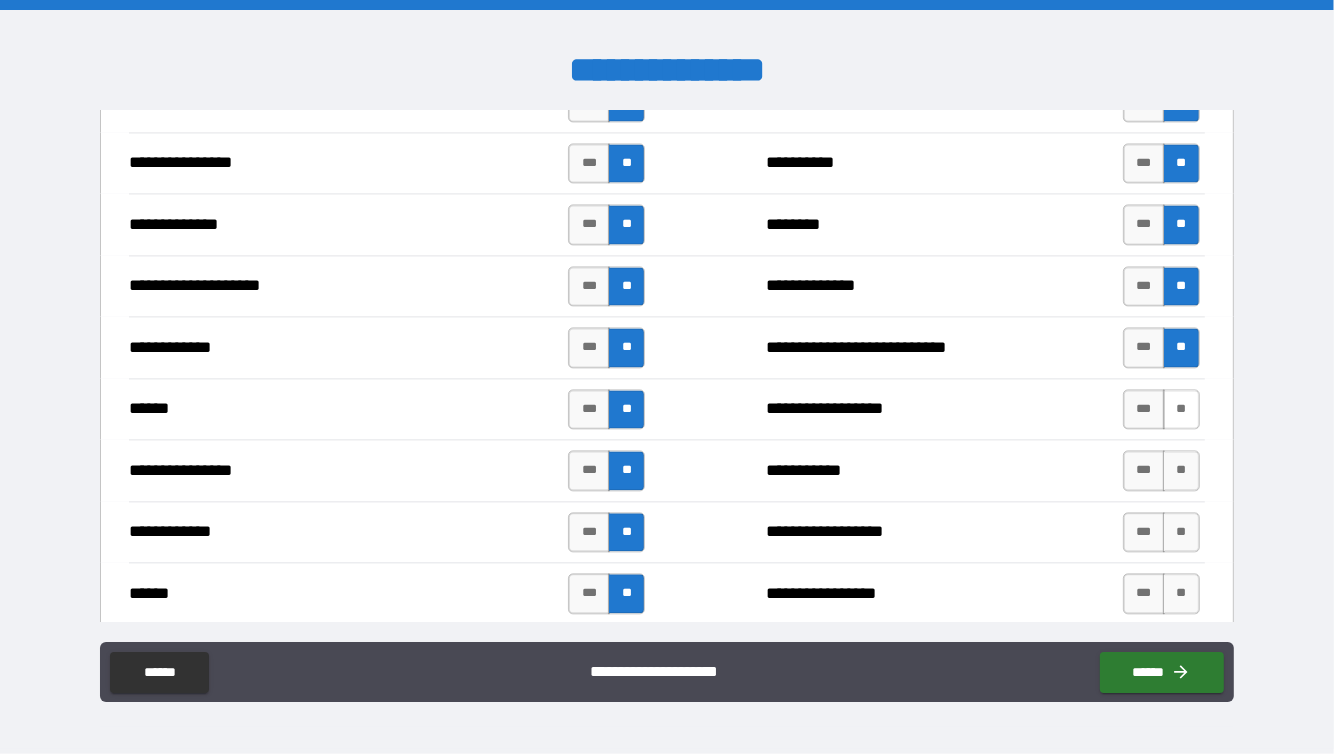 click on "**" at bounding box center [1181, 409] 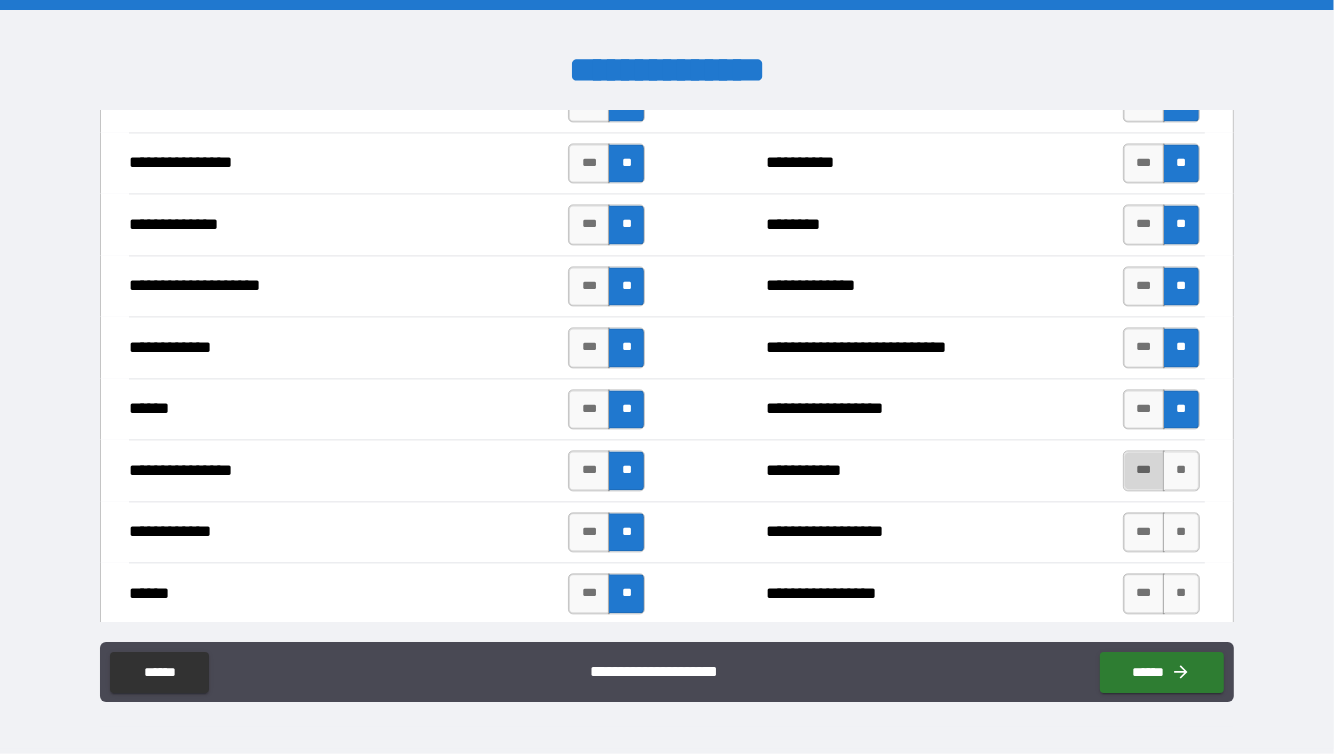 click on "***" at bounding box center [1144, 470] 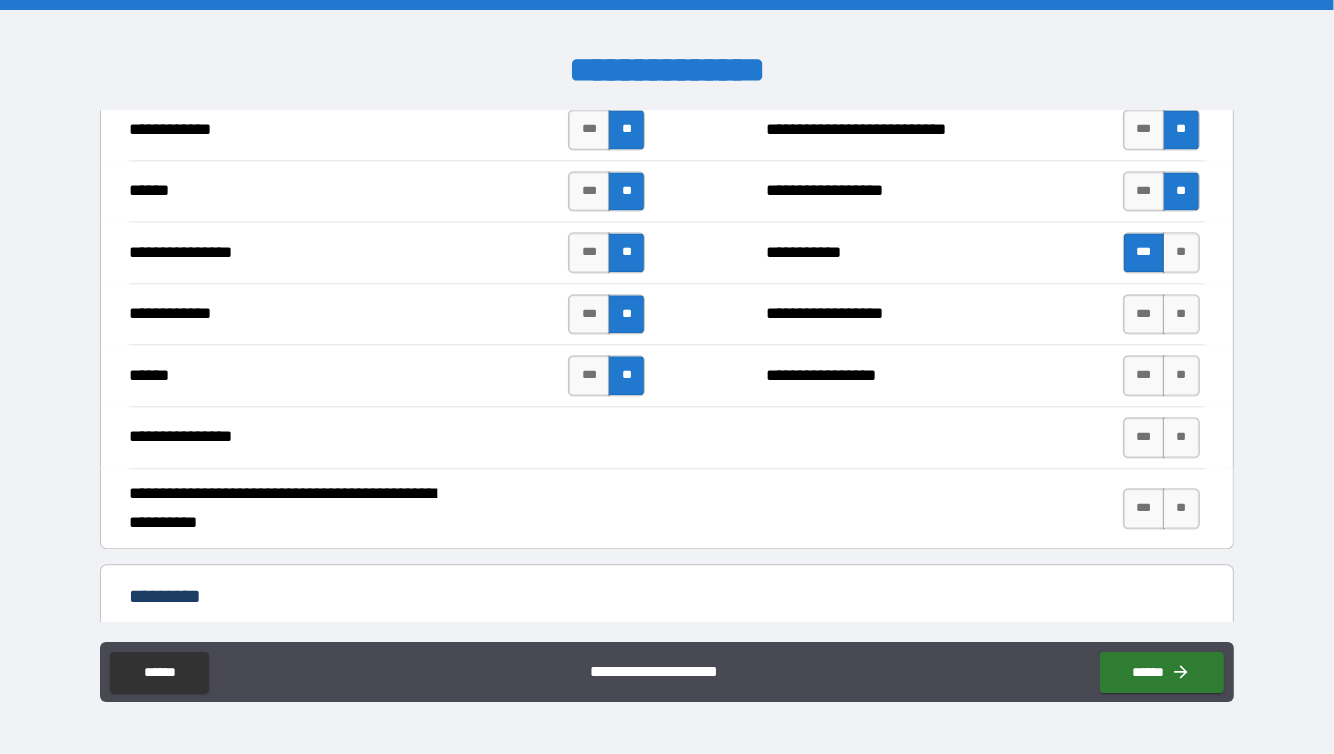 scroll, scrollTop: 3566, scrollLeft: 0, axis: vertical 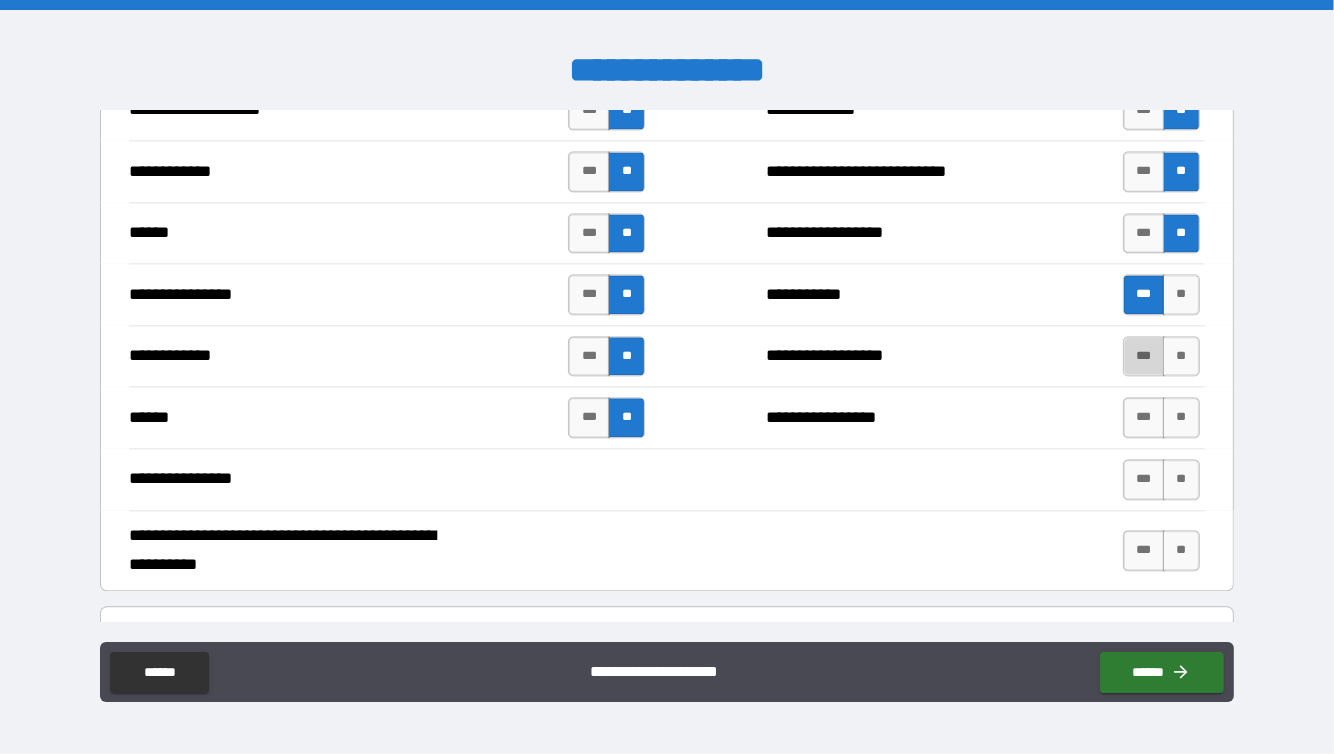 click on "***" at bounding box center (1144, 356) 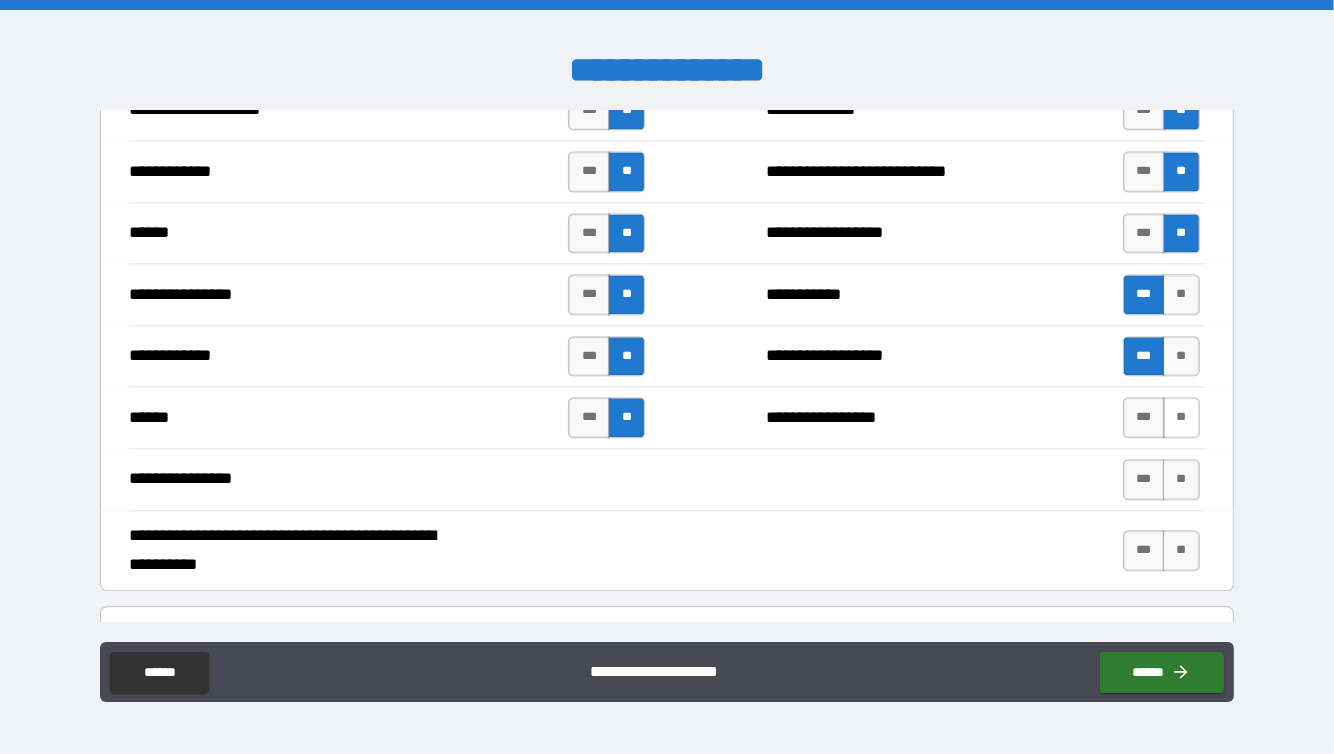 click on "**" at bounding box center [1181, 417] 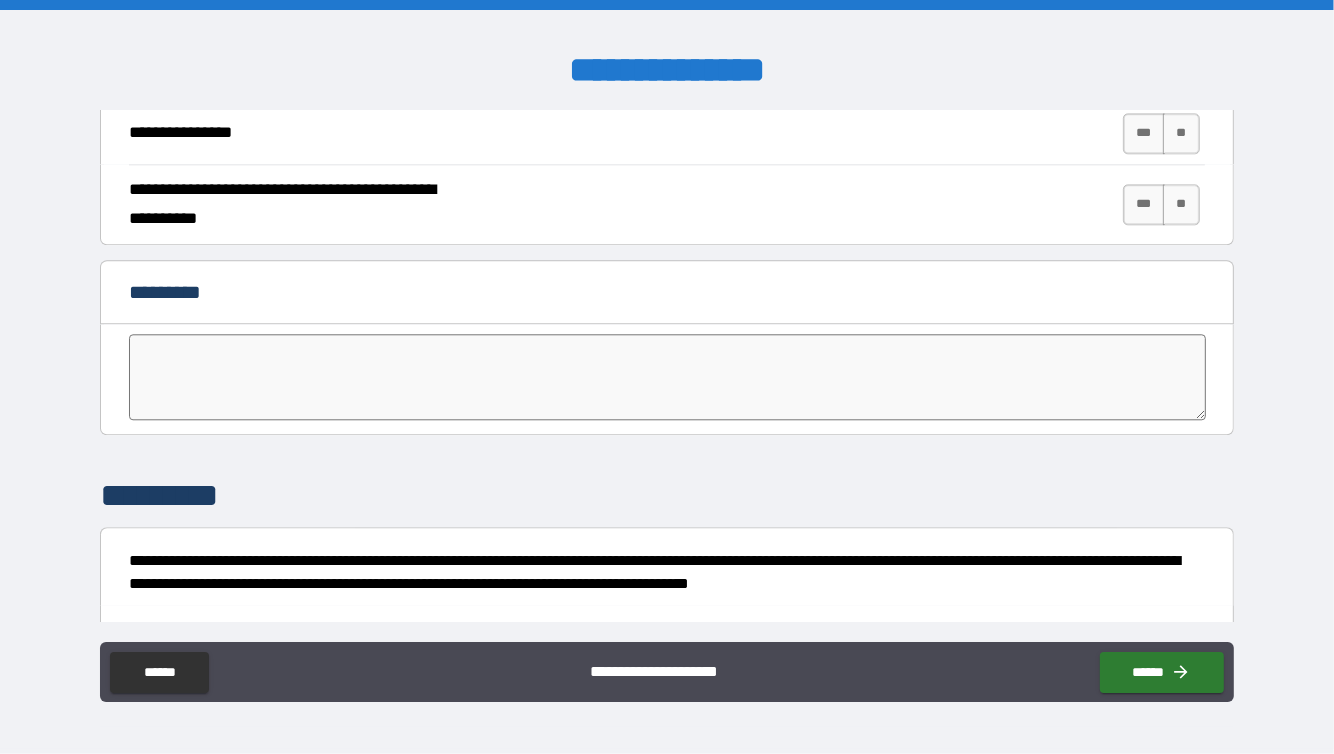 scroll, scrollTop: 4071, scrollLeft: 0, axis: vertical 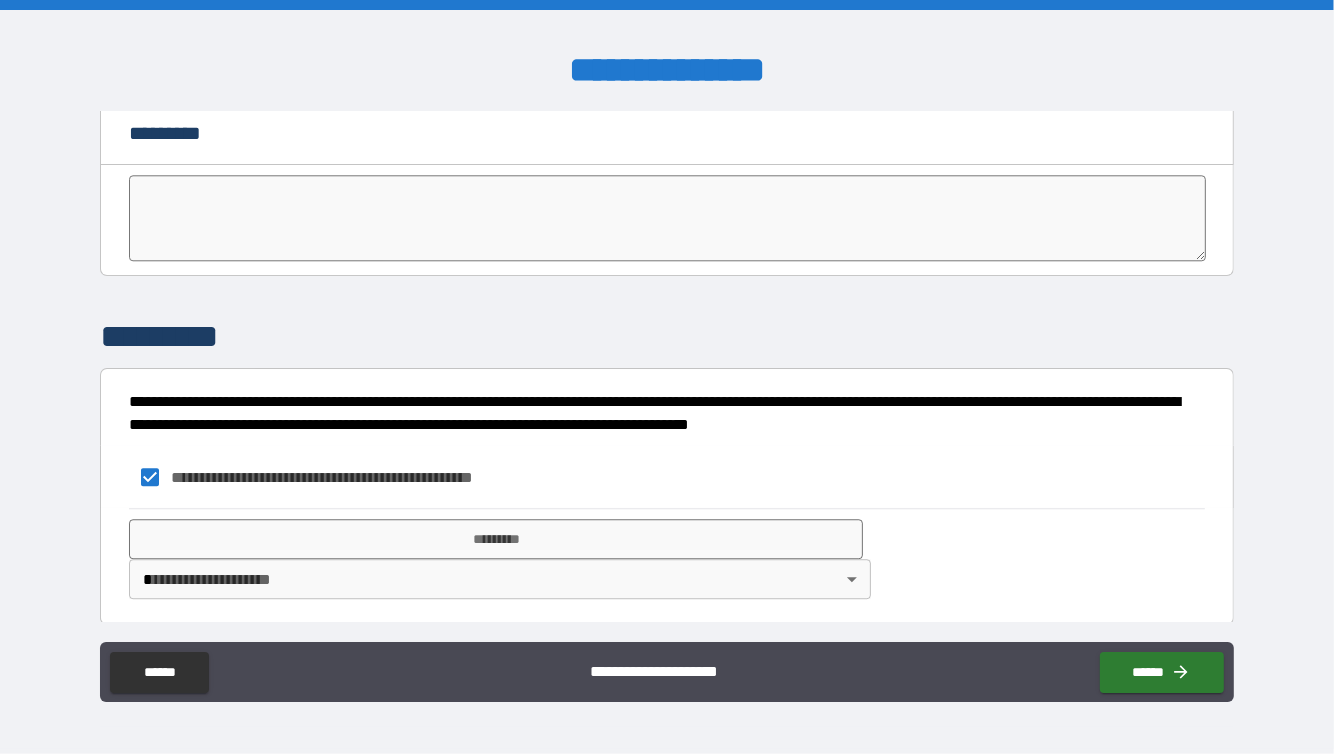 click on "**********" at bounding box center (667, 377) 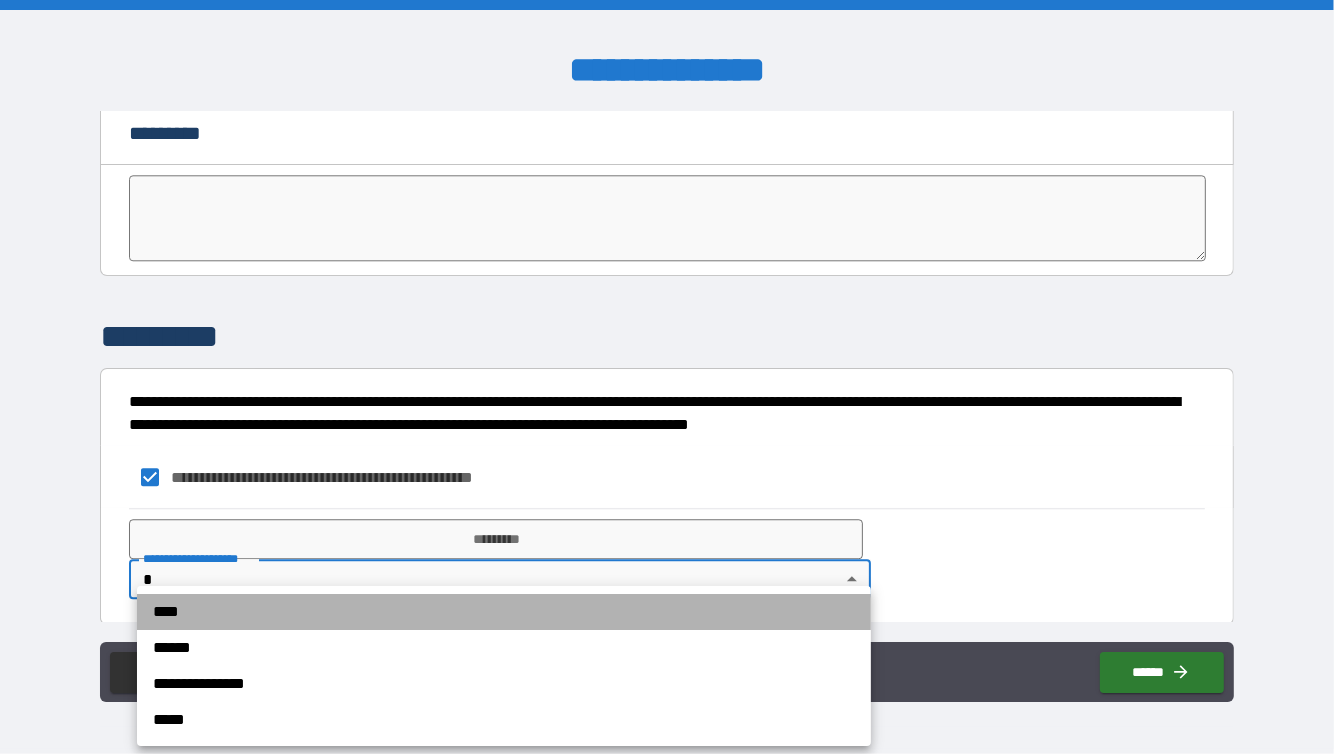 click on "****" at bounding box center [504, 612] 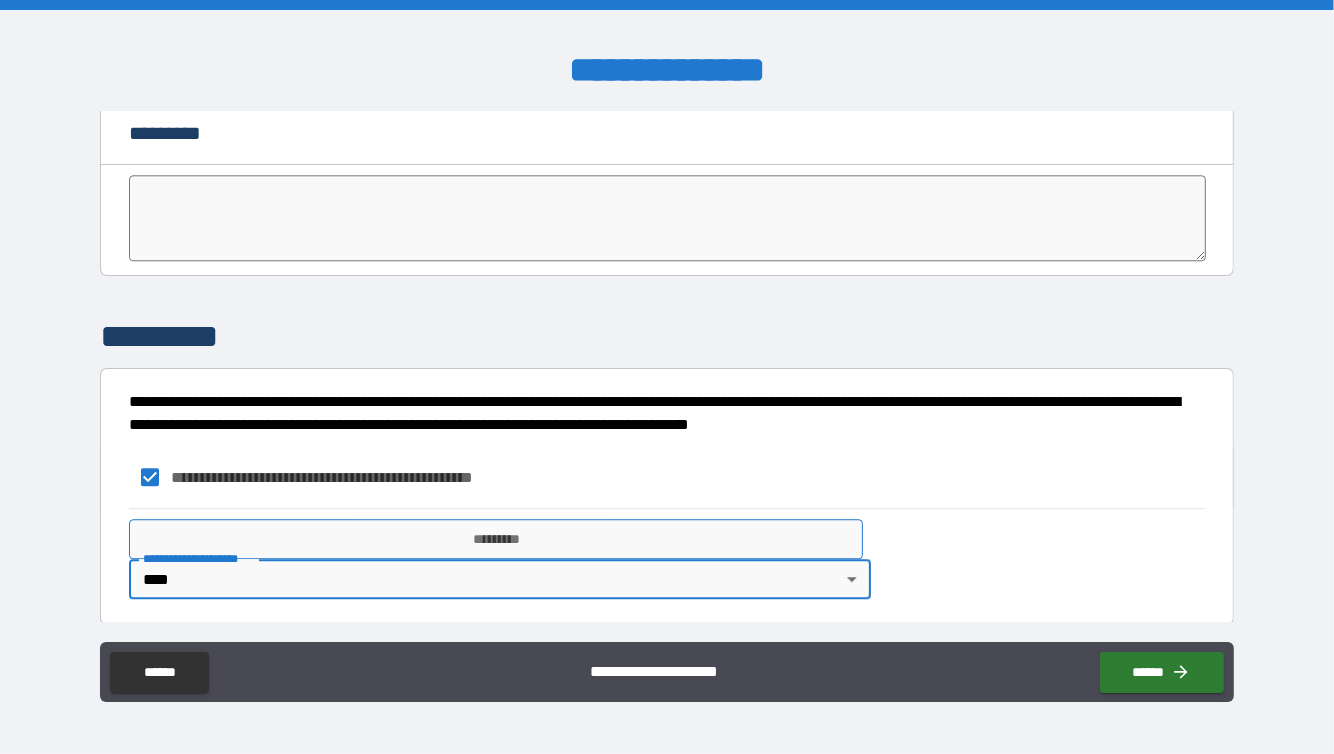 click on "*********" at bounding box center [496, 539] 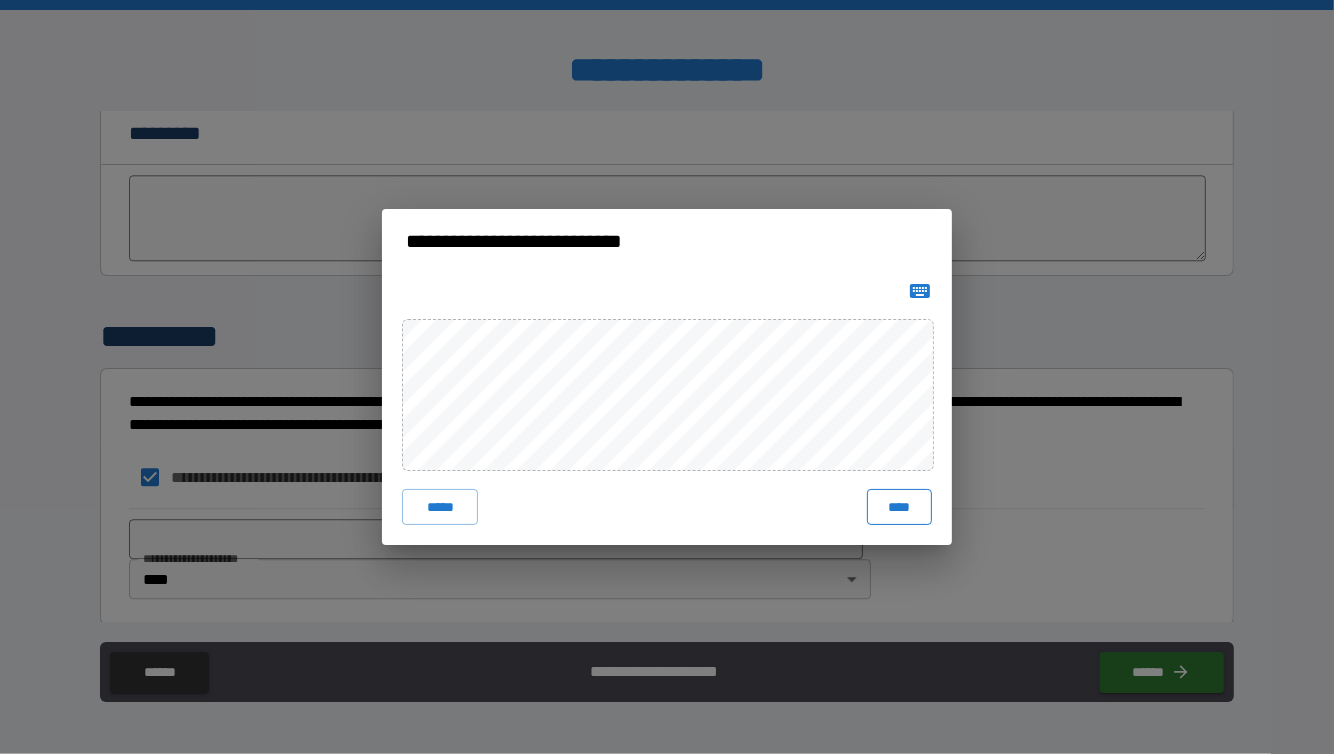 click on "****" at bounding box center [899, 507] 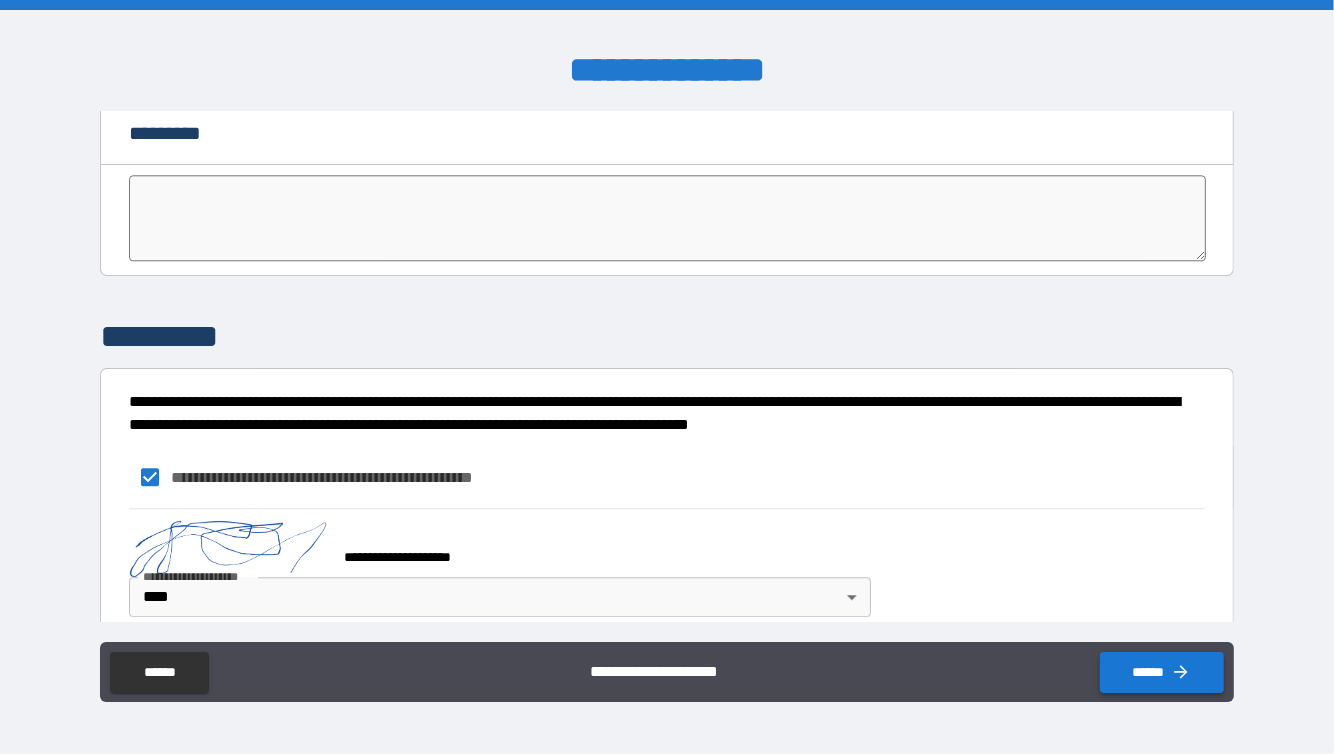 click on "******" at bounding box center [1162, 672] 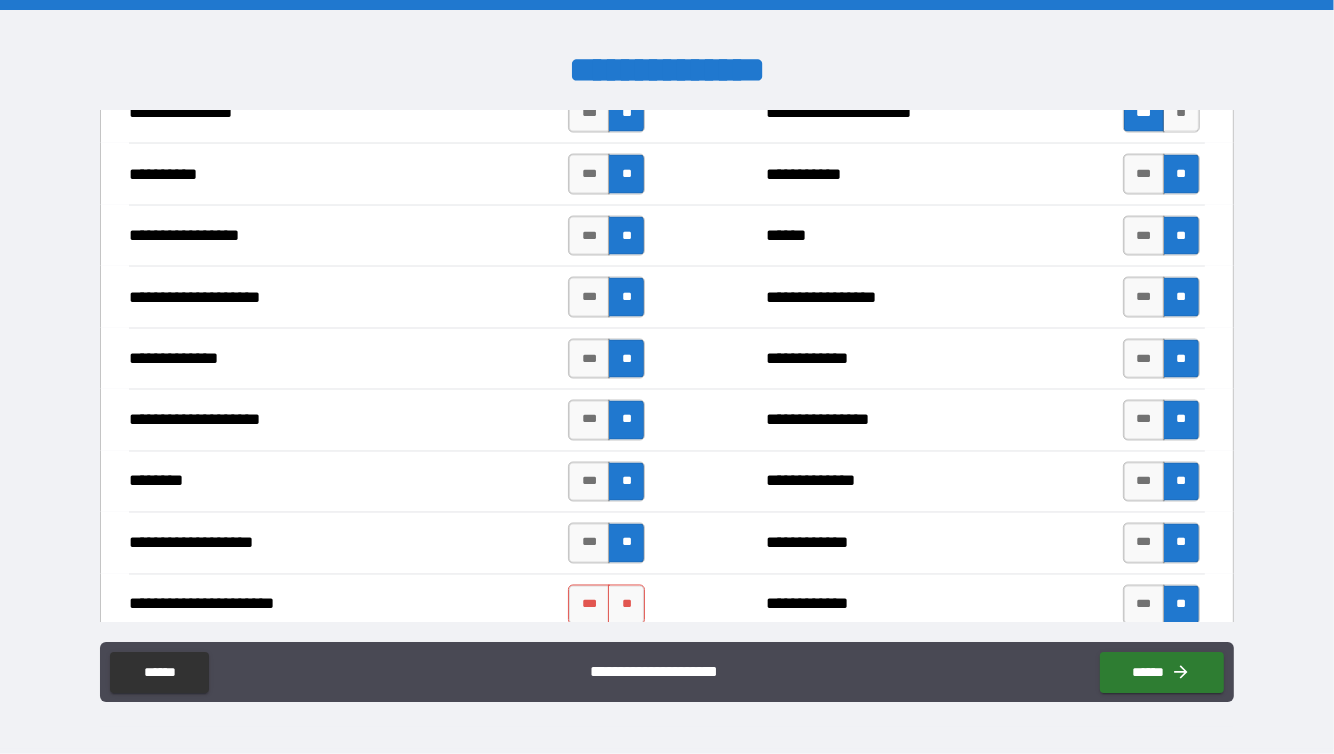 scroll, scrollTop: 2824, scrollLeft: 0, axis: vertical 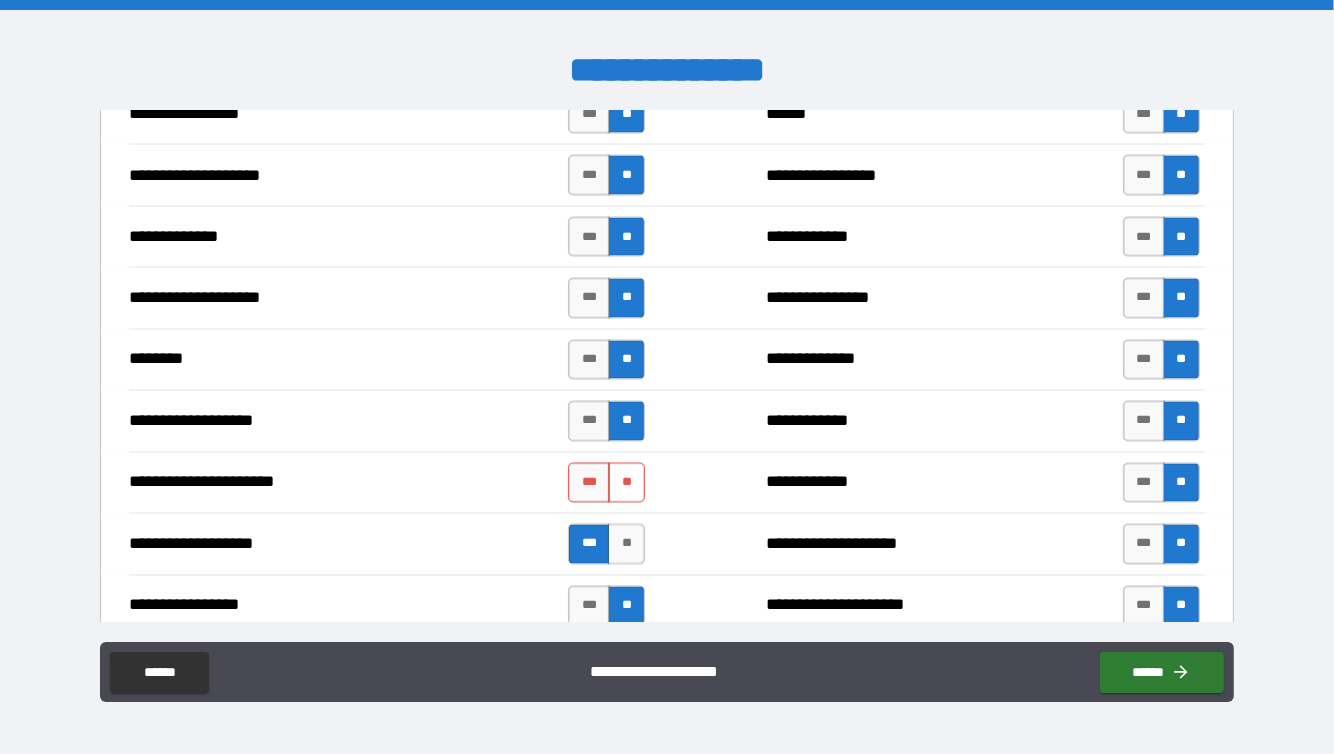 click on "**" at bounding box center [626, 483] 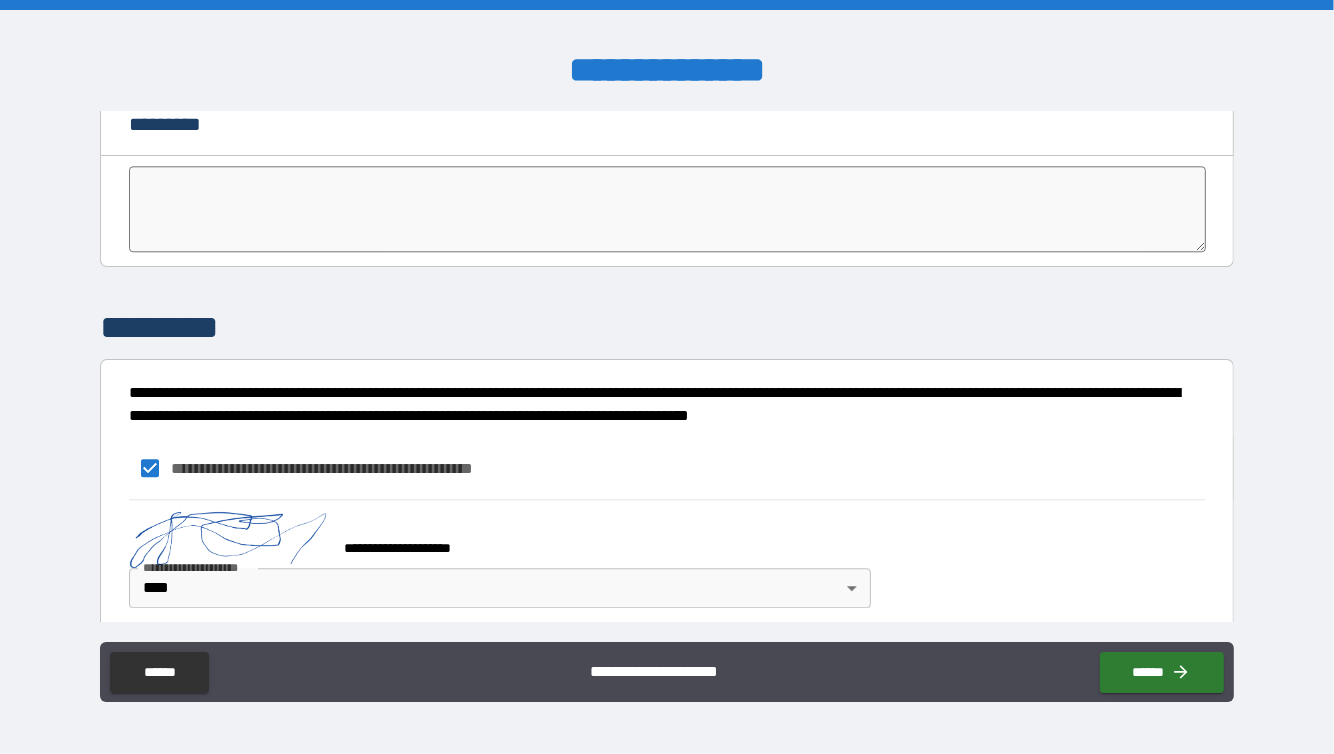 scroll, scrollTop: 4088, scrollLeft: 0, axis: vertical 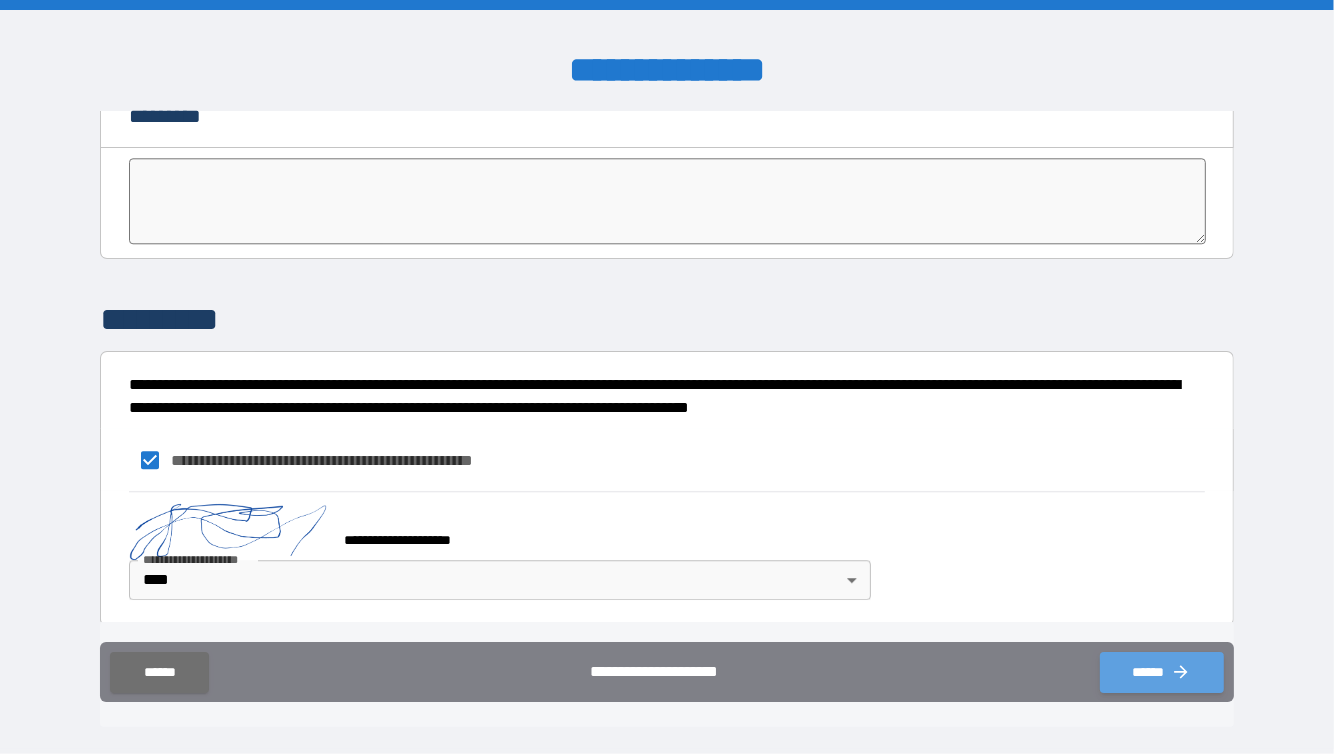 click on "******" at bounding box center (1162, 672) 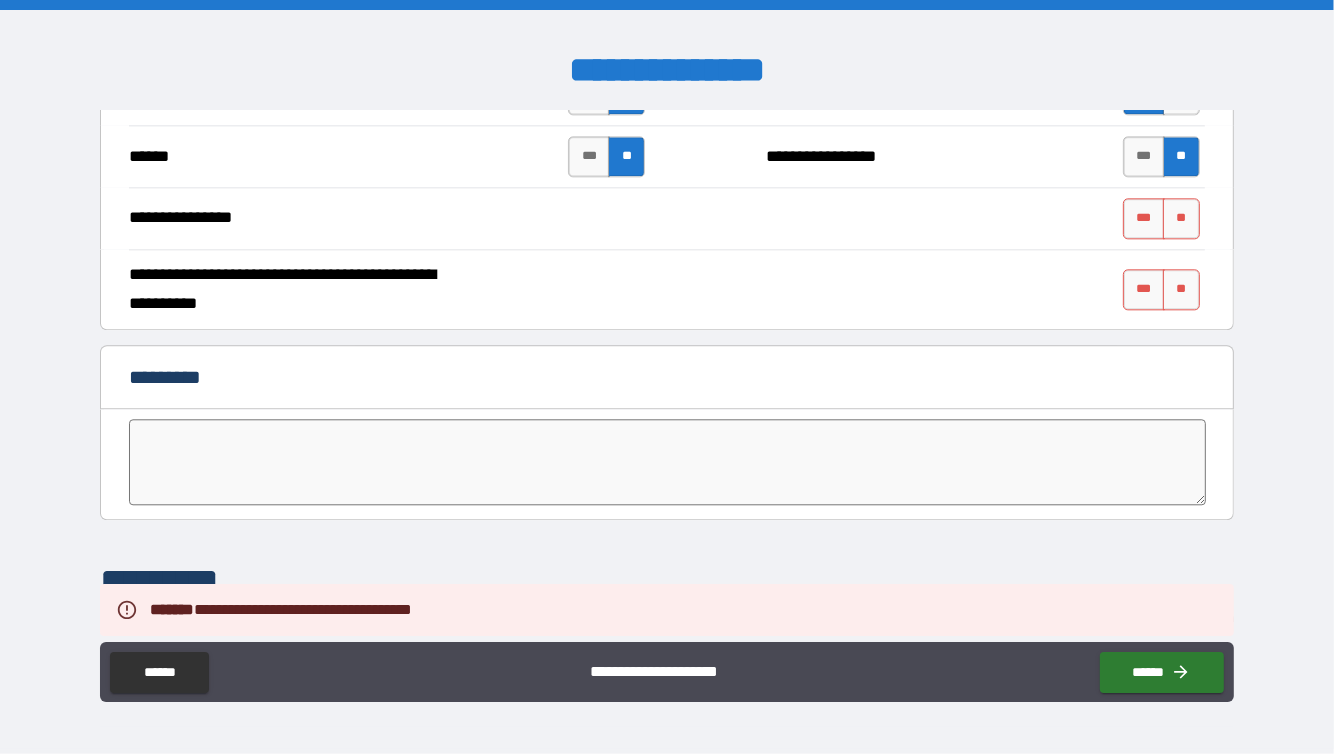 scroll, scrollTop: 3828, scrollLeft: 0, axis: vertical 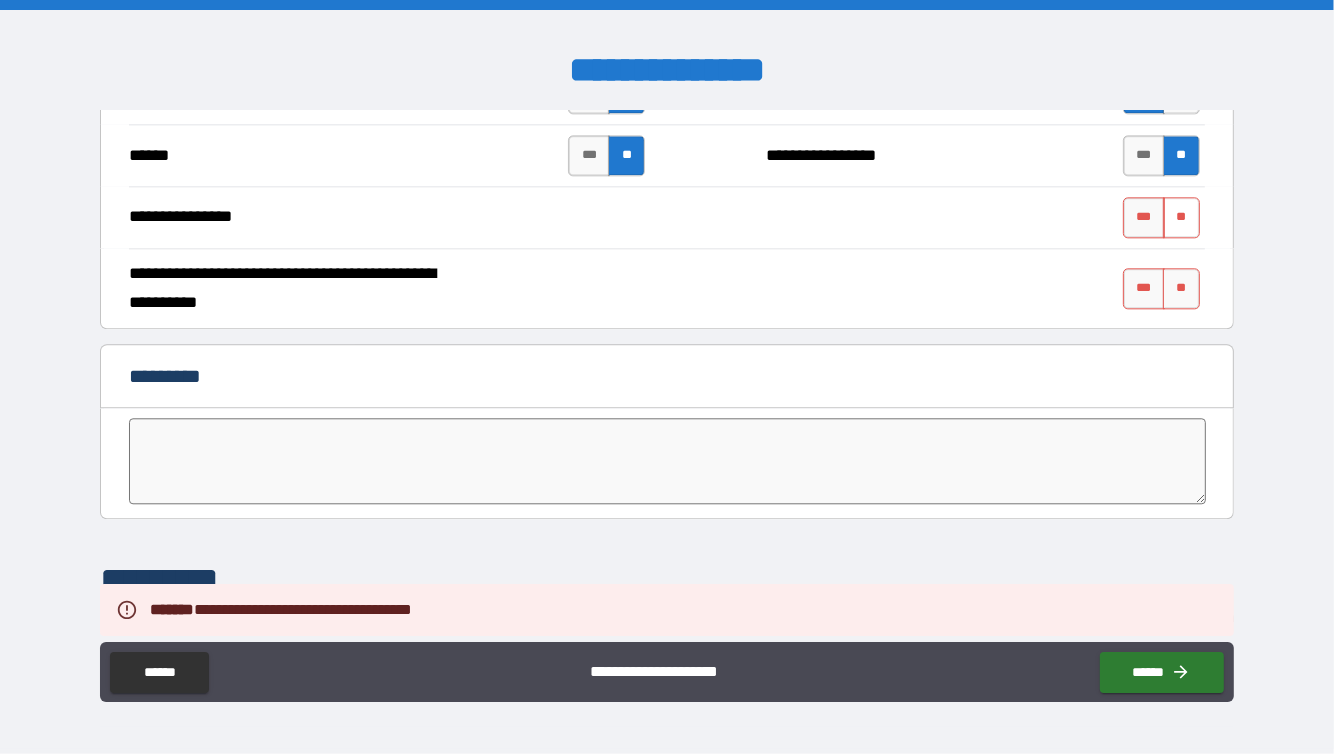 click on "**" at bounding box center [1181, 217] 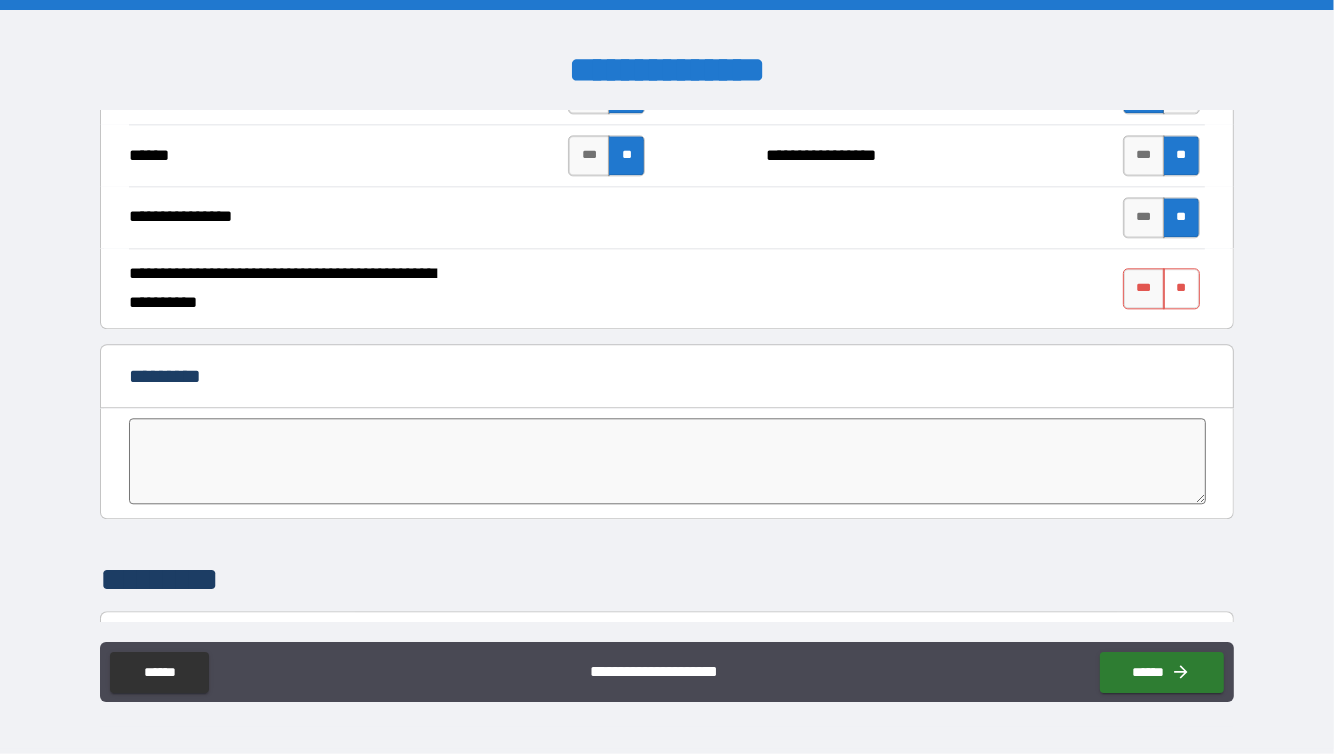click on "**" at bounding box center [1181, 288] 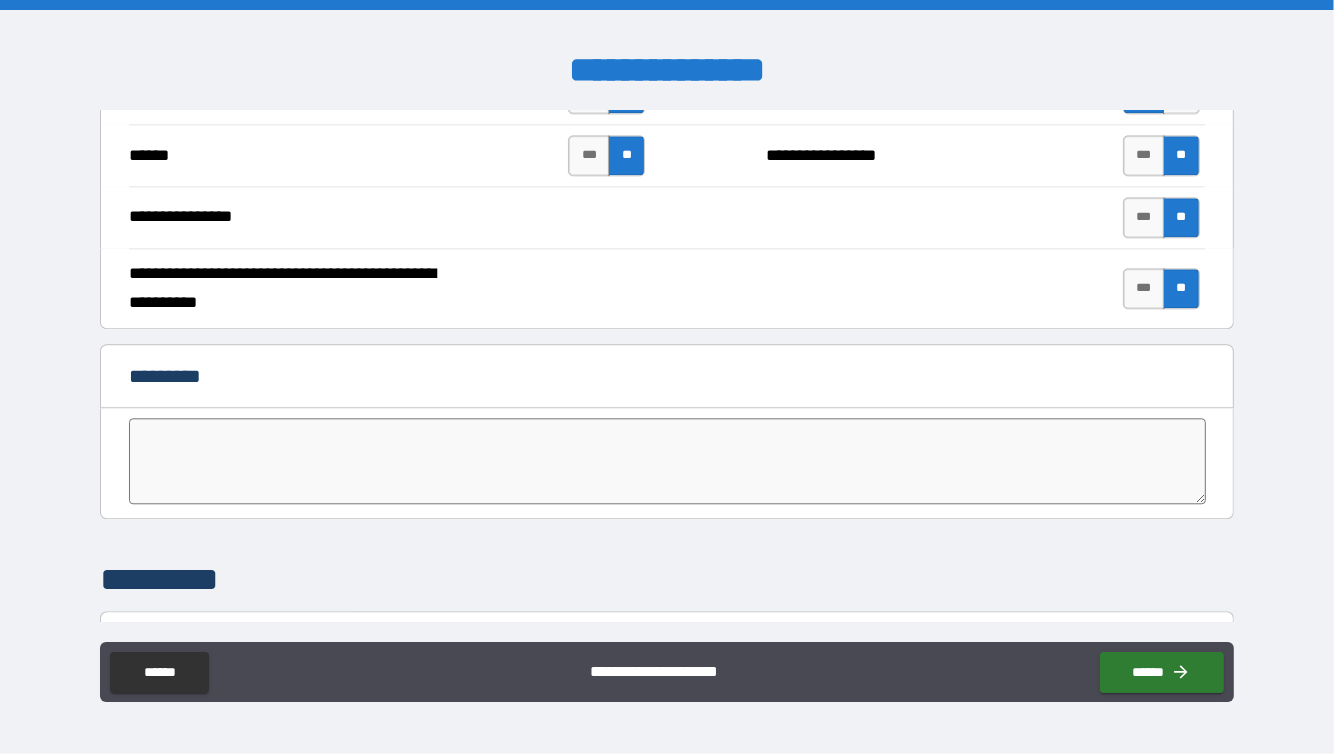 scroll, scrollTop: 4088, scrollLeft: 0, axis: vertical 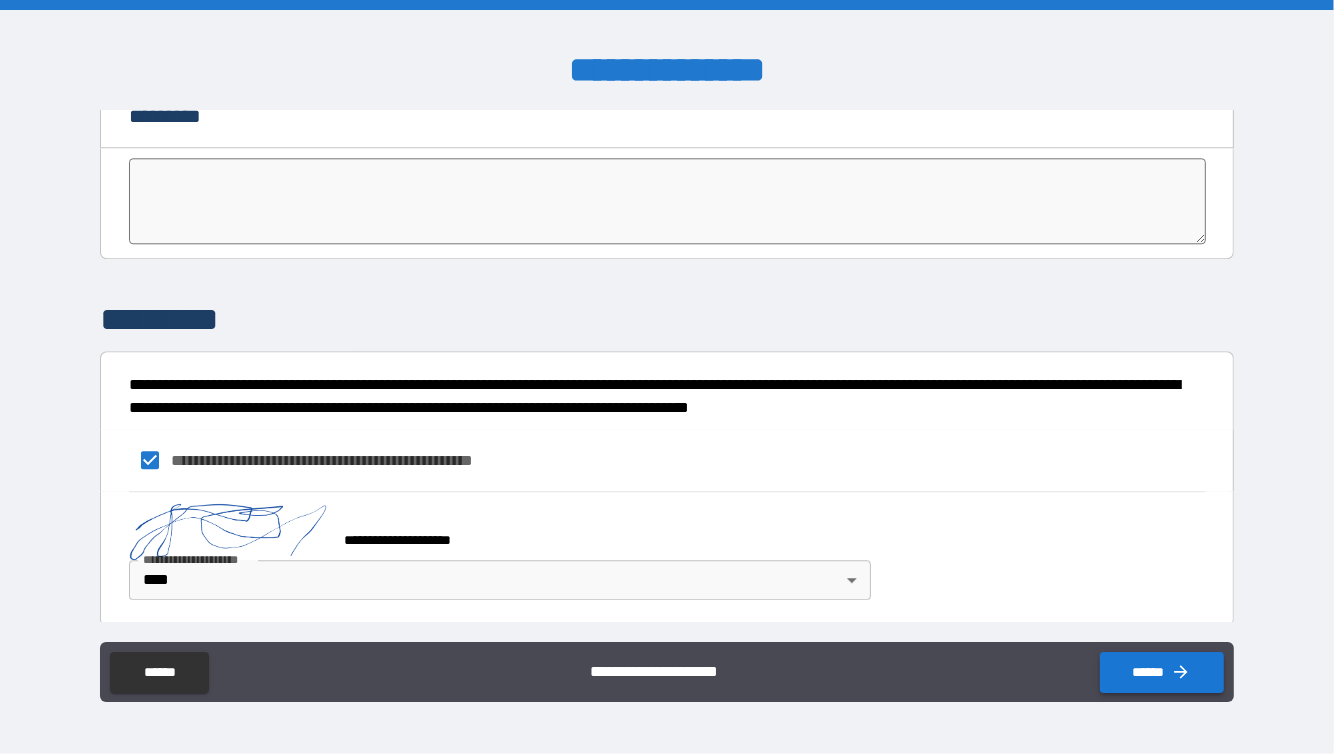 click on "******" at bounding box center (1162, 672) 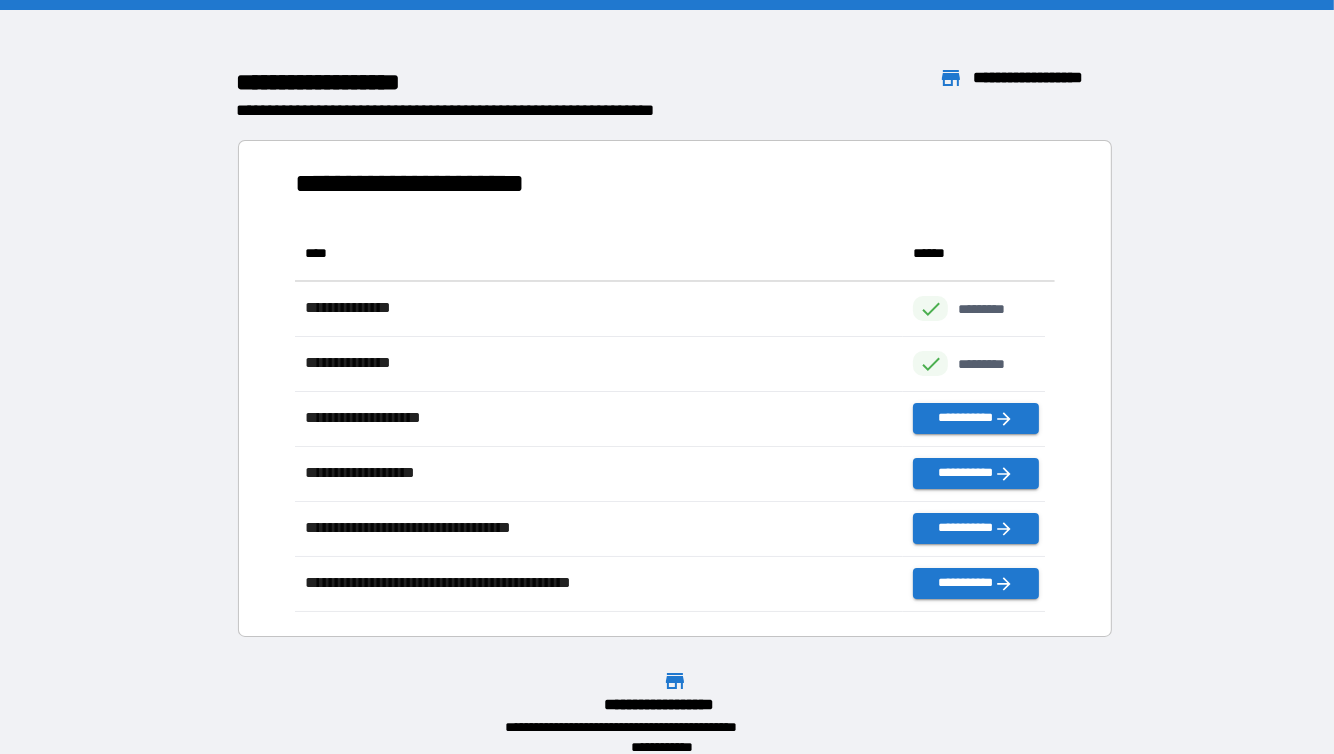 scroll, scrollTop: 16, scrollLeft: 16, axis: both 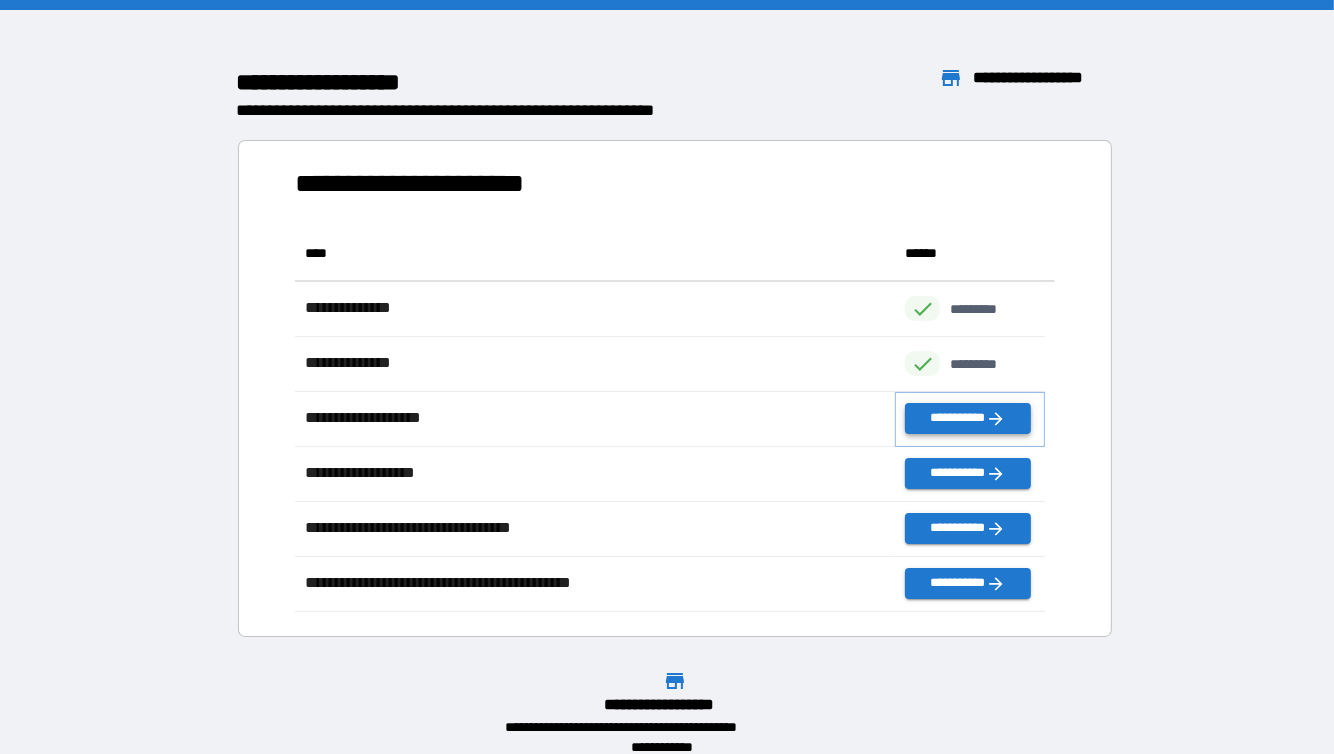 click 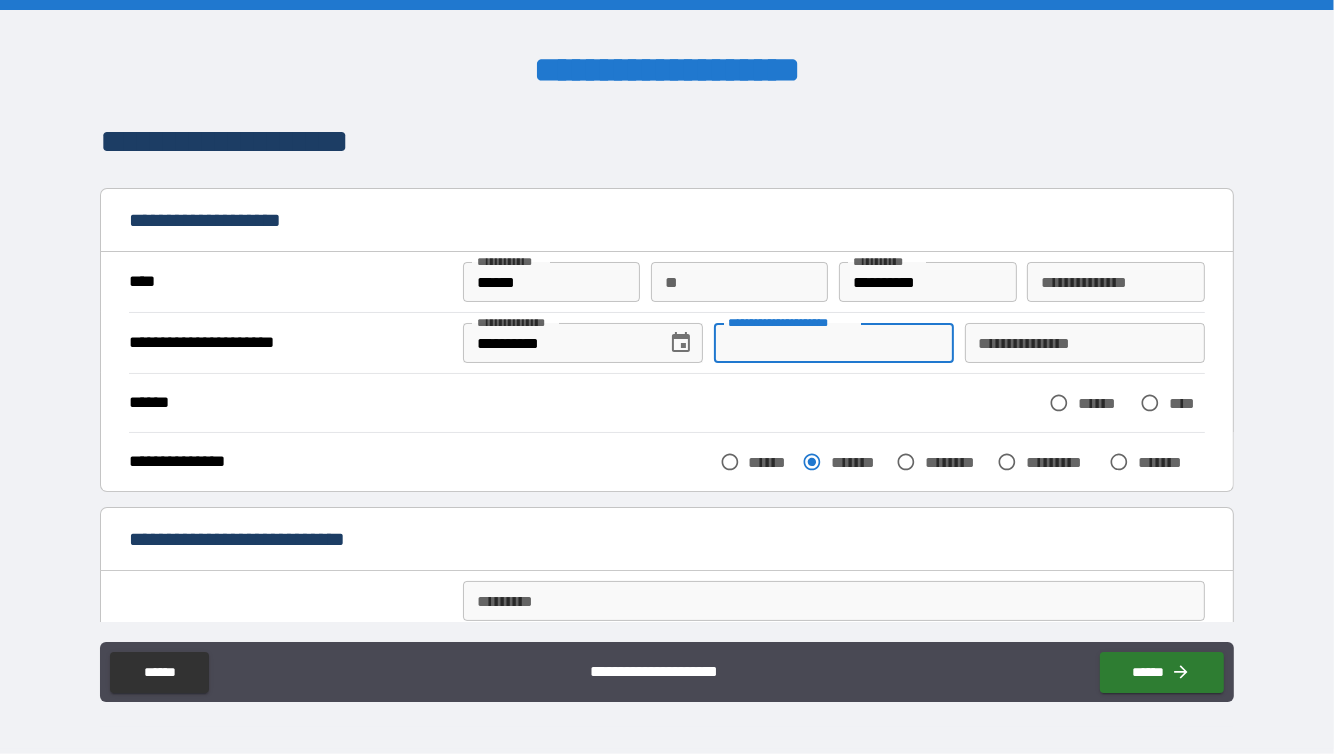 click on "**********" at bounding box center [834, 343] 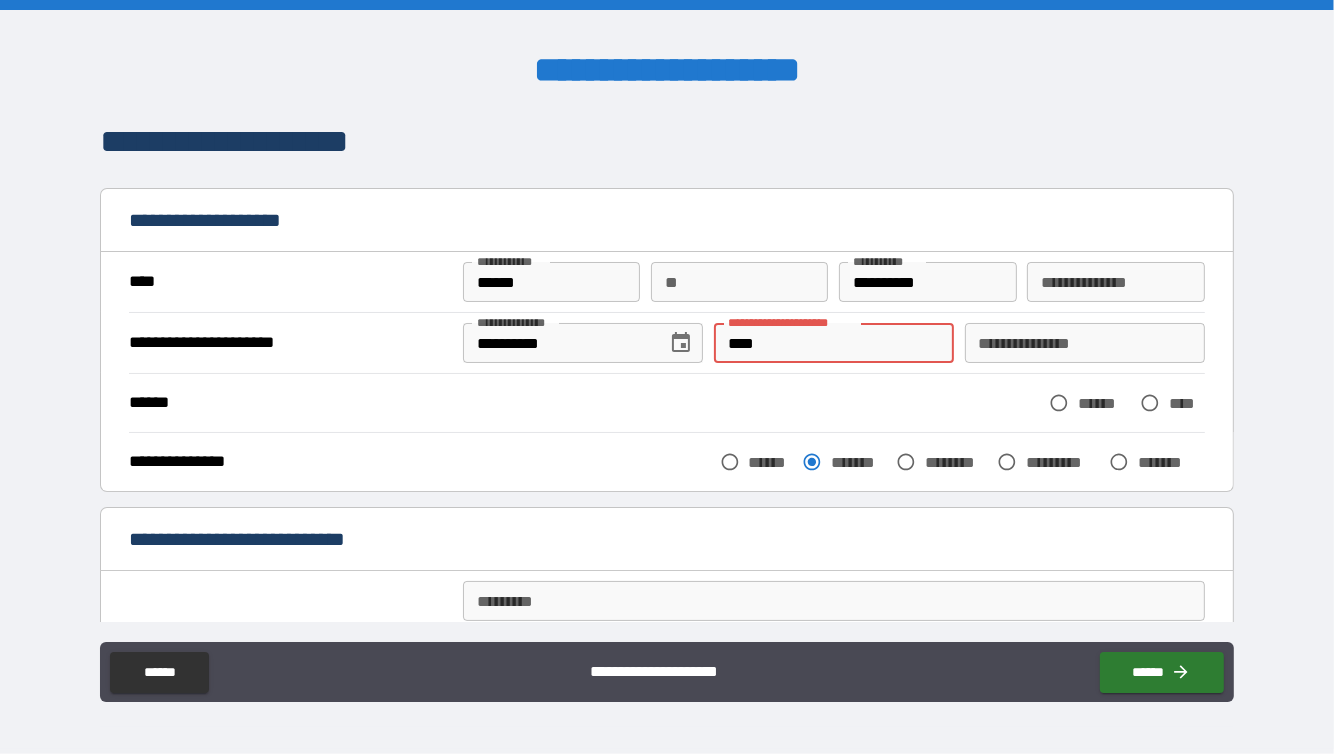 click on "**********" at bounding box center (927, 282) 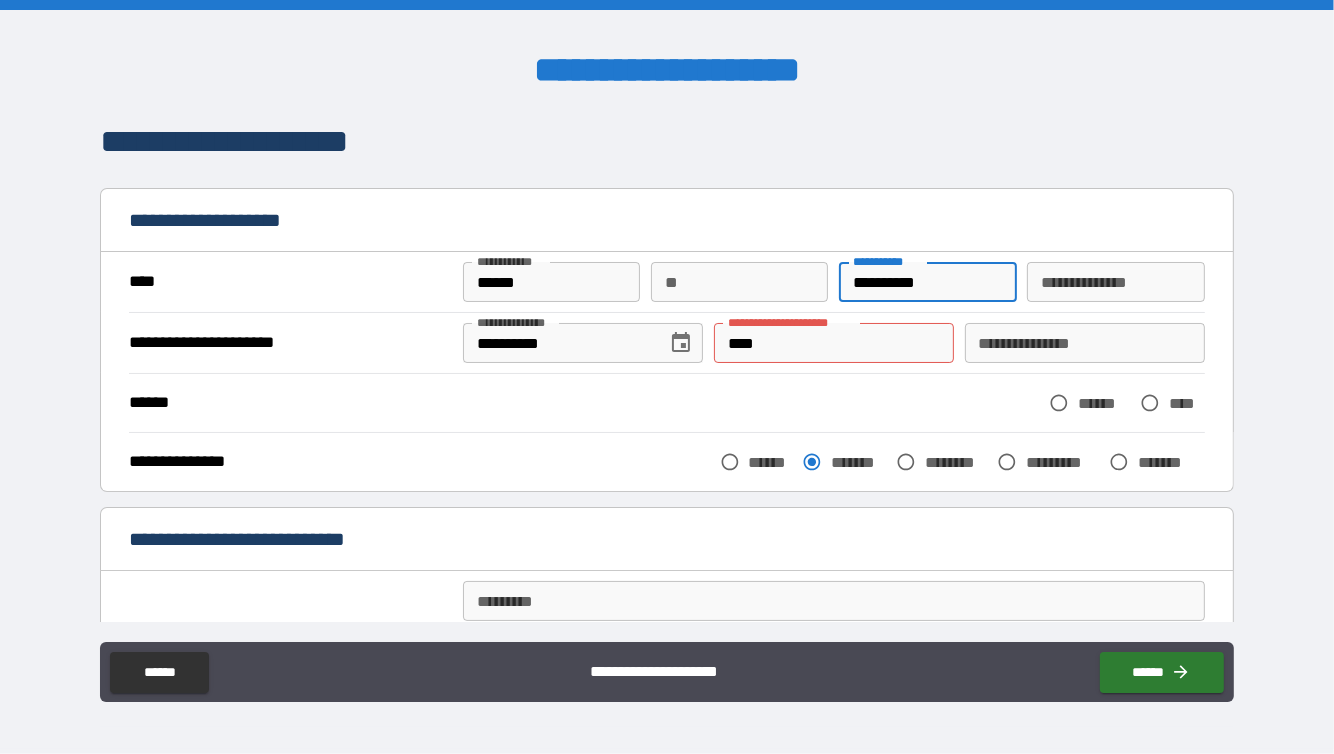 click on "**********" at bounding box center [927, 282] 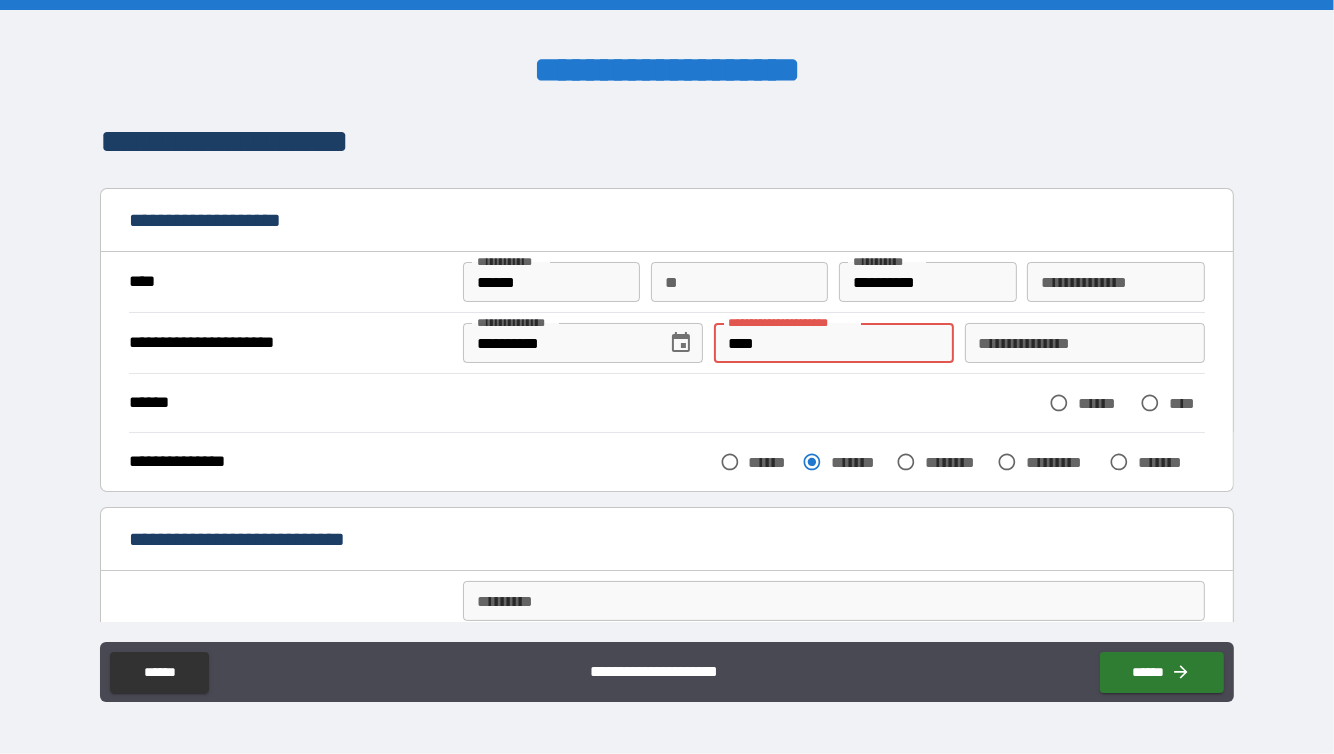 click on "****" at bounding box center [834, 343] 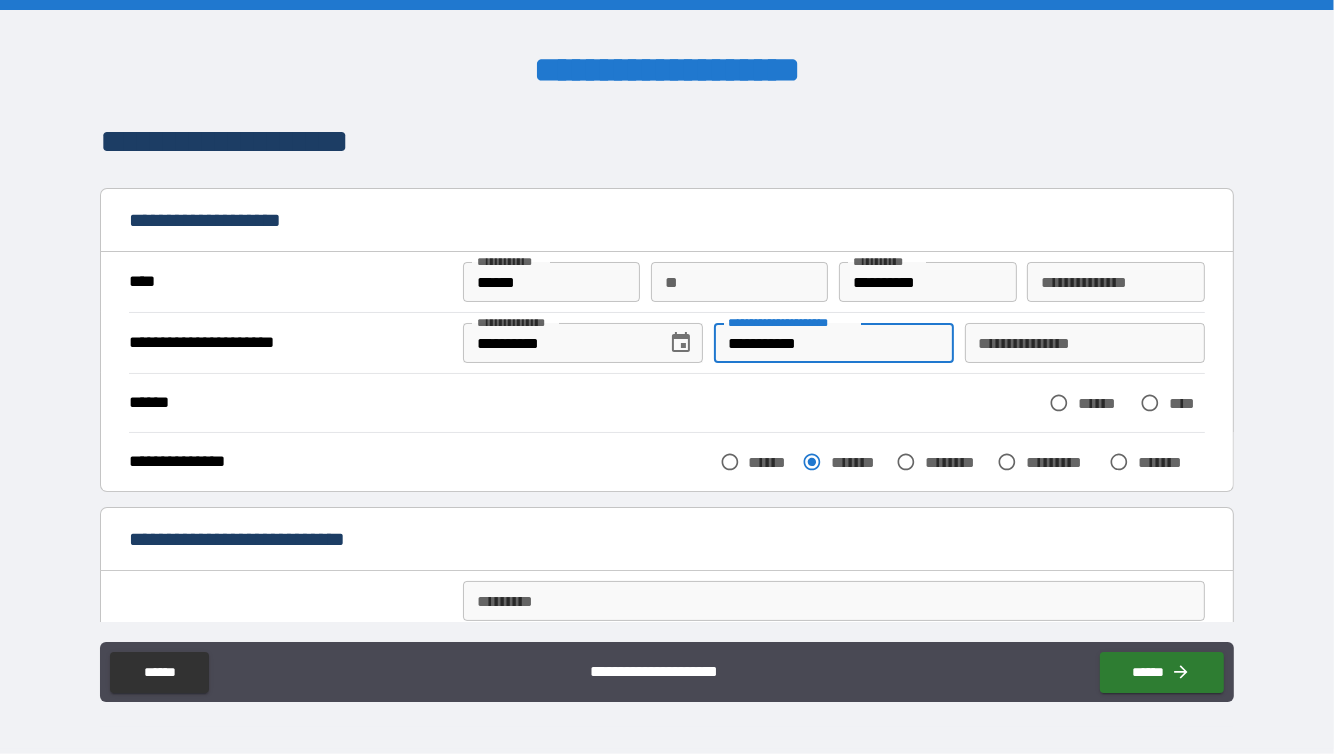 type on "**********" 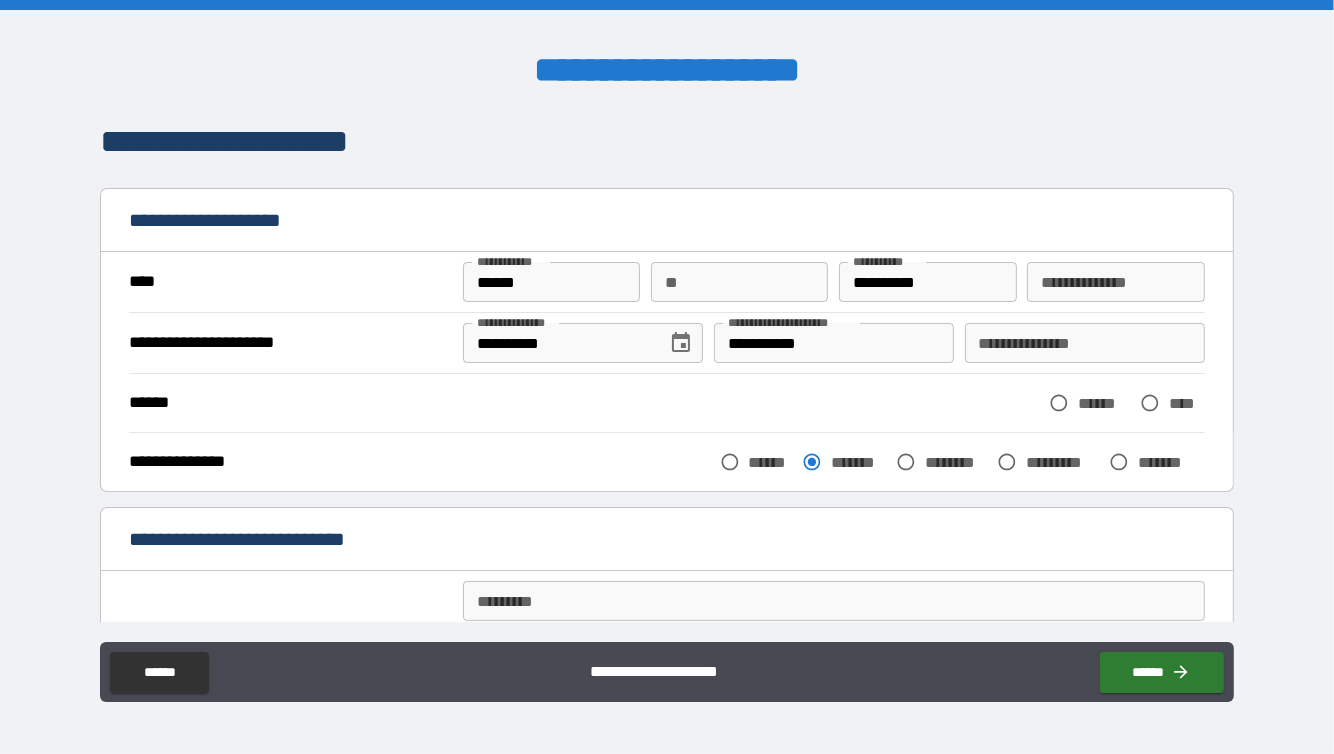 click on "****** ****** ****" at bounding box center (666, 403) 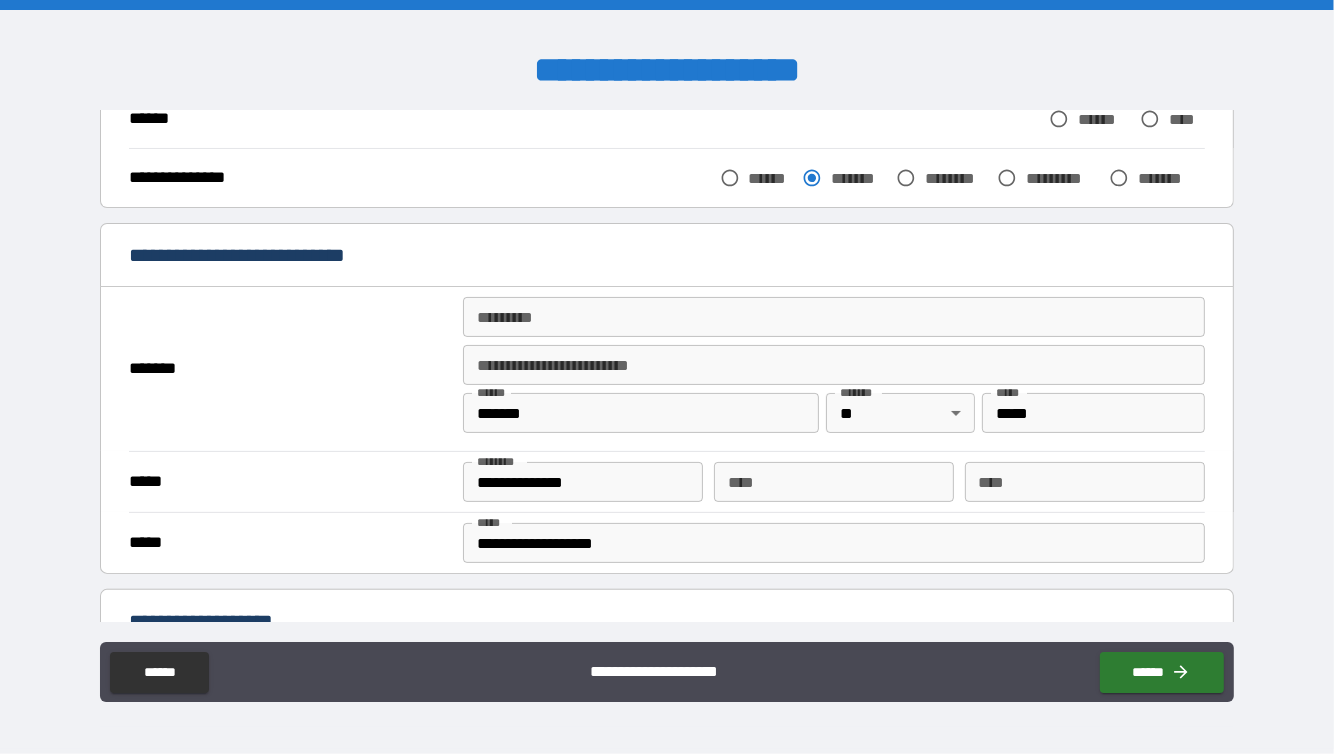 click on "*******   *" at bounding box center (834, 317) 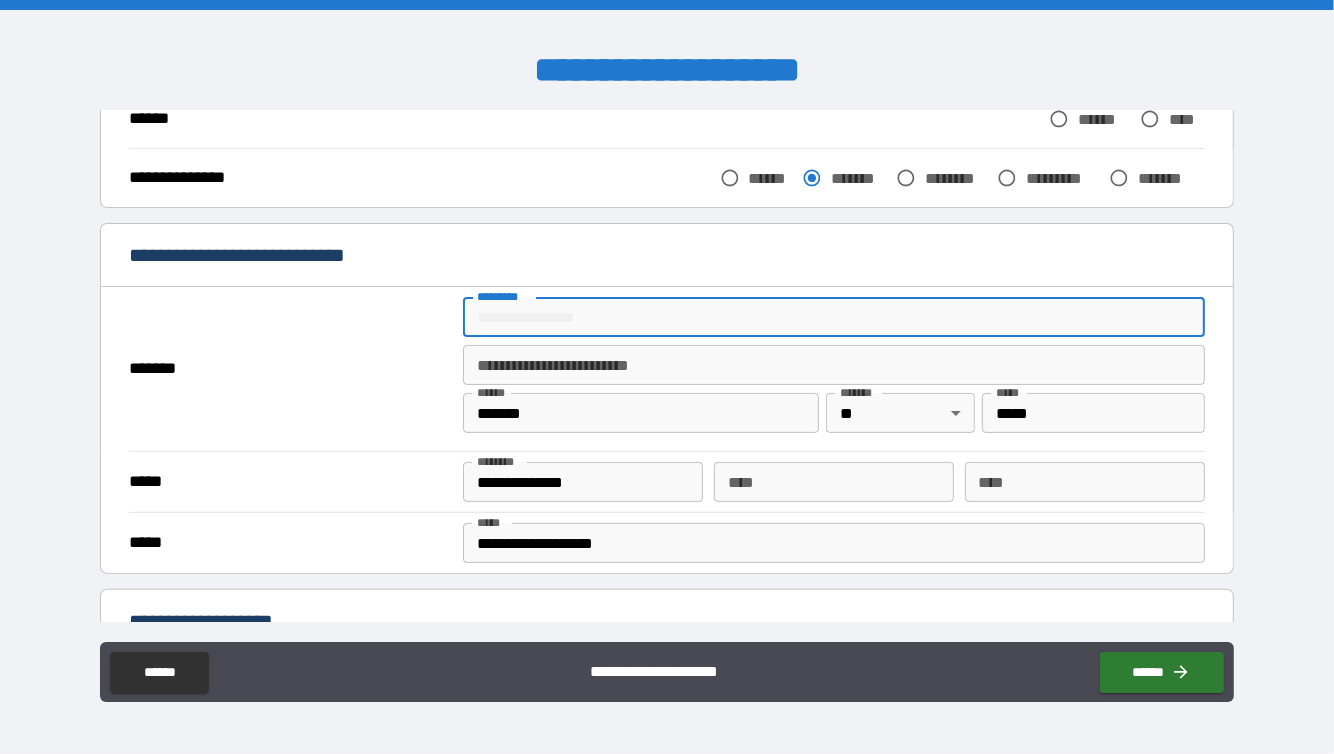 type on "**********" 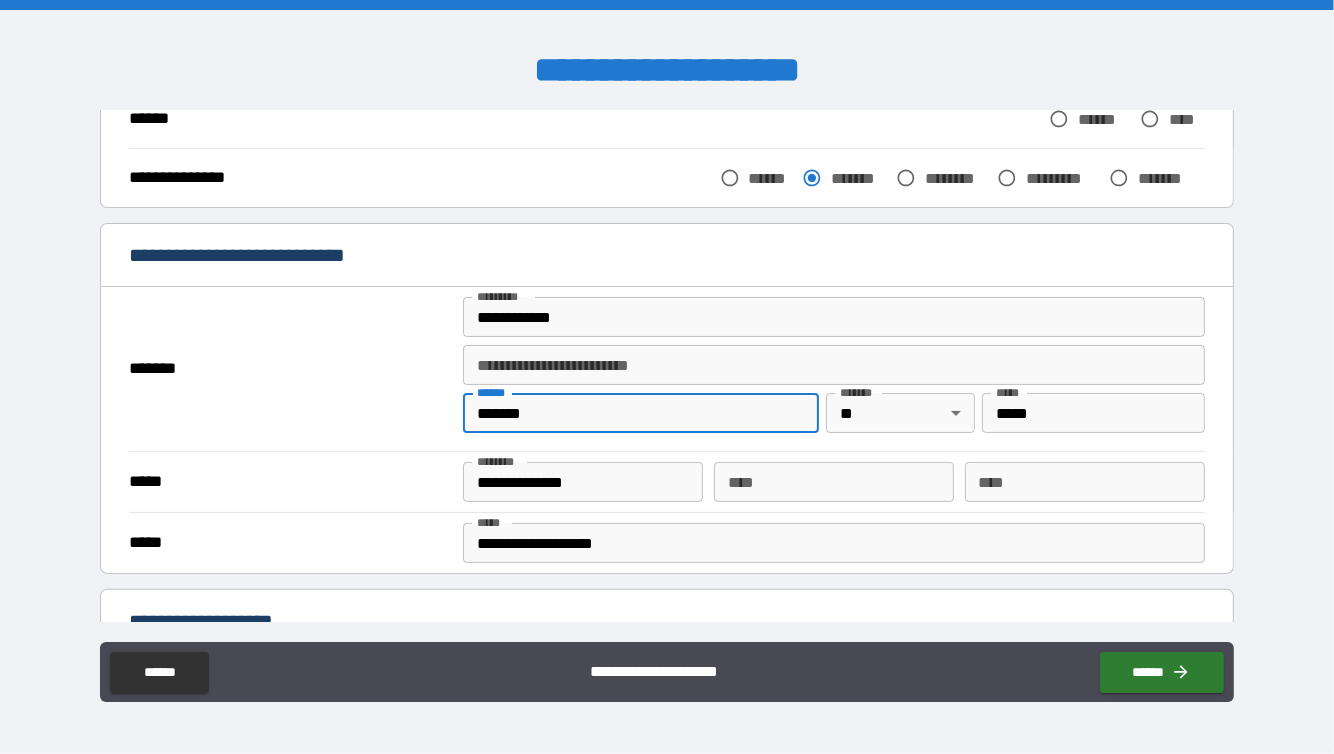 click on "*******" at bounding box center (641, 413) 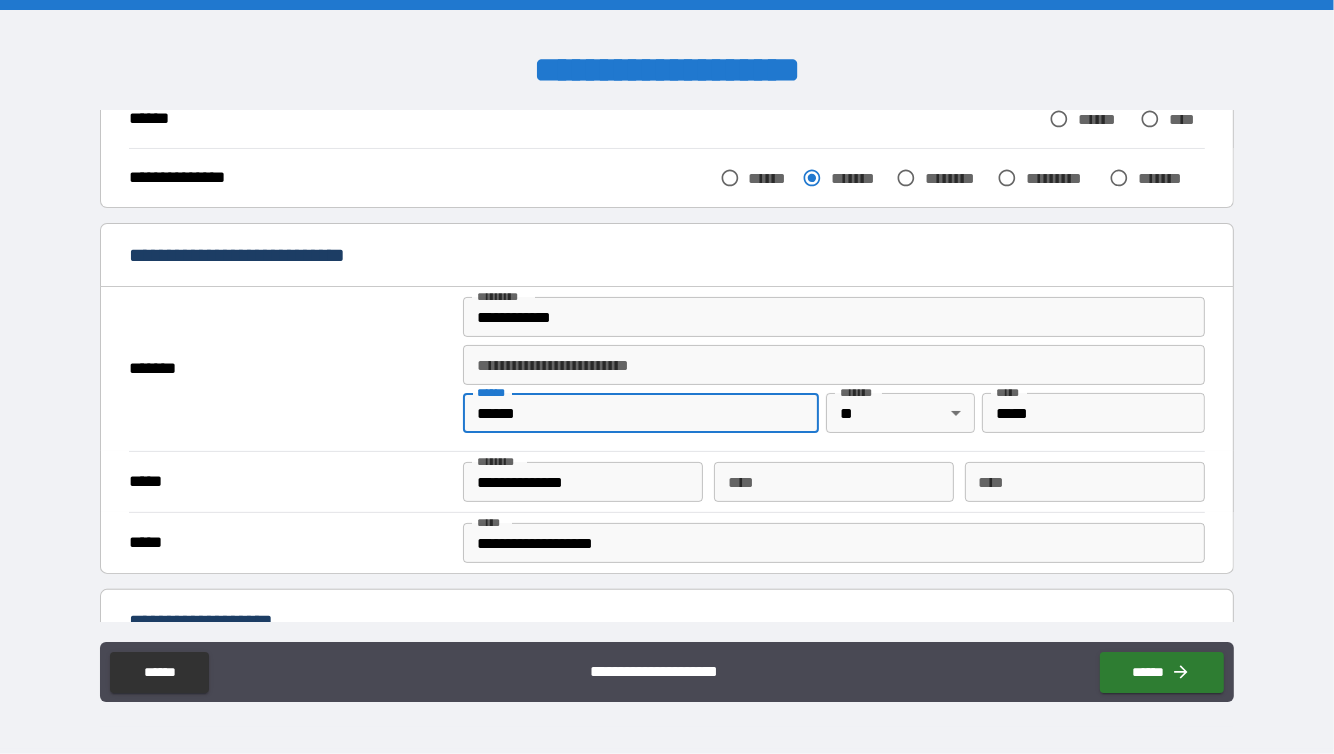 type on "**********" 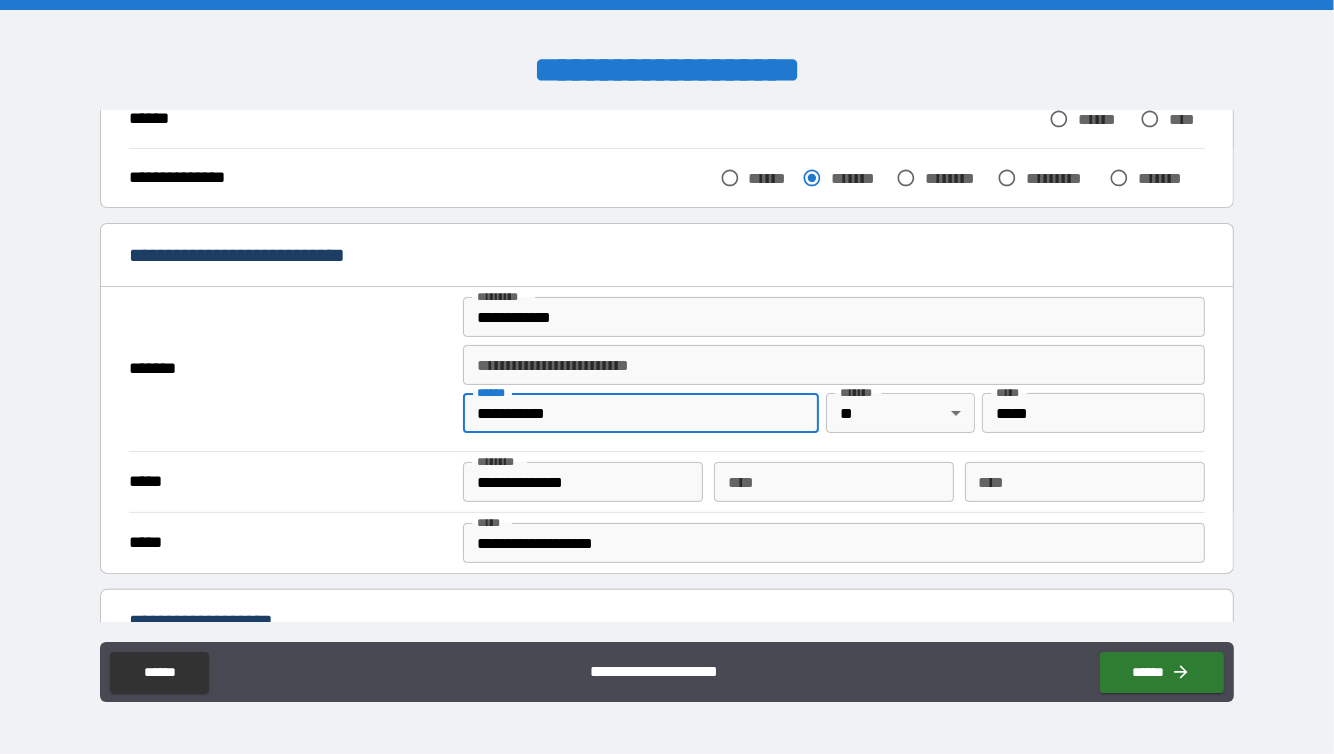 click on "**********" at bounding box center (667, 377) 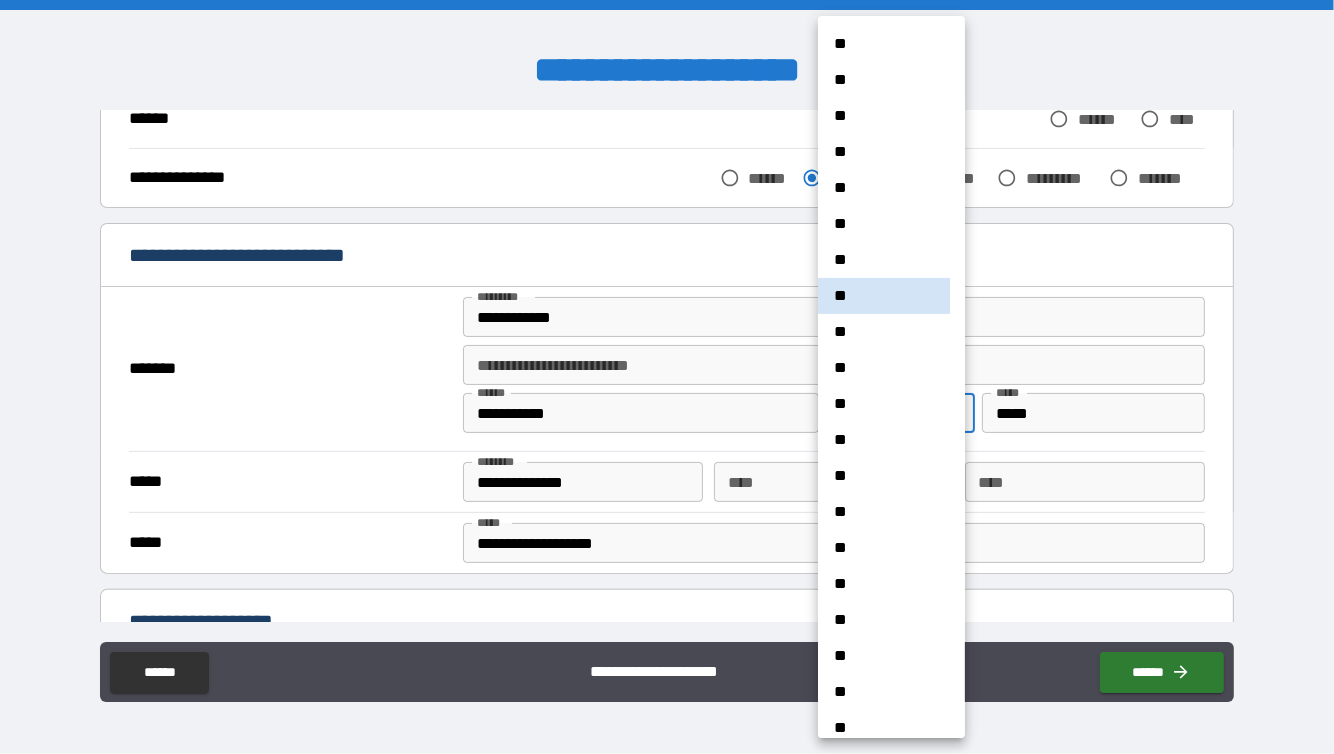 scroll, scrollTop: 444, scrollLeft: 0, axis: vertical 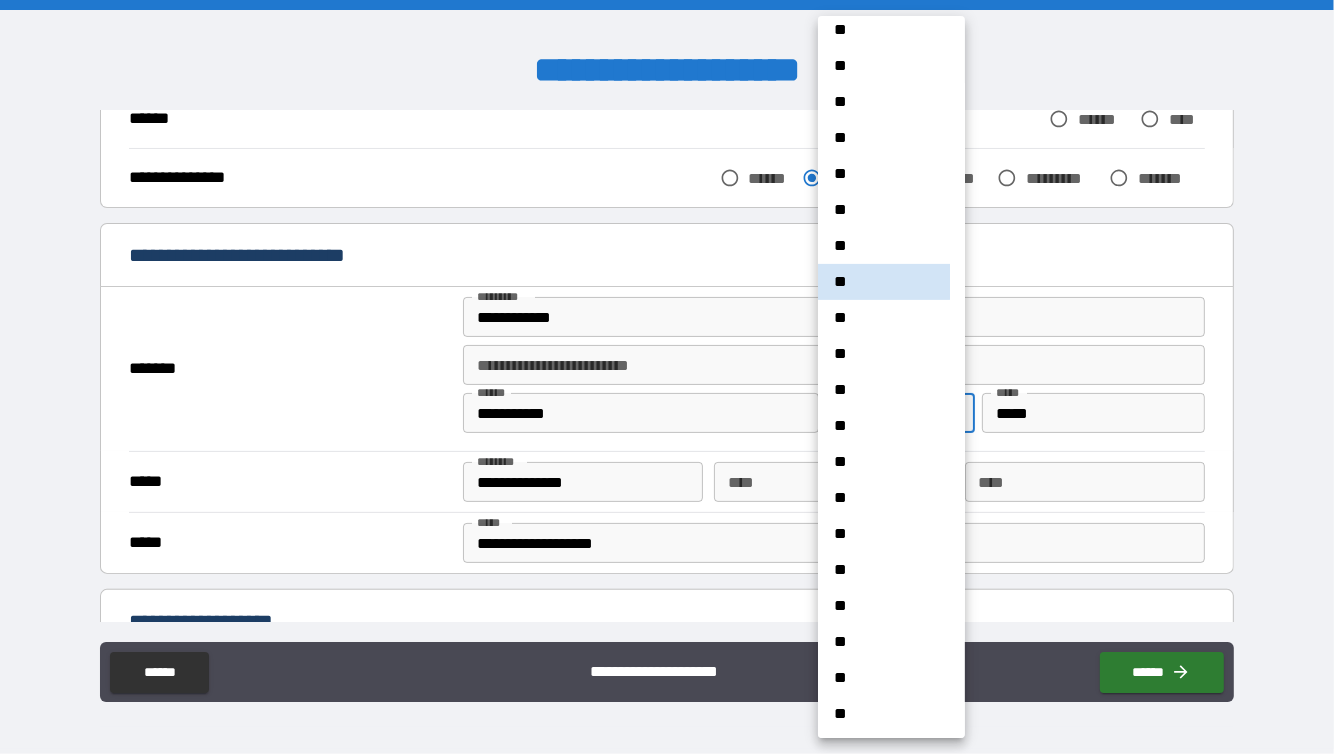 click on "**" at bounding box center [884, 642] 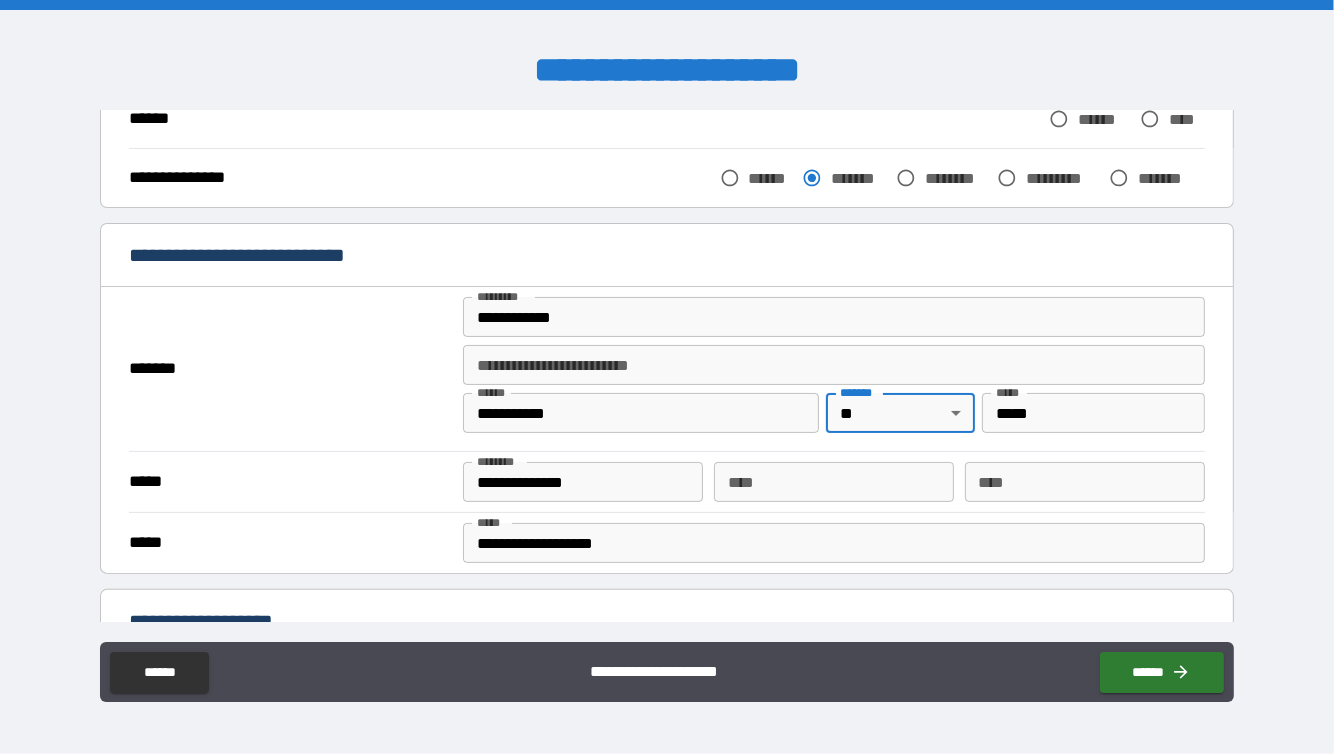click on "**********" at bounding box center (834, 369) 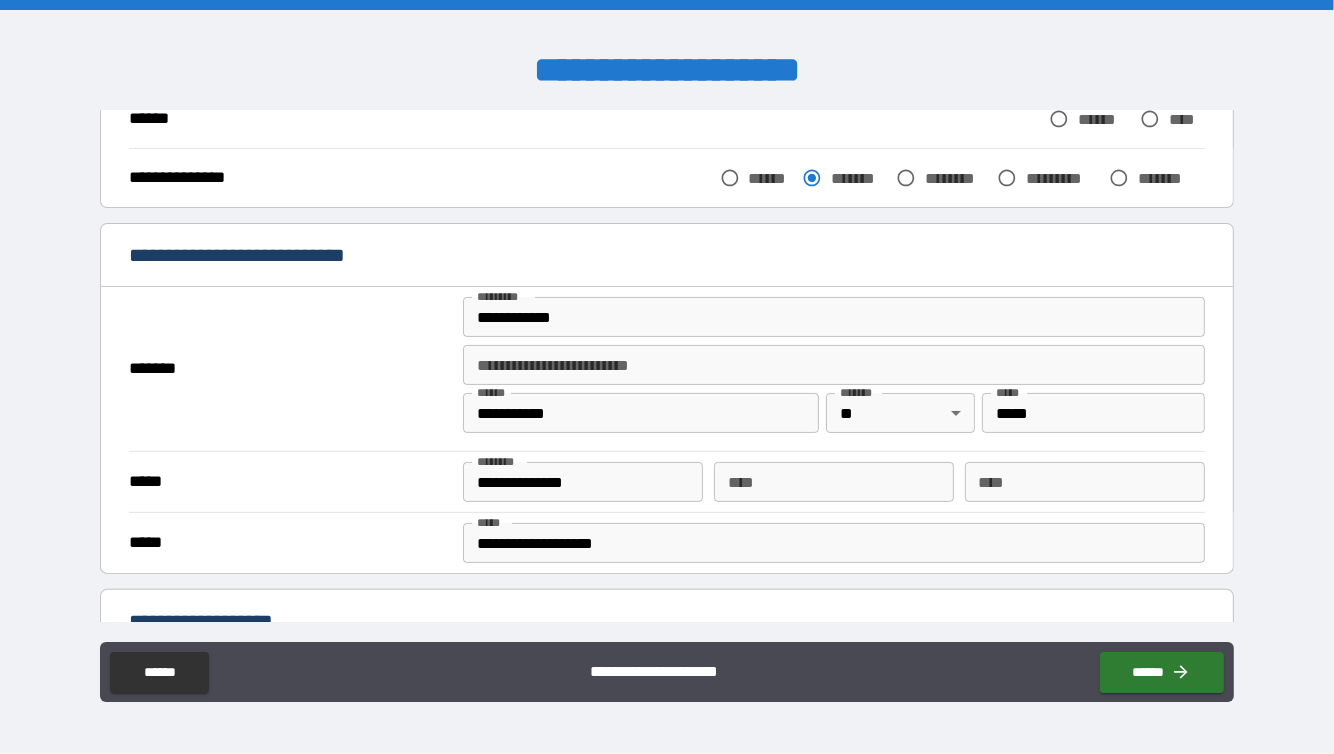 click on "*****" at bounding box center [1093, 413] 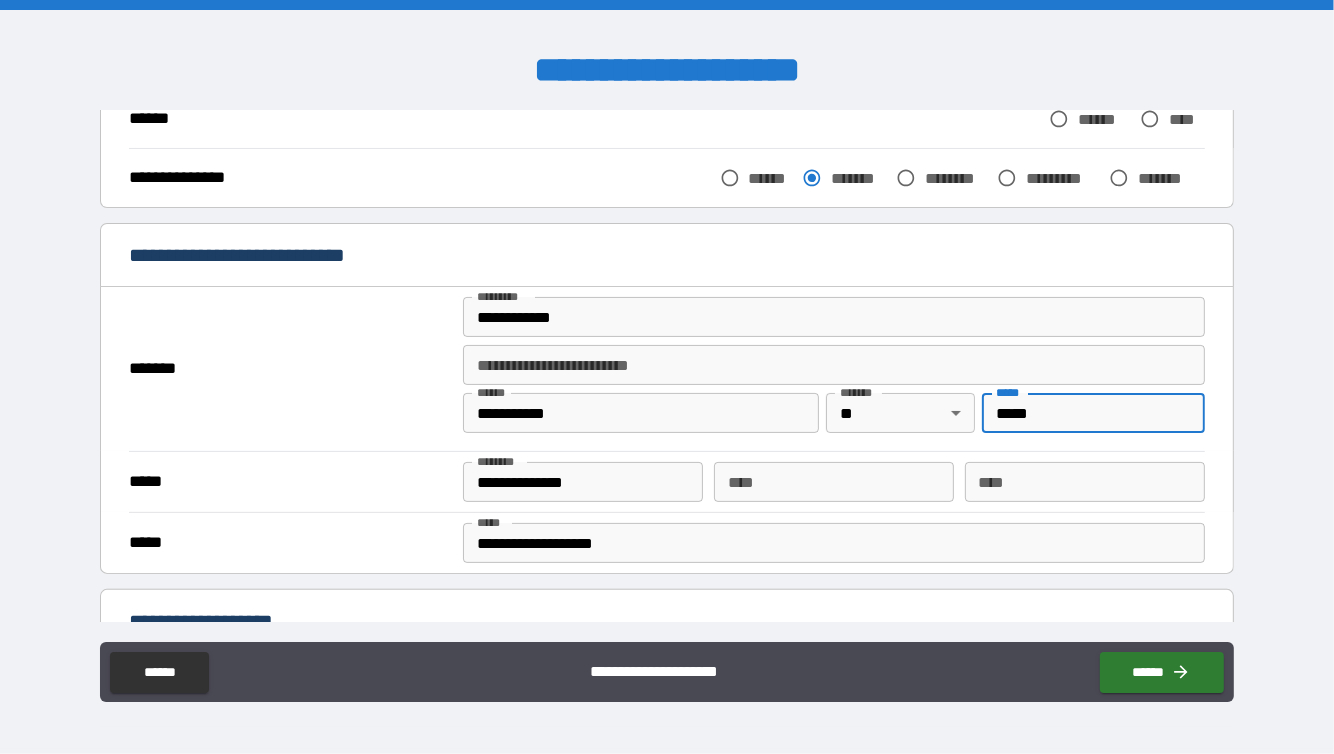 click on "*****" at bounding box center [1093, 413] 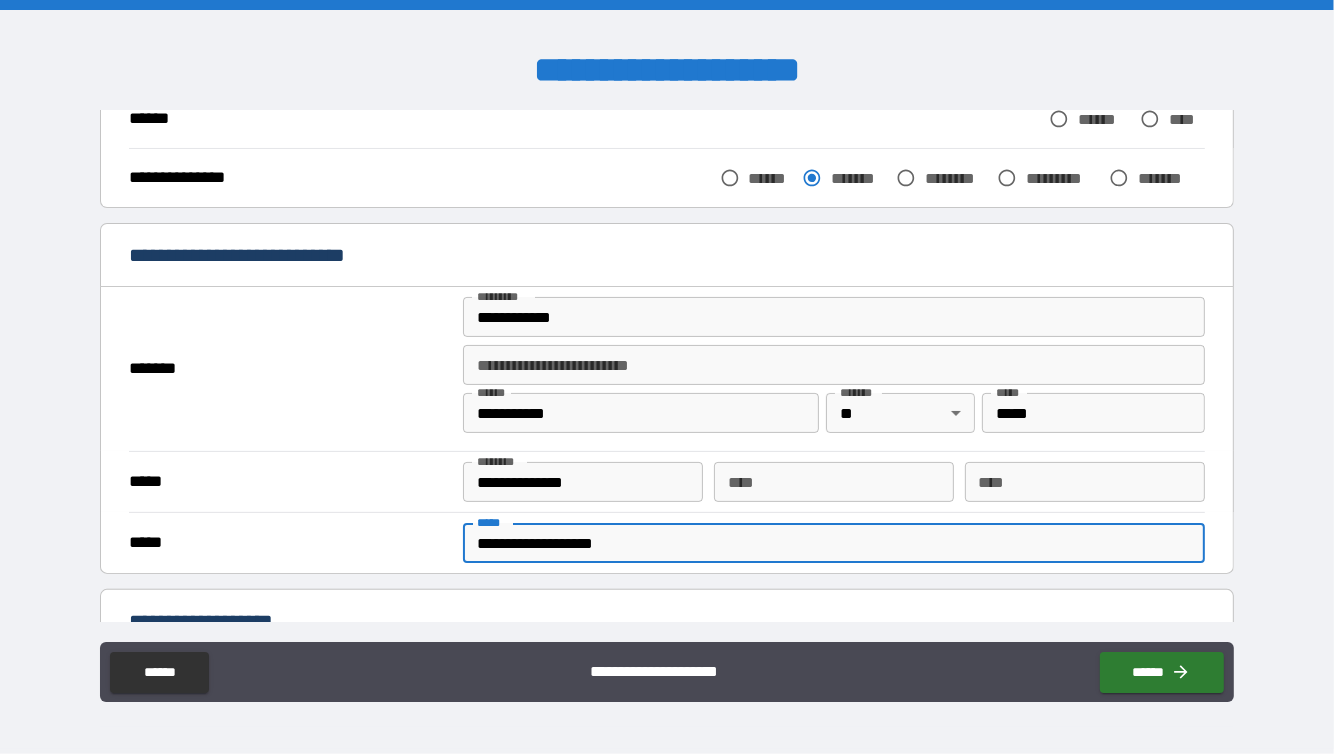 scroll, scrollTop: 679, scrollLeft: 0, axis: vertical 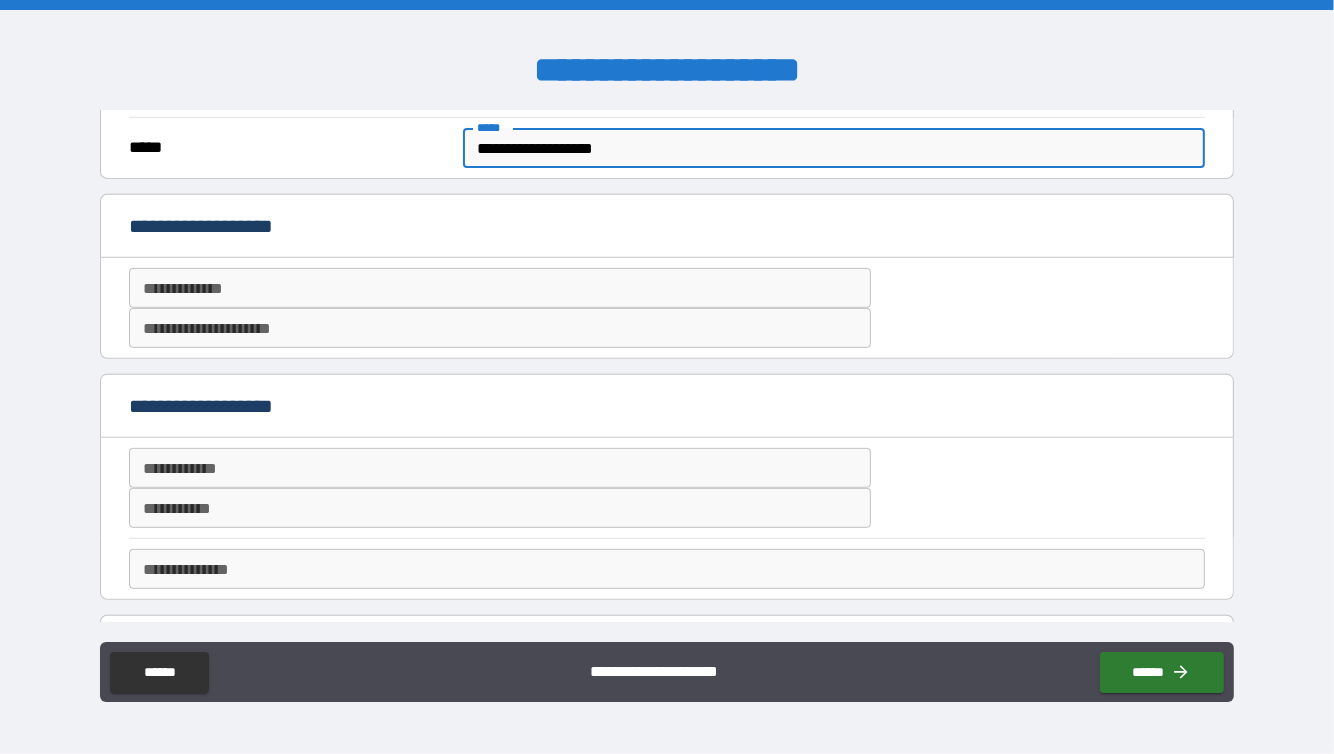 click on "**********" at bounding box center (500, 288) 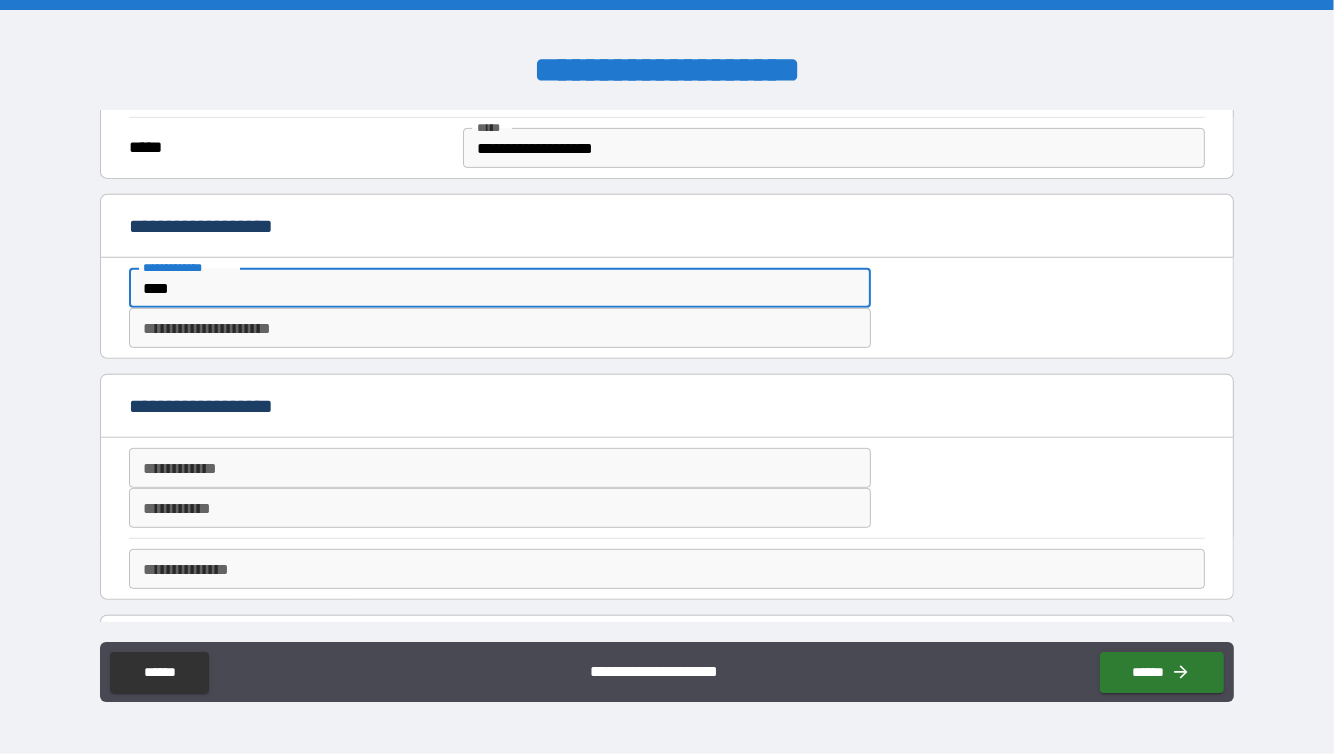 type on "***" 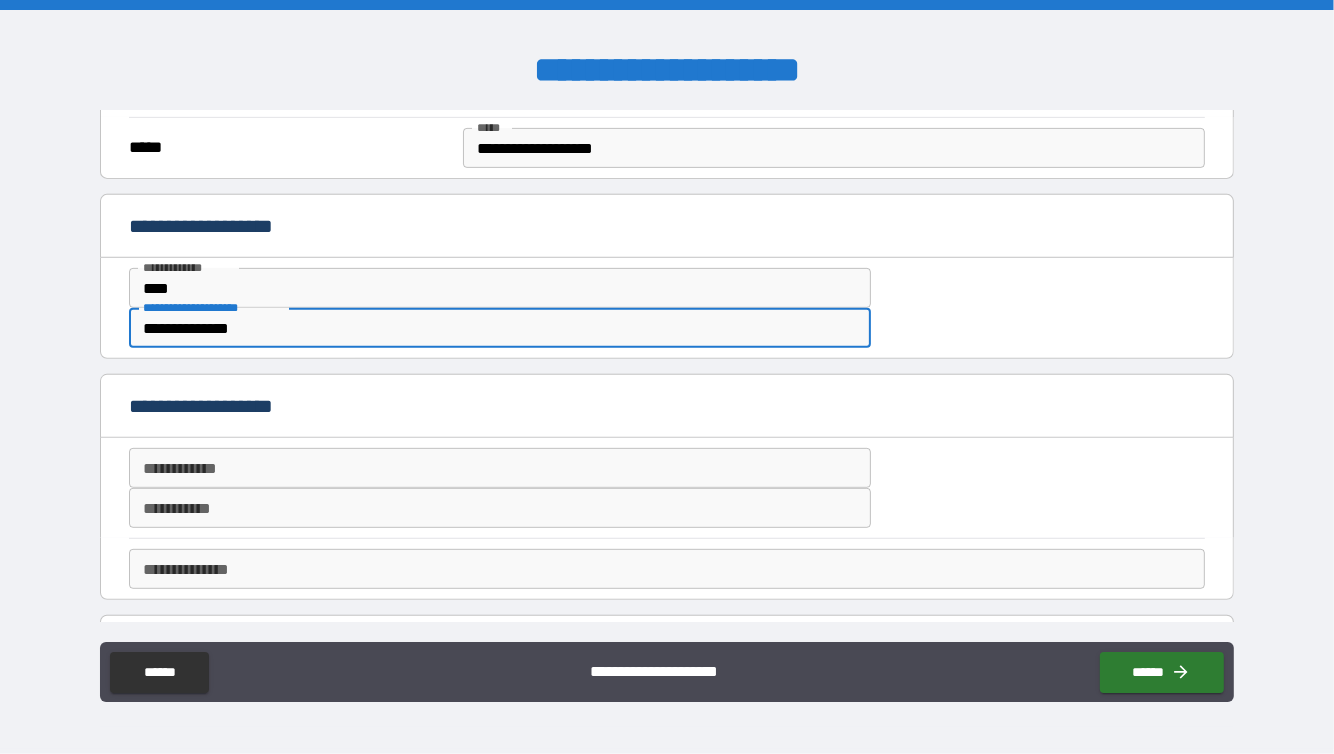 type on "**********" 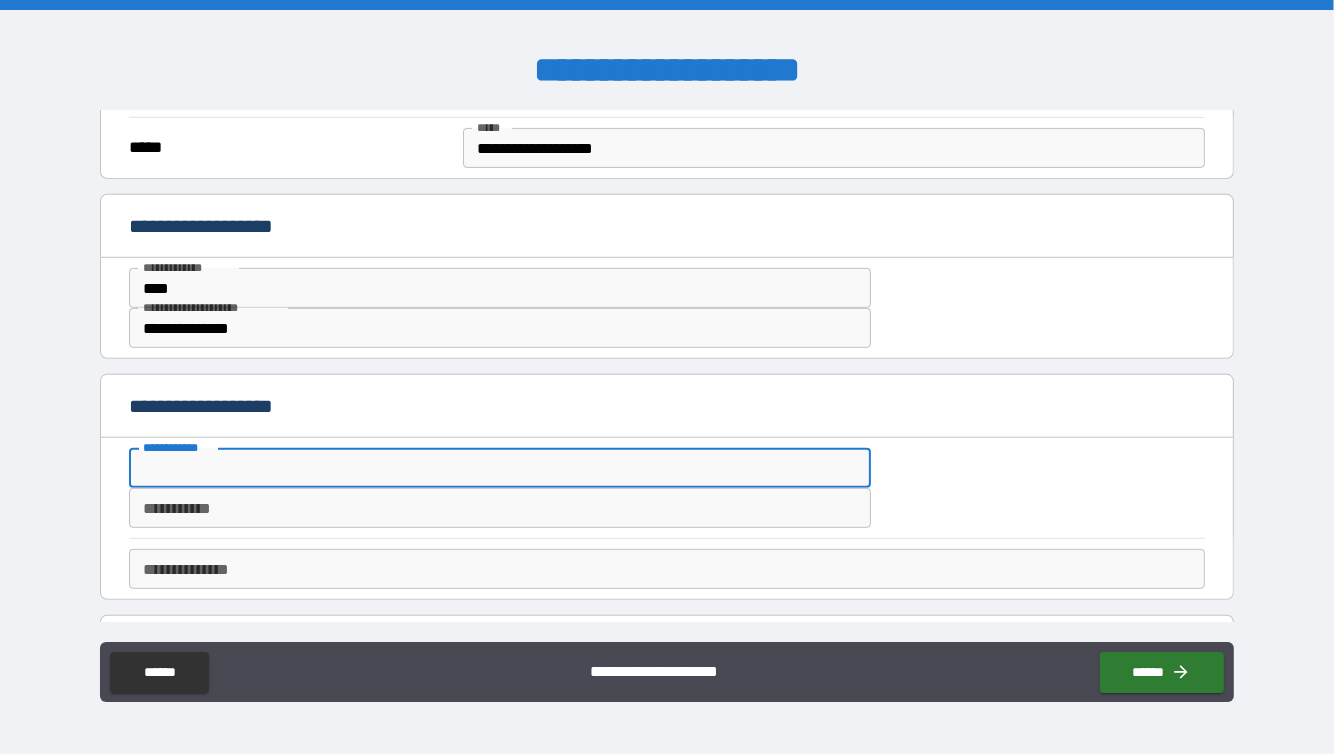 click on "**********" at bounding box center [500, 468] 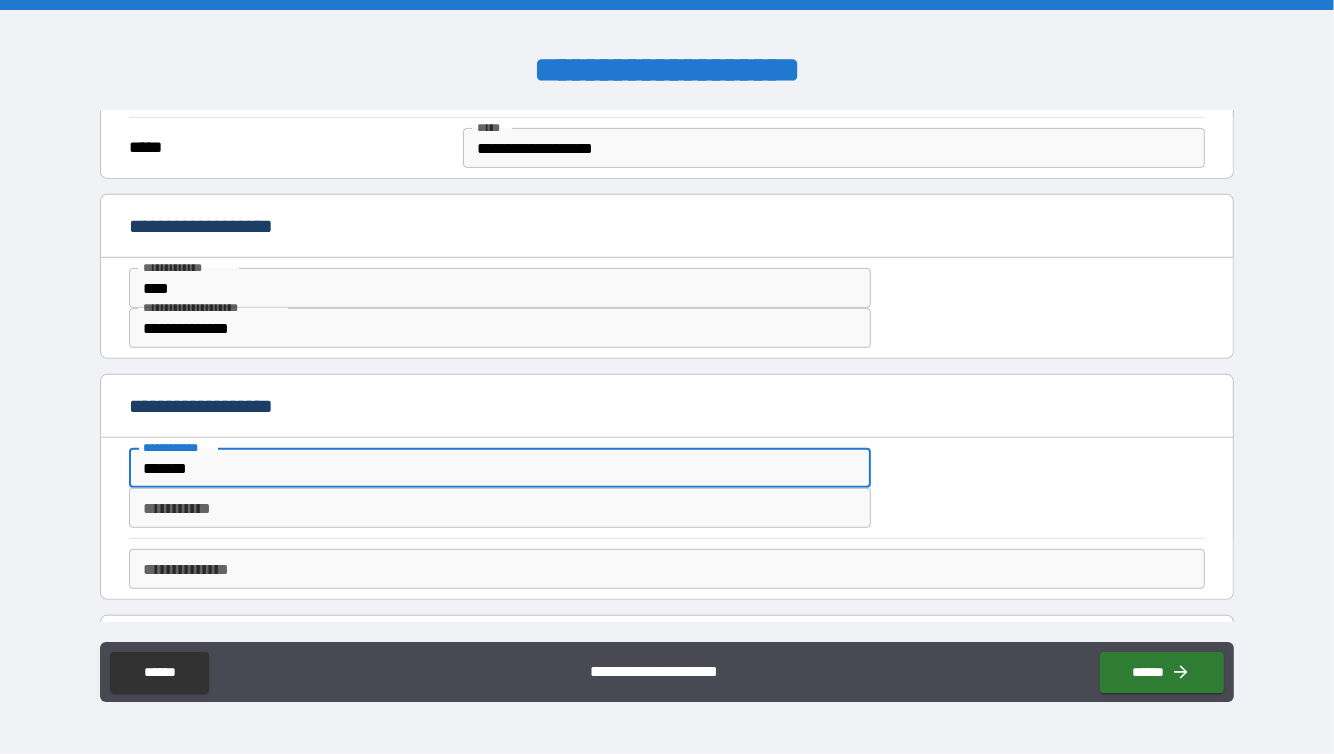 type on "******" 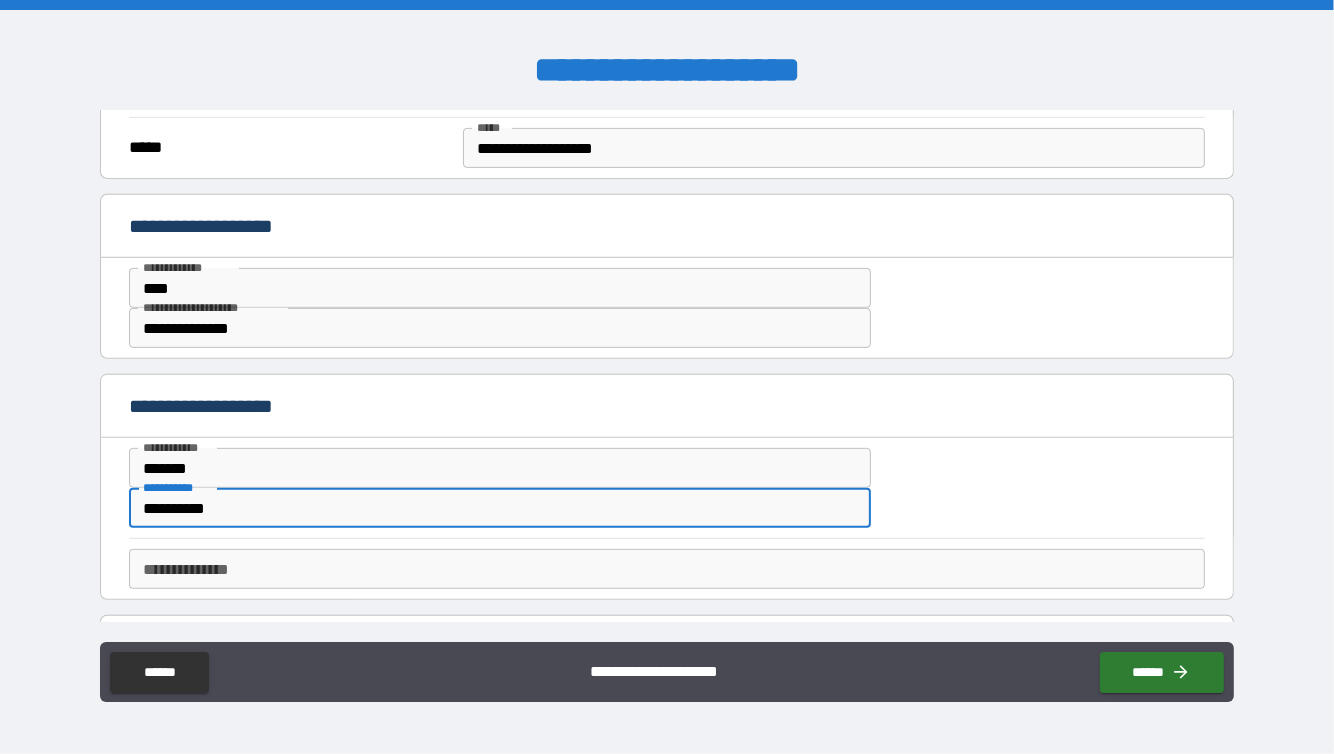 type on "**********" 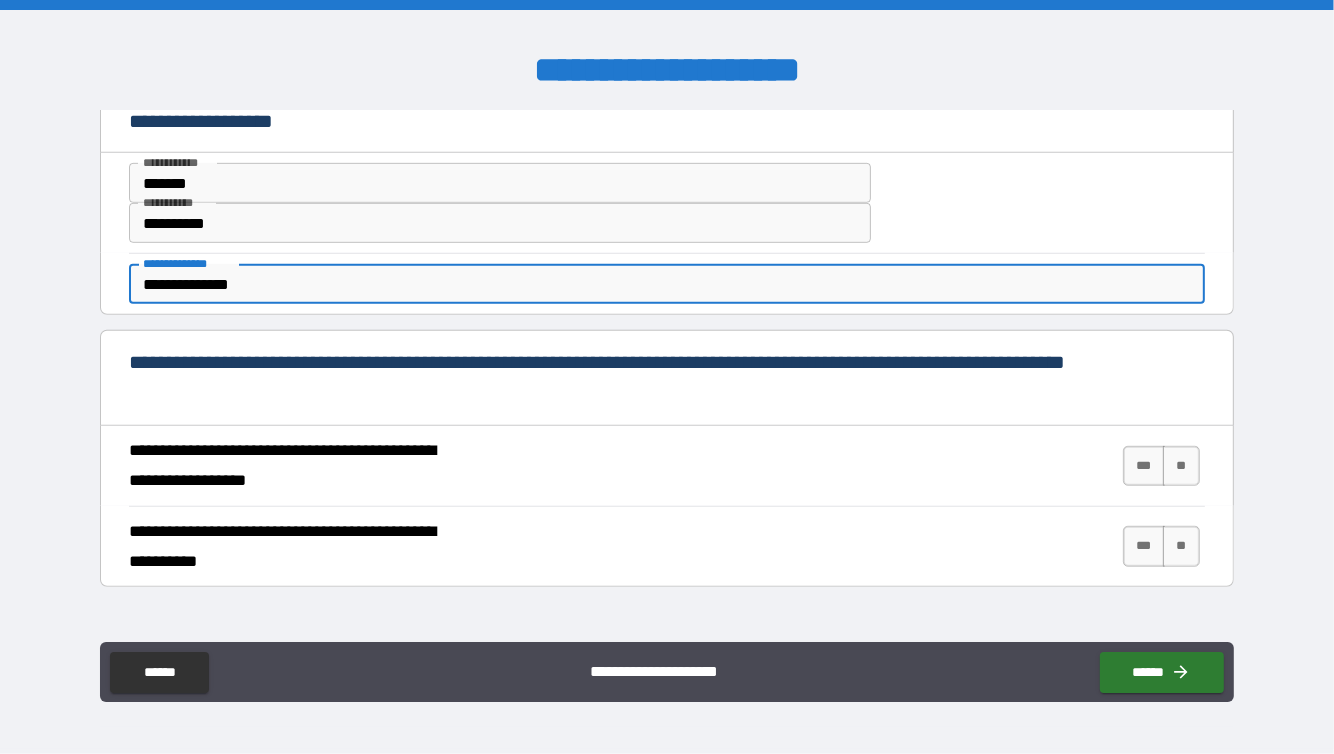 scroll, scrollTop: 1006, scrollLeft: 0, axis: vertical 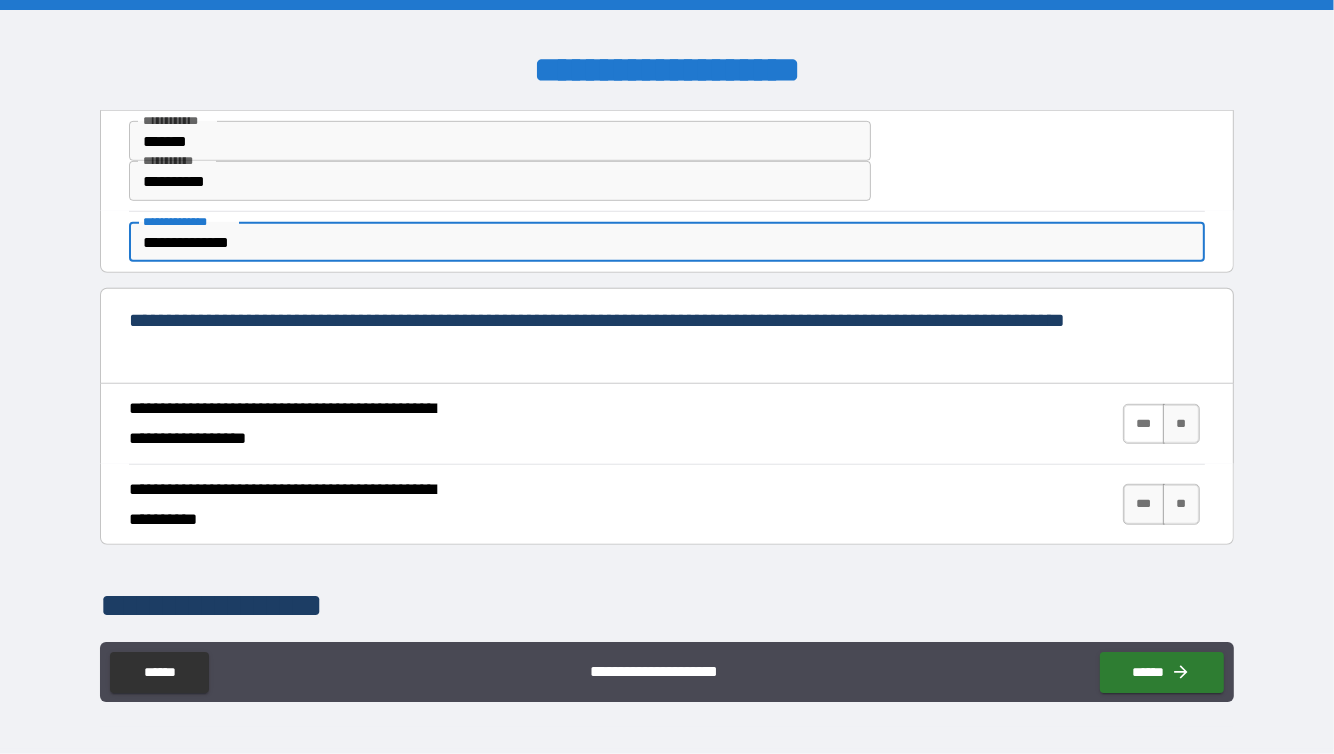 type on "**********" 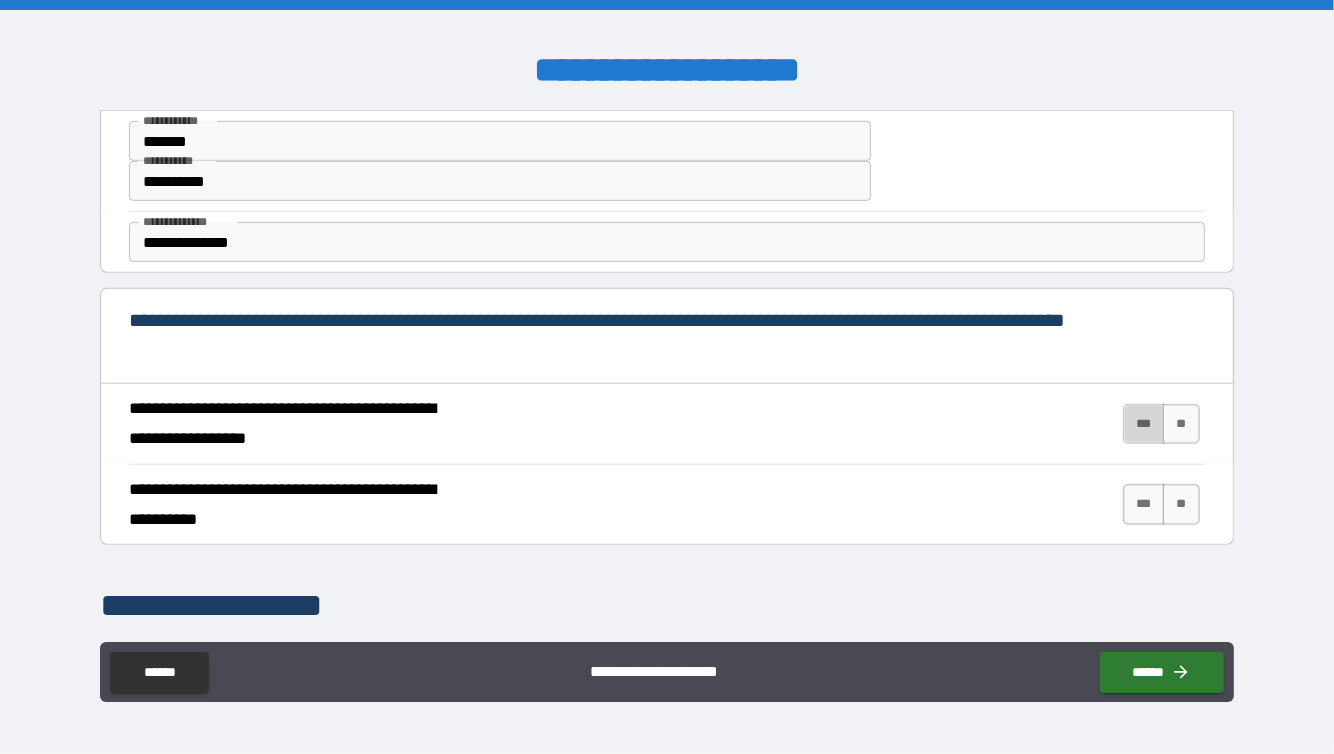 click on "***" at bounding box center (1144, 424) 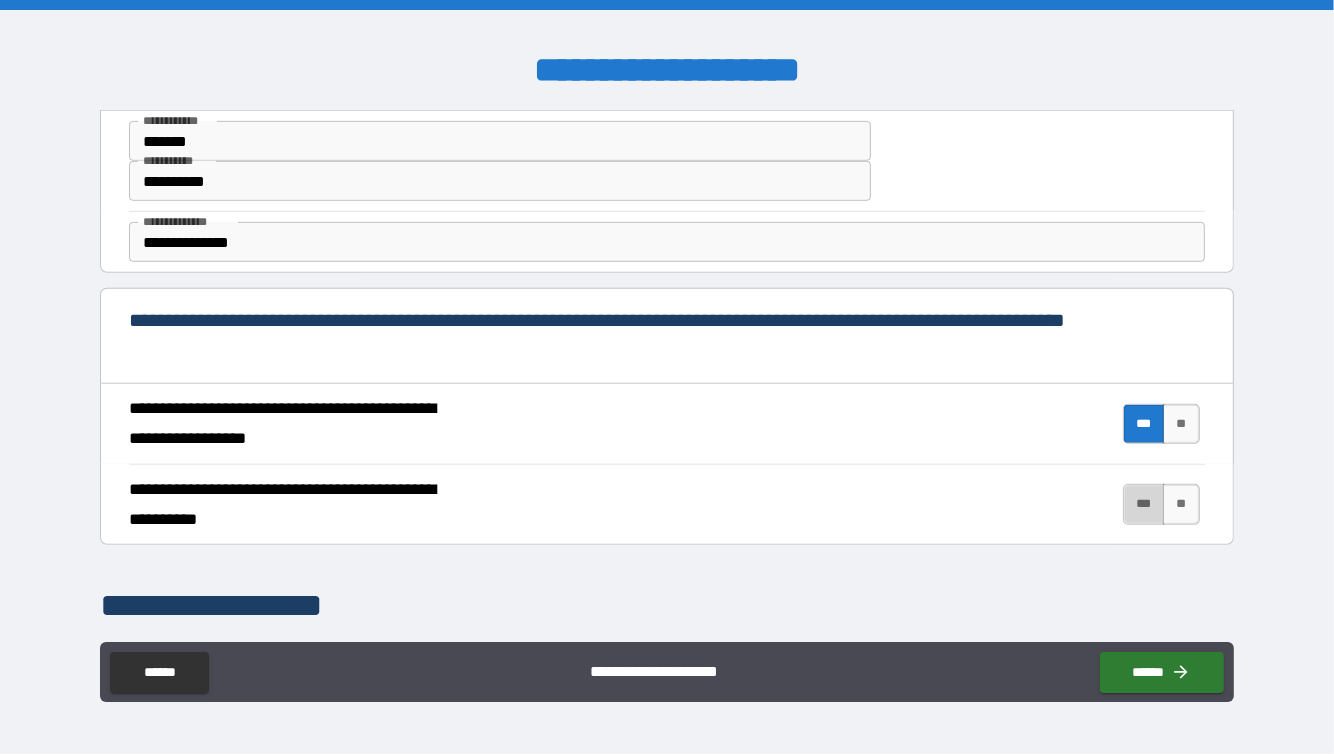 click on "***" at bounding box center [1144, 504] 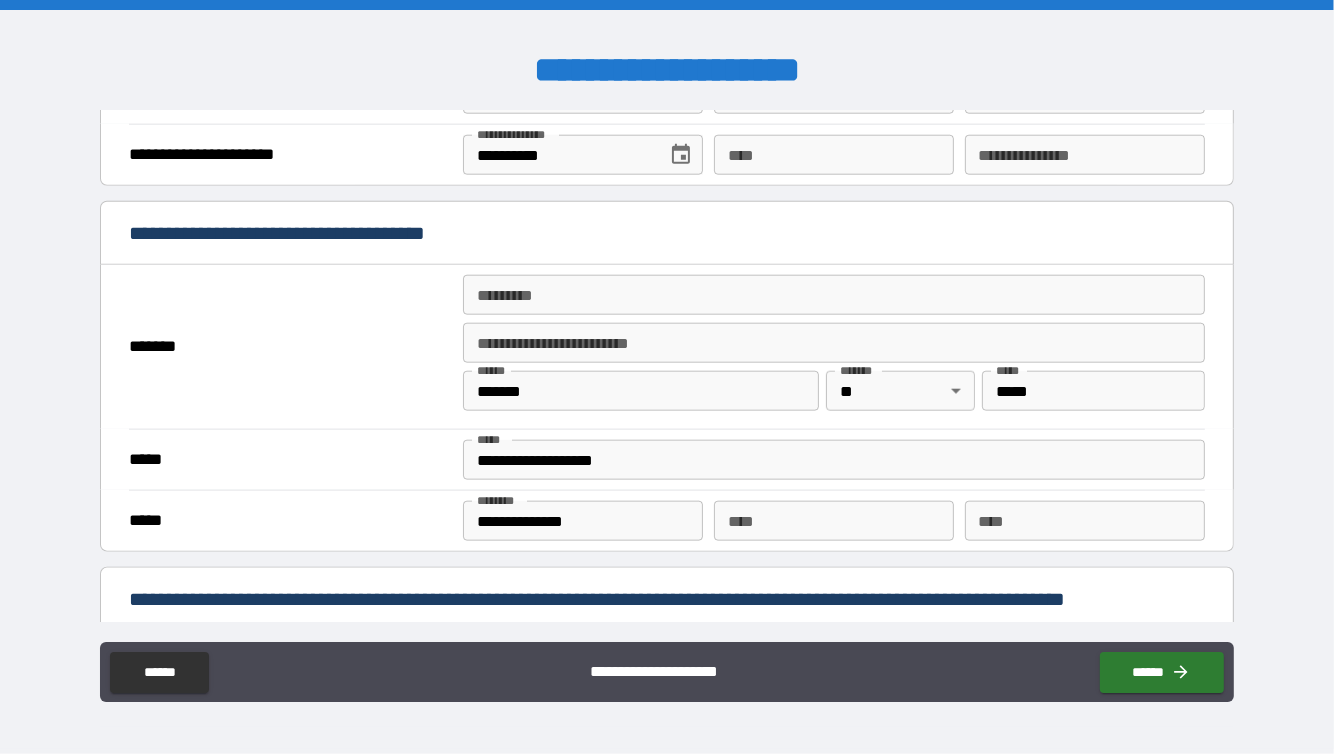 scroll, scrollTop: 1796, scrollLeft: 0, axis: vertical 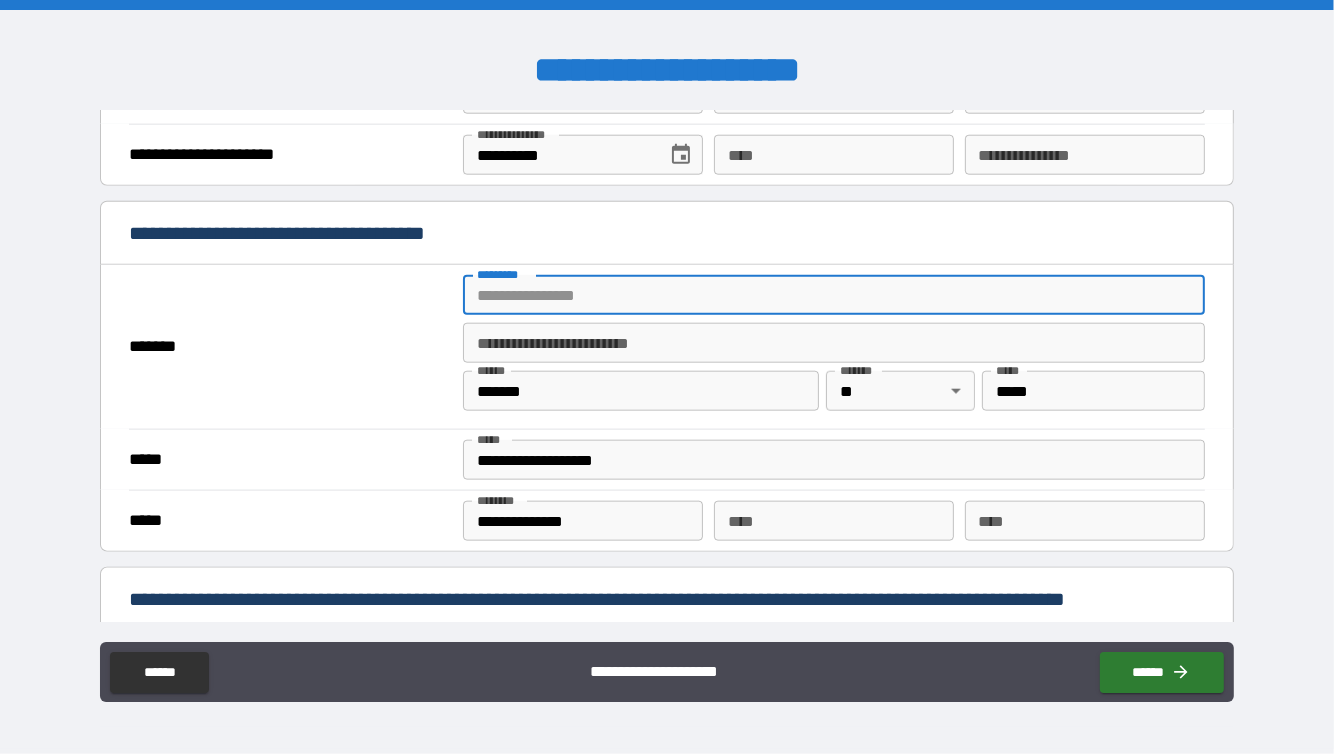 click on "*******   *" at bounding box center [834, 295] 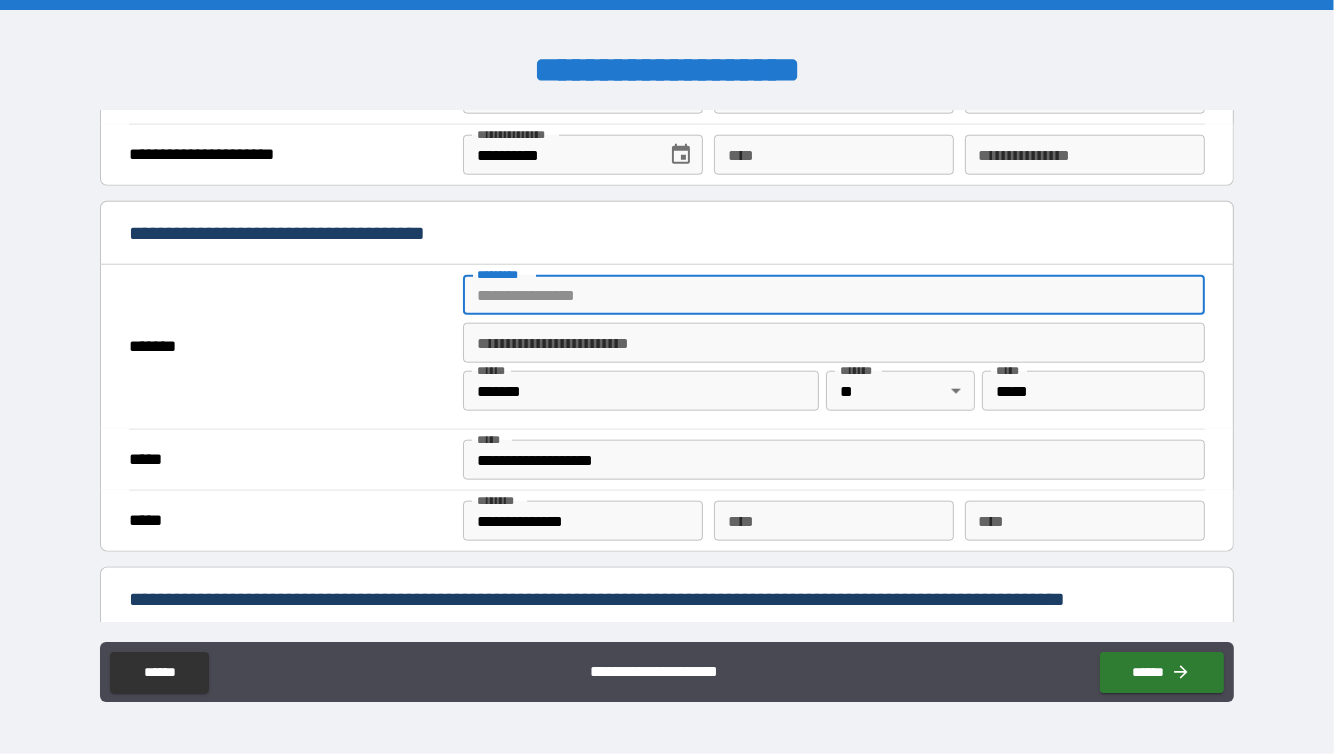 type on "**********" 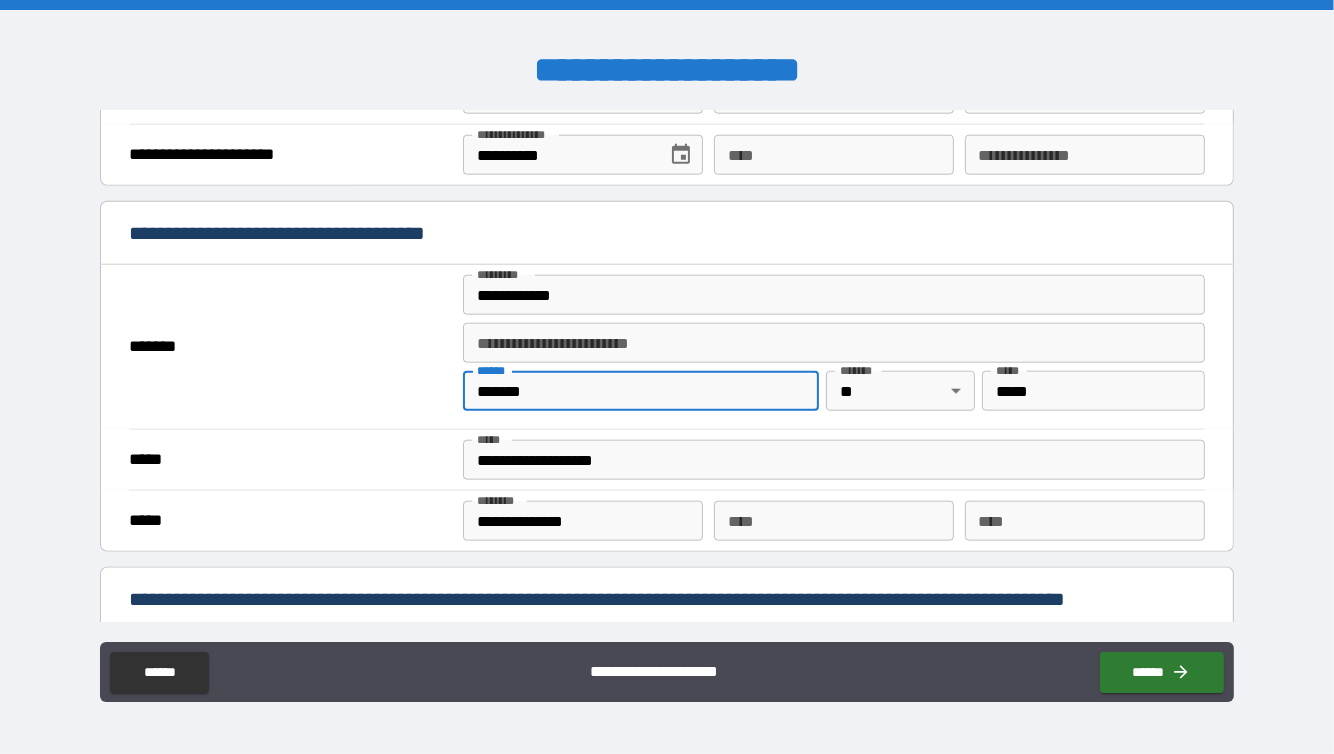 click on "*******" at bounding box center (641, 391) 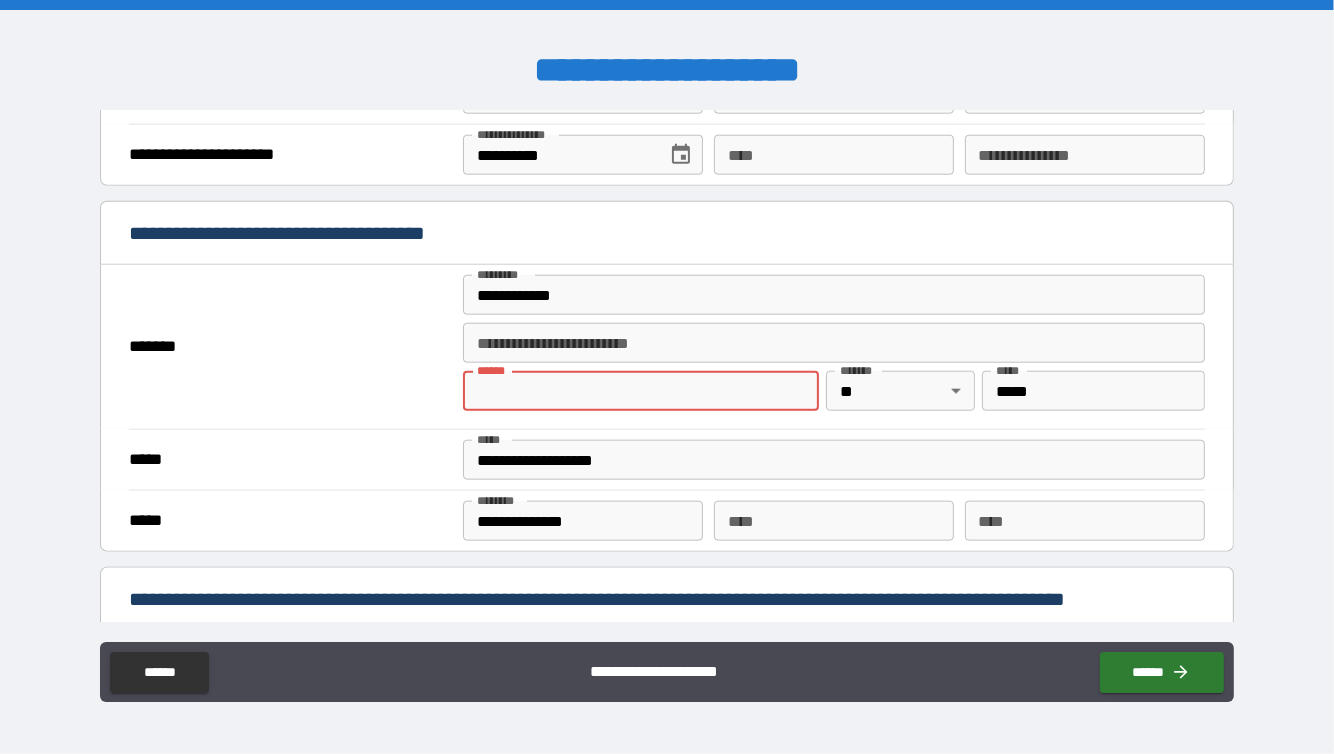 click on "****   *" at bounding box center (641, 391) 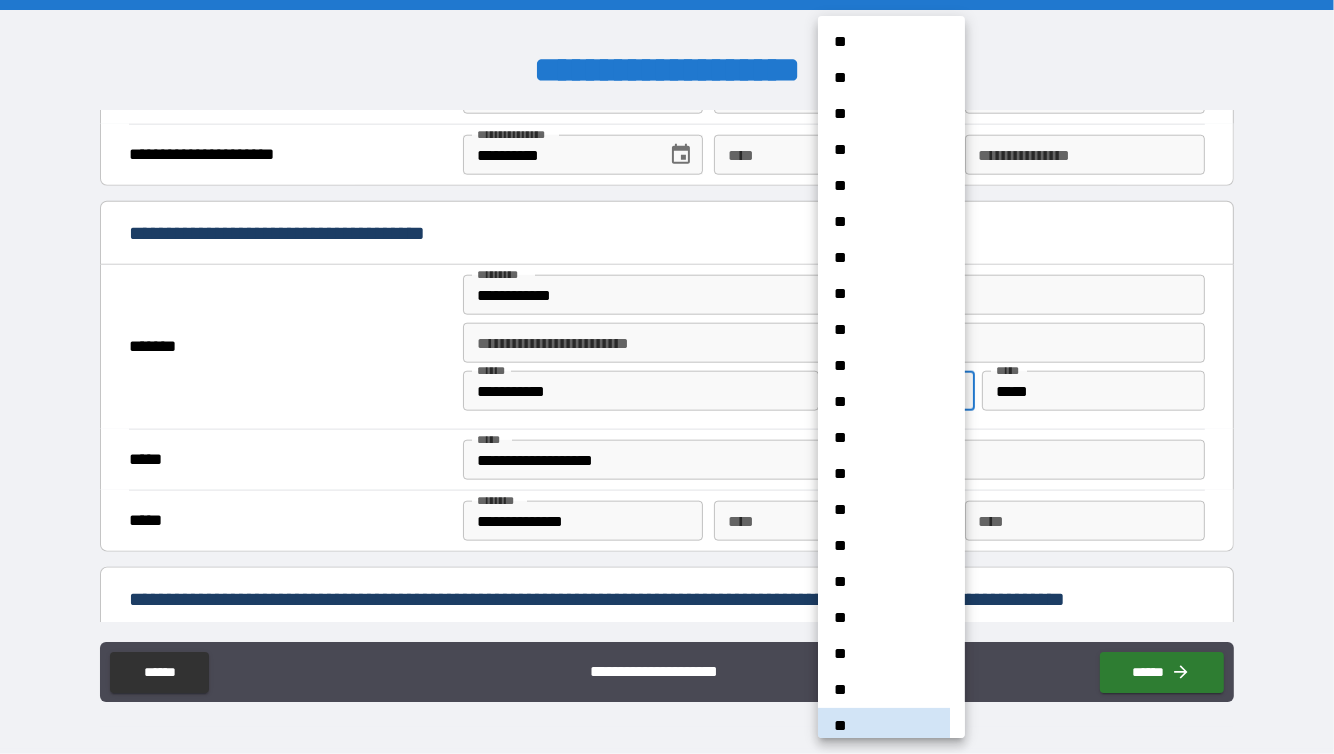 click on "**********" at bounding box center (667, 377) 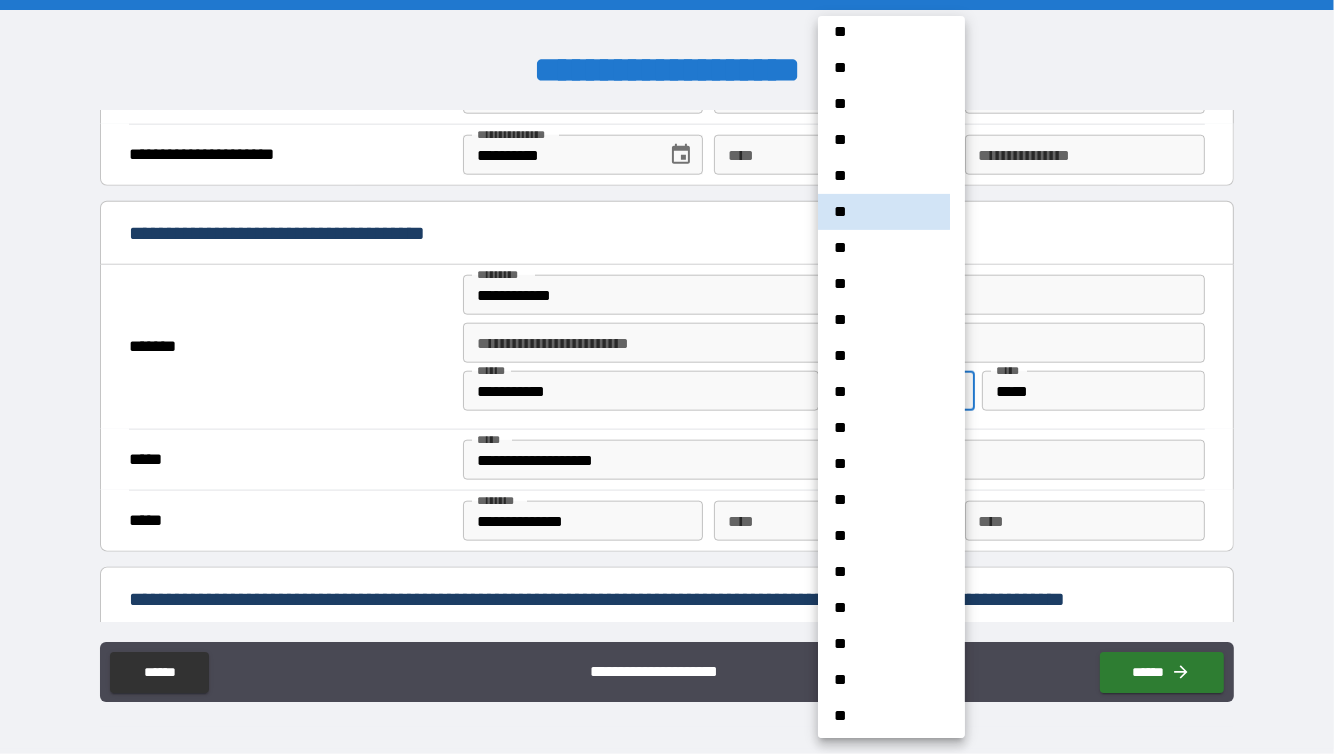 scroll, scrollTop: 516, scrollLeft: 0, axis: vertical 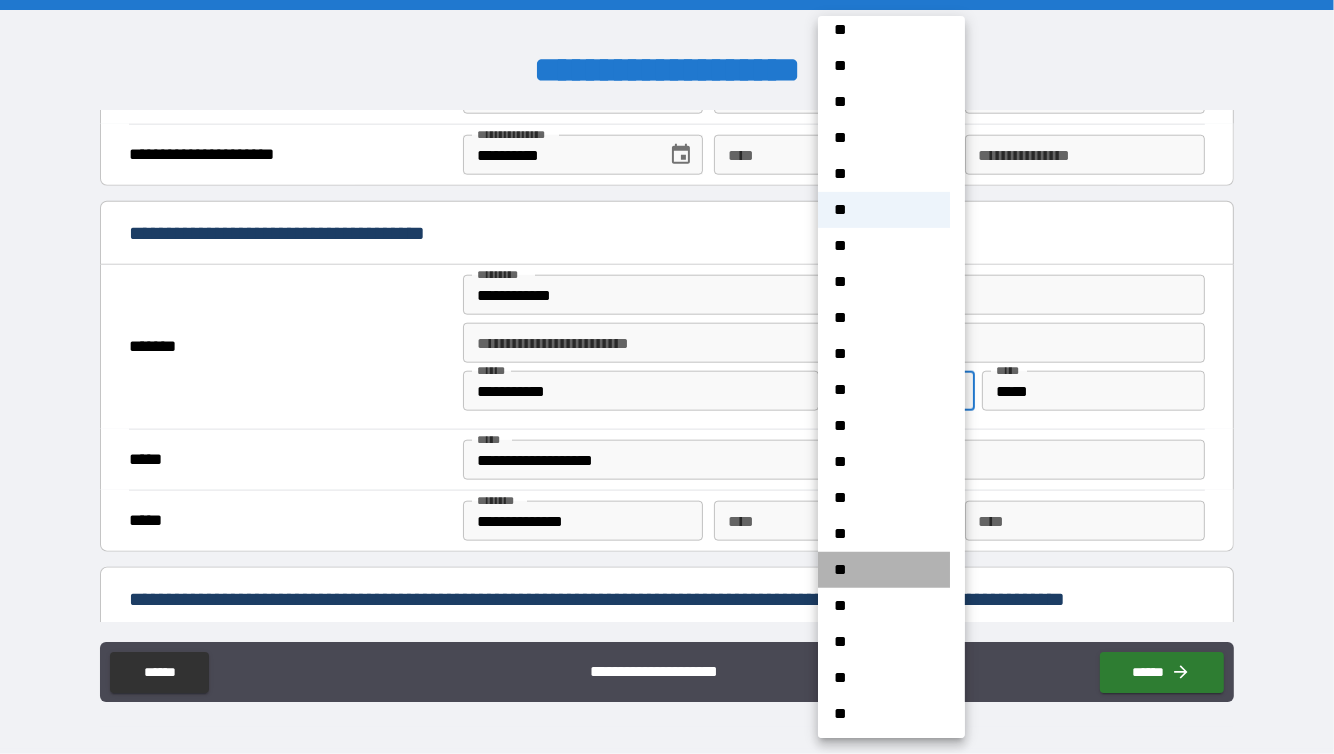 click on "**" at bounding box center [884, 570] 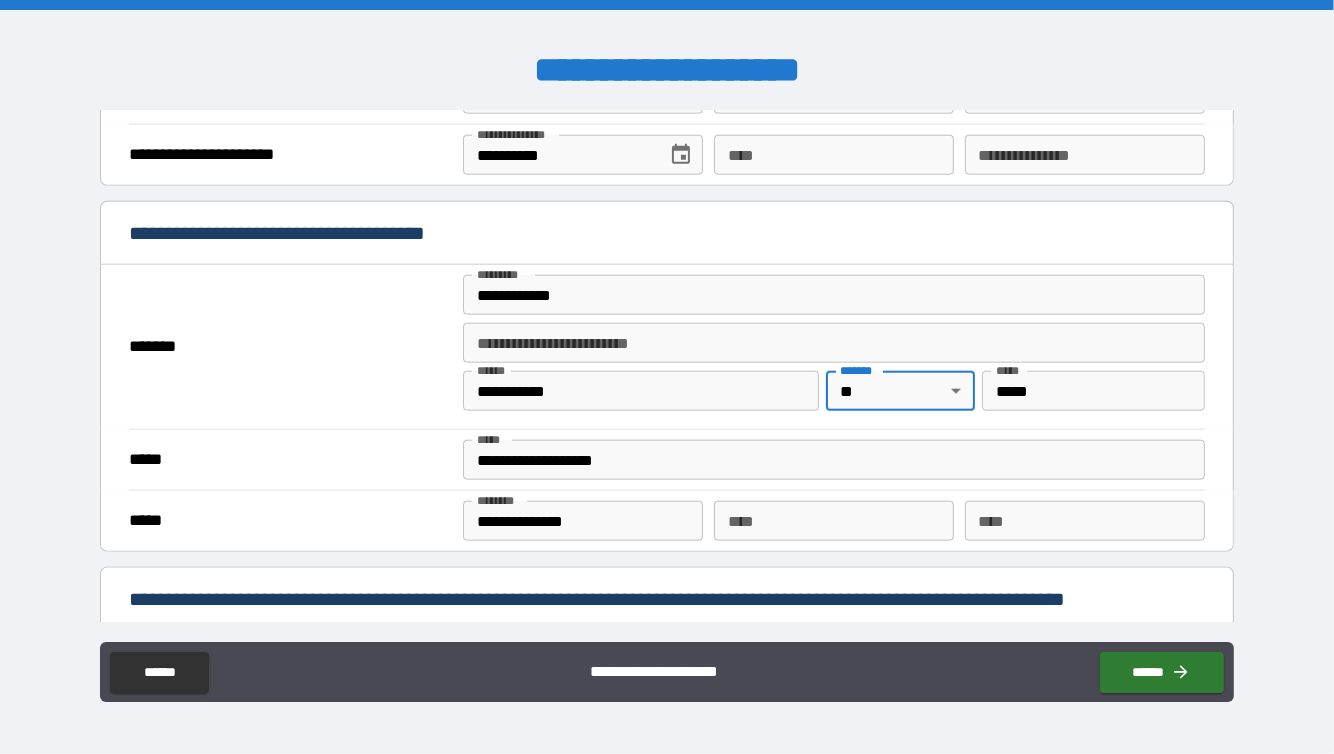 click on "*****" at bounding box center (1093, 391) 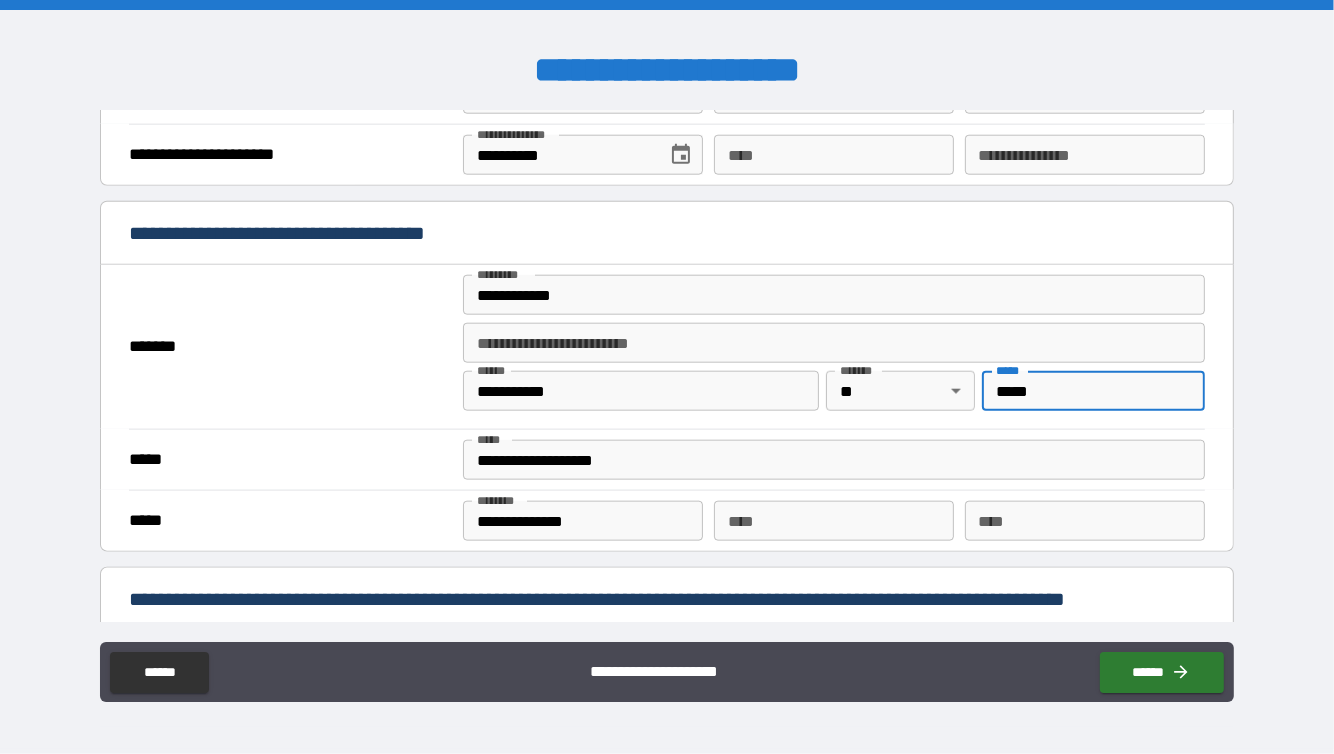 click on "*****" at bounding box center [1093, 391] 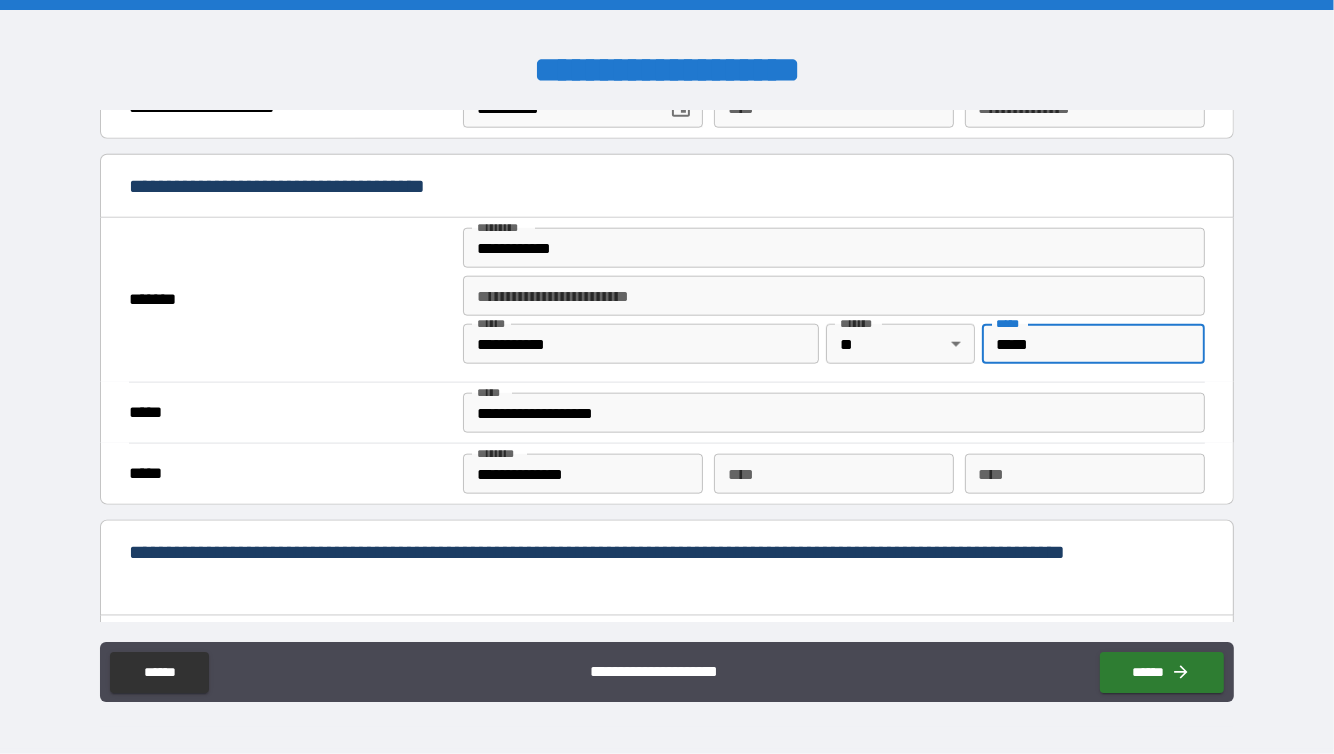 scroll, scrollTop: 1844, scrollLeft: 0, axis: vertical 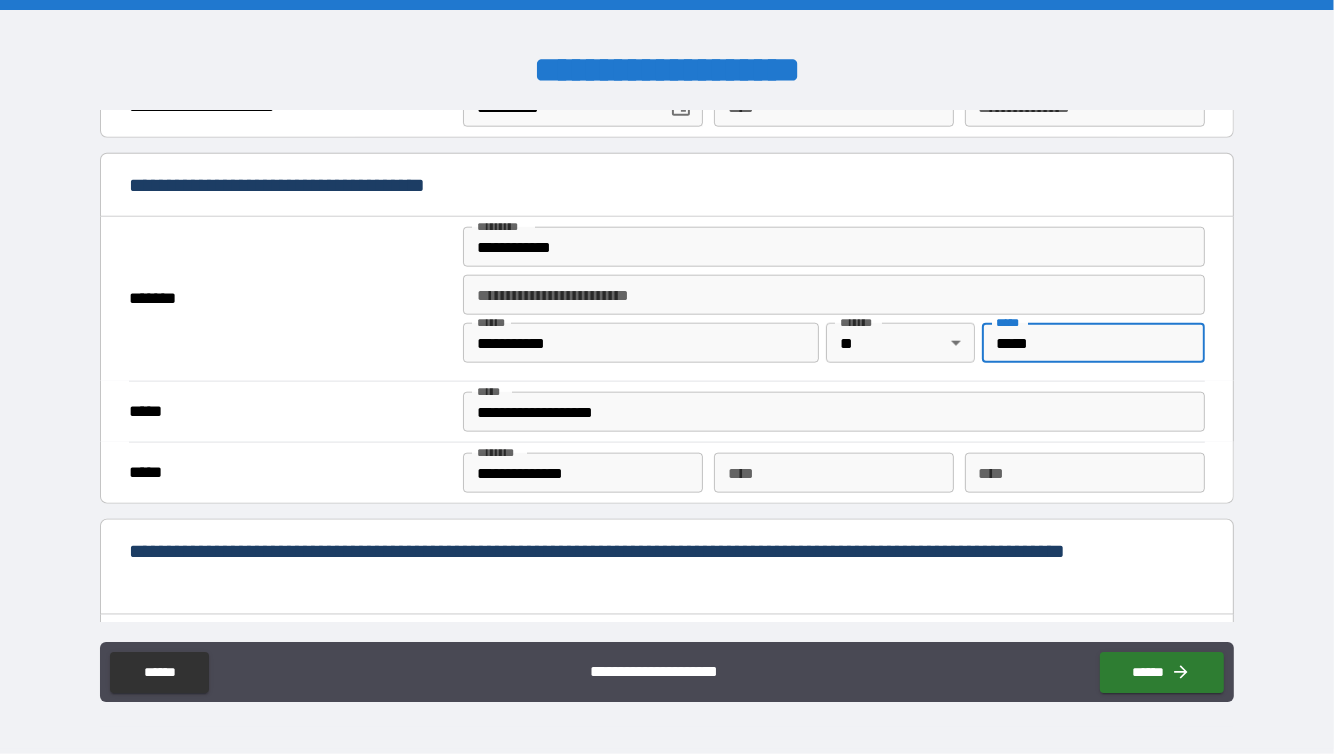 type on "*****" 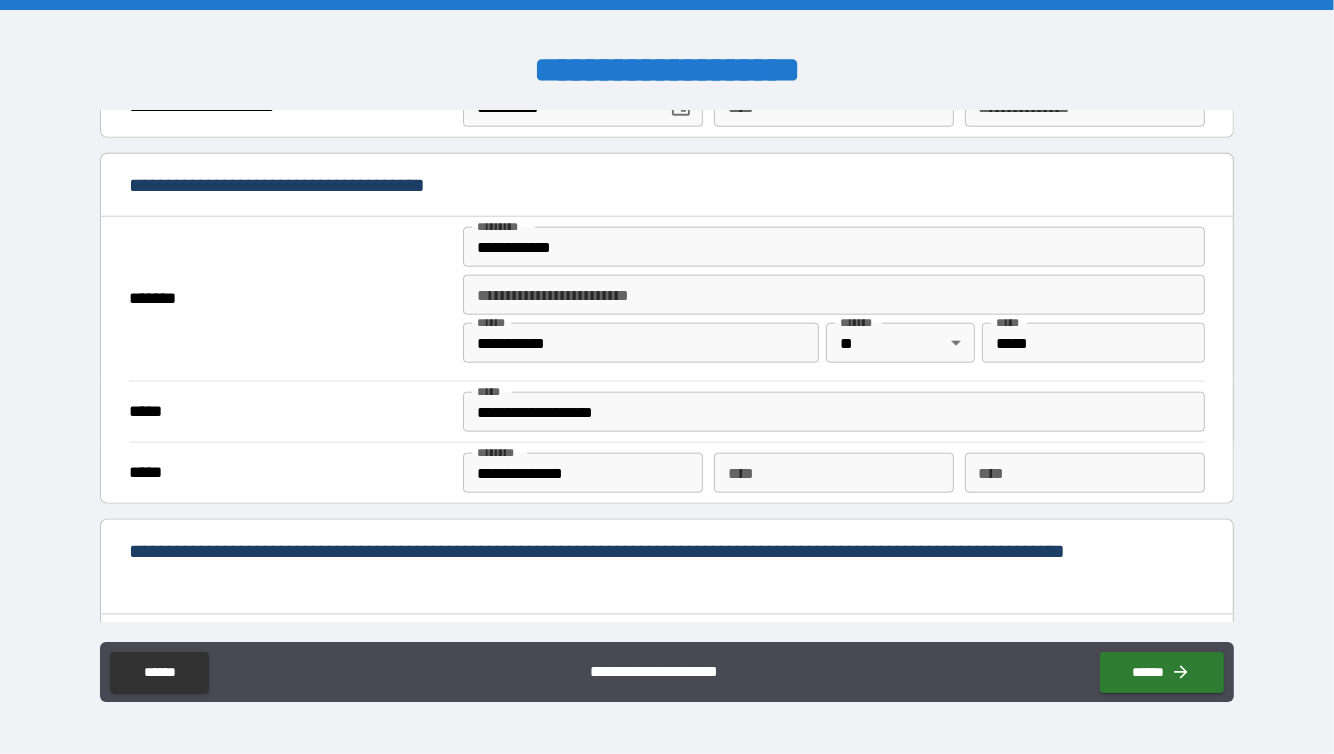 click on "*******" at bounding box center [290, 299] 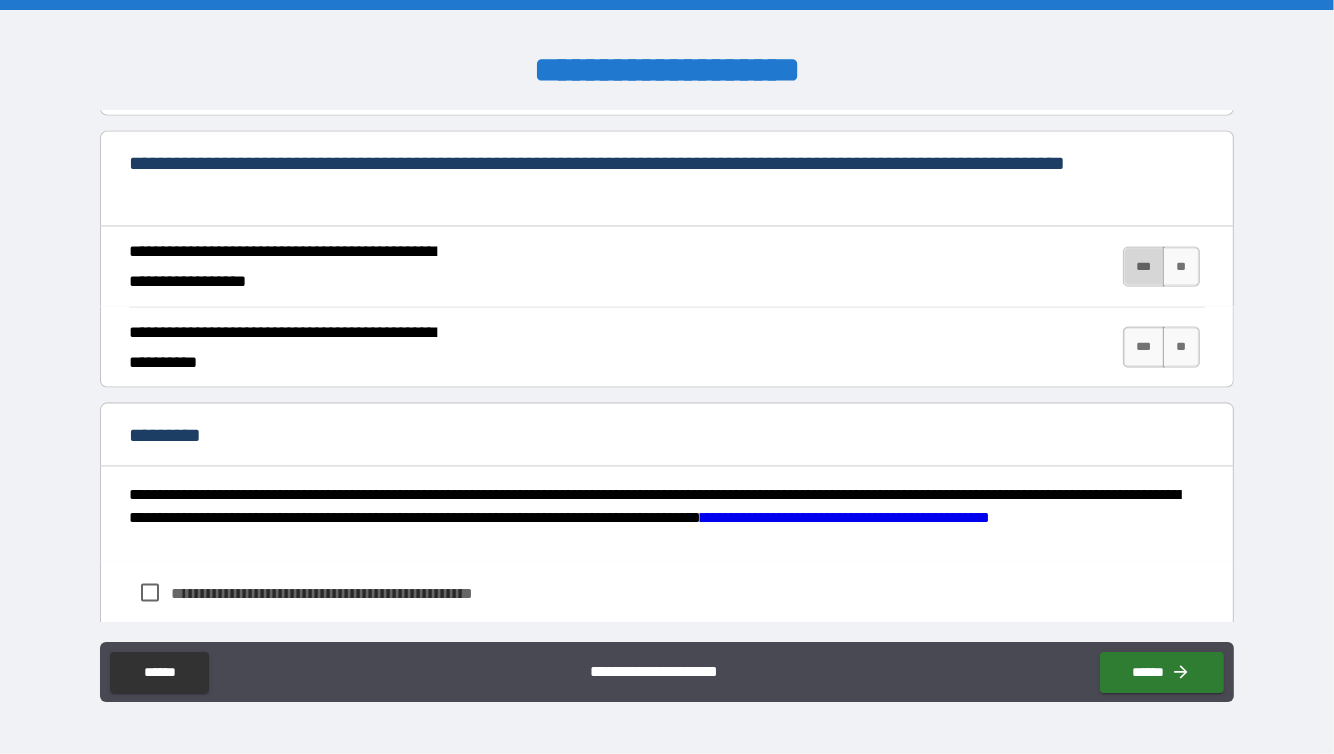 click on "***" at bounding box center [1144, 267] 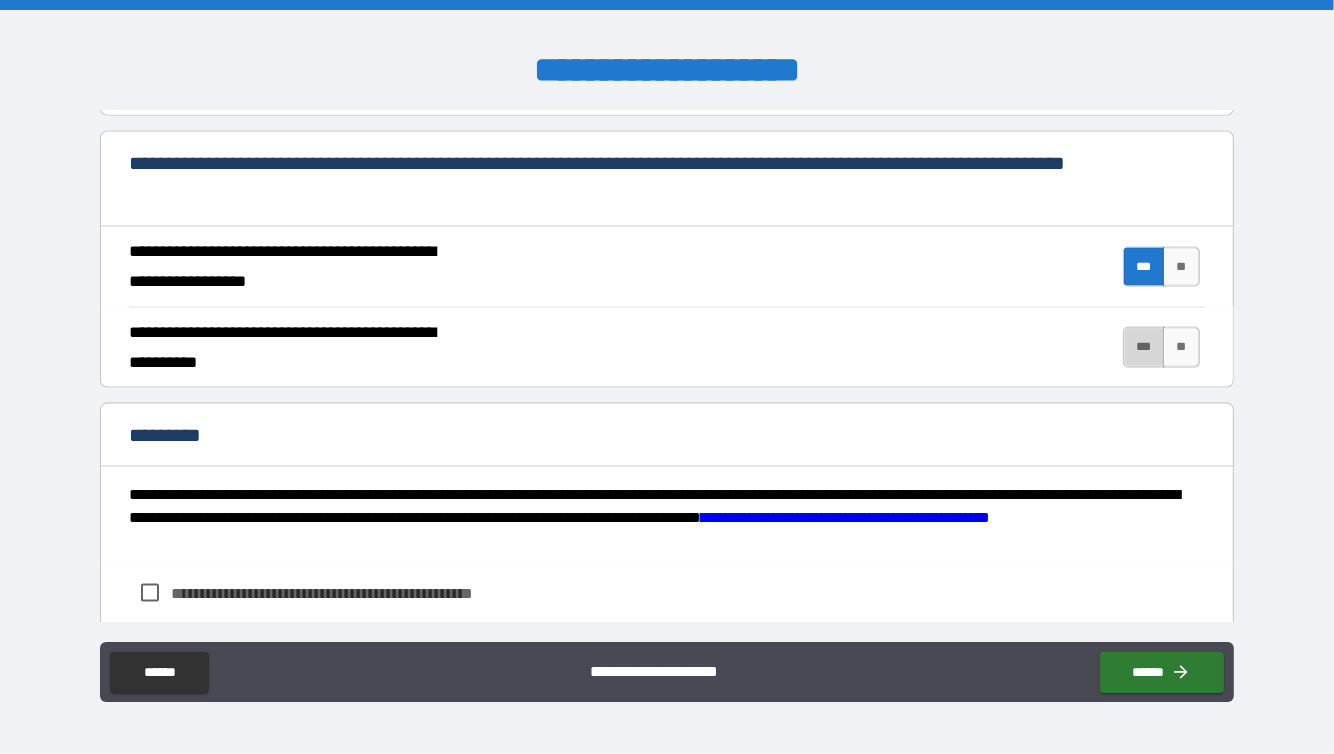click on "***" at bounding box center (1144, 347) 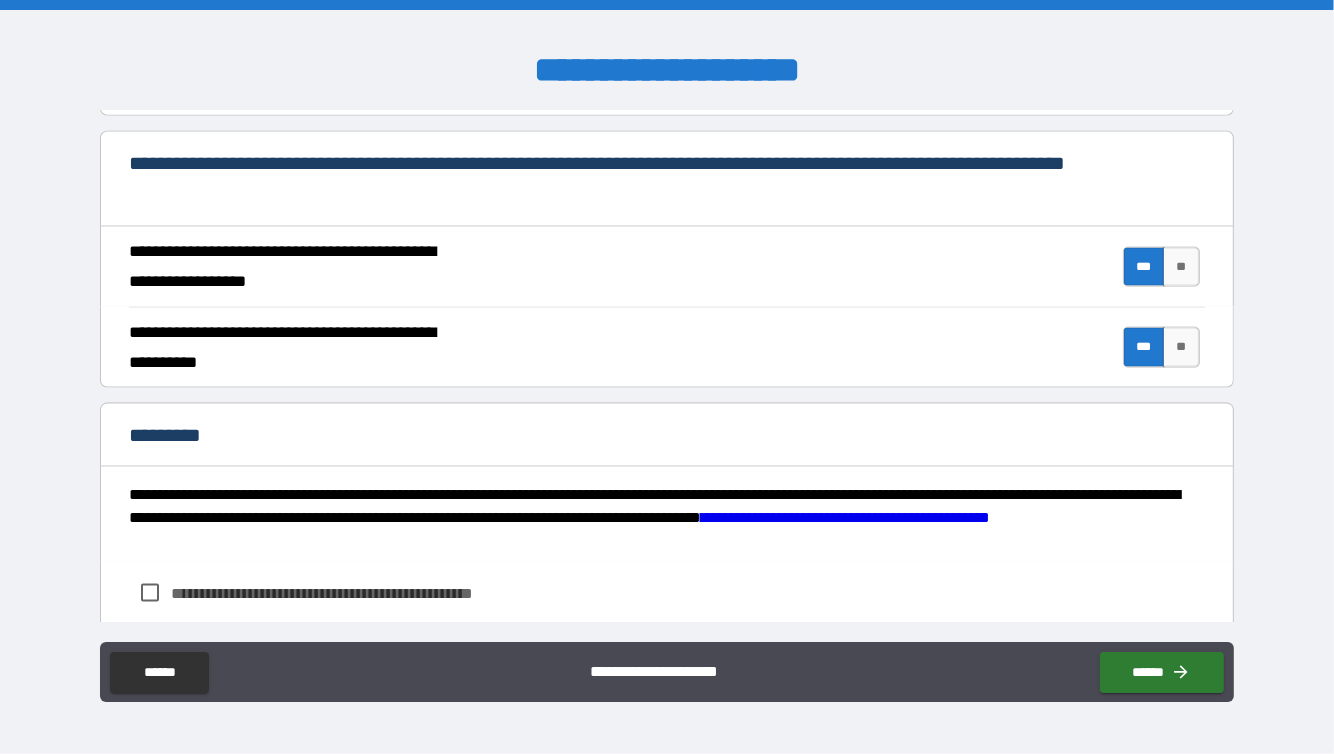 scroll, scrollTop: 2351, scrollLeft: 0, axis: vertical 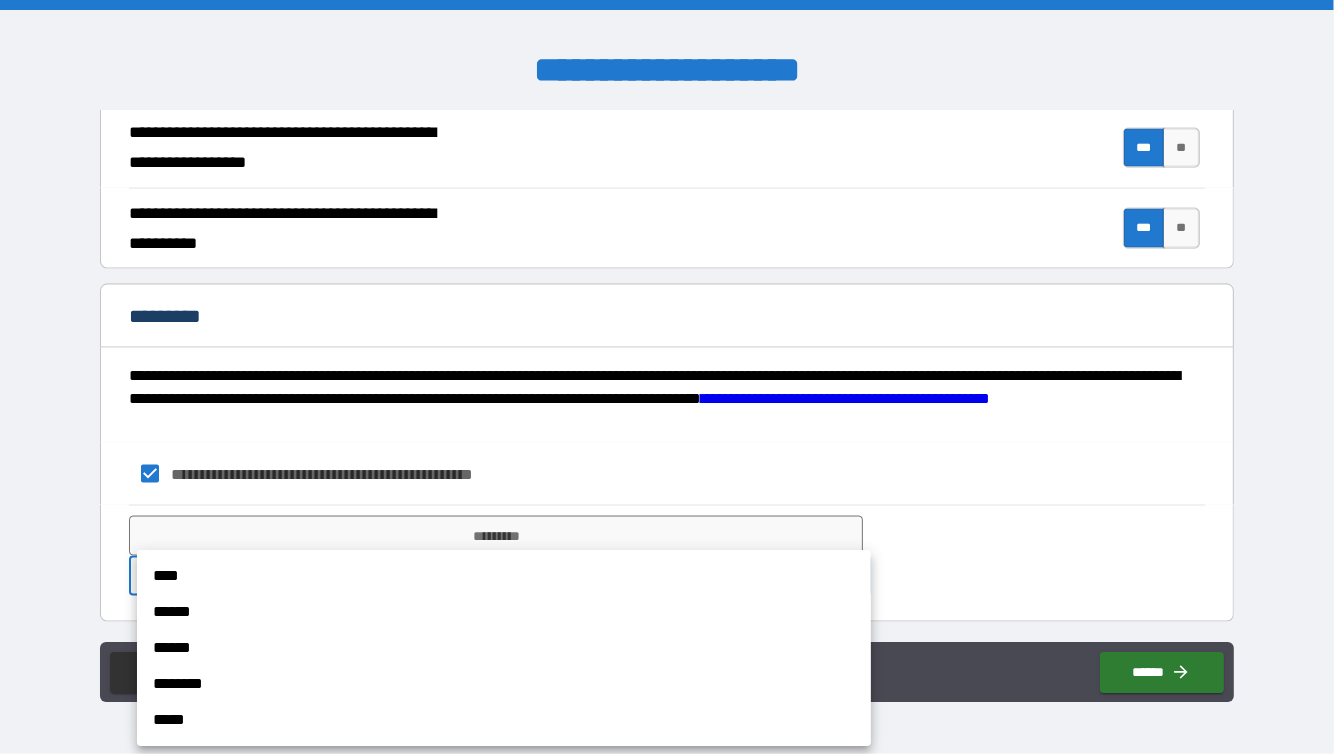 click on "**********" at bounding box center (667, 377) 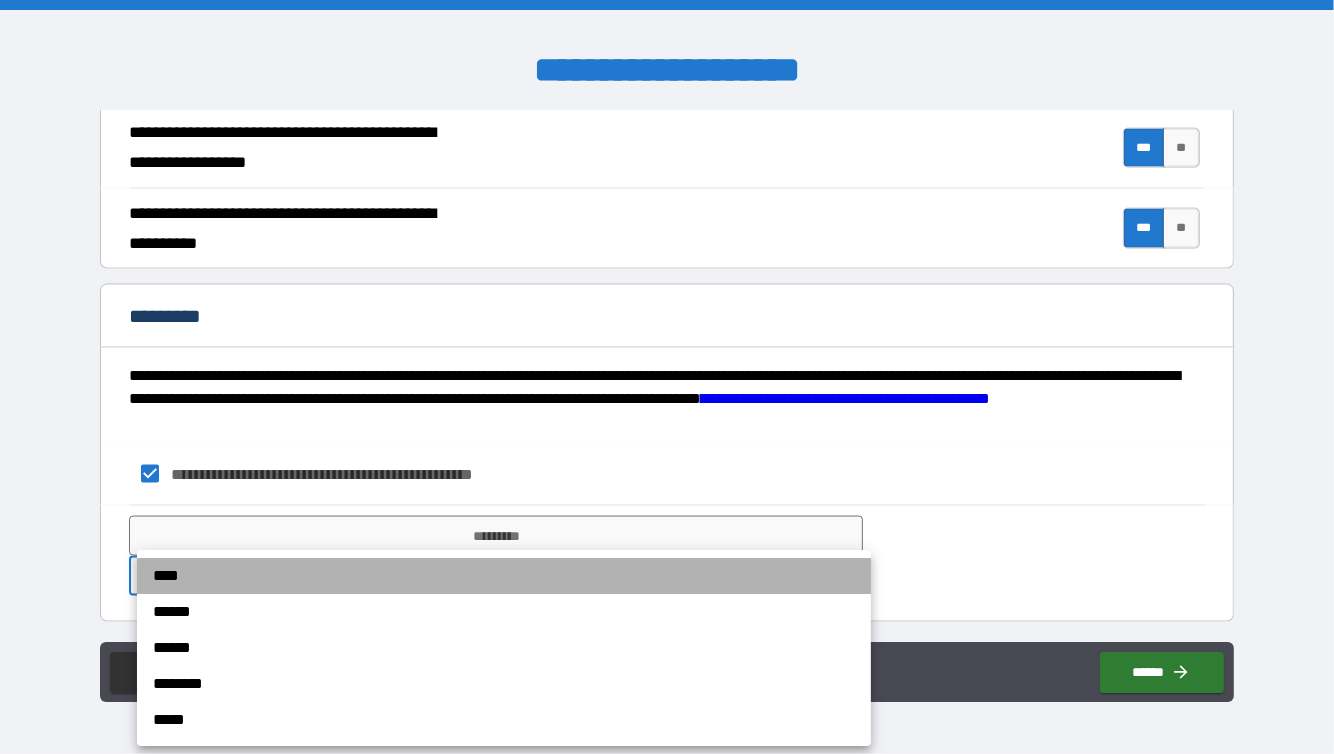 click on "****" at bounding box center [504, 576] 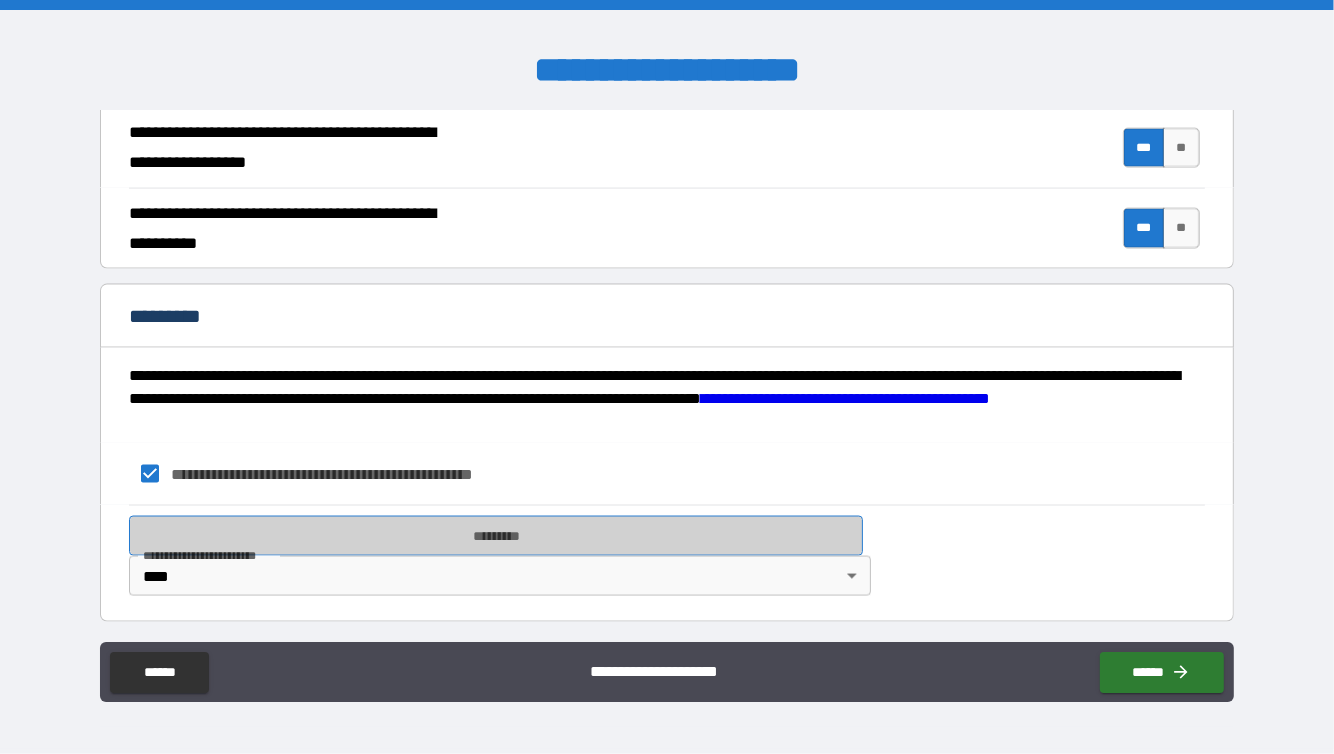 click on "*********" at bounding box center (496, 536) 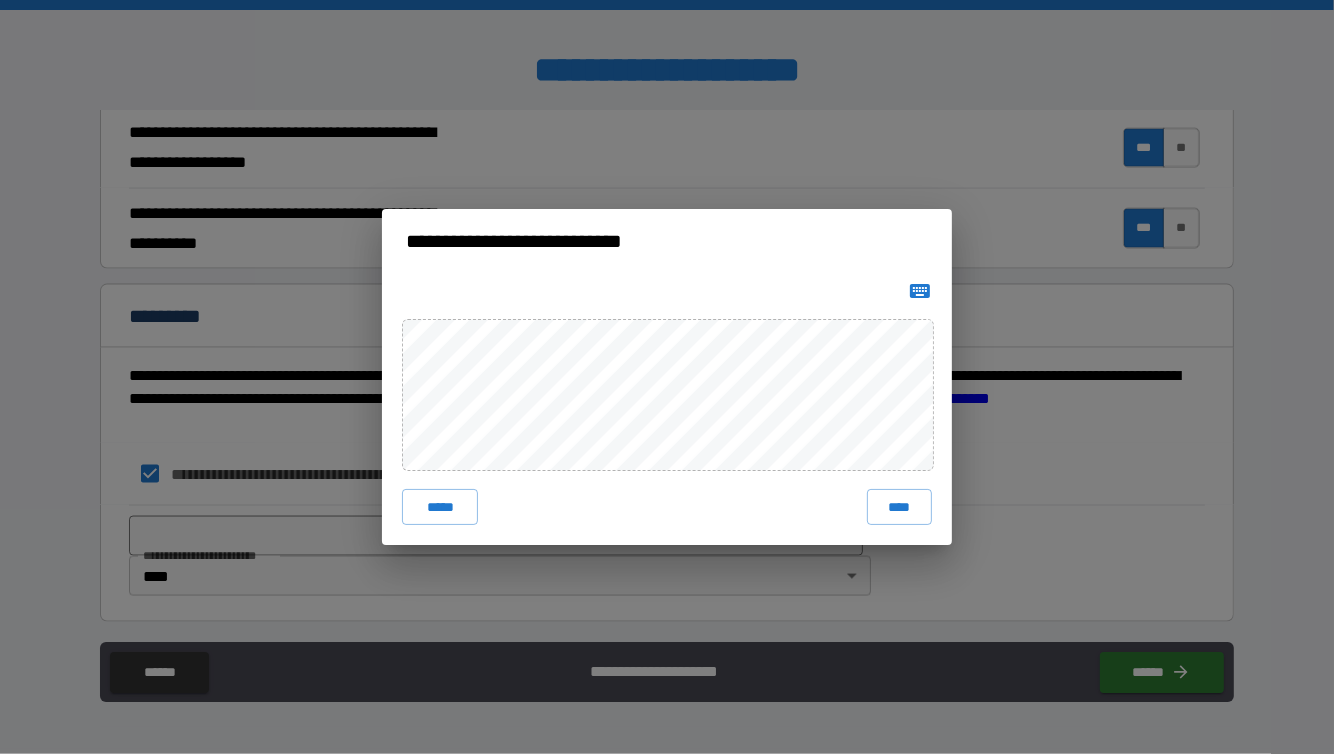 click on "**********" at bounding box center [667, 377] 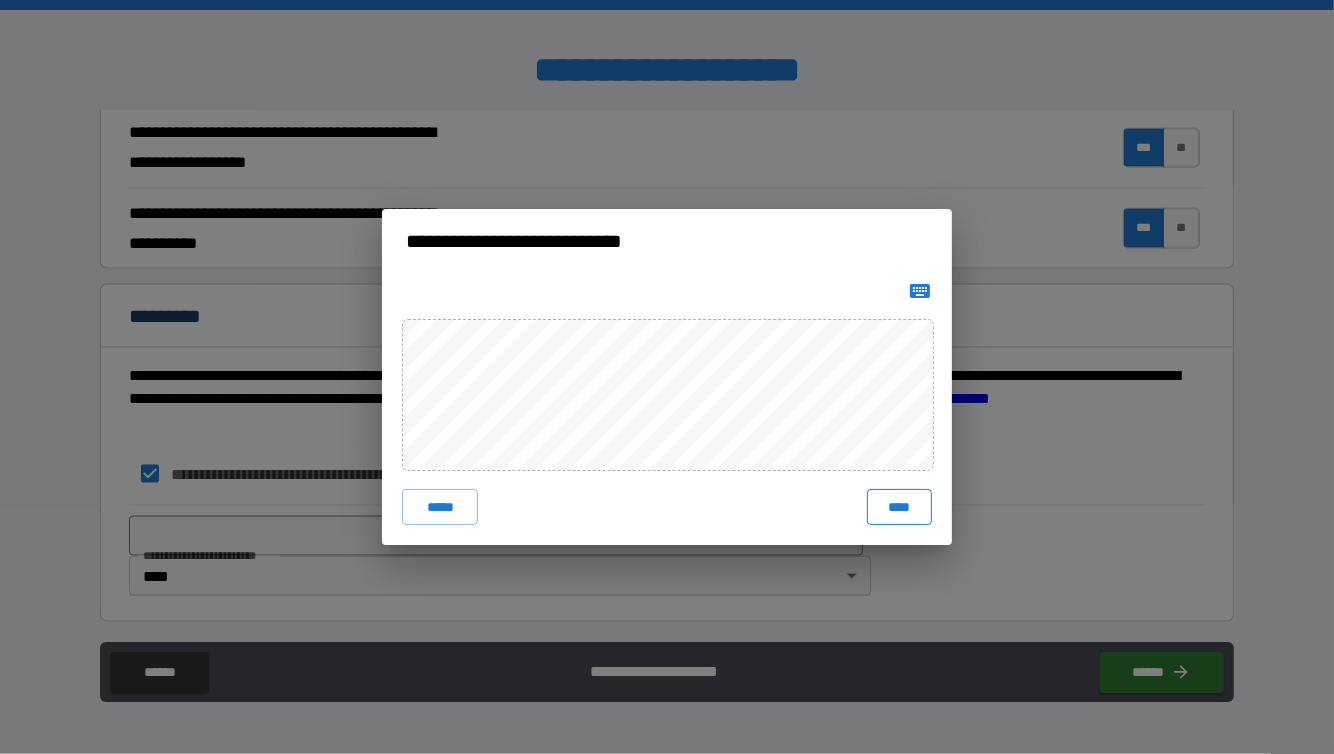 click on "****" at bounding box center [899, 507] 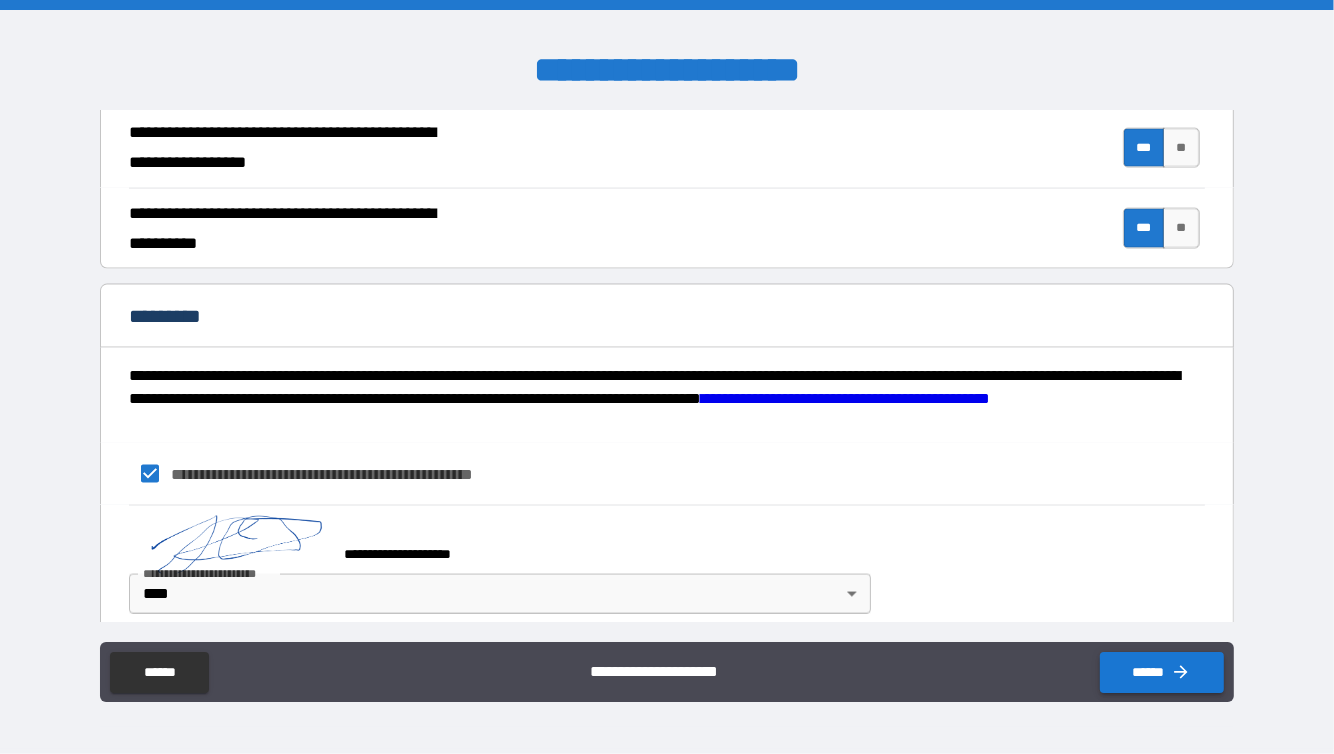 click on "******" at bounding box center (1162, 672) 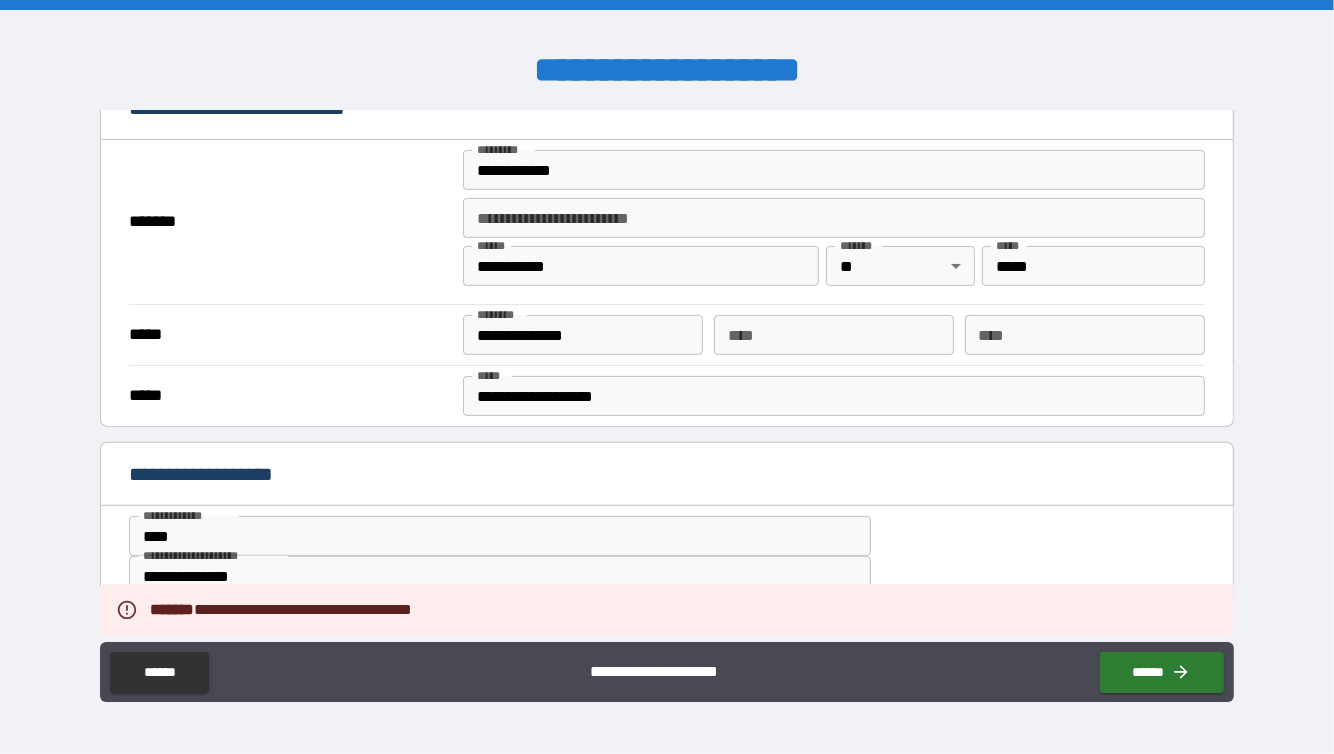 scroll, scrollTop: 0, scrollLeft: 0, axis: both 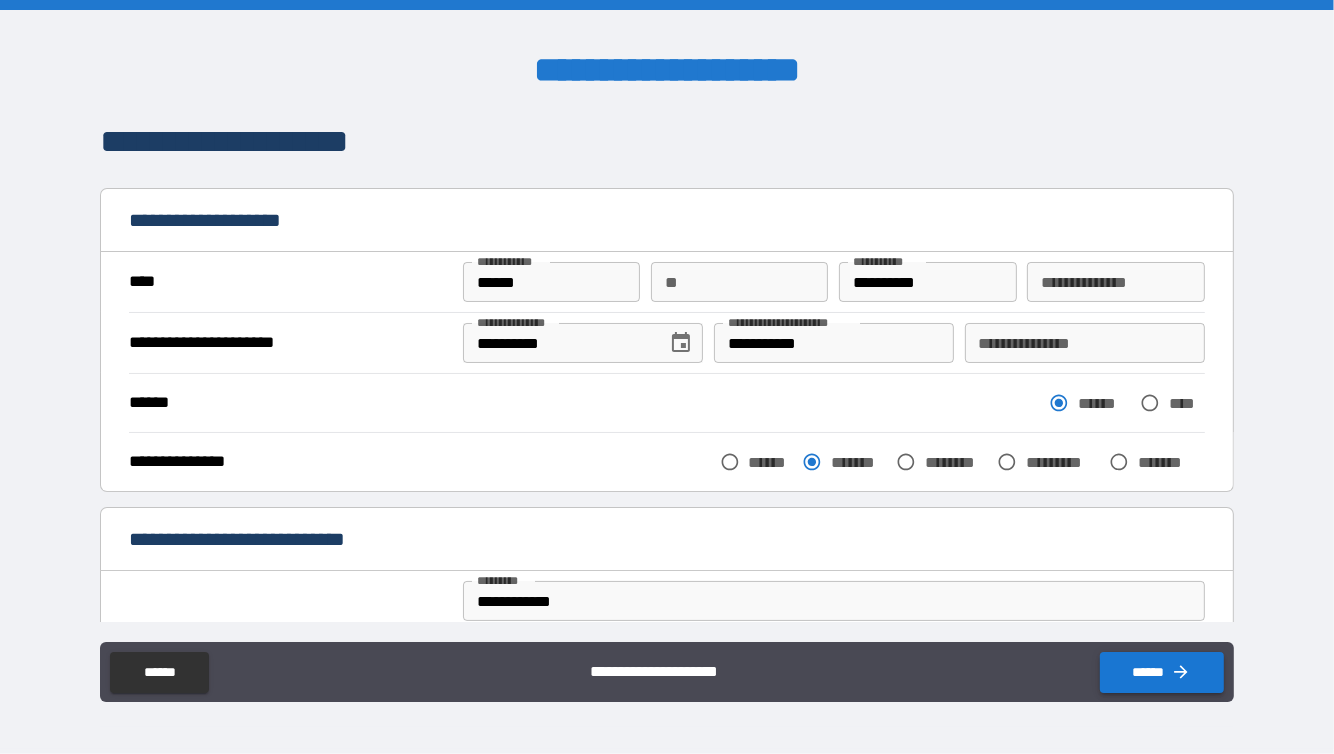 click on "******" at bounding box center (1162, 672) 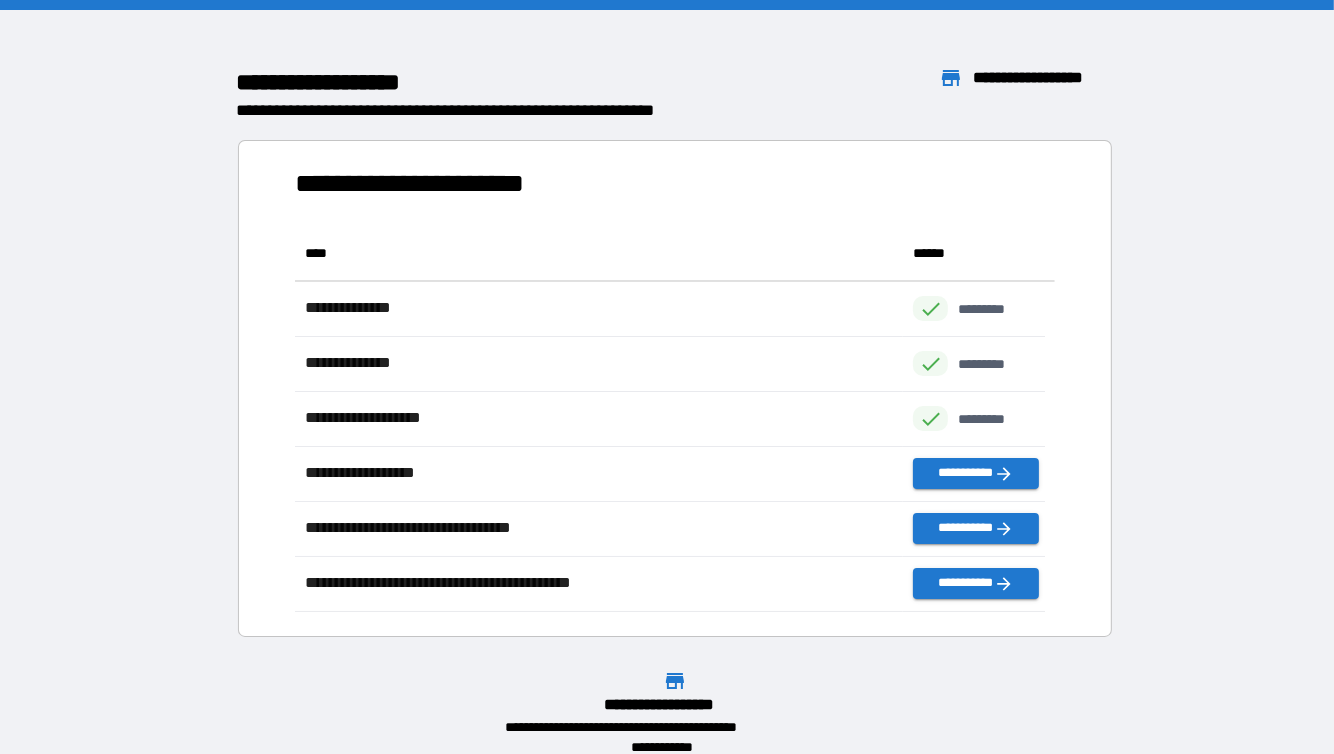scroll, scrollTop: 16, scrollLeft: 16, axis: both 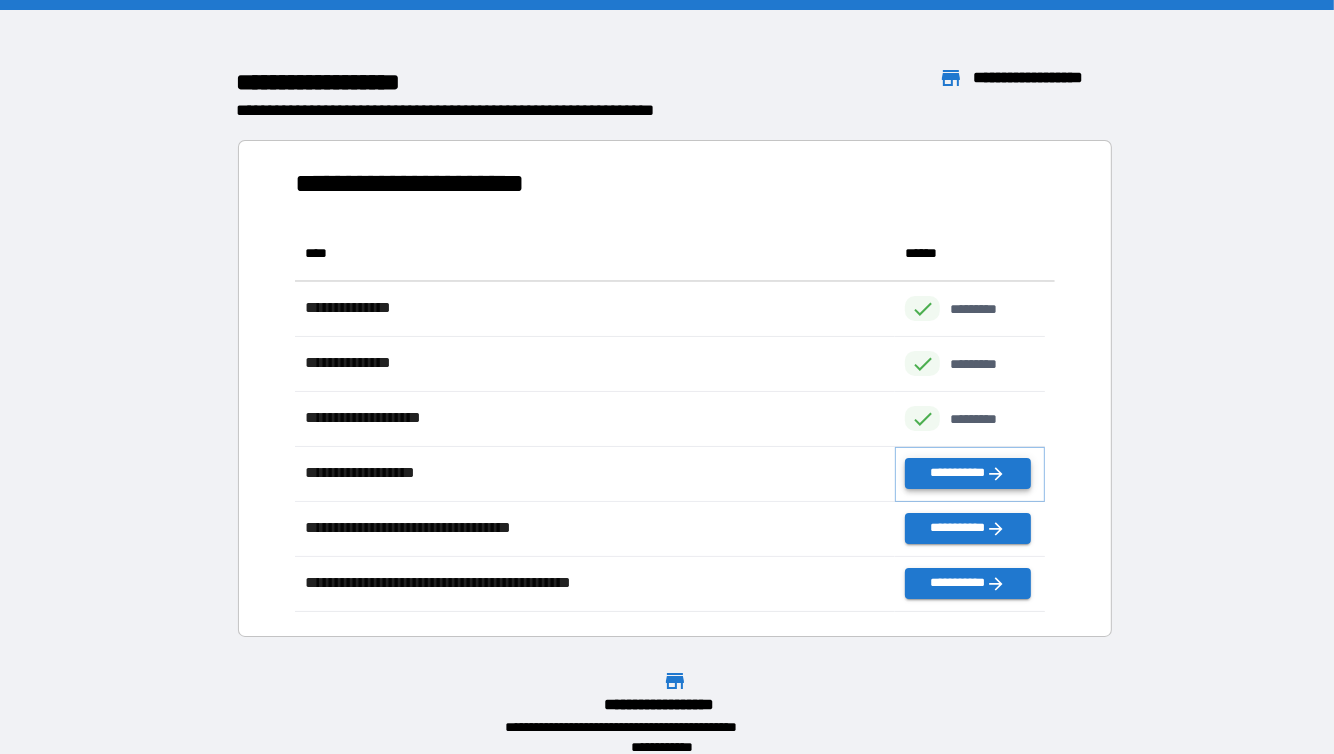 click on "**********" at bounding box center [967, 473] 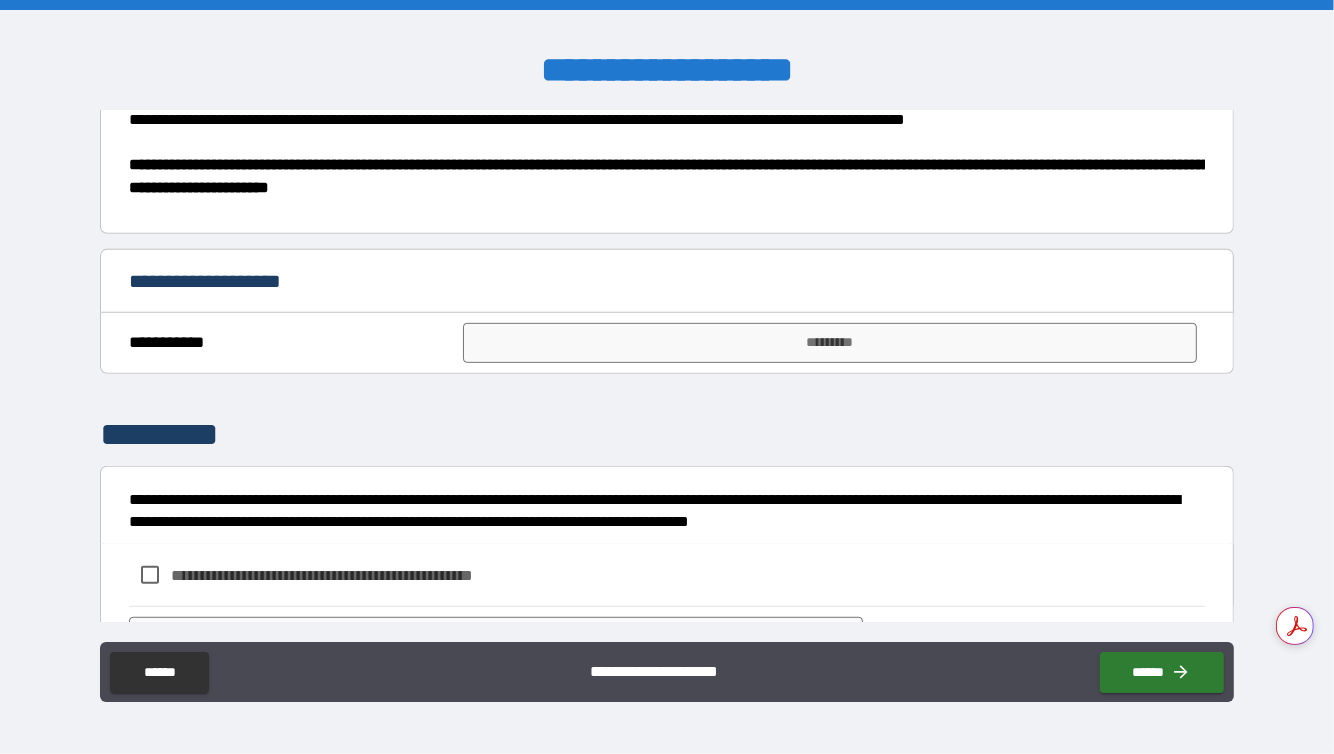 scroll, scrollTop: 766, scrollLeft: 0, axis: vertical 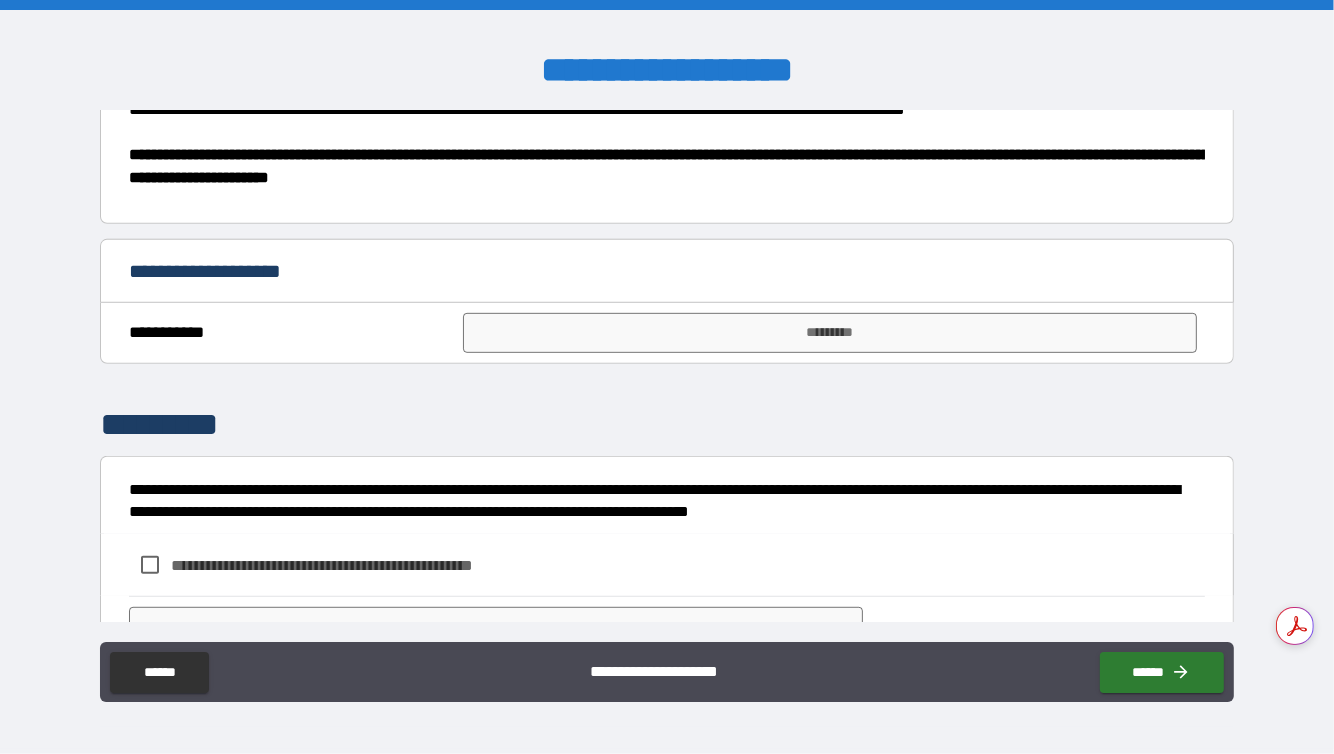 click on "**********" at bounding box center (666, 273) 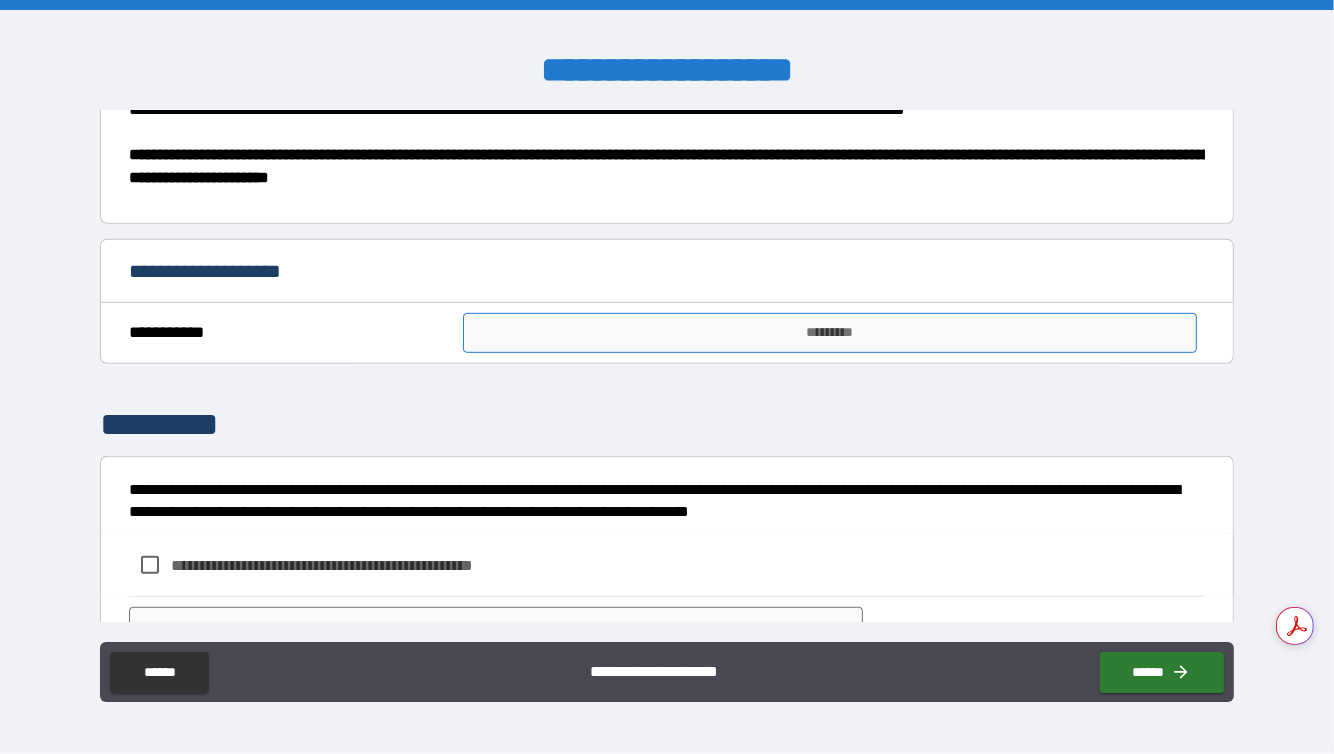 click on "*********" at bounding box center (830, 333) 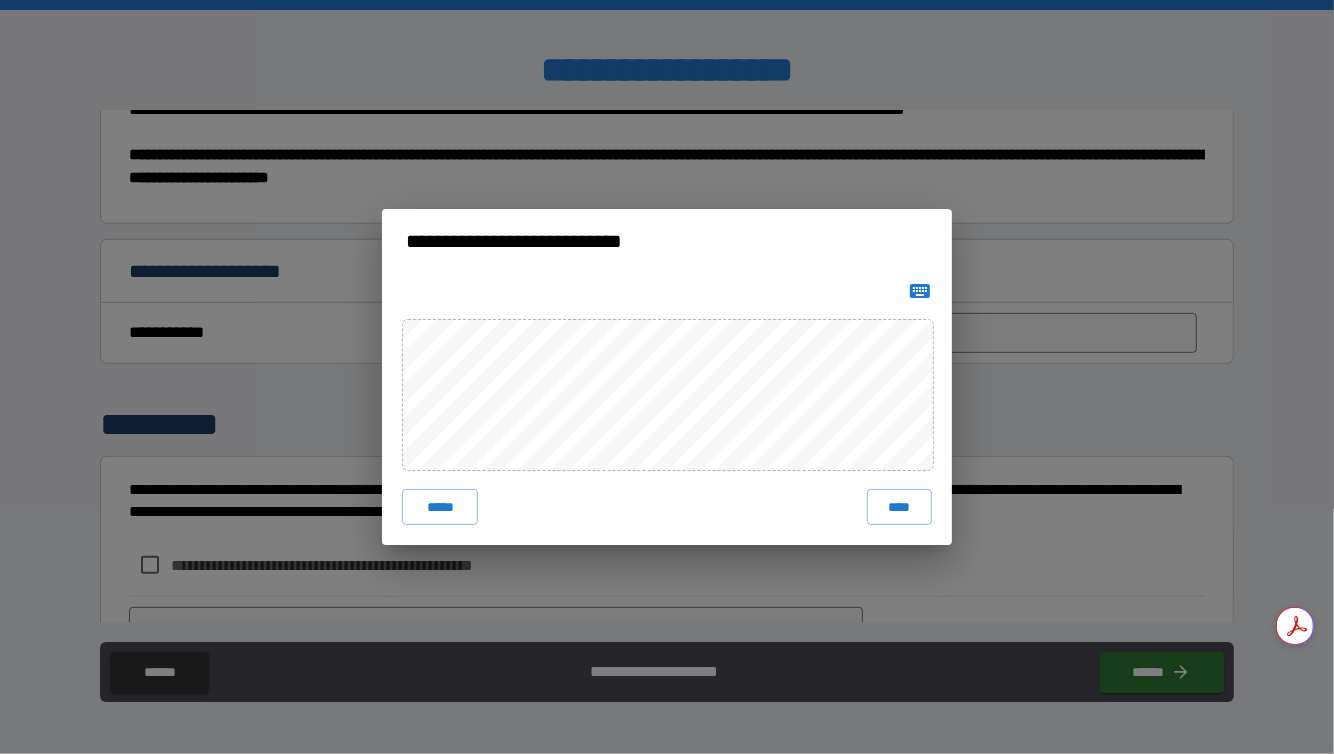 click on "**********" at bounding box center [667, 377] 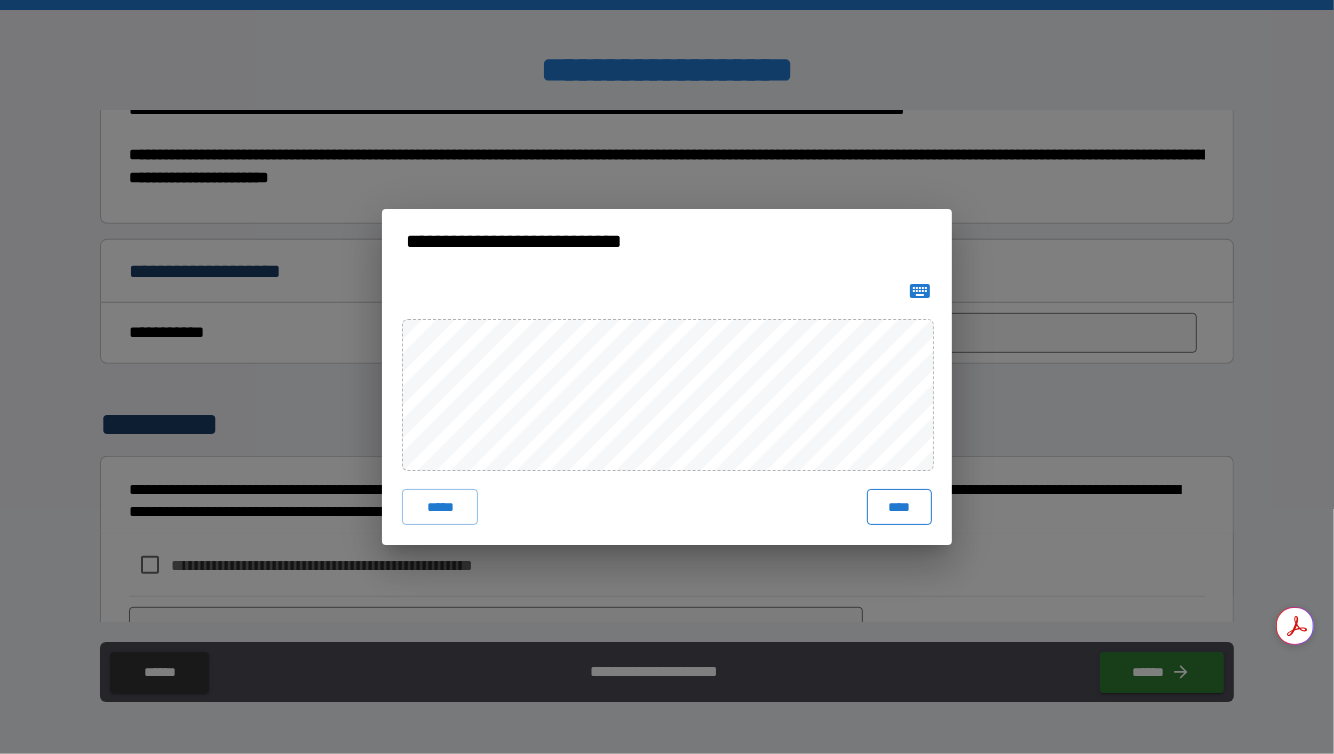 click on "****" at bounding box center [899, 507] 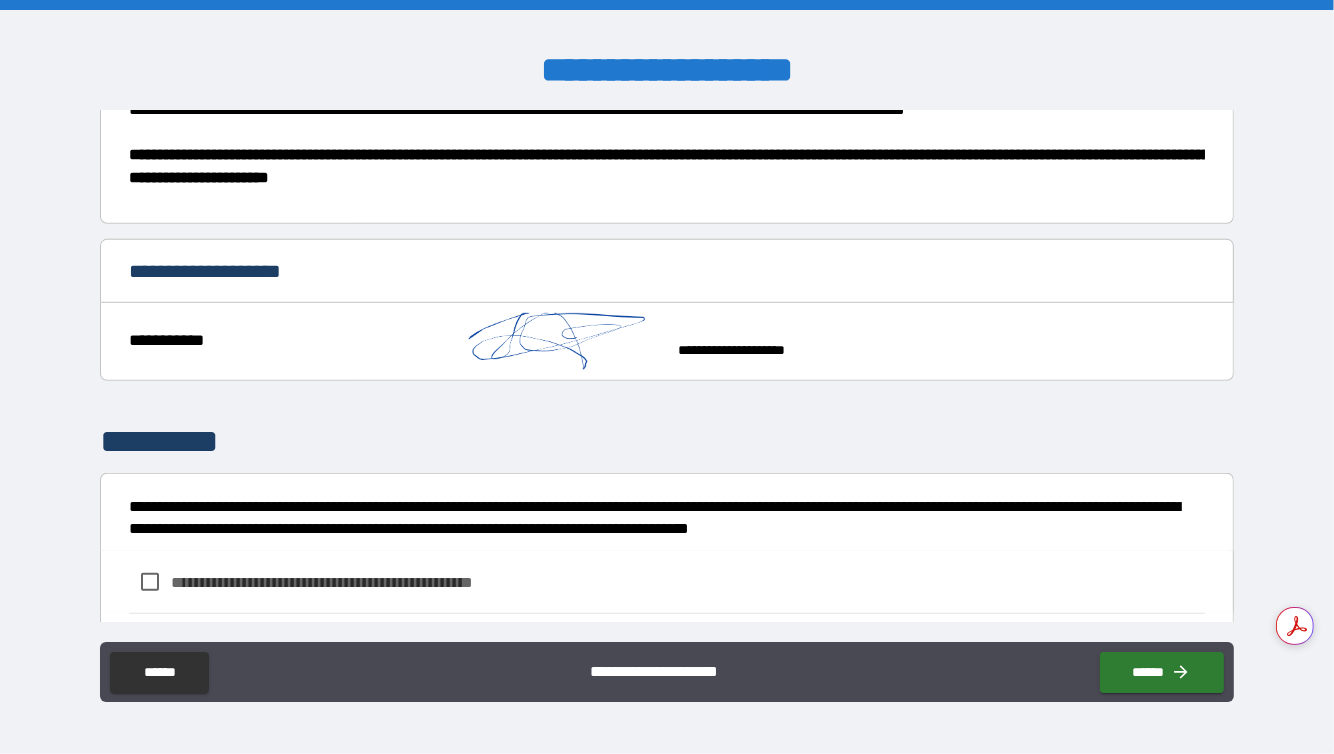 scroll, scrollTop: 968, scrollLeft: 0, axis: vertical 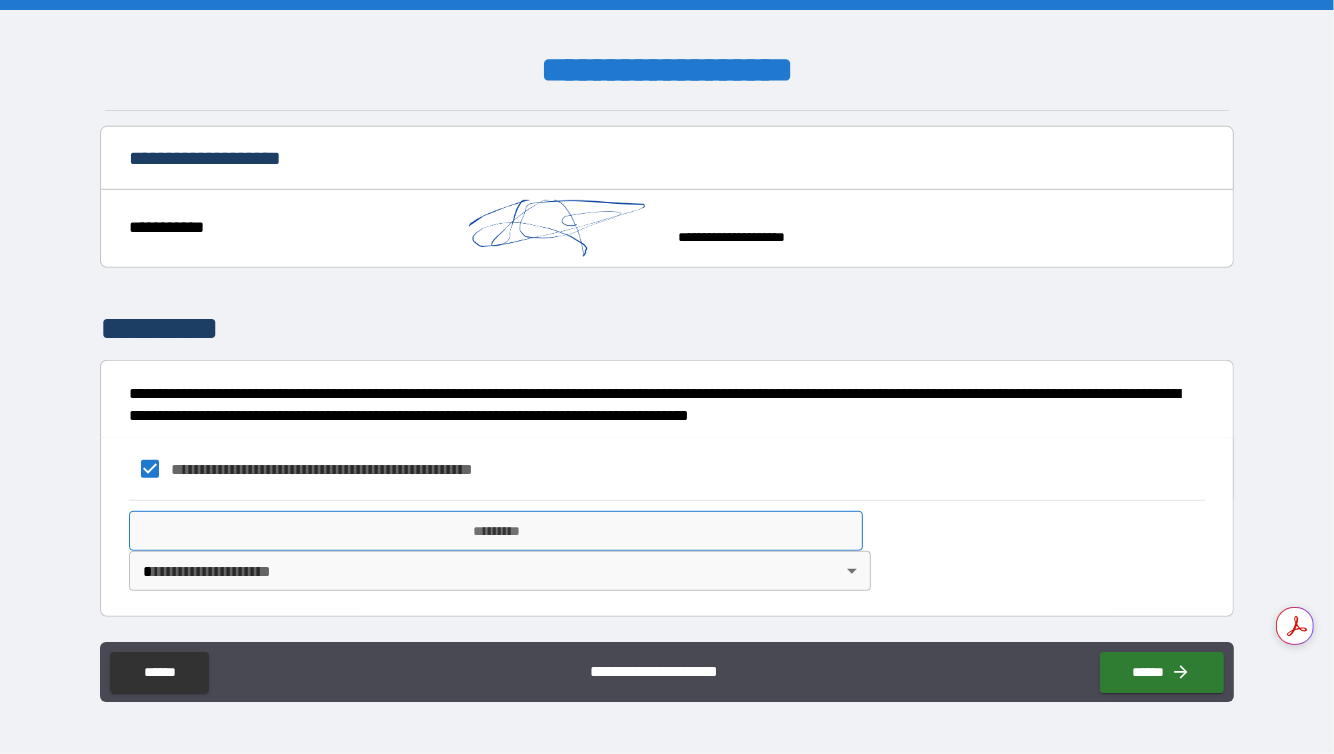 click on "*********" at bounding box center (496, 531) 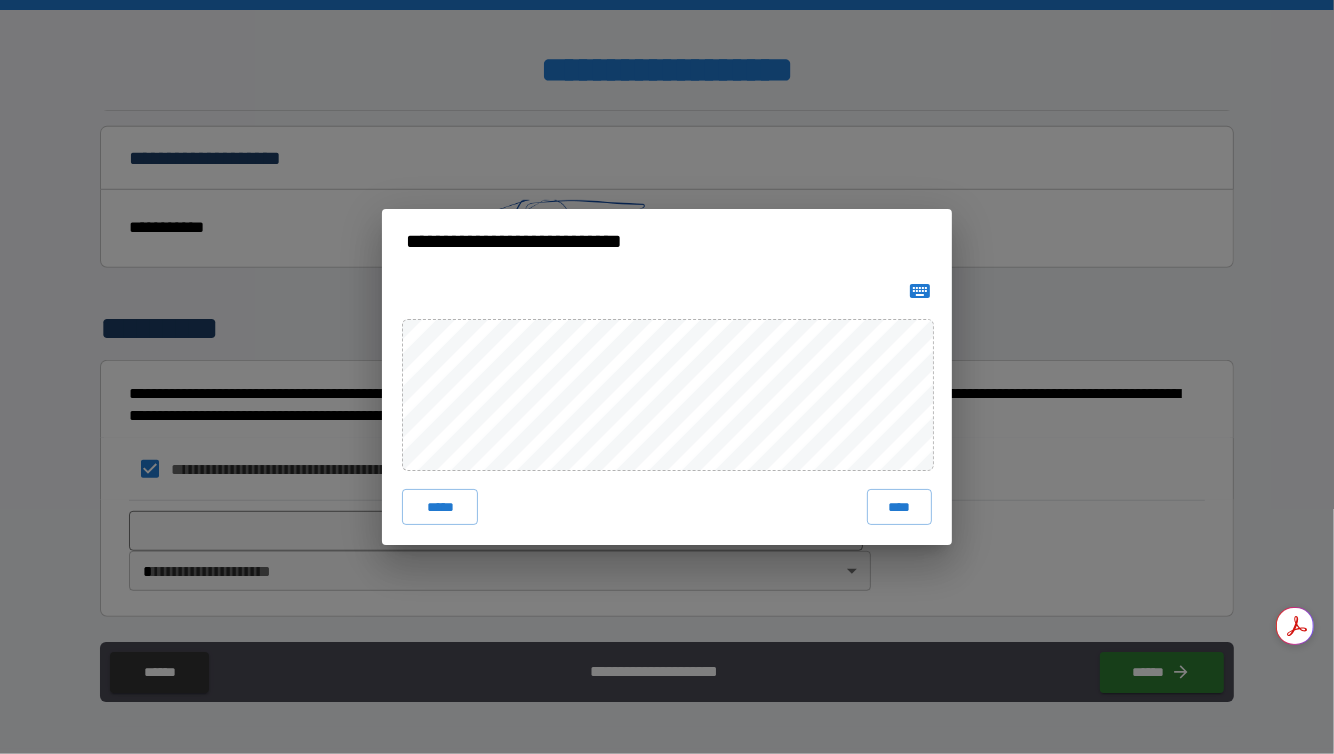 click on "**********" at bounding box center [667, 377] 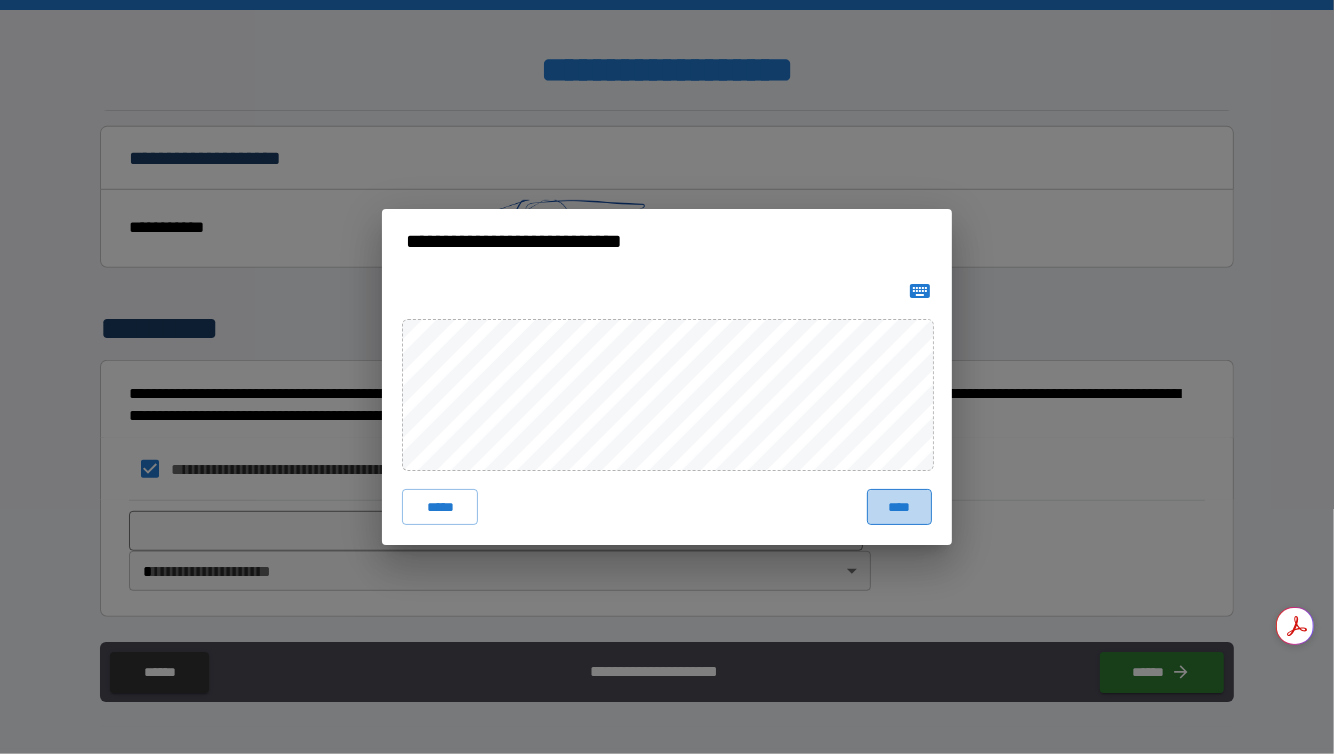 click on "****" at bounding box center (899, 507) 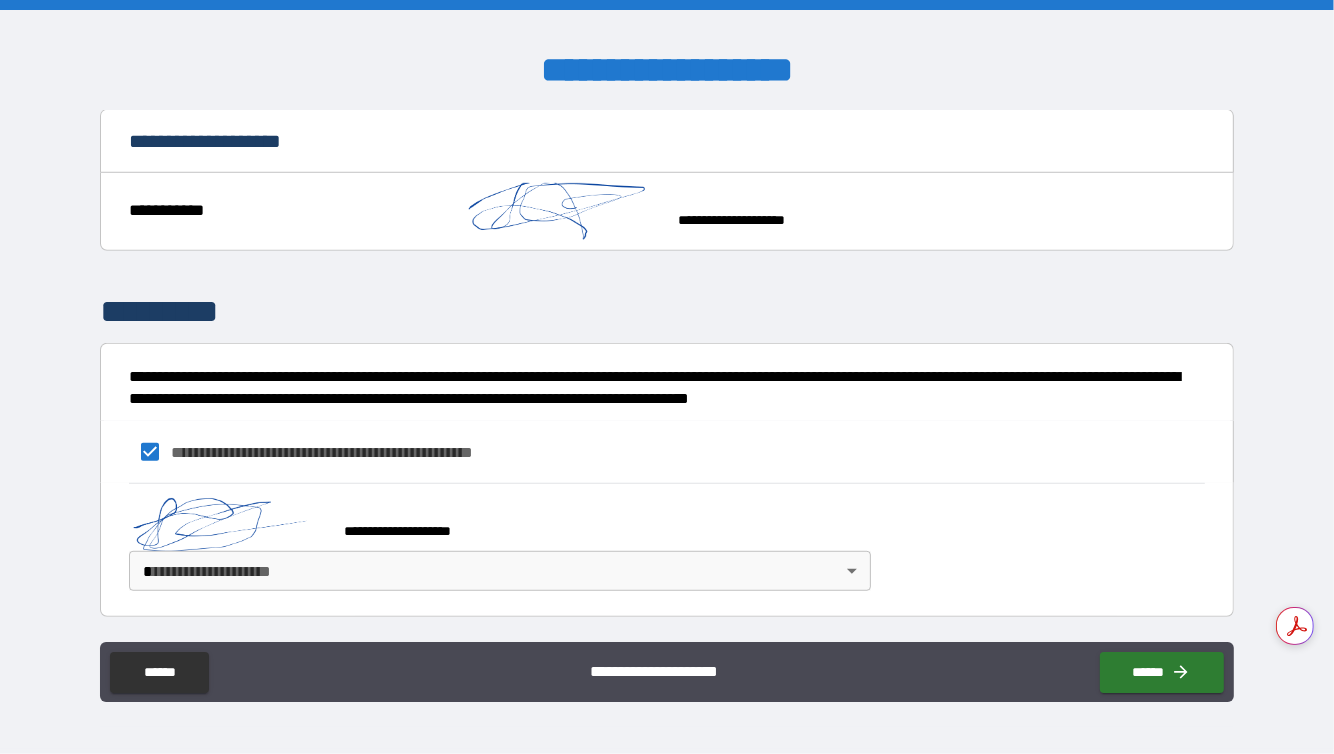 click on "**********" at bounding box center (667, 377) 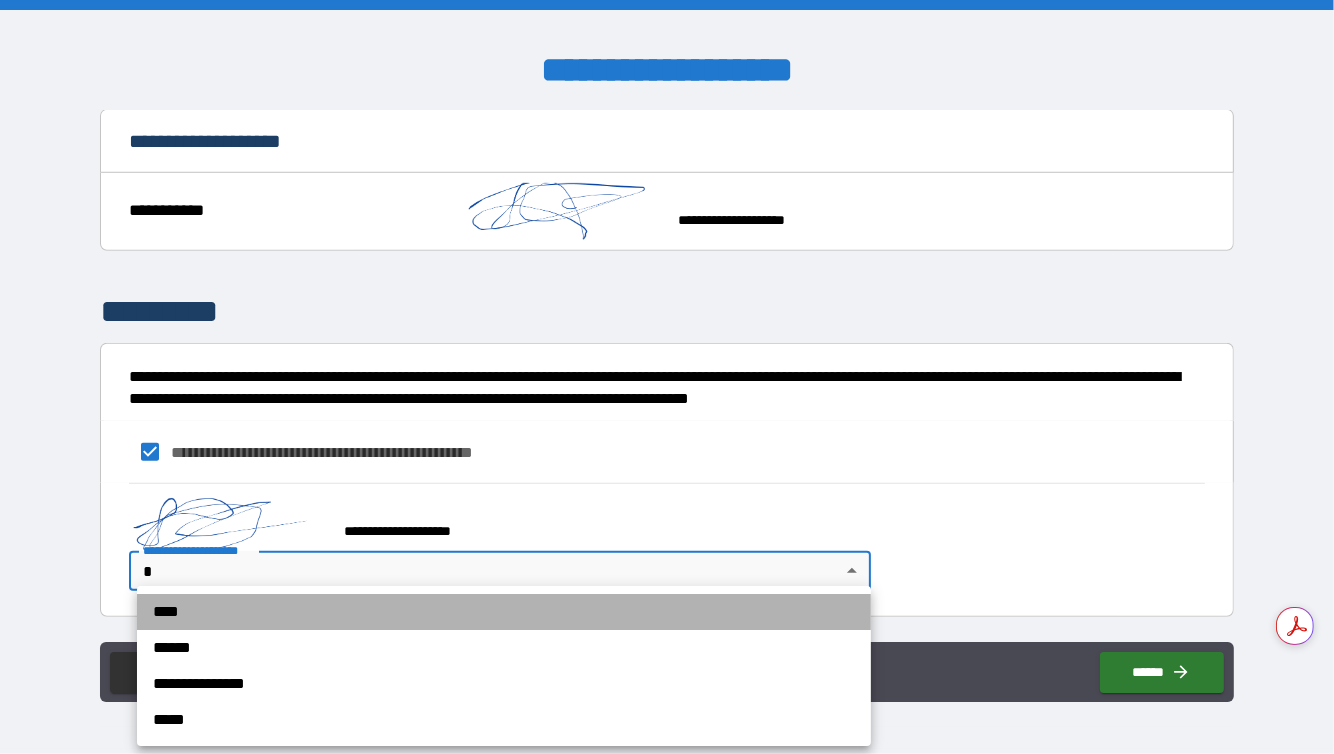 click on "****" at bounding box center (504, 612) 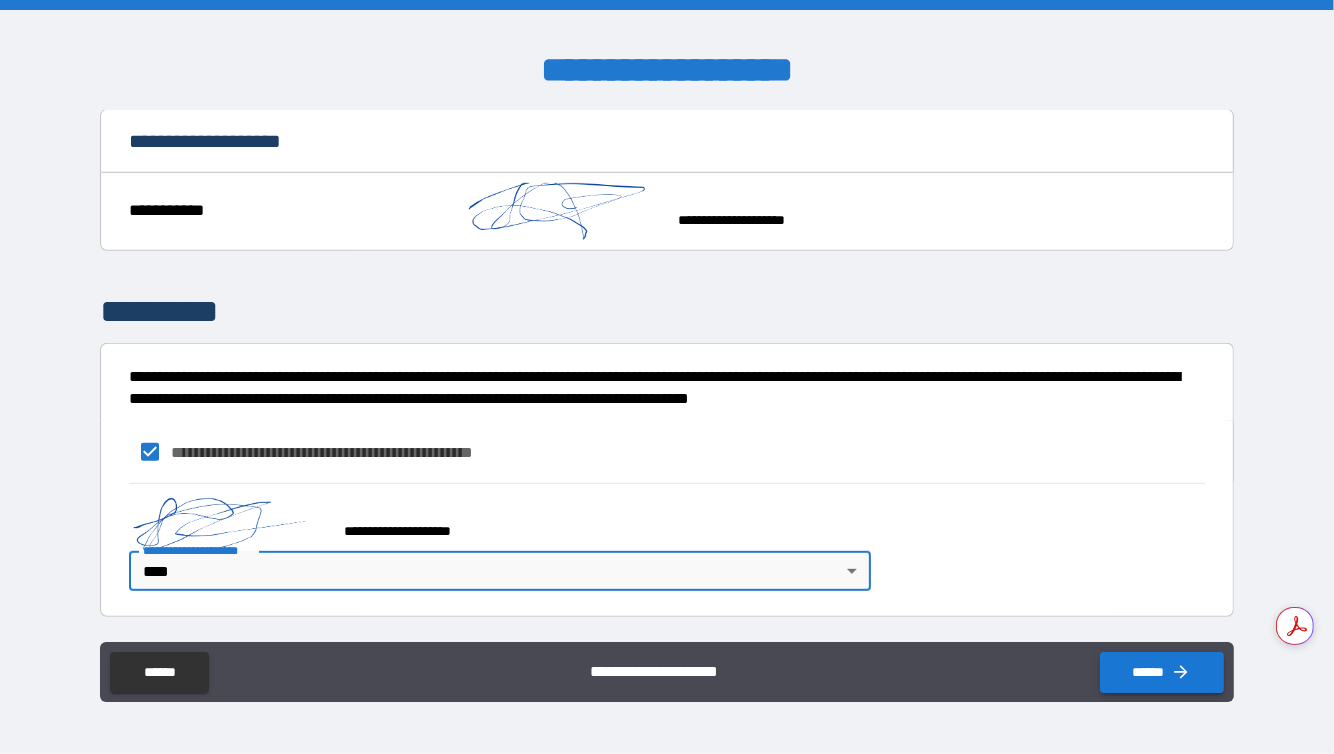 click on "******" at bounding box center [1162, 672] 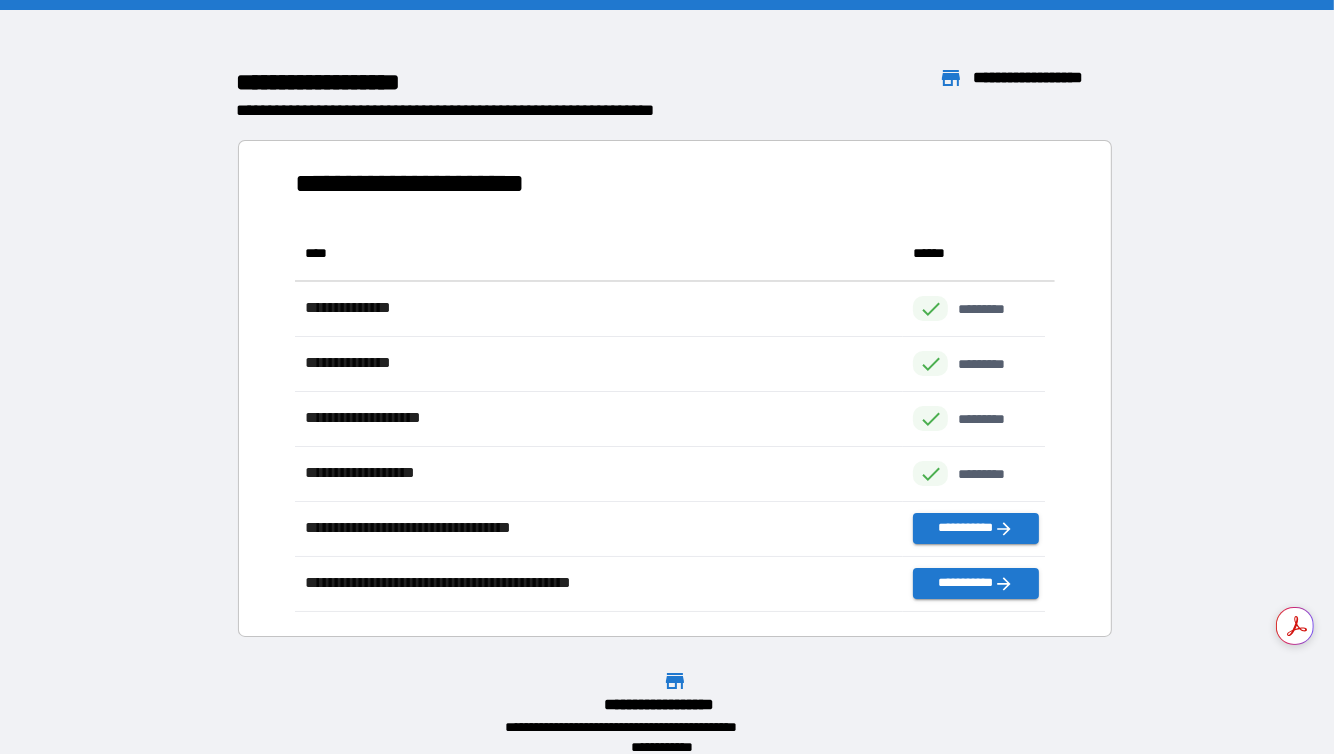 scroll, scrollTop: 16, scrollLeft: 16, axis: both 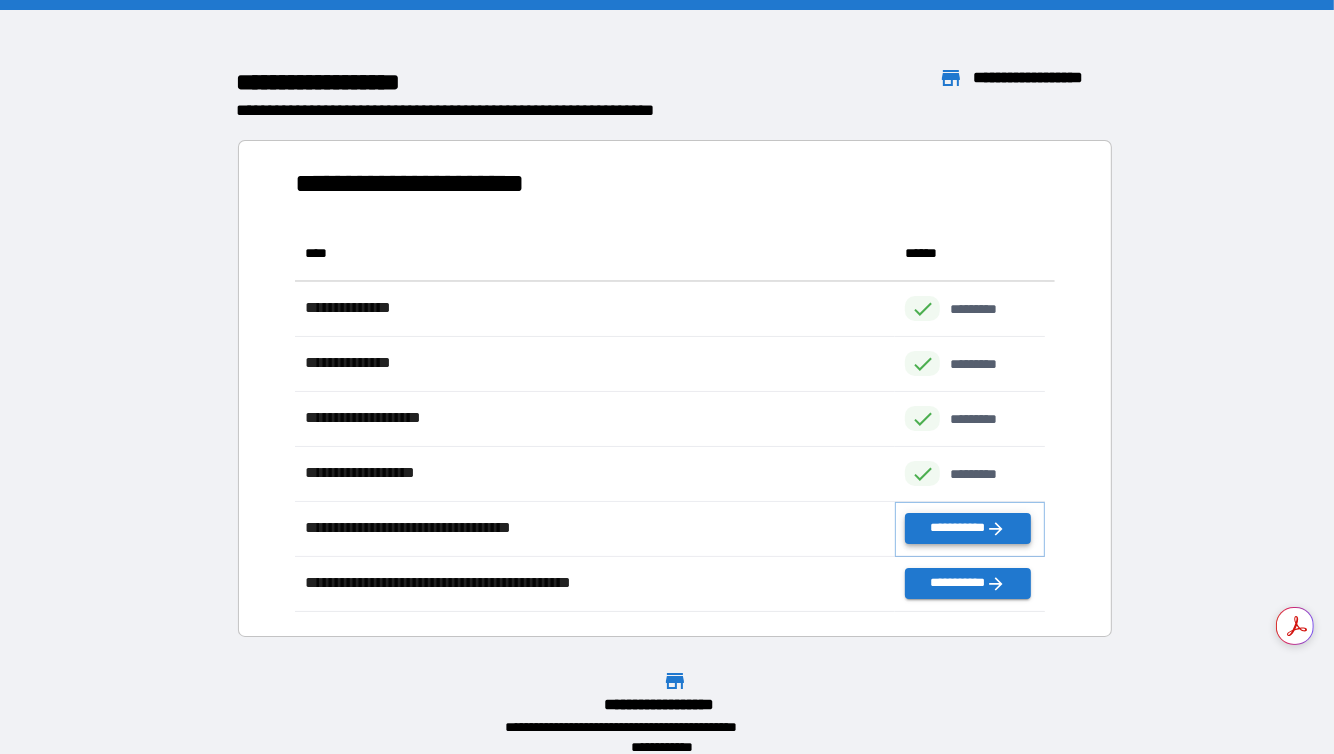 click on "**********" at bounding box center [967, 528] 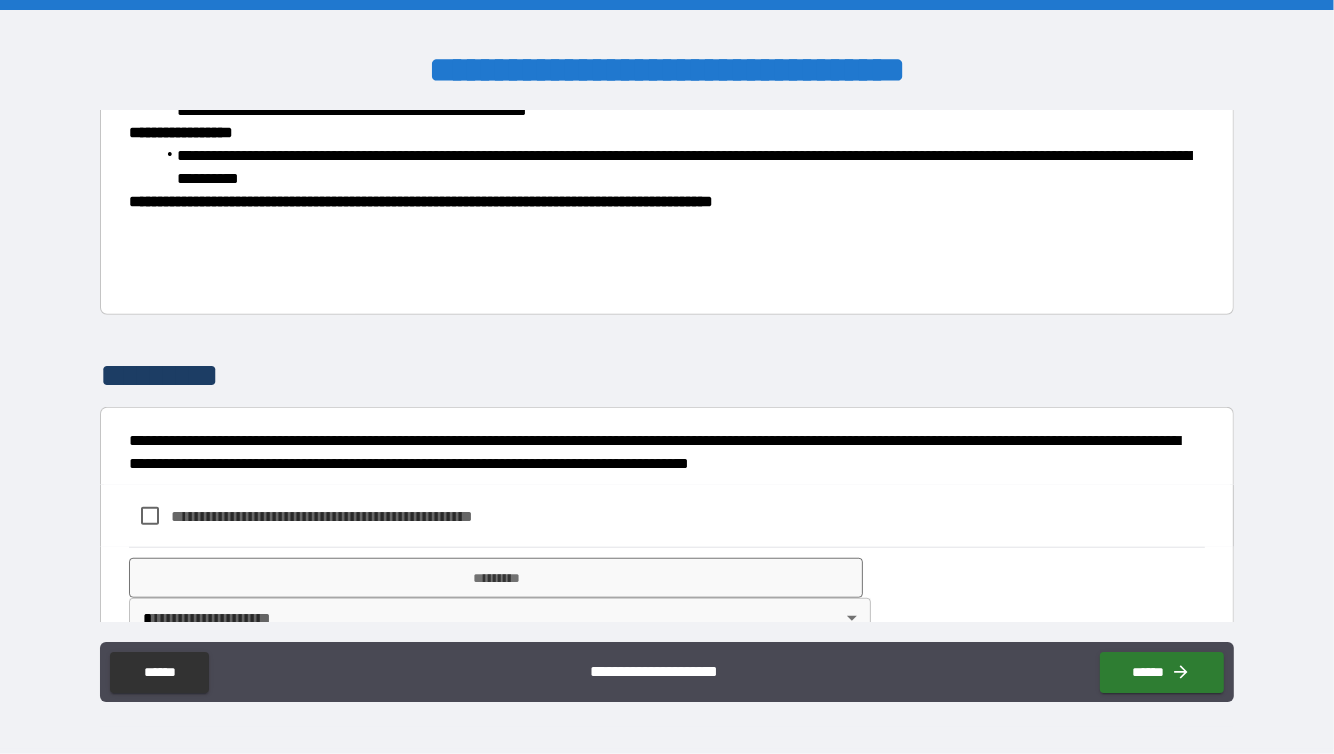scroll, scrollTop: 1142, scrollLeft: 0, axis: vertical 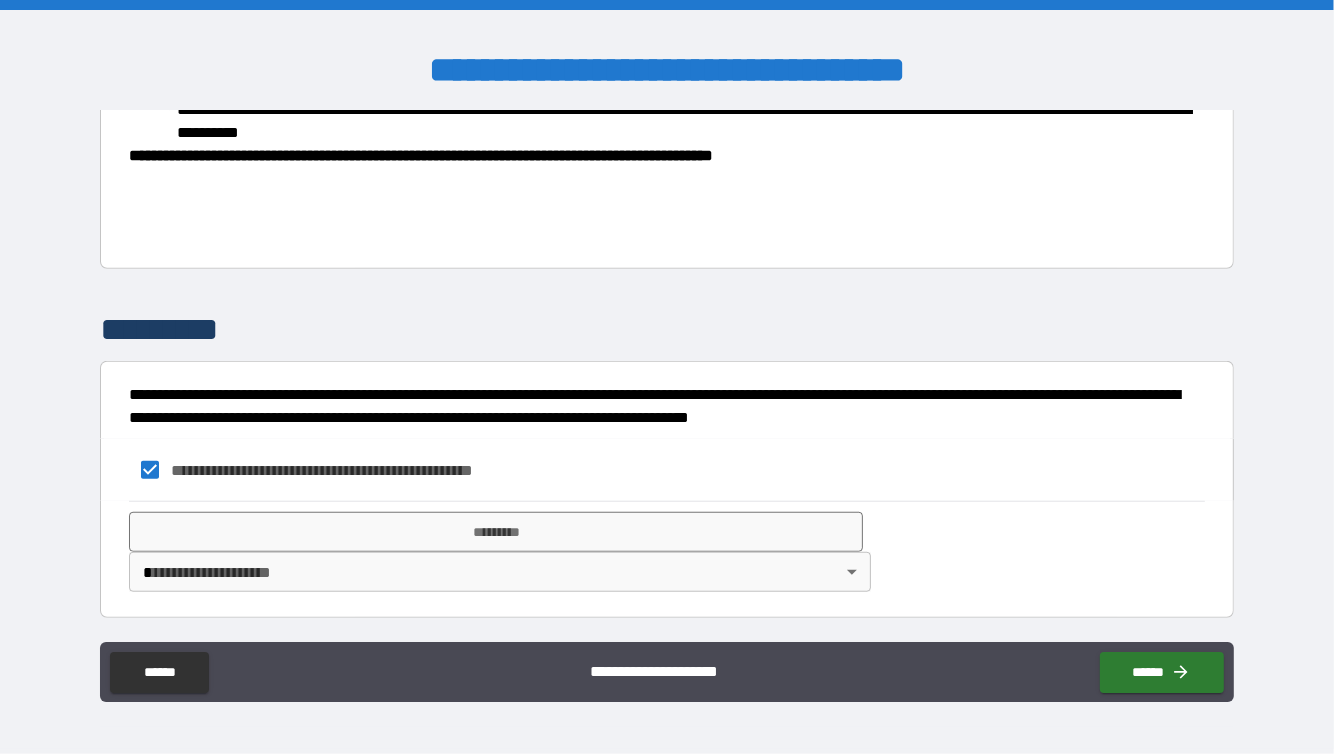 click on "**********" at bounding box center (667, 377) 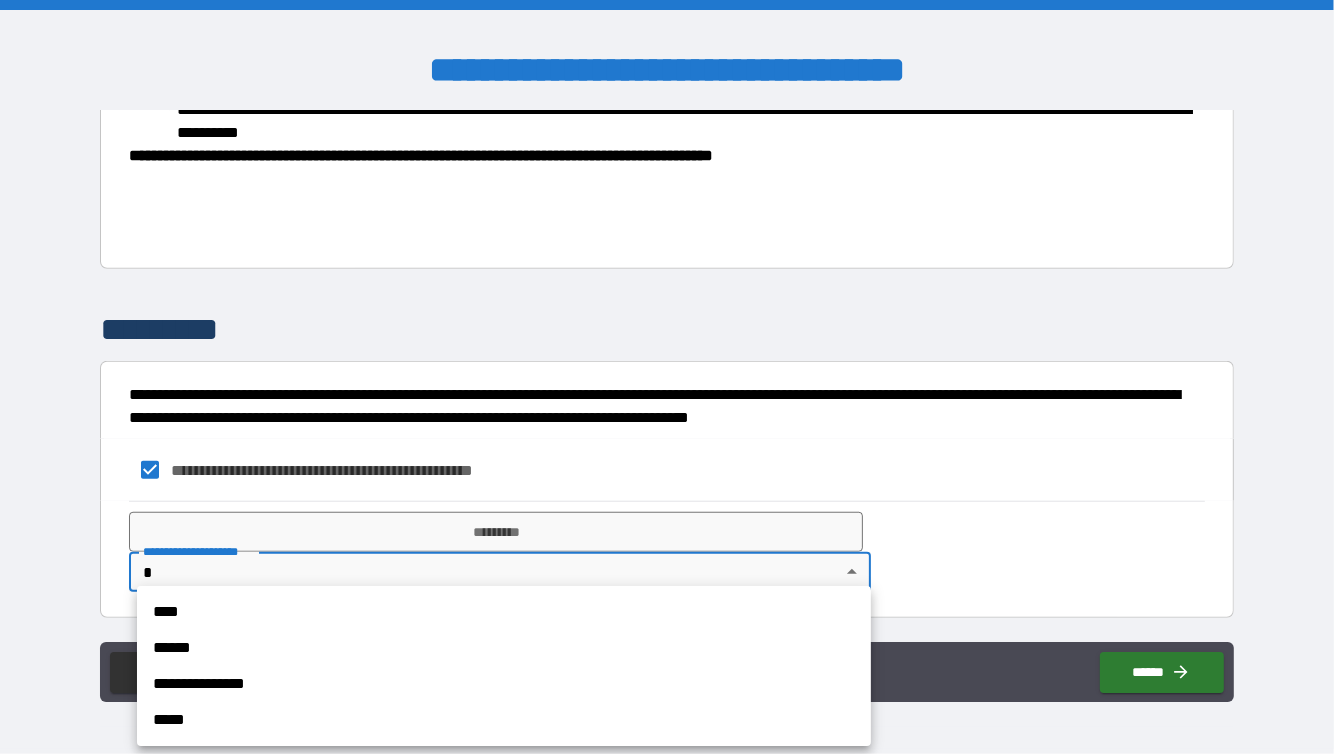 click on "****" at bounding box center [504, 612] 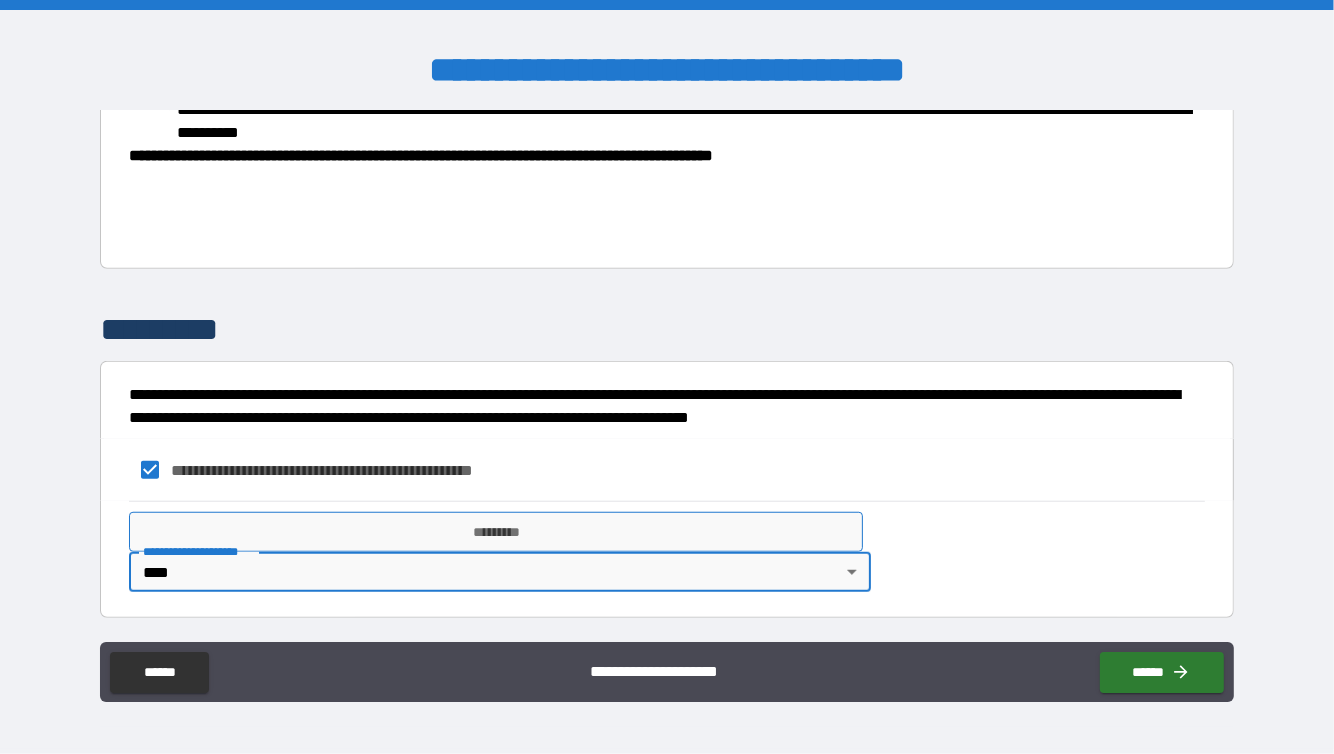 click on "*********" at bounding box center (496, 532) 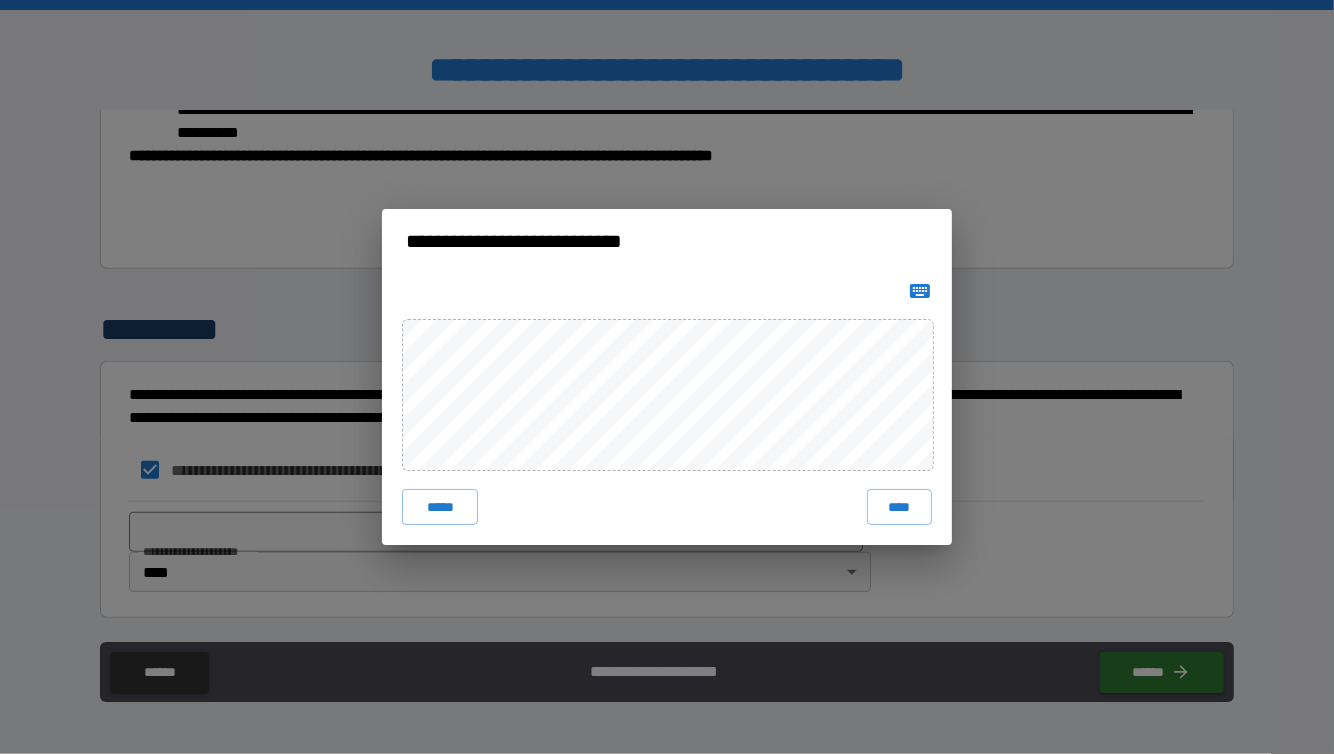 click on "**********" at bounding box center [667, 377] 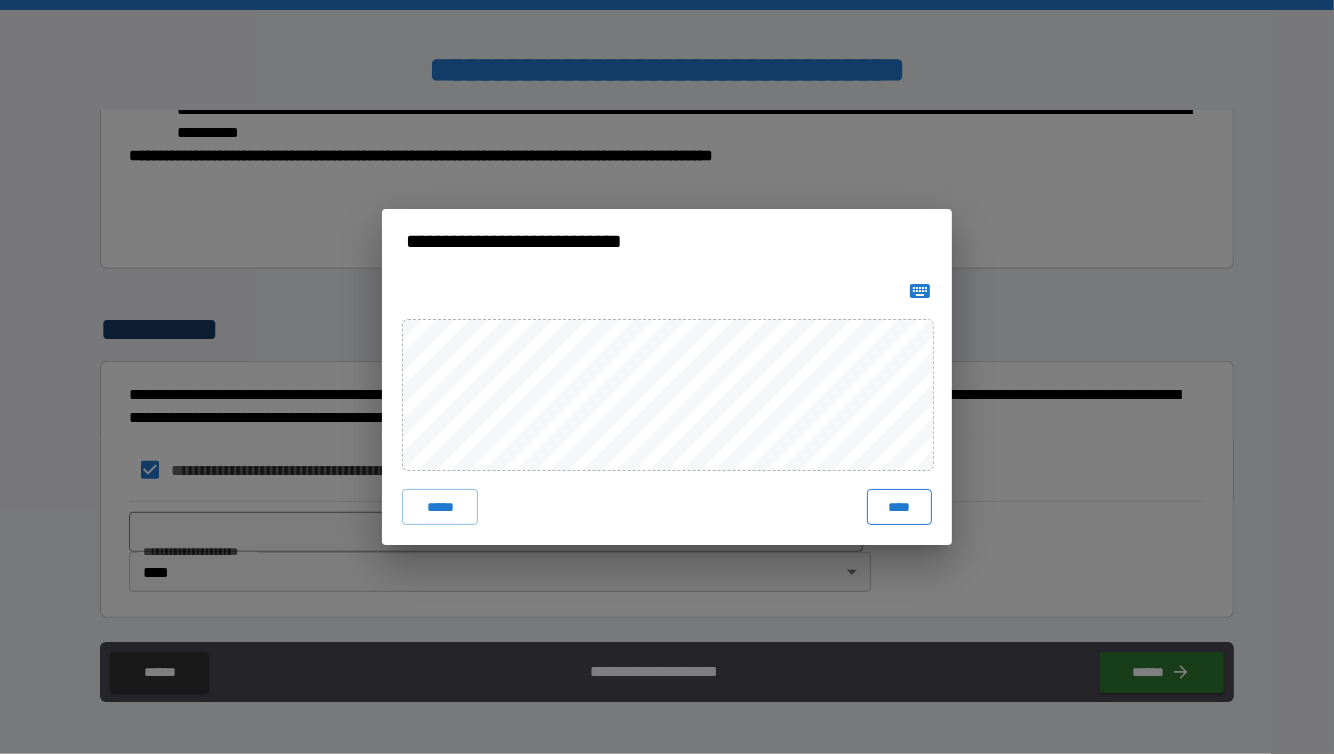click on "****" at bounding box center [899, 507] 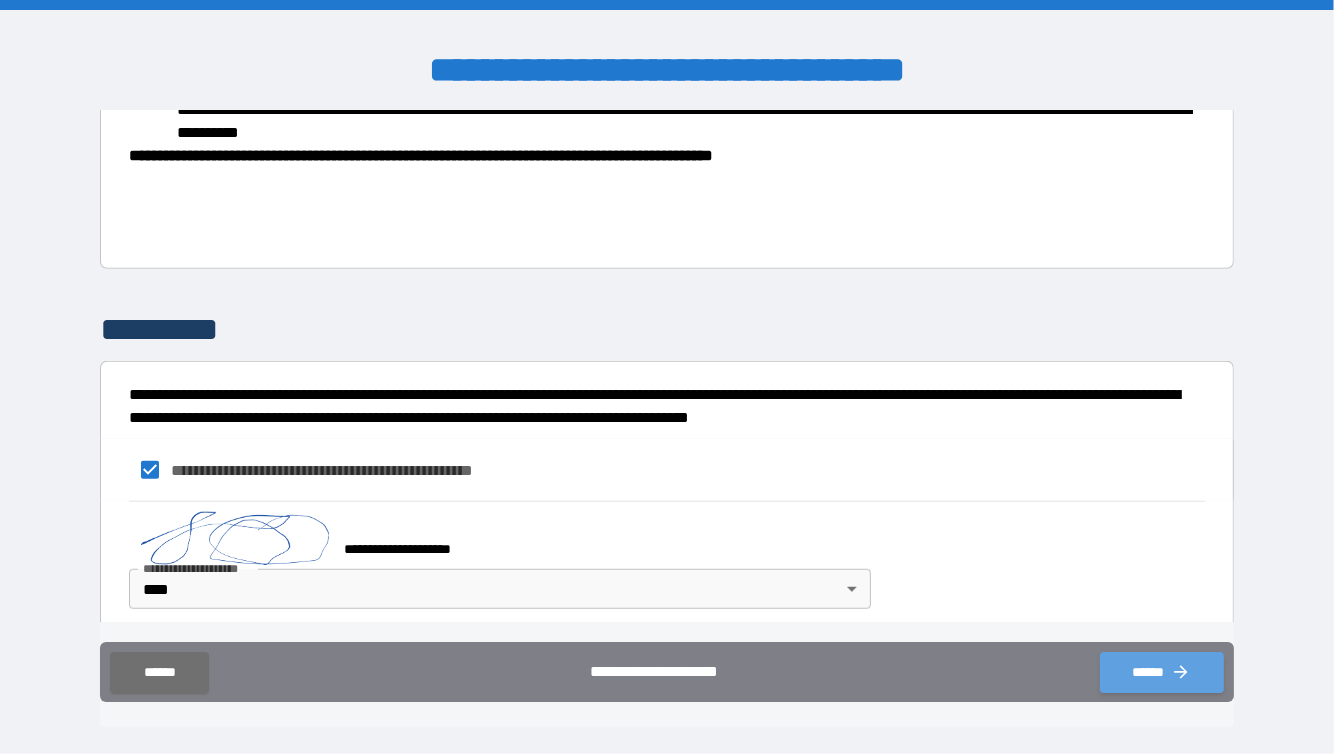 click on "******" at bounding box center (1162, 672) 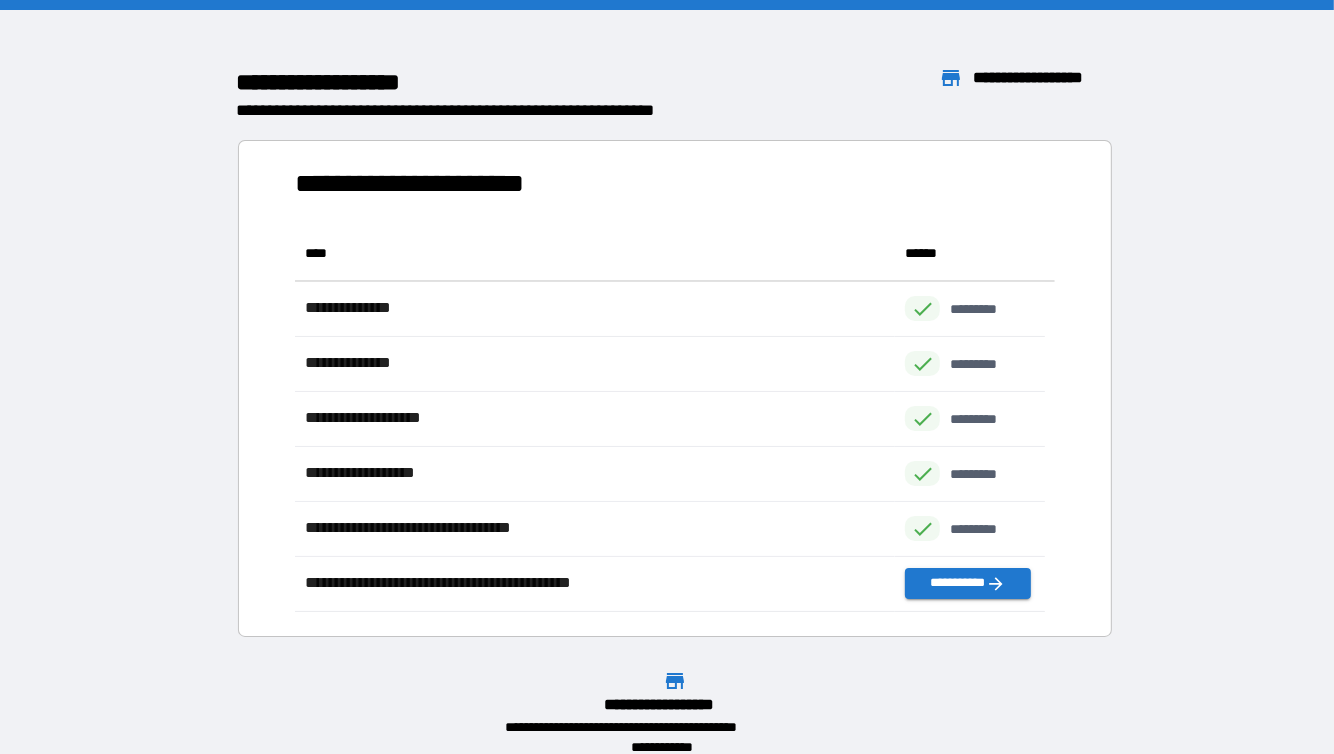 scroll, scrollTop: 370, scrollLeft: 734, axis: both 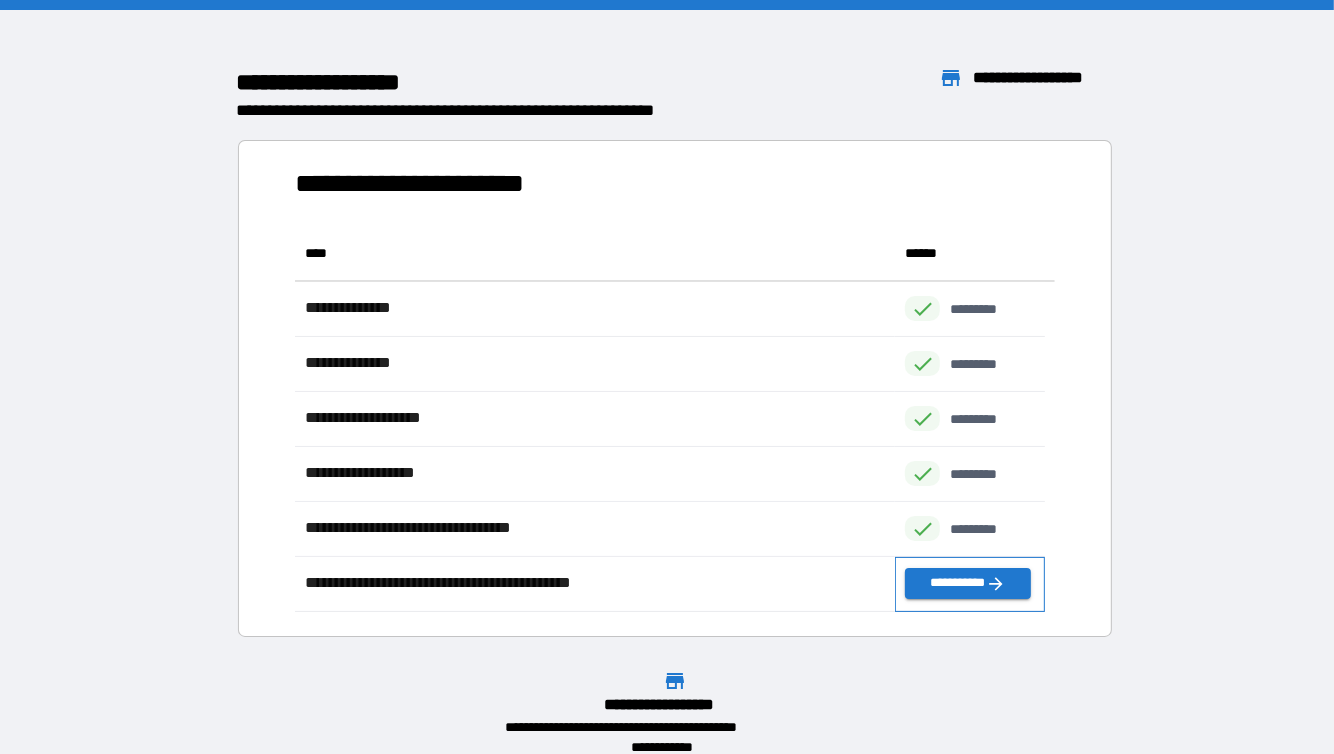 click on "**********" at bounding box center [970, 584] 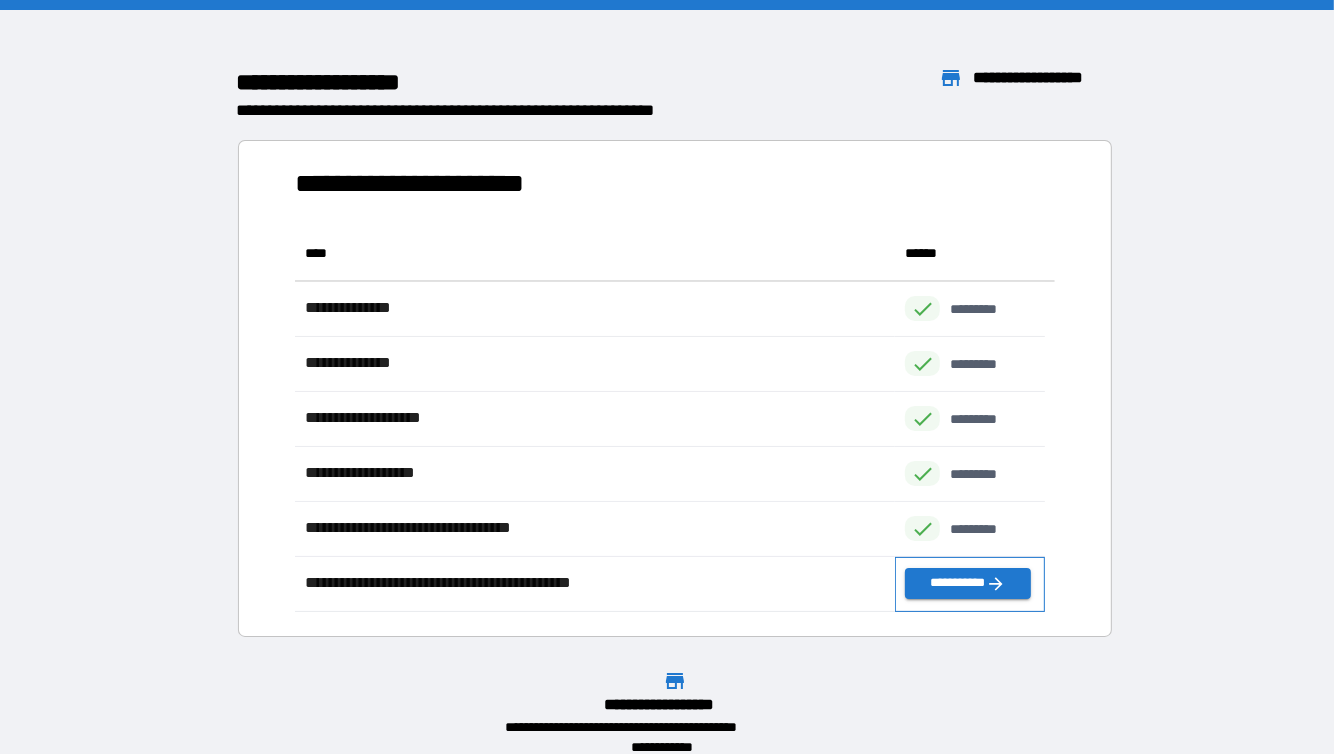 click on "**********" at bounding box center (970, 584) 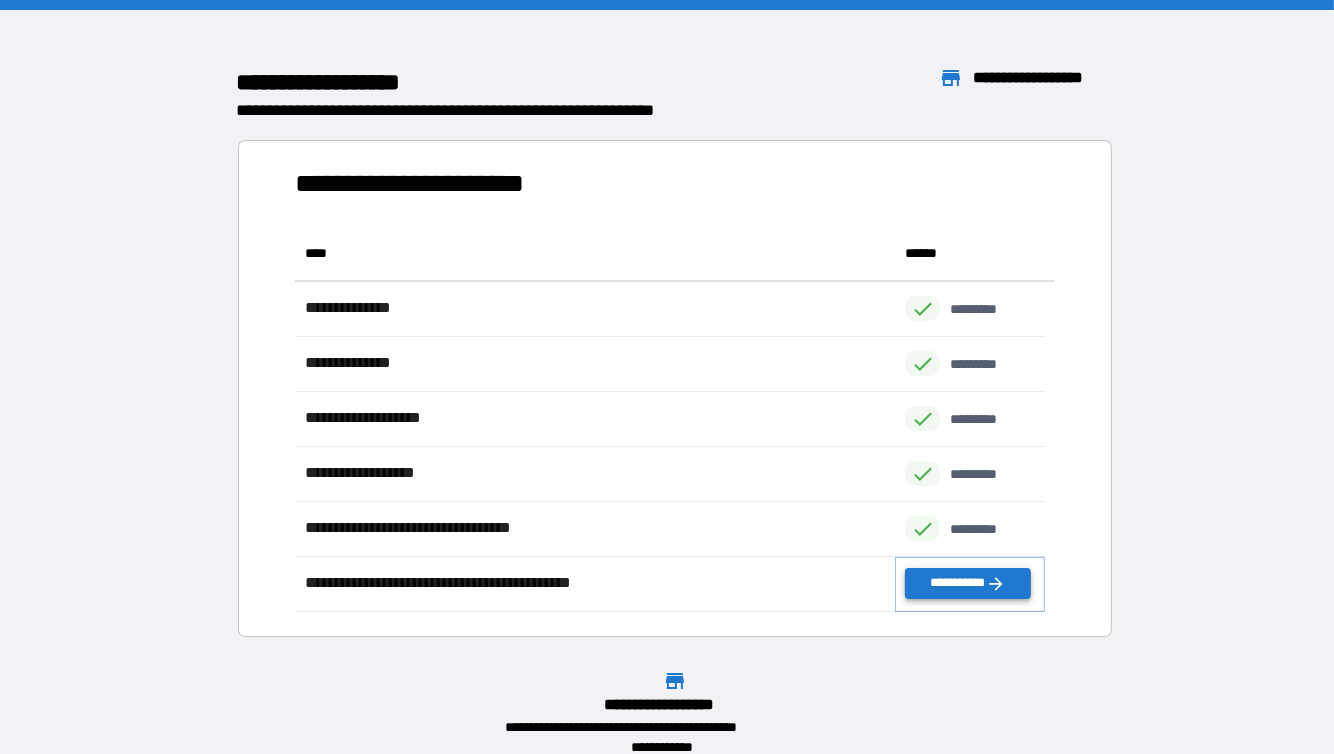 click on "**********" at bounding box center [967, 583] 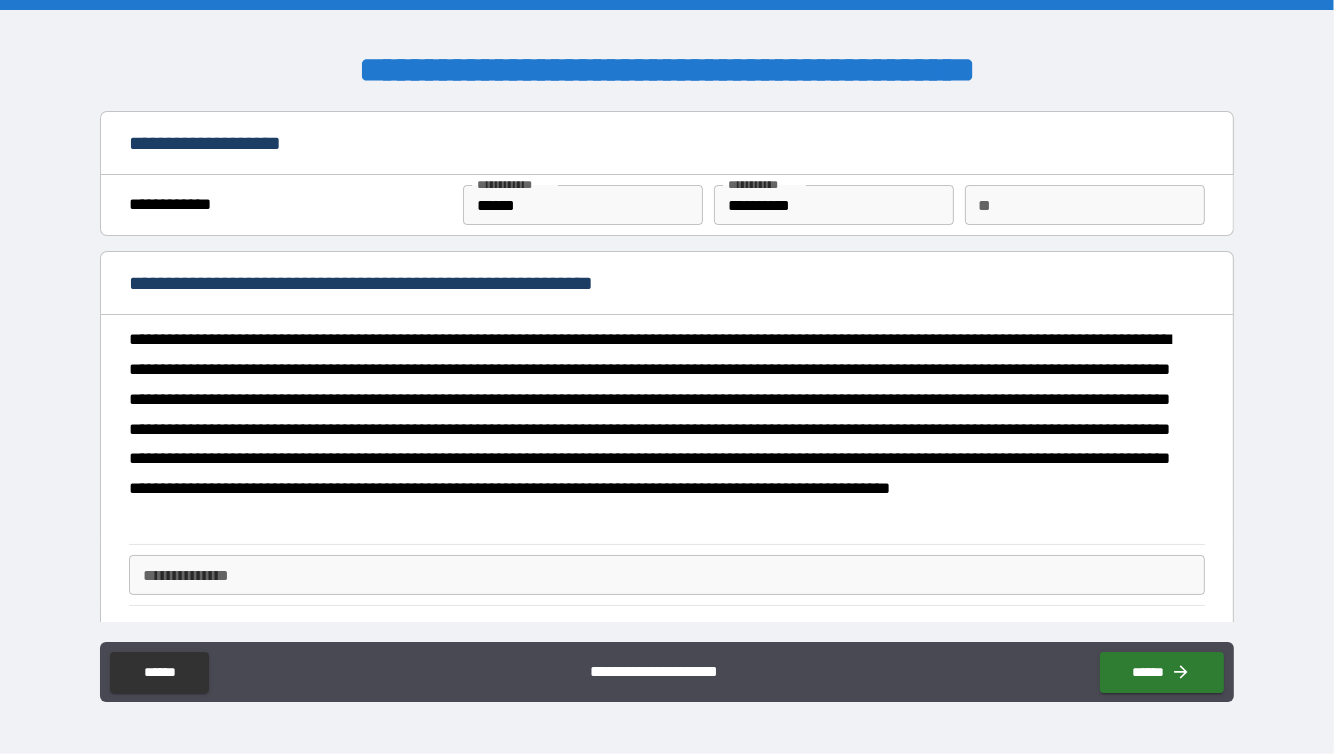 click on "**********" at bounding box center (666, 575) 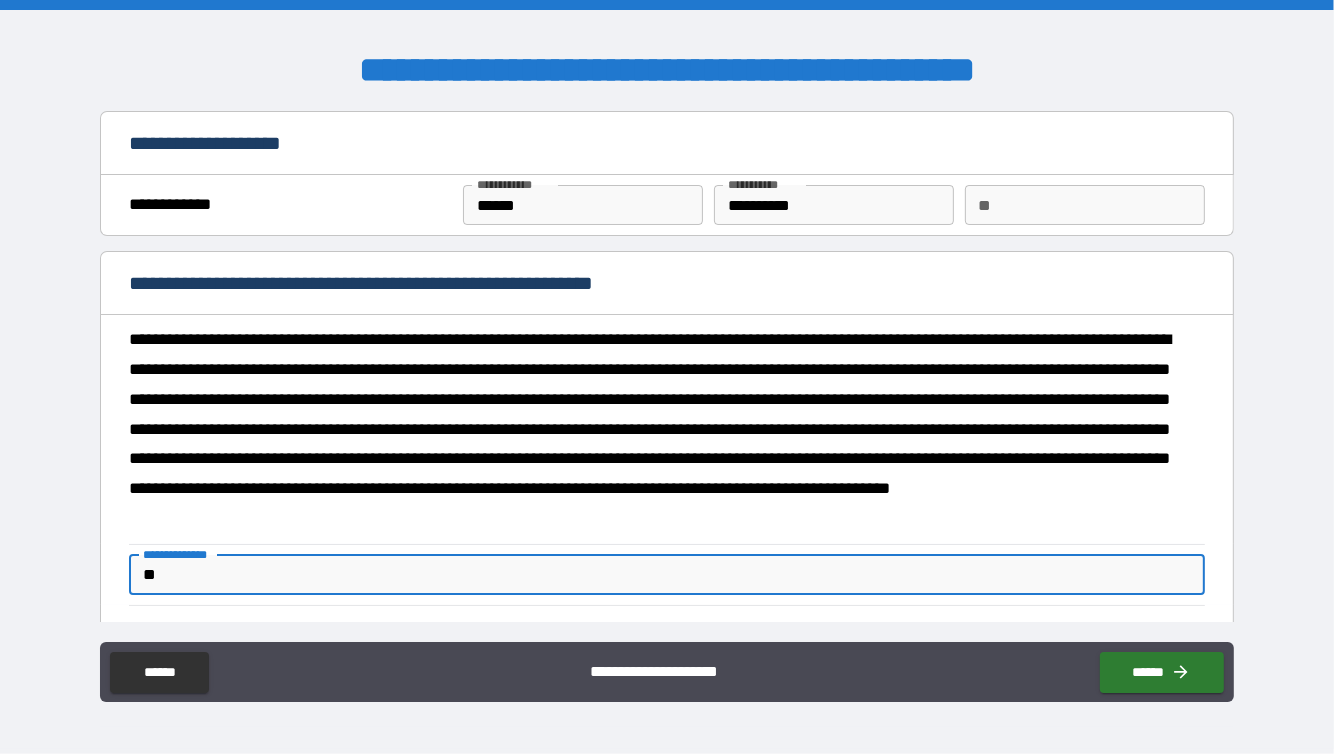 type on "*" 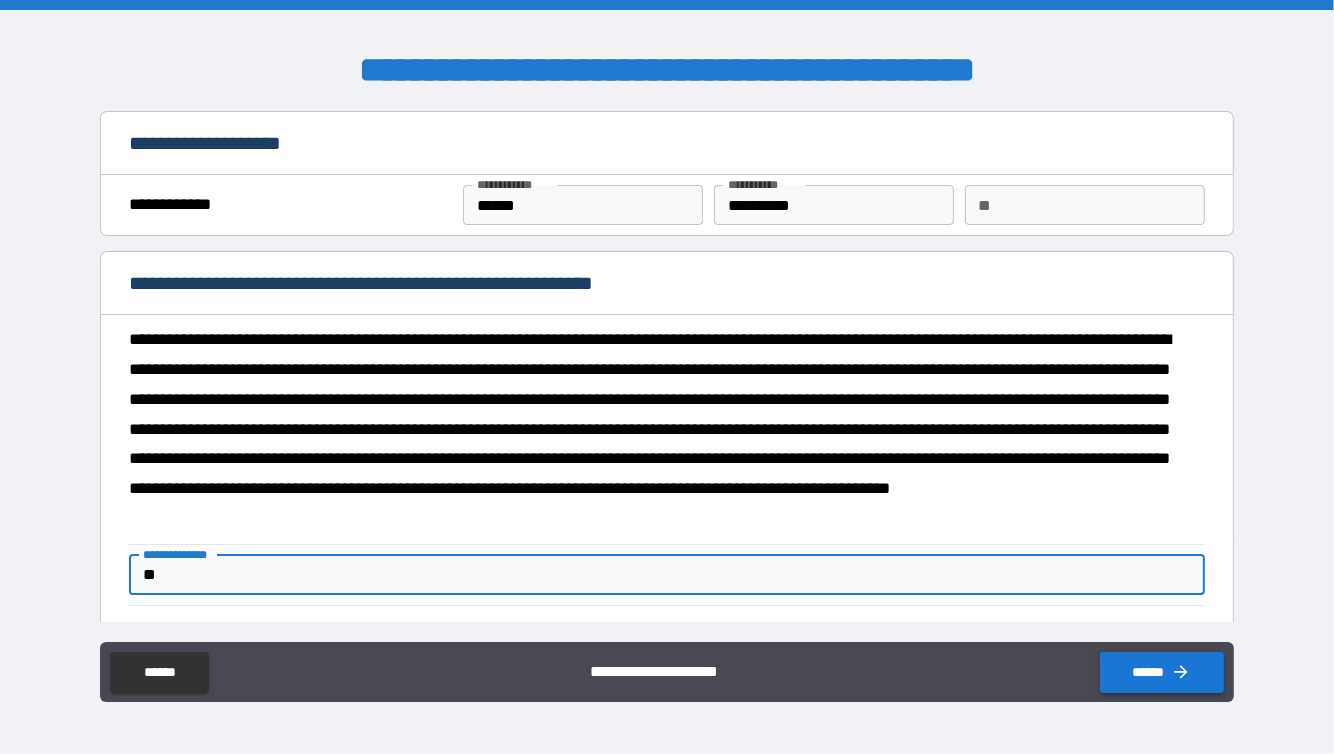 type on "**" 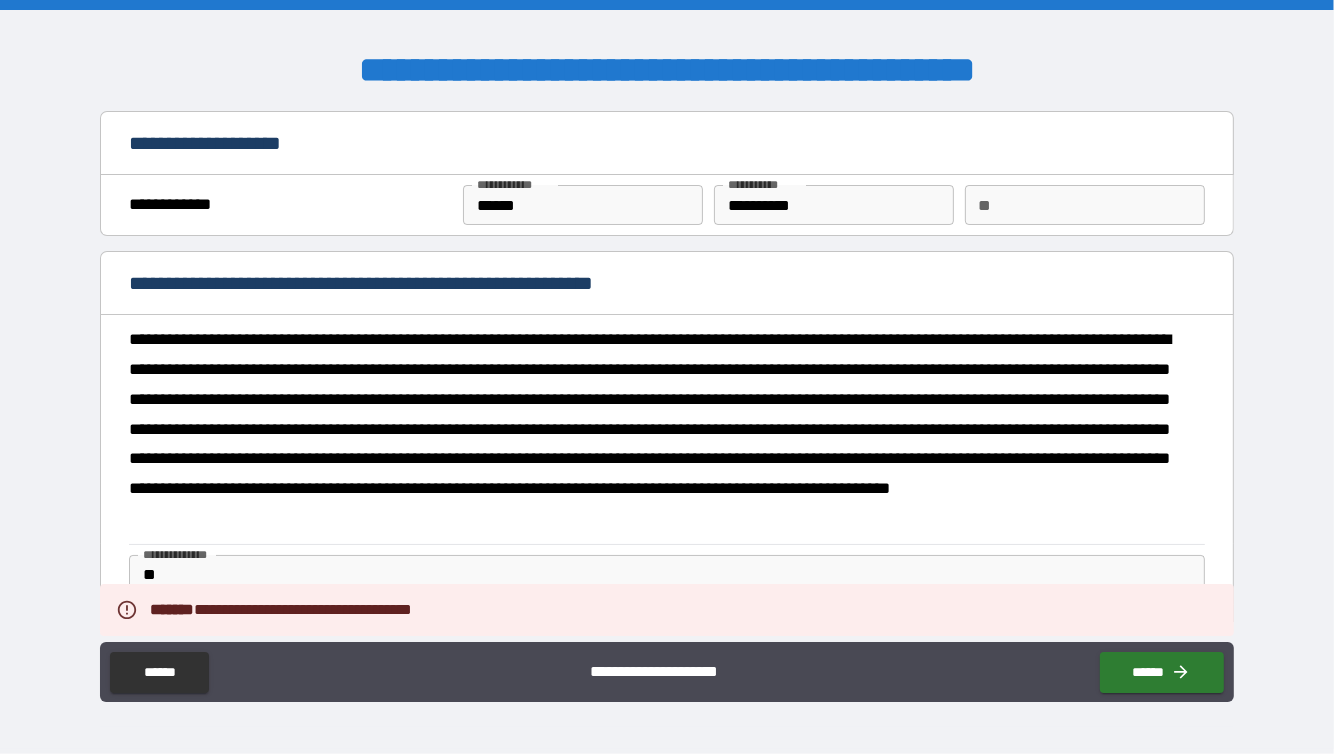scroll, scrollTop: 280, scrollLeft: 0, axis: vertical 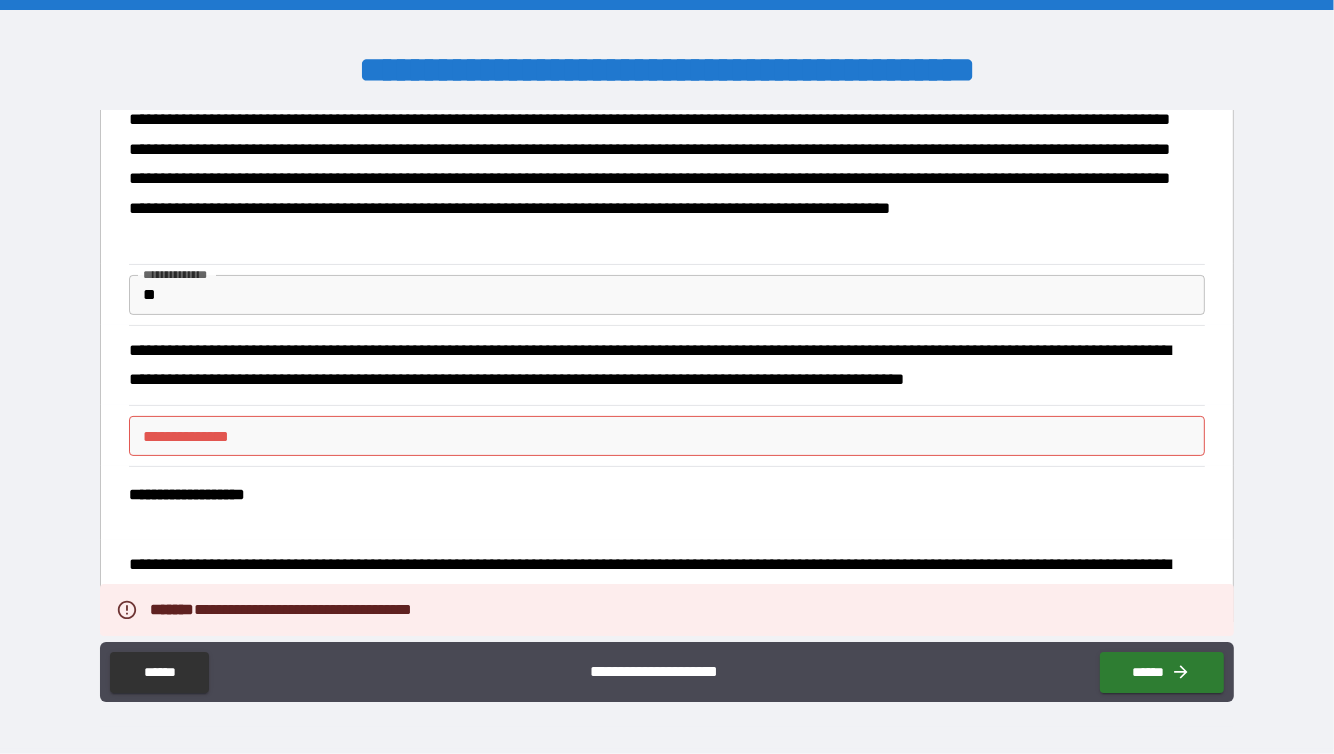 click on "**********" at bounding box center (666, 436) 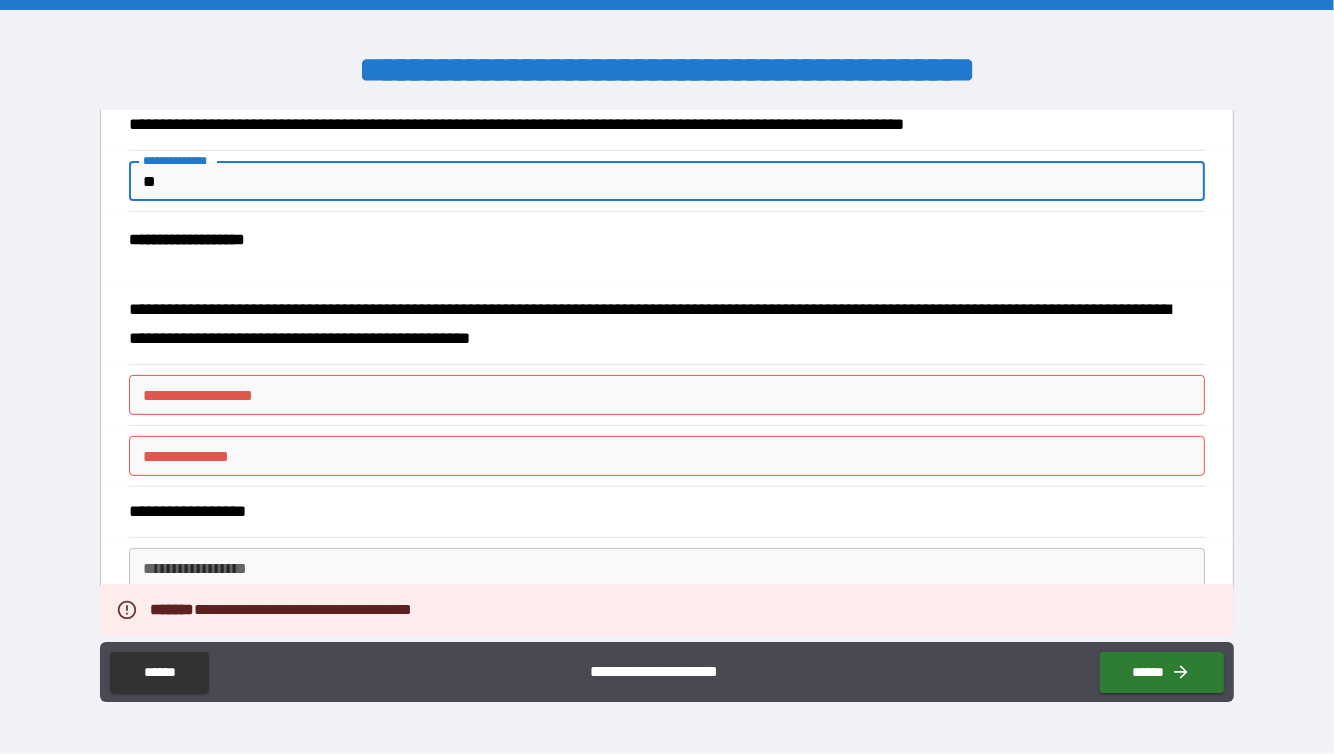 scroll, scrollTop: 536, scrollLeft: 0, axis: vertical 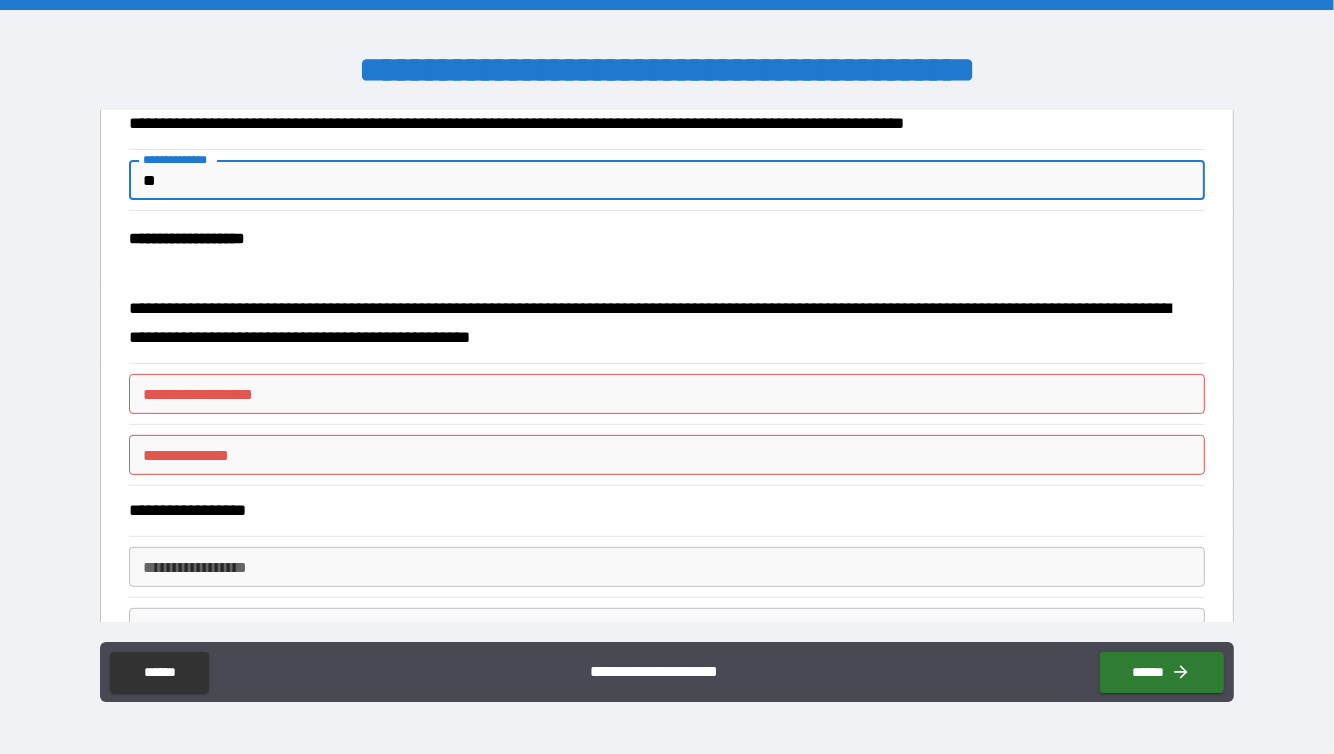 type on "**" 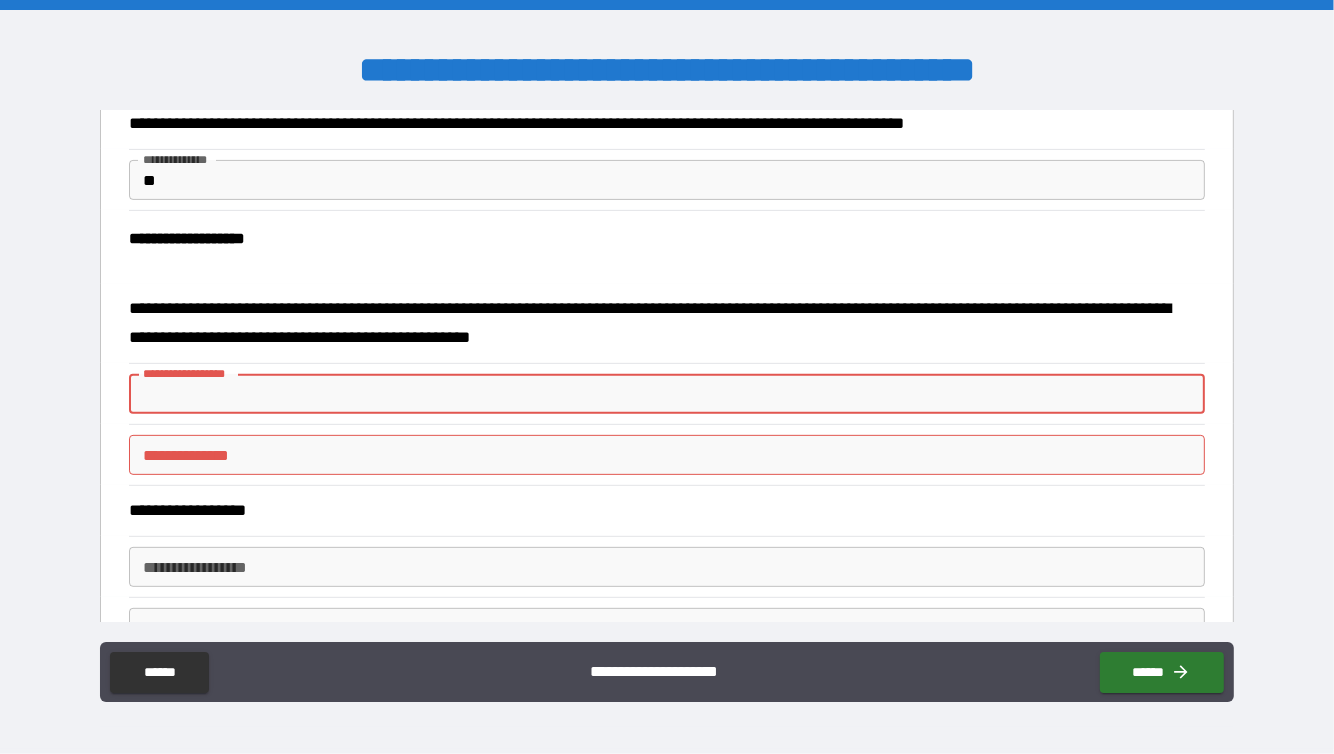 type on "*" 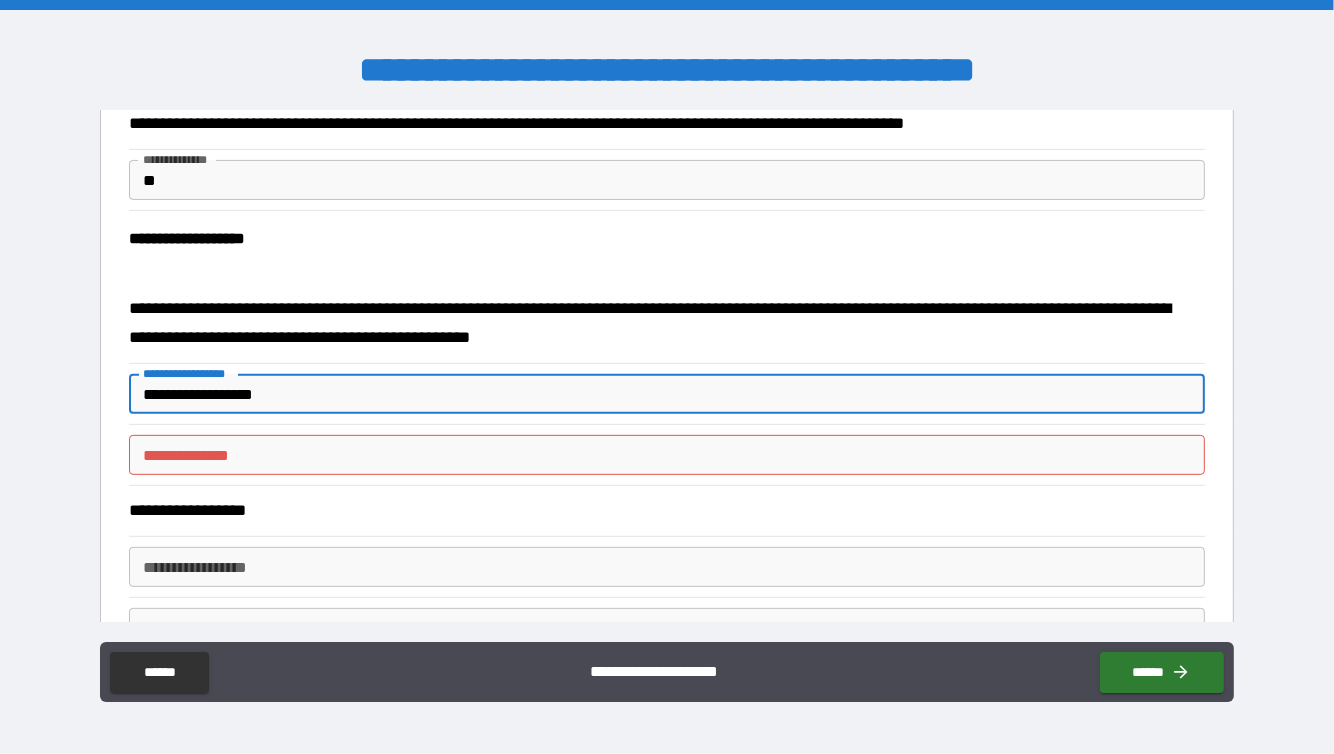 type on "**********" 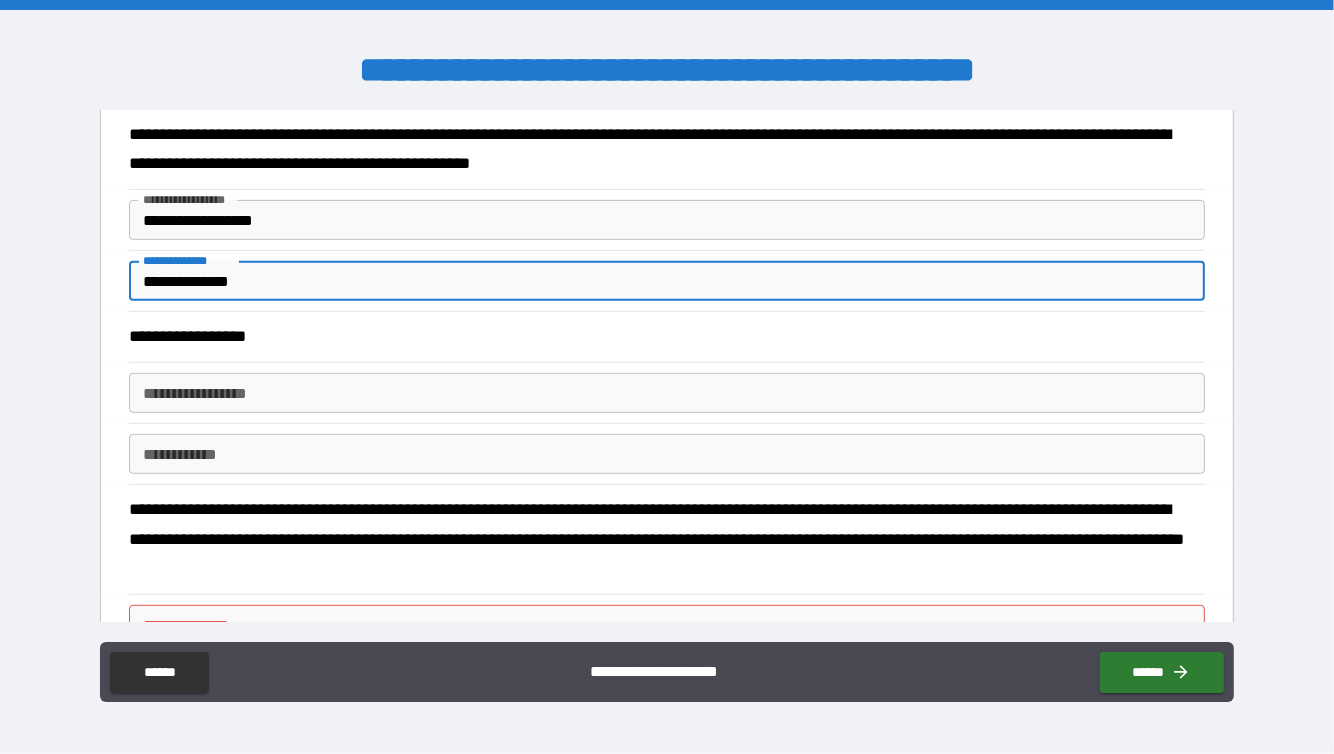 scroll, scrollTop: 712, scrollLeft: 0, axis: vertical 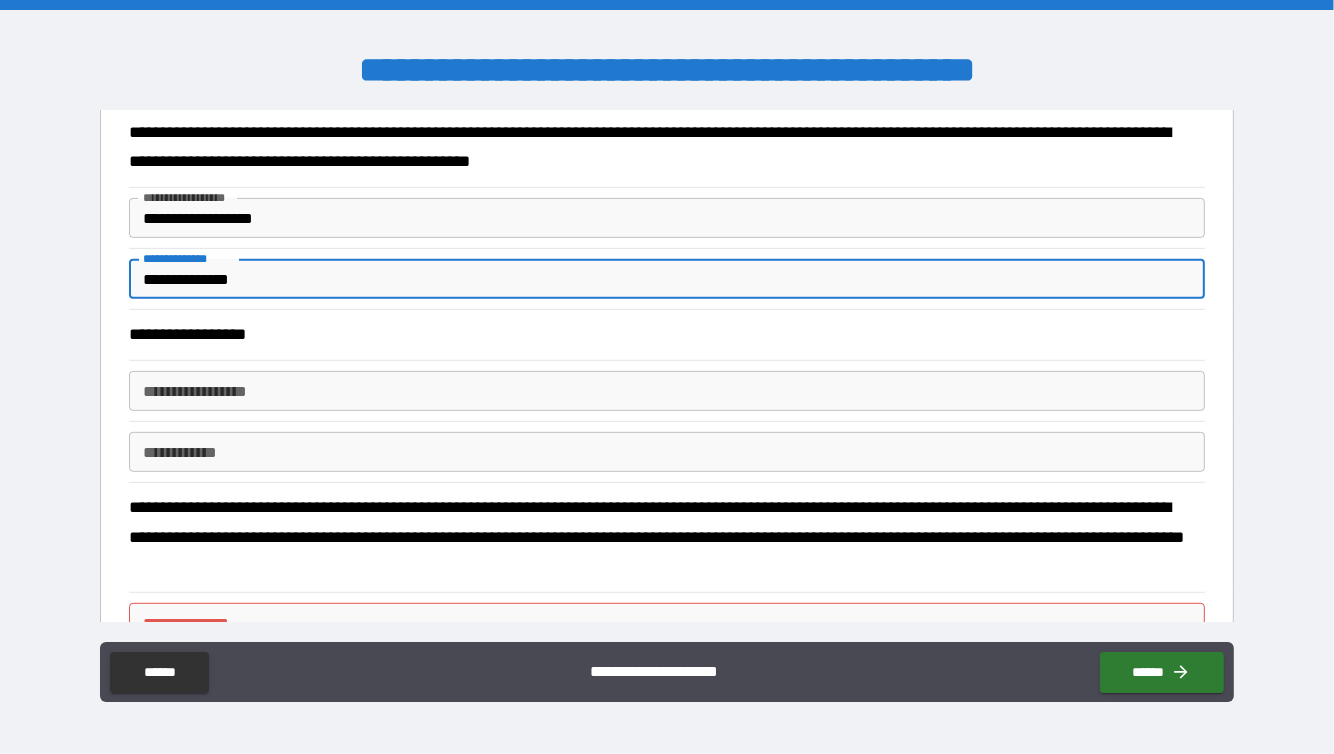 type on "**********" 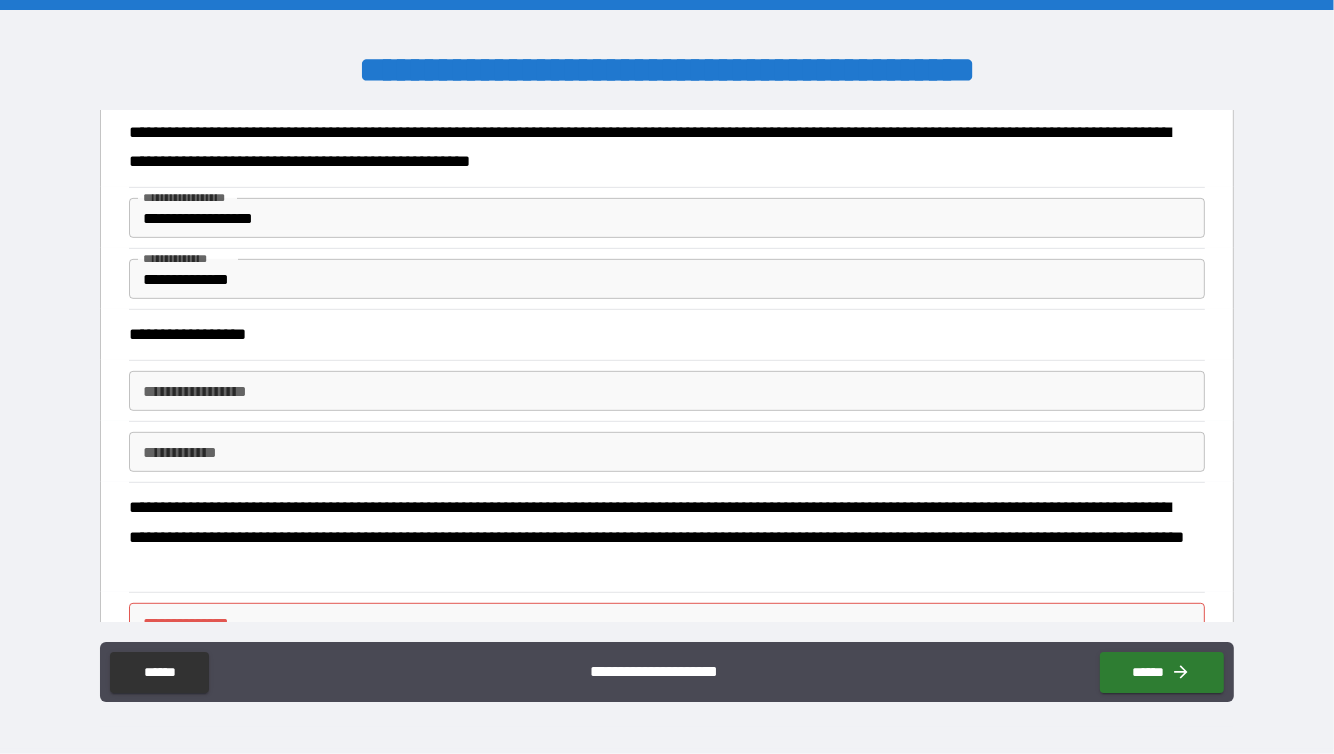 click on "**********" at bounding box center [666, 390] 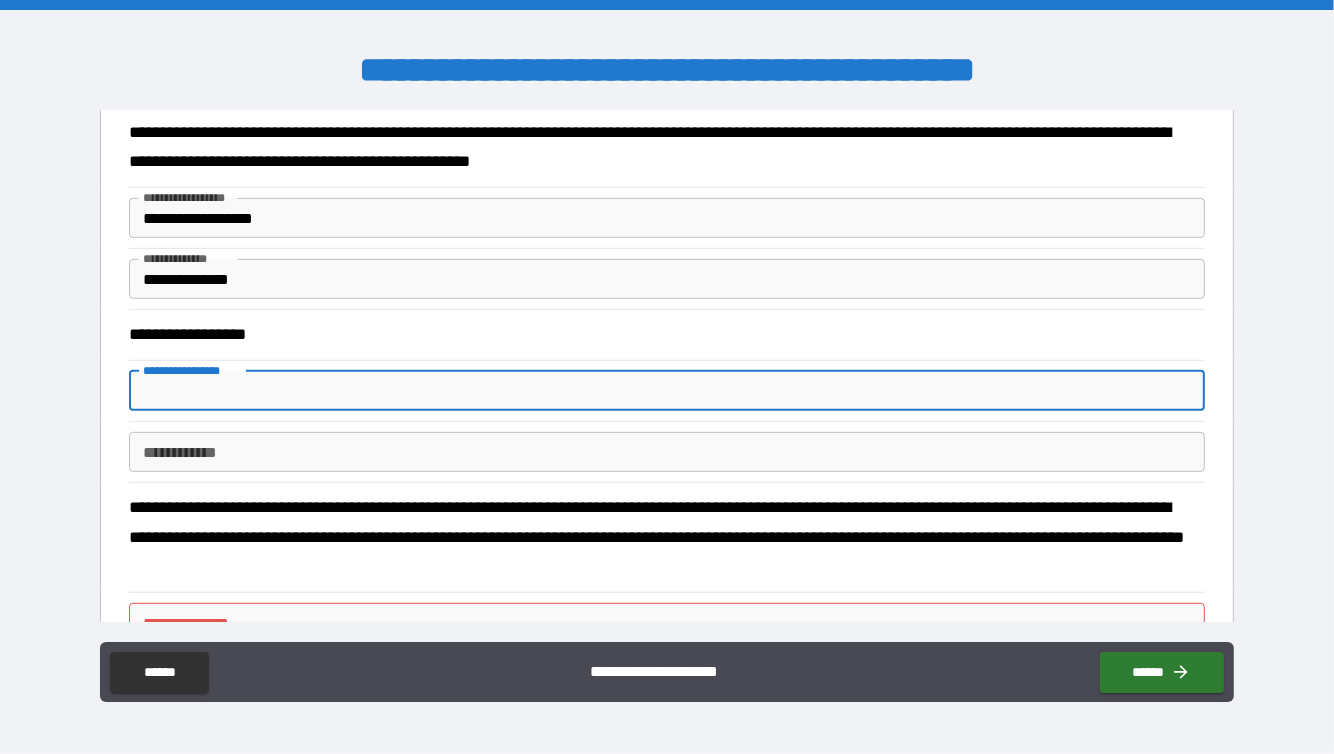 click on "**********" at bounding box center [666, 391] 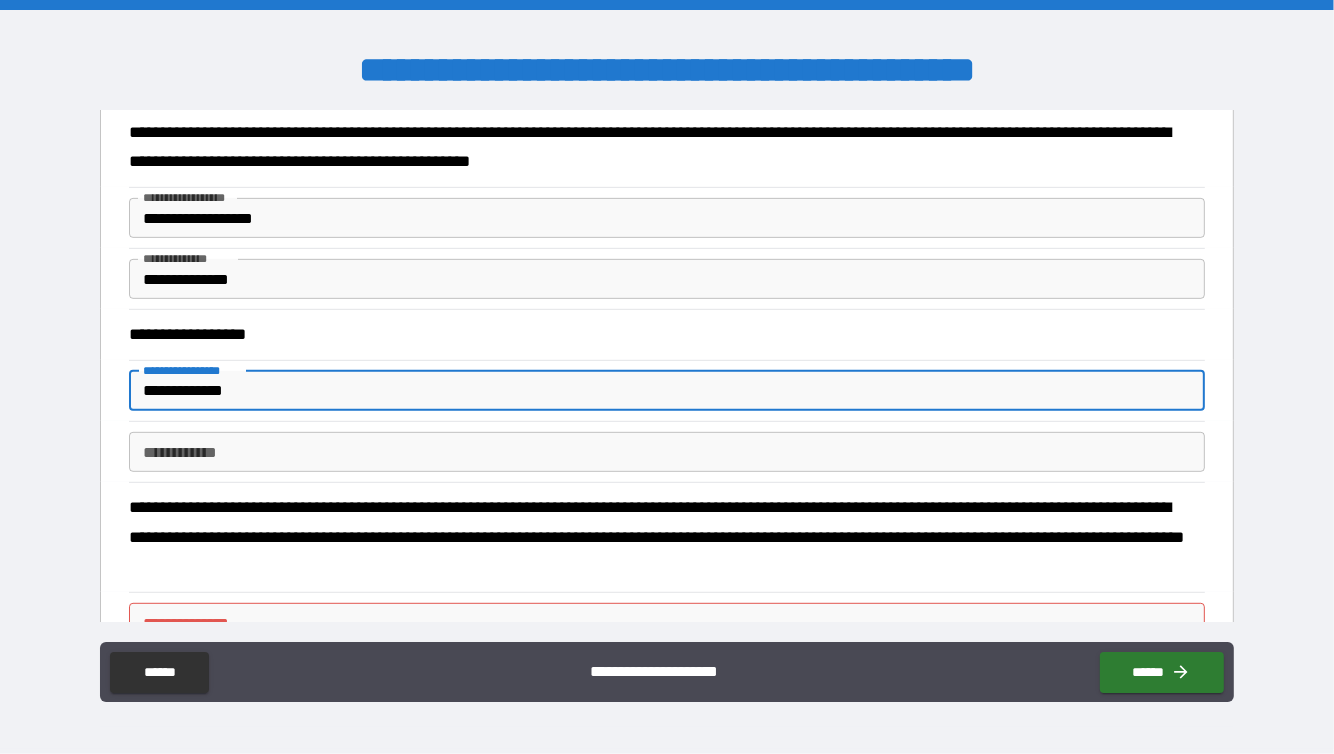 type on "**********" 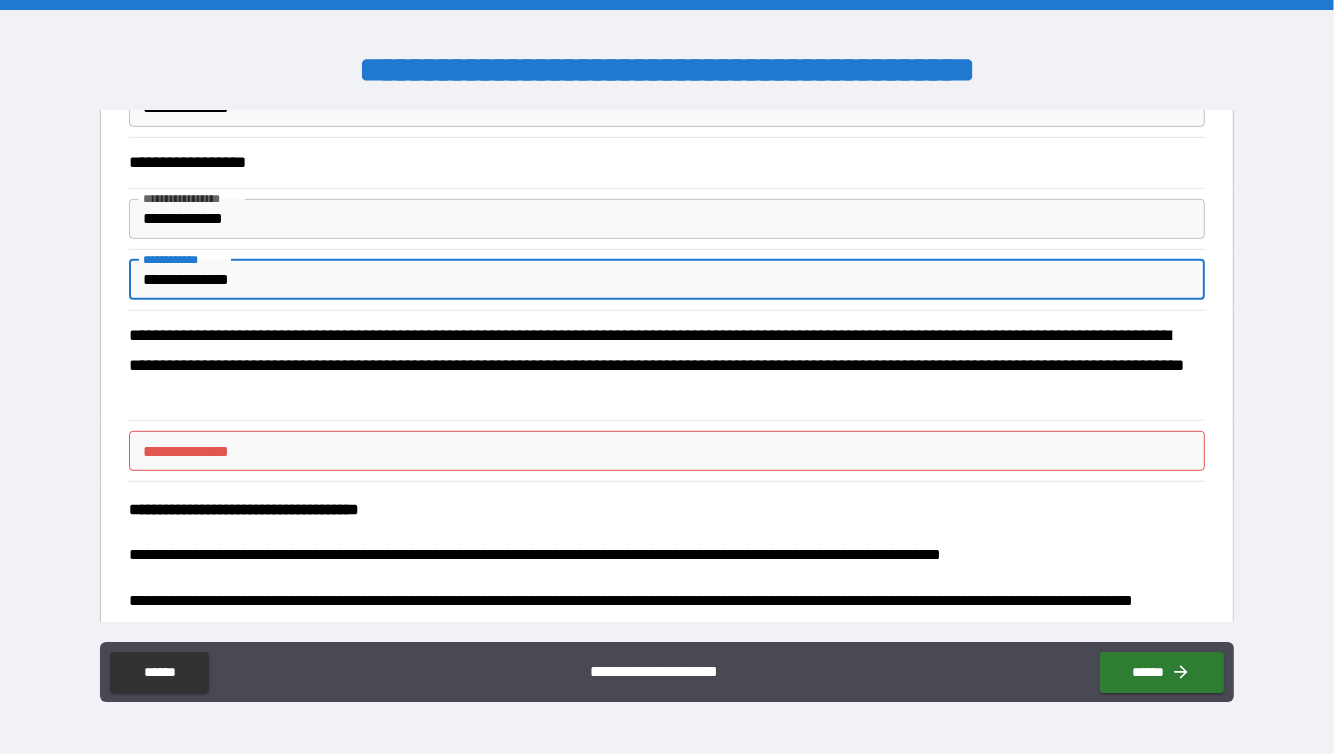 scroll, scrollTop: 888, scrollLeft: 0, axis: vertical 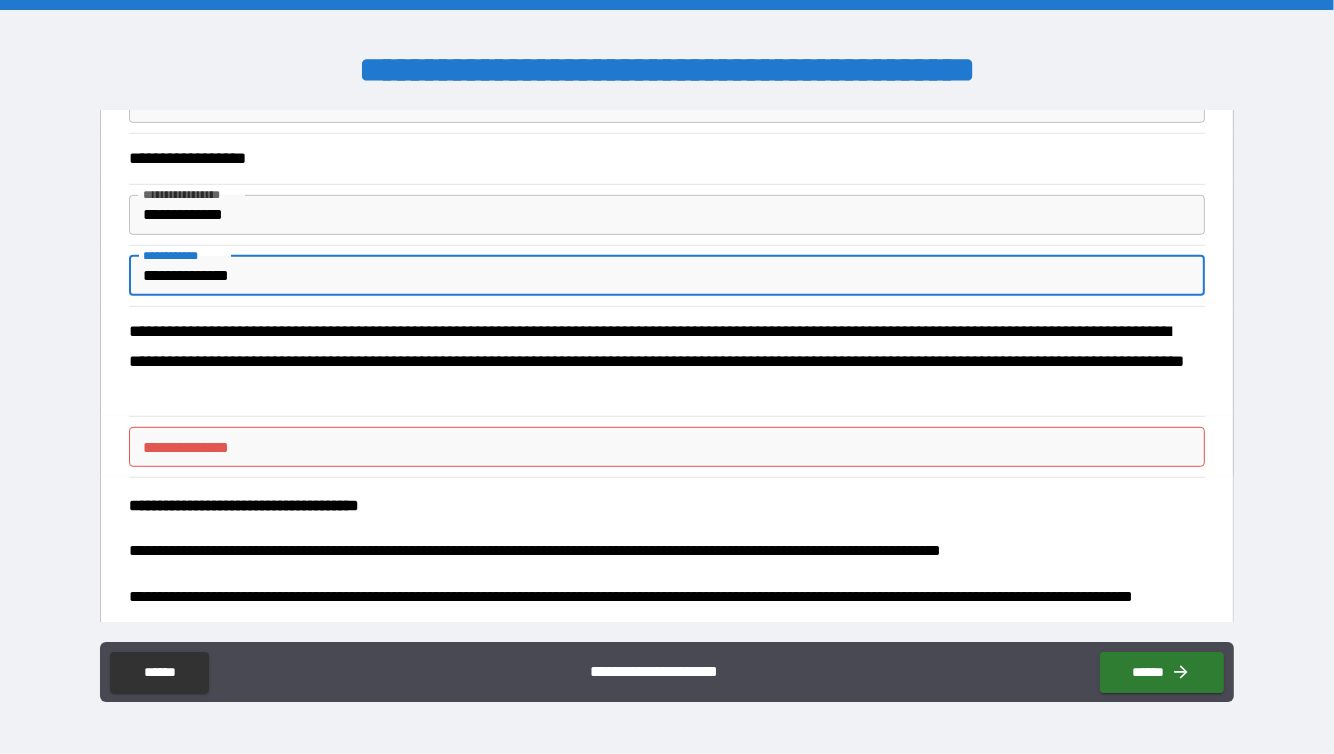 type on "**********" 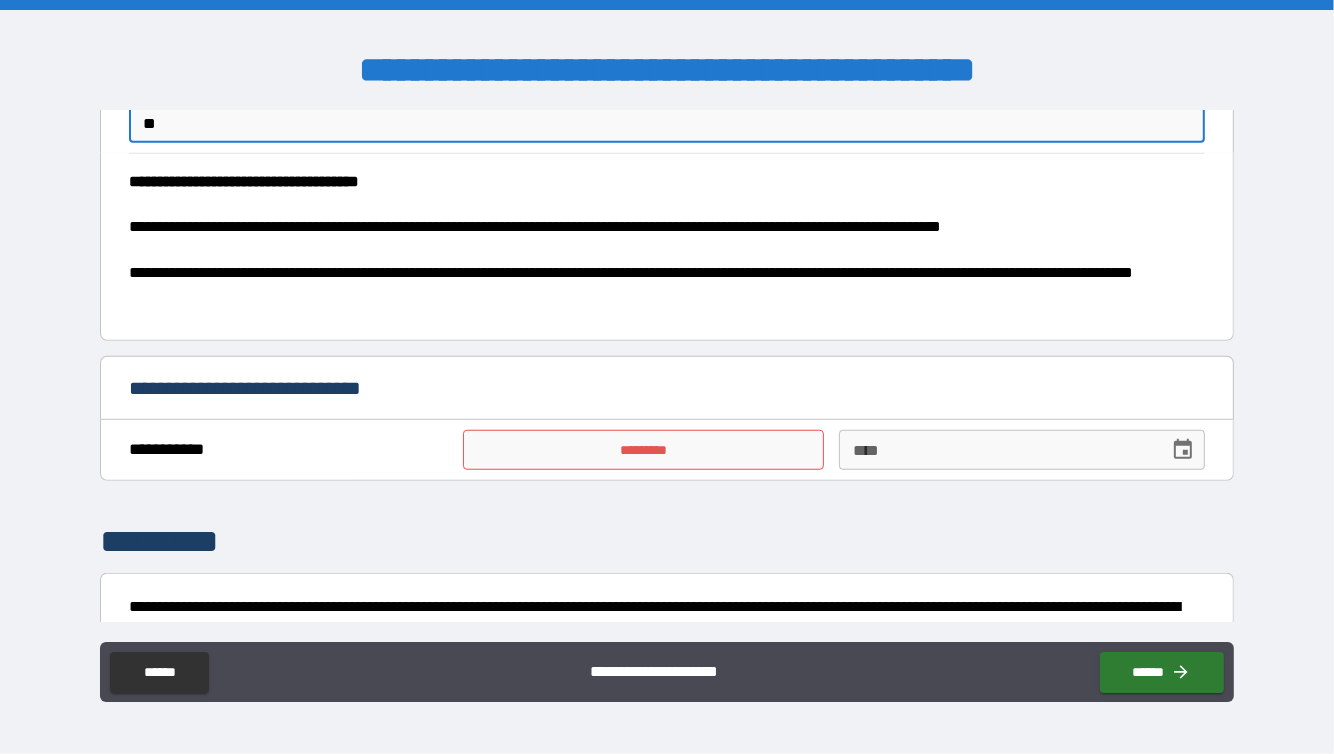 scroll, scrollTop: 1240, scrollLeft: 0, axis: vertical 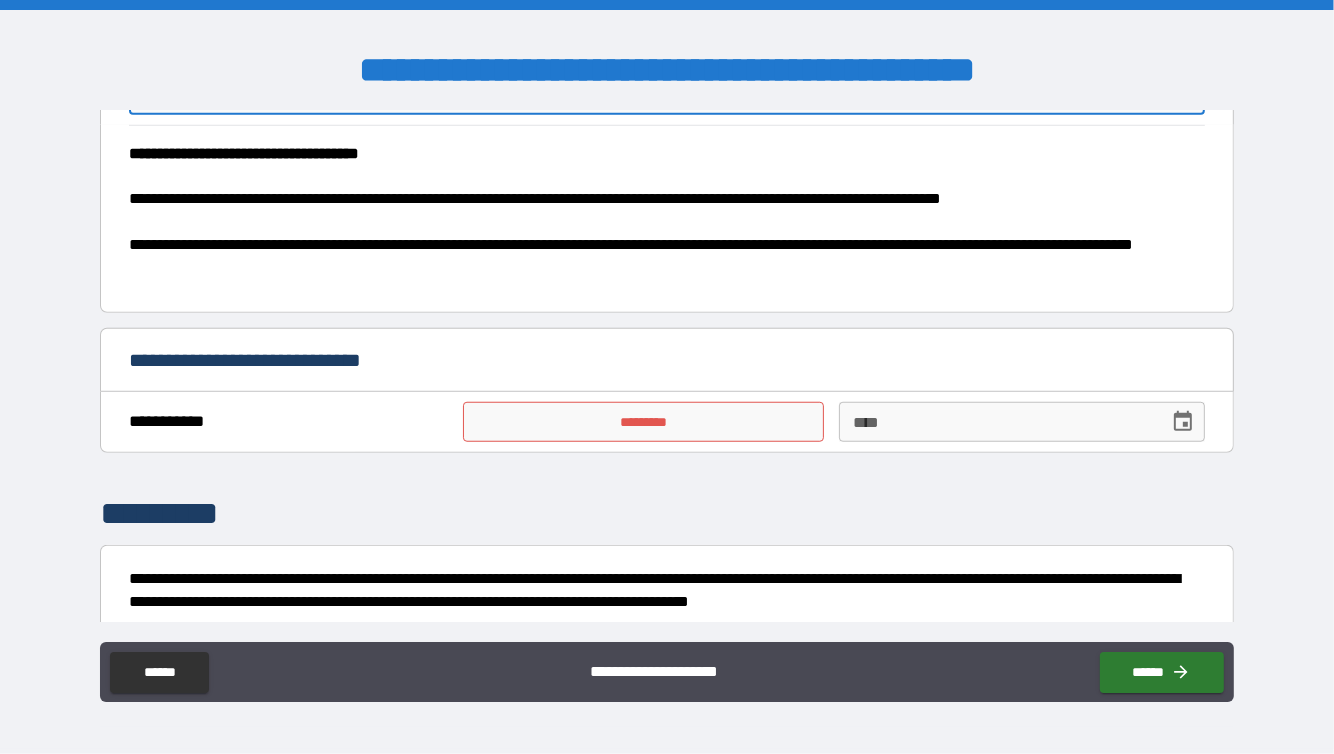 type on "**" 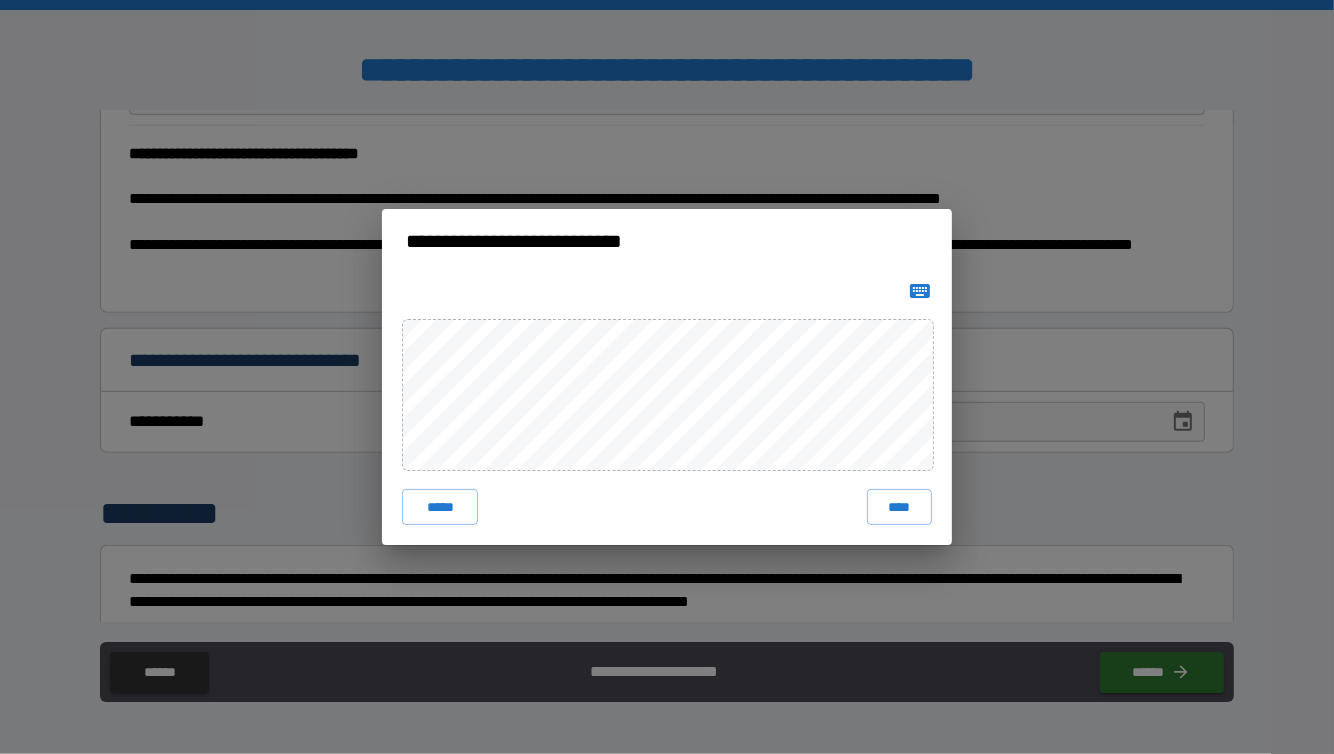 click on "**********" at bounding box center (667, 377) 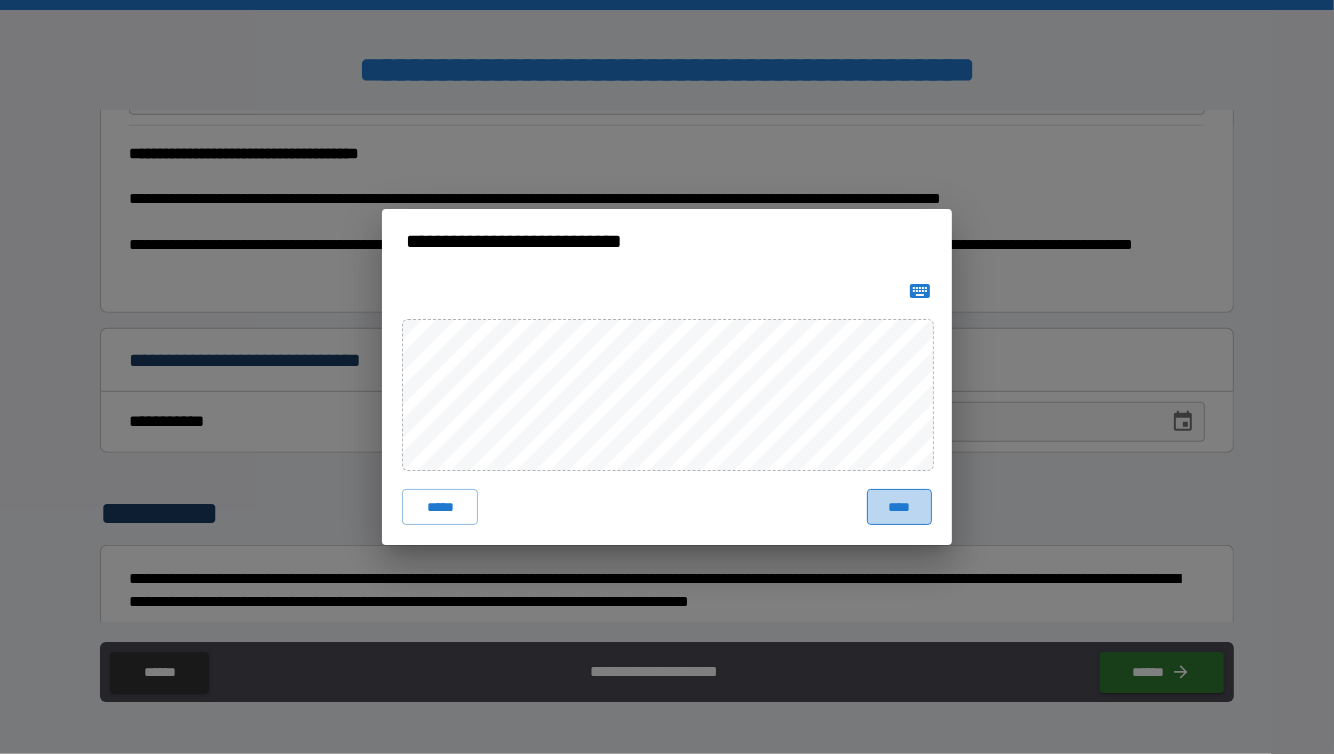 click on "****" at bounding box center [899, 507] 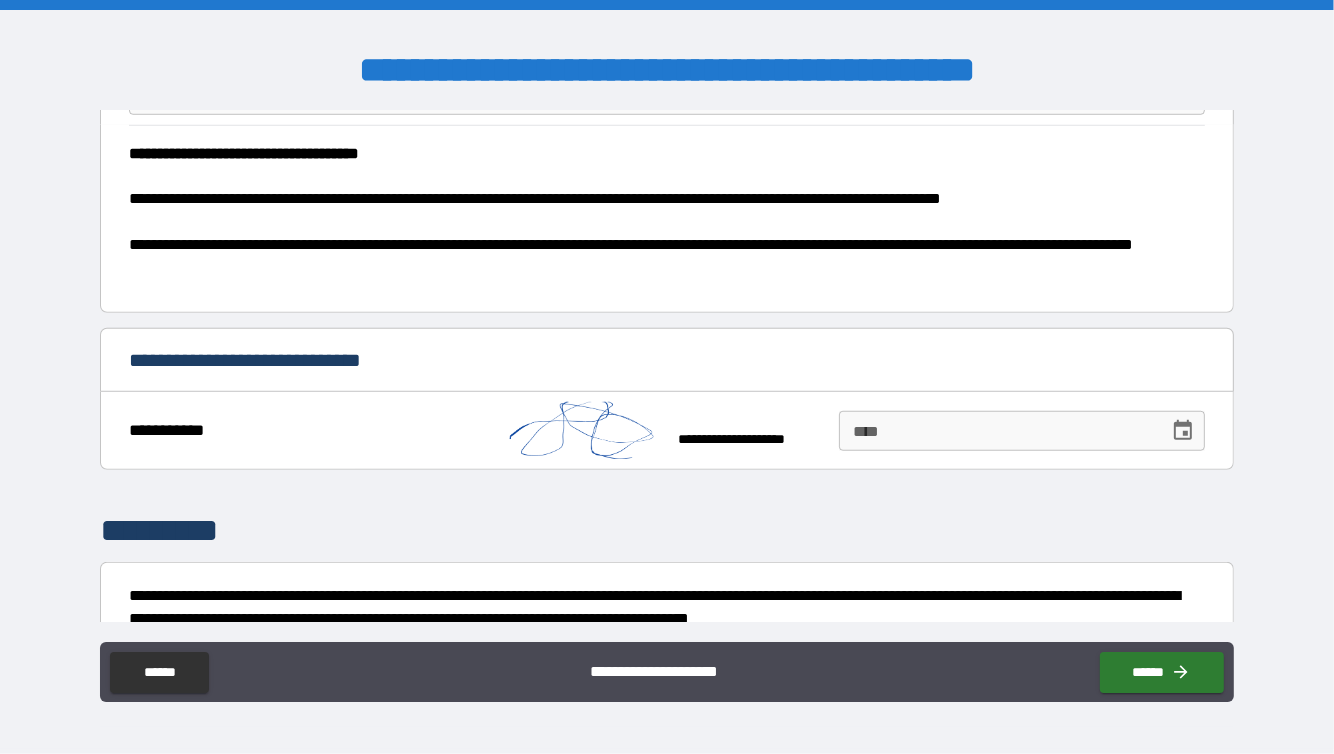 click on "****" at bounding box center (997, 431) 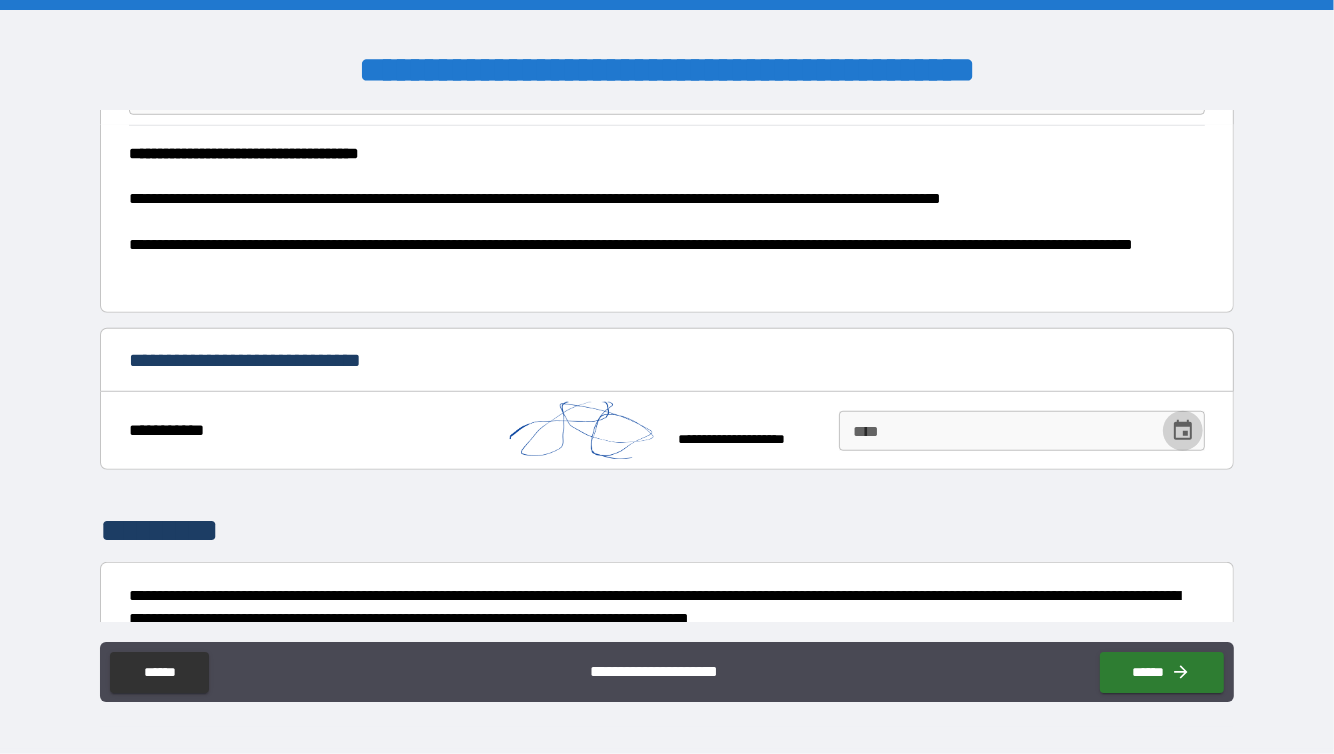 click at bounding box center (1183, 431) 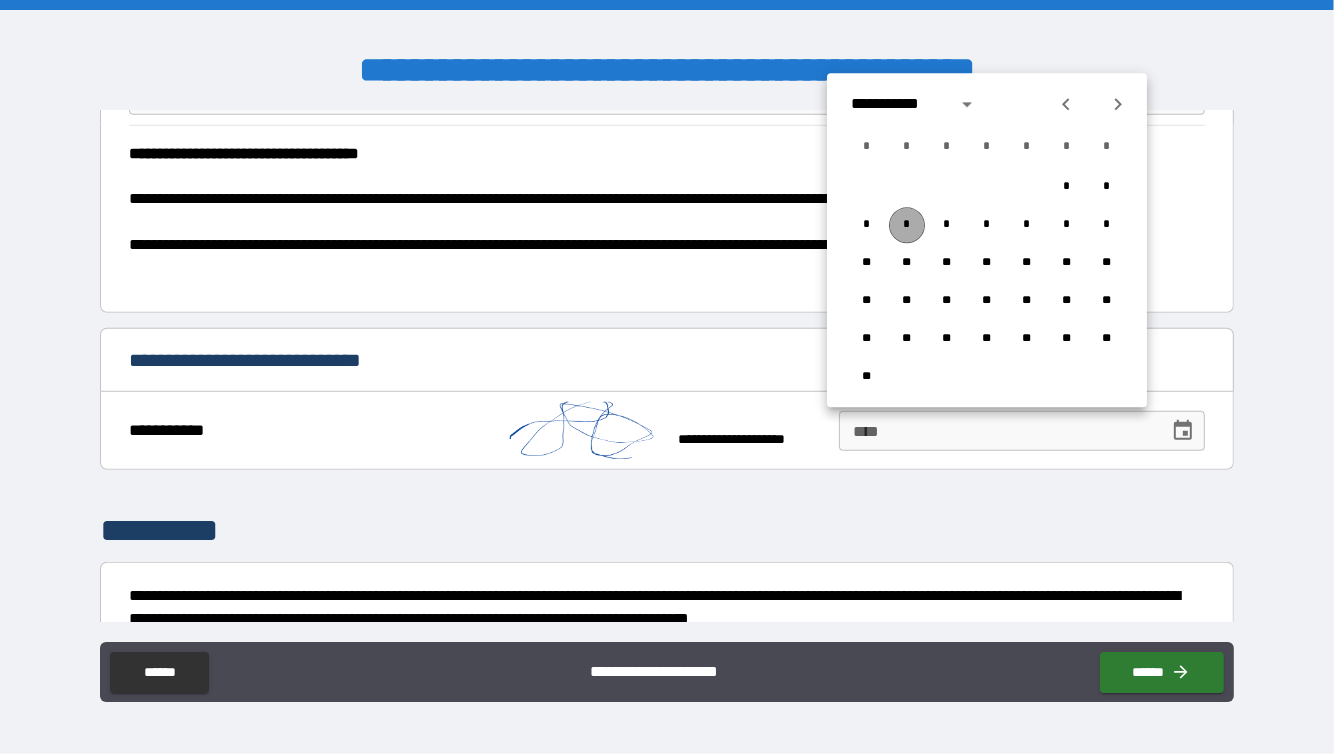 click on "*" at bounding box center (907, 225) 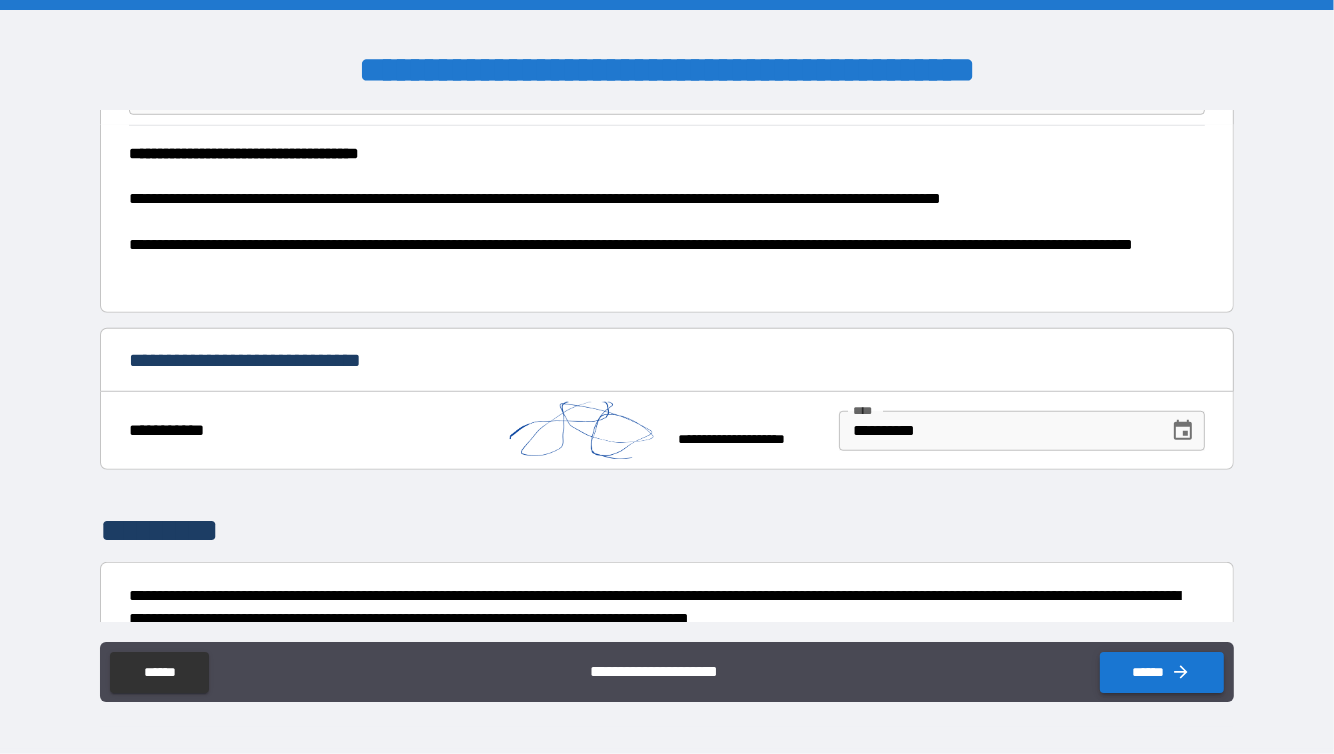 click on "******" at bounding box center (1162, 672) 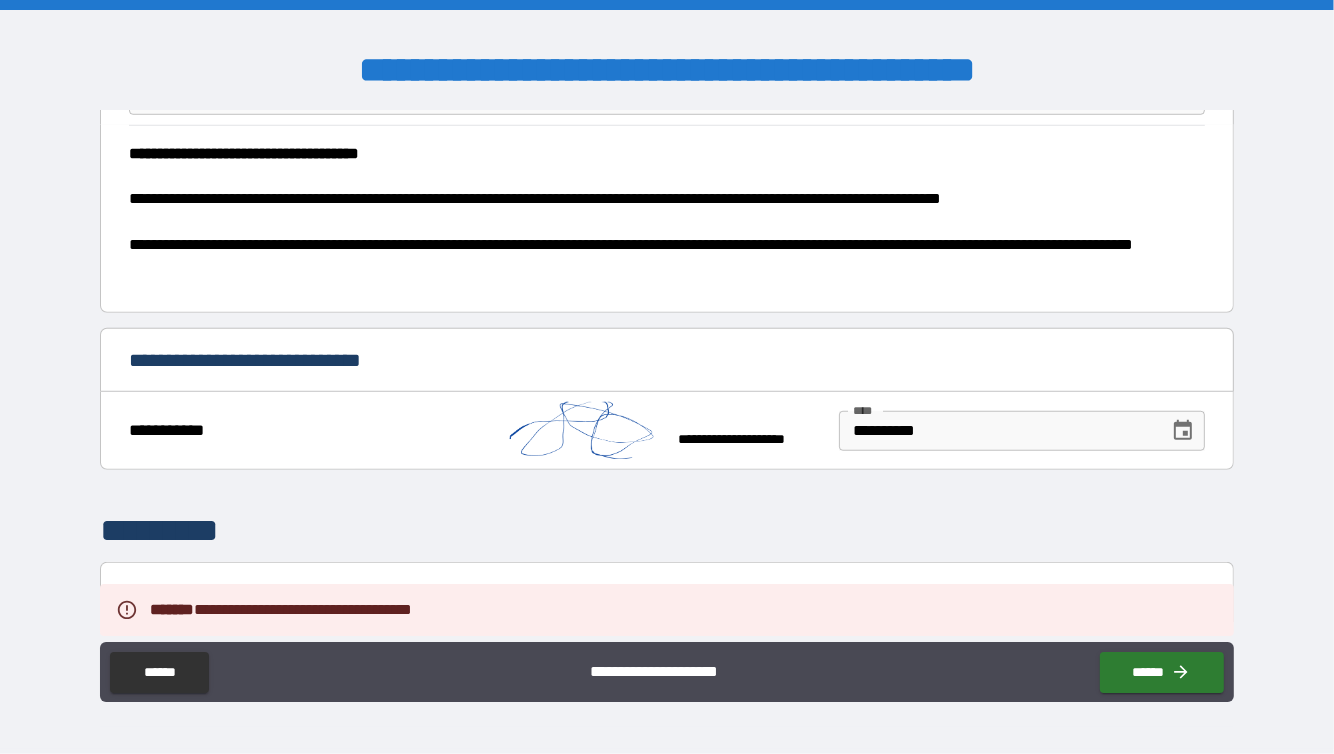 scroll, scrollTop: 1439, scrollLeft: 0, axis: vertical 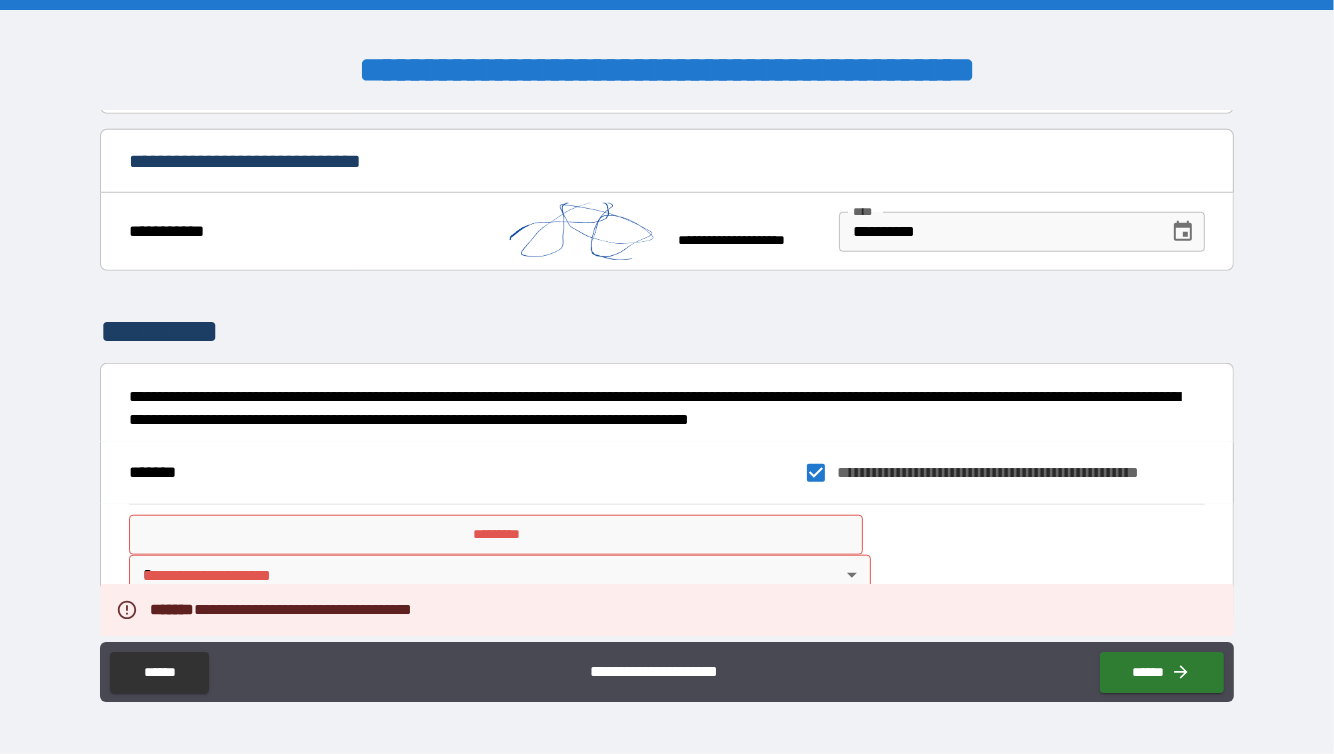 click on "*********" at bounding box center (496, 535) 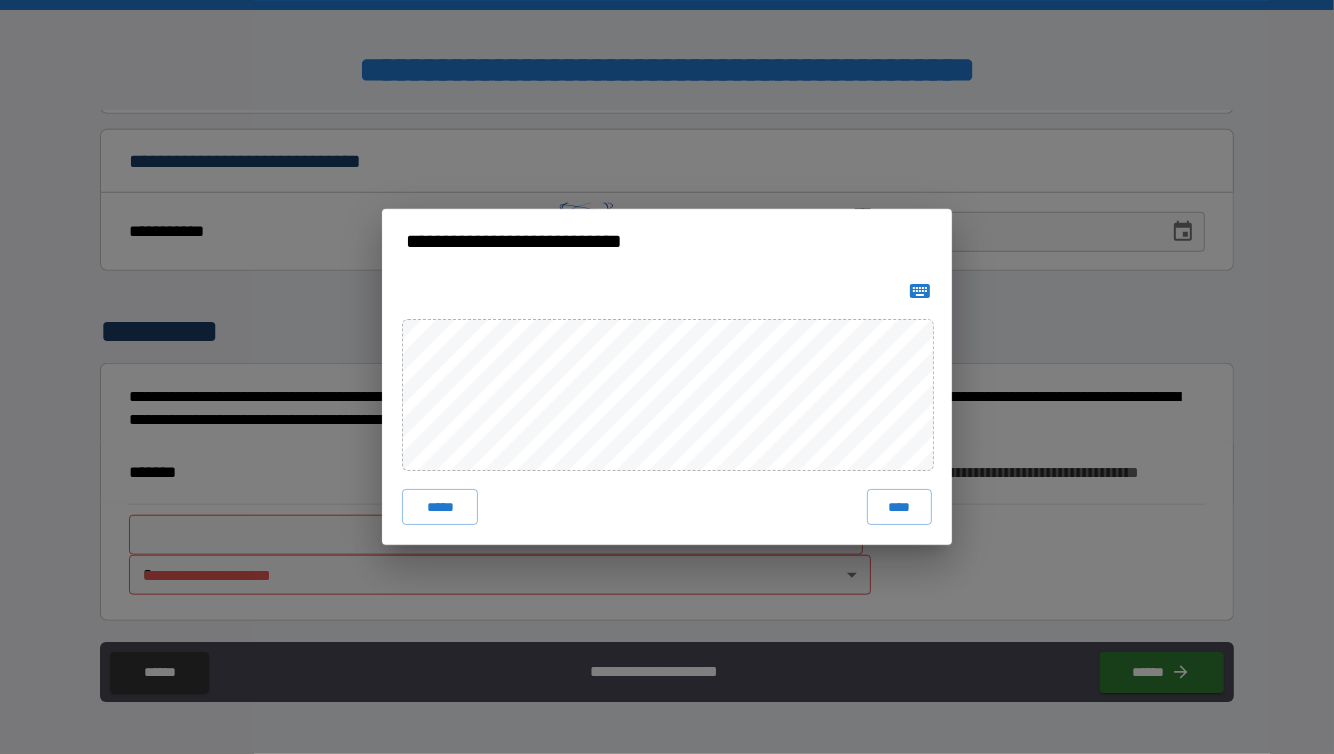 click on "**********" at bounding box center [667, 377] 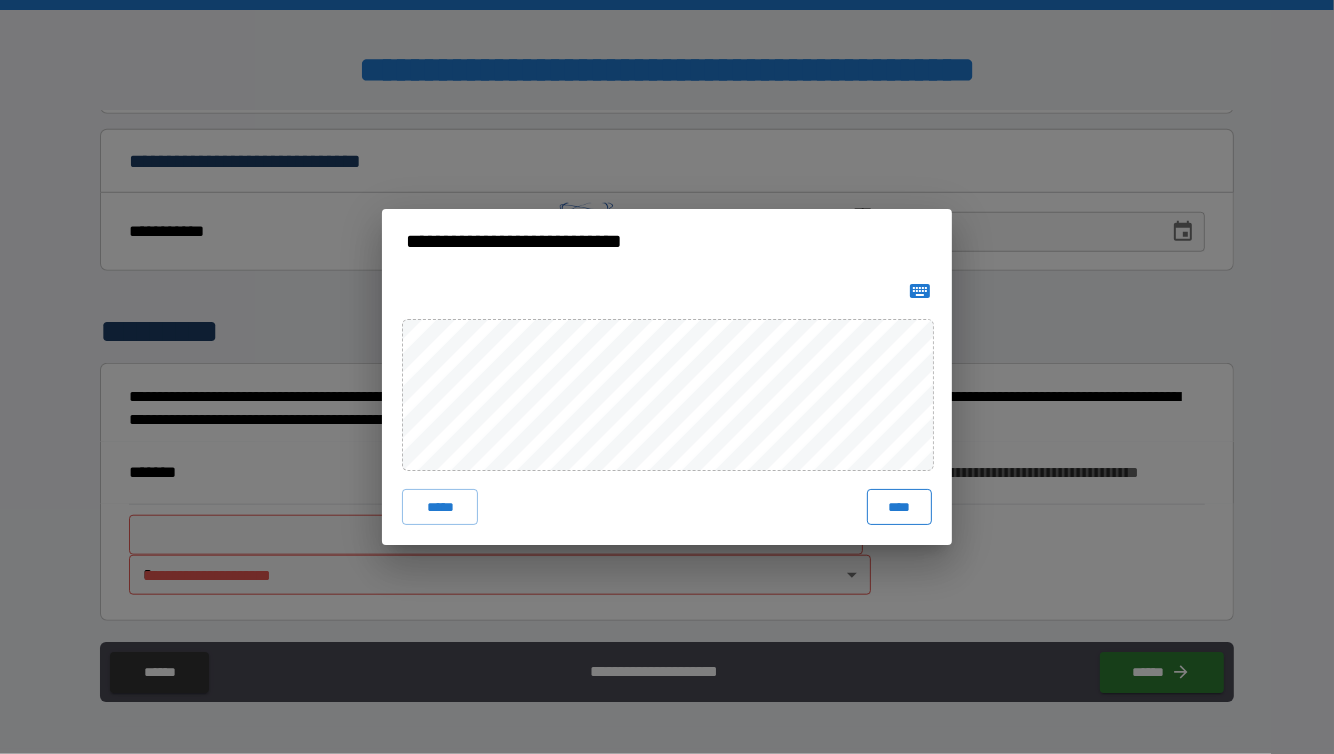 click on "****" at bounding box center [899, 507] 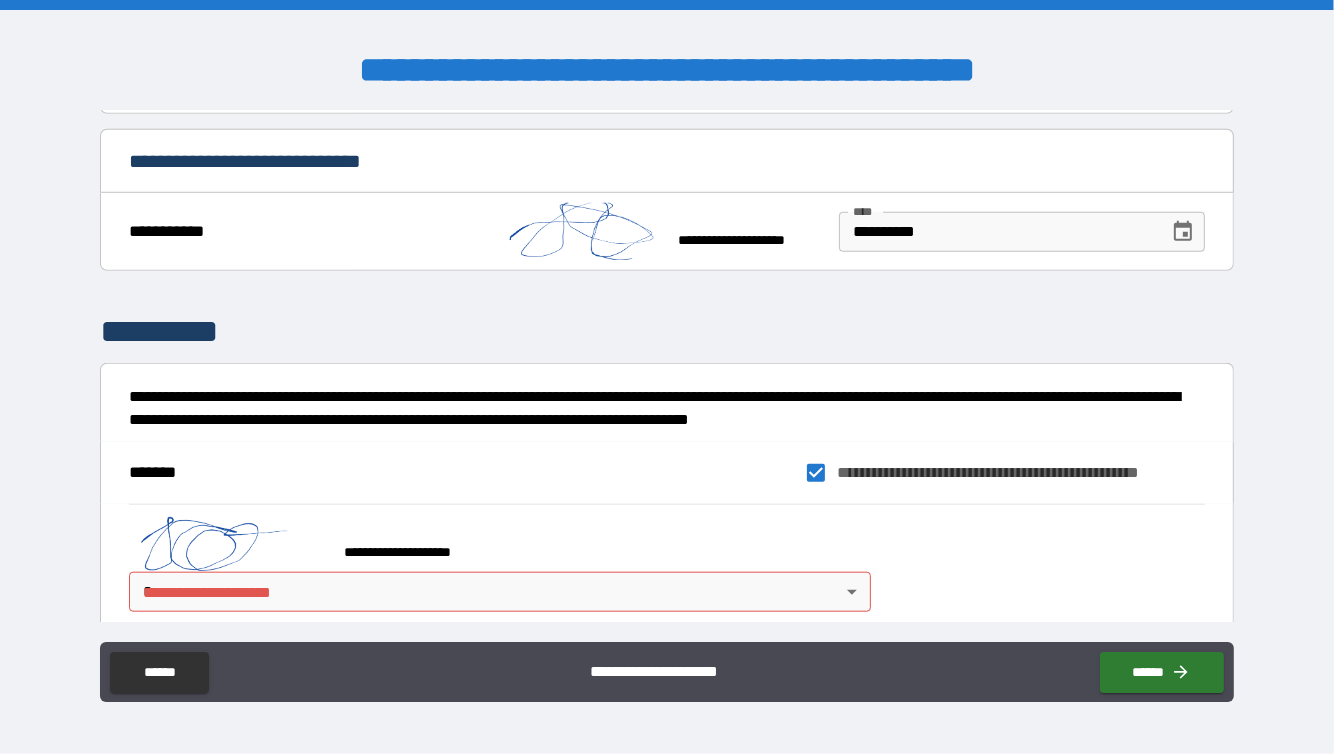 click on "**********" at bounding box center (667, 377) 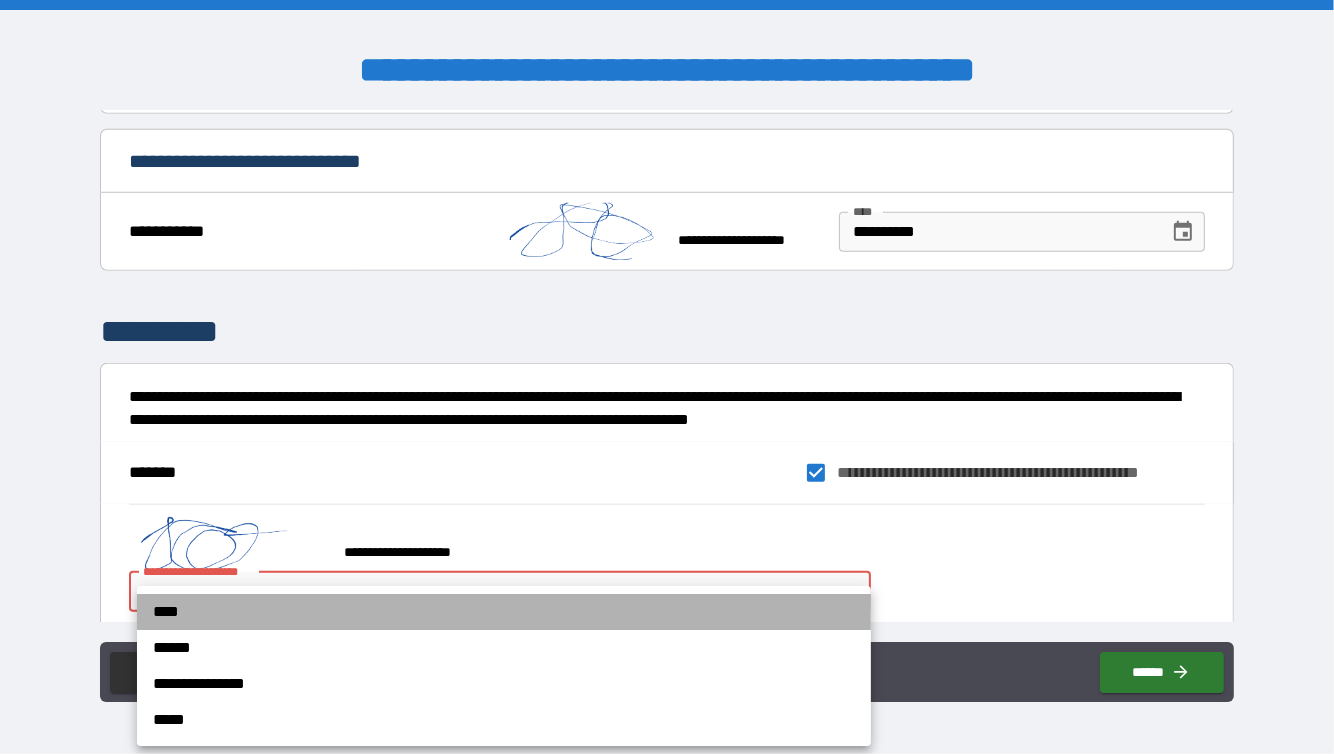 click on "****" at bounding box center [504, 612] 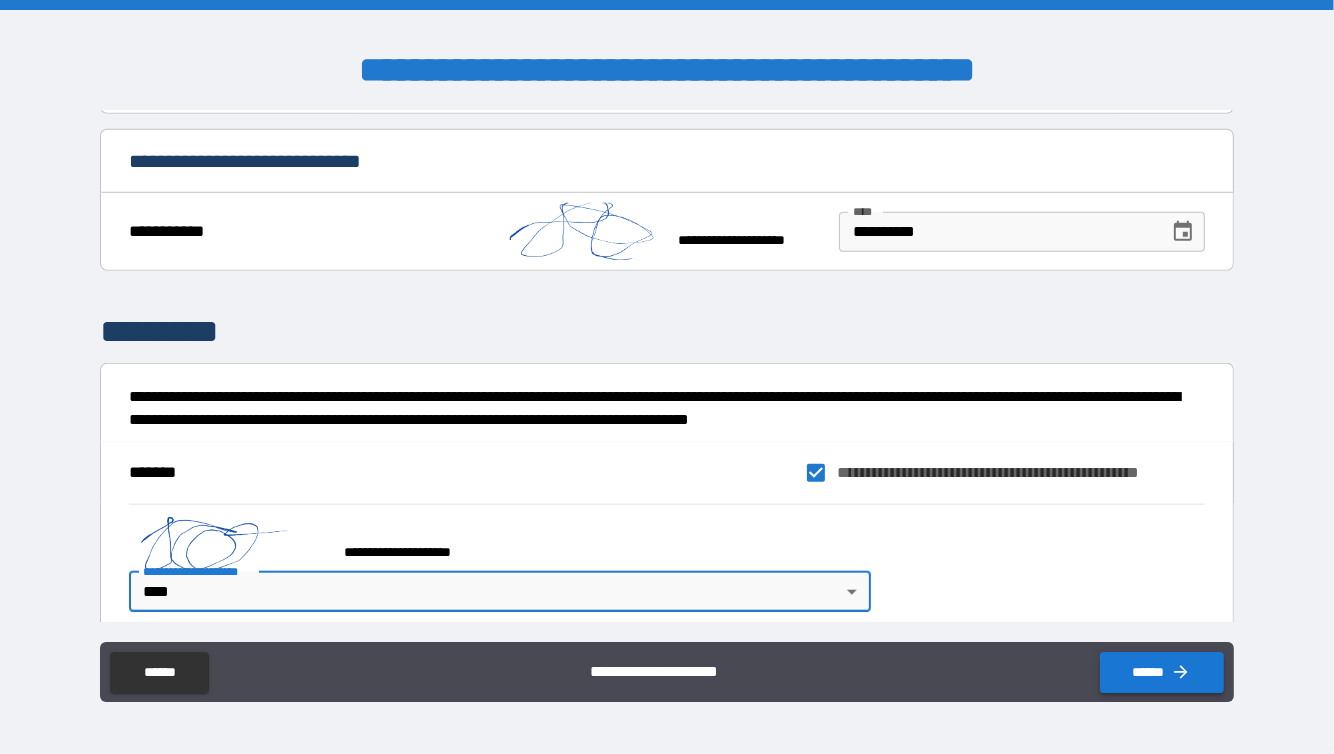 click on "******" at bounding box center [1162, 672] 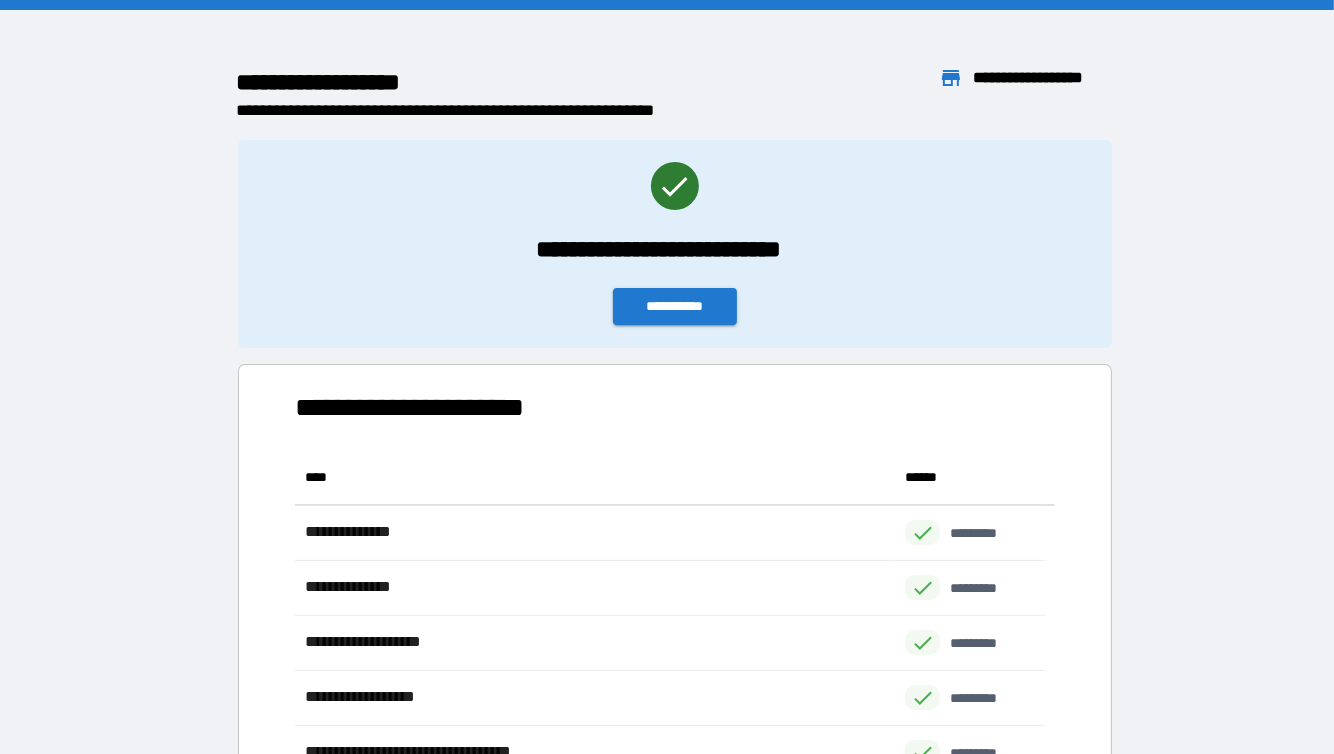 scroll, scrollTop: 16, scrollLeft: 16, axis: both 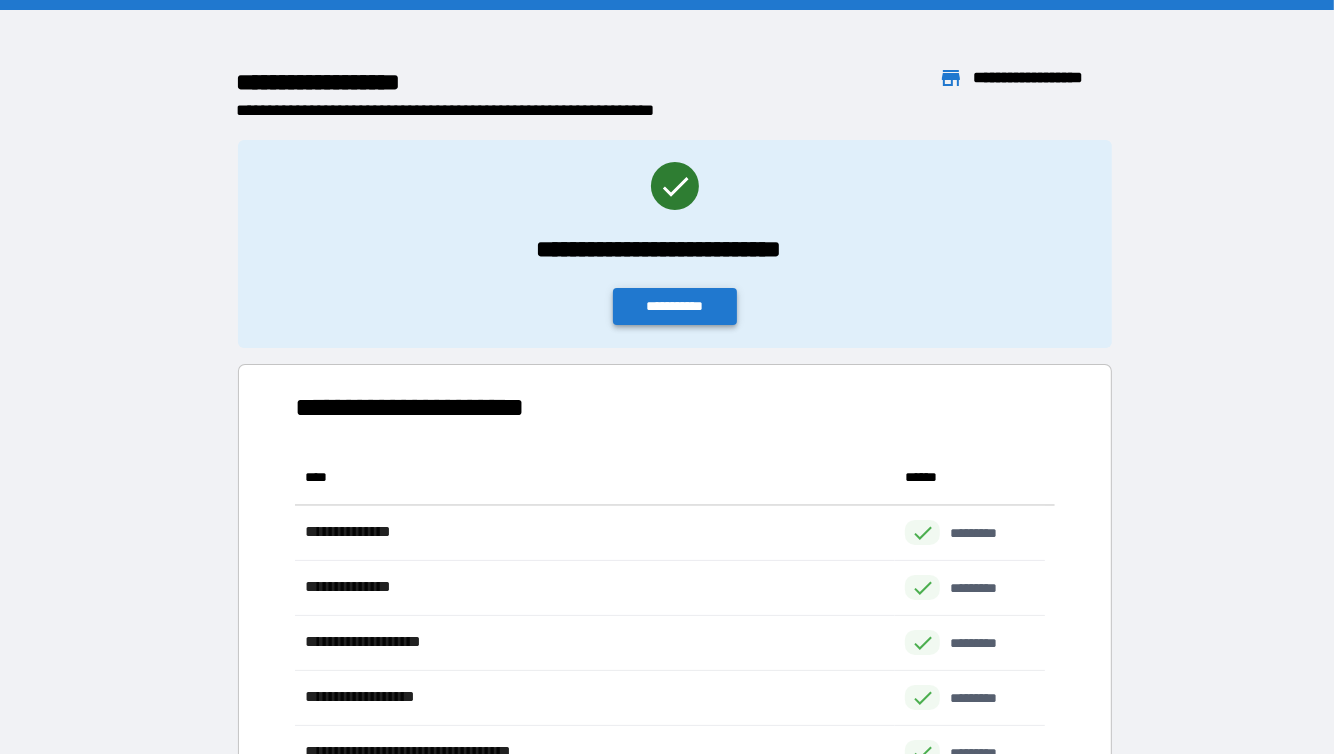 click on "**********" at bounding box center [675, 306] 